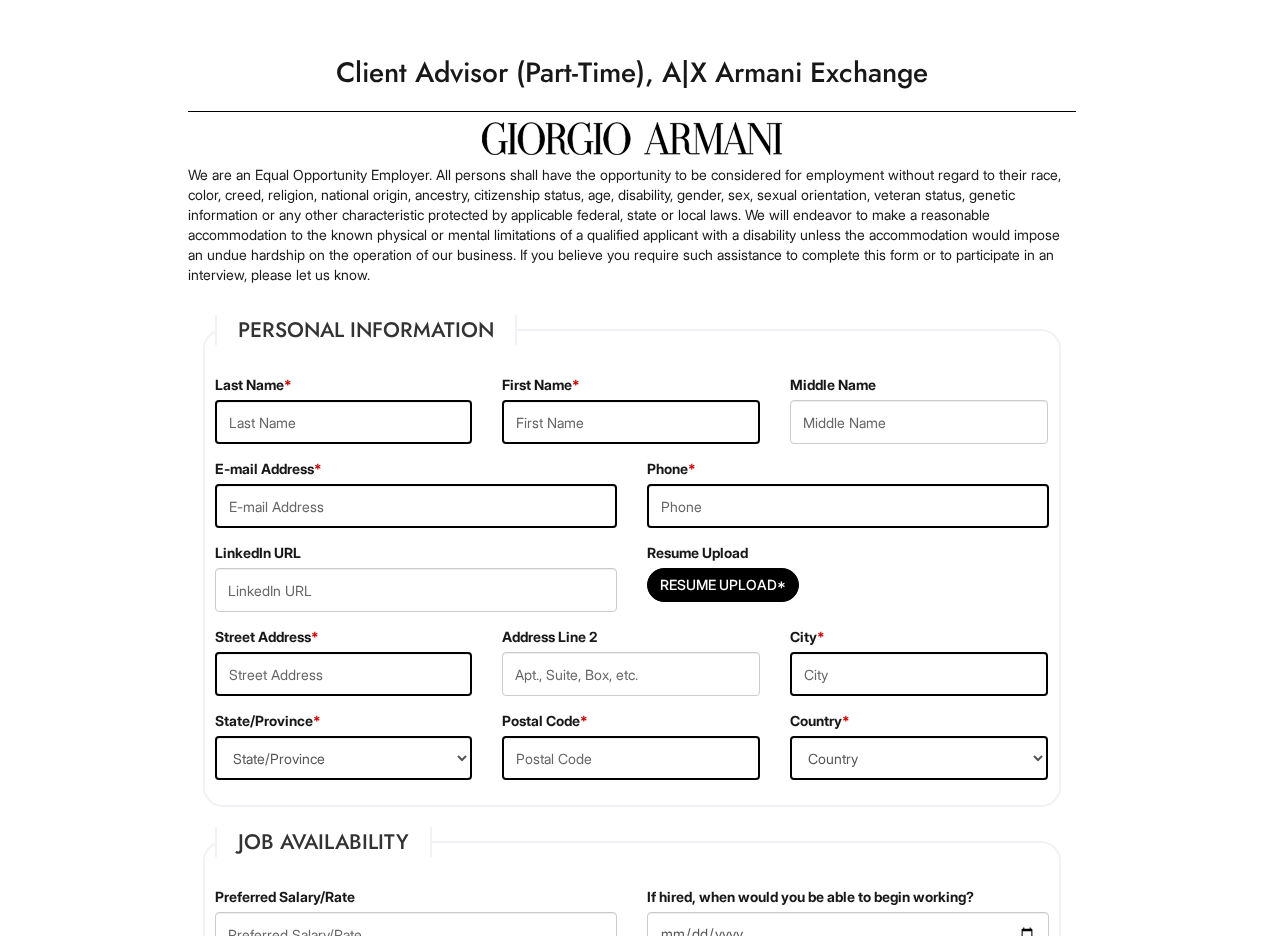scroll, scrollTop: 14, scrollLeft: 0, axis: vertical 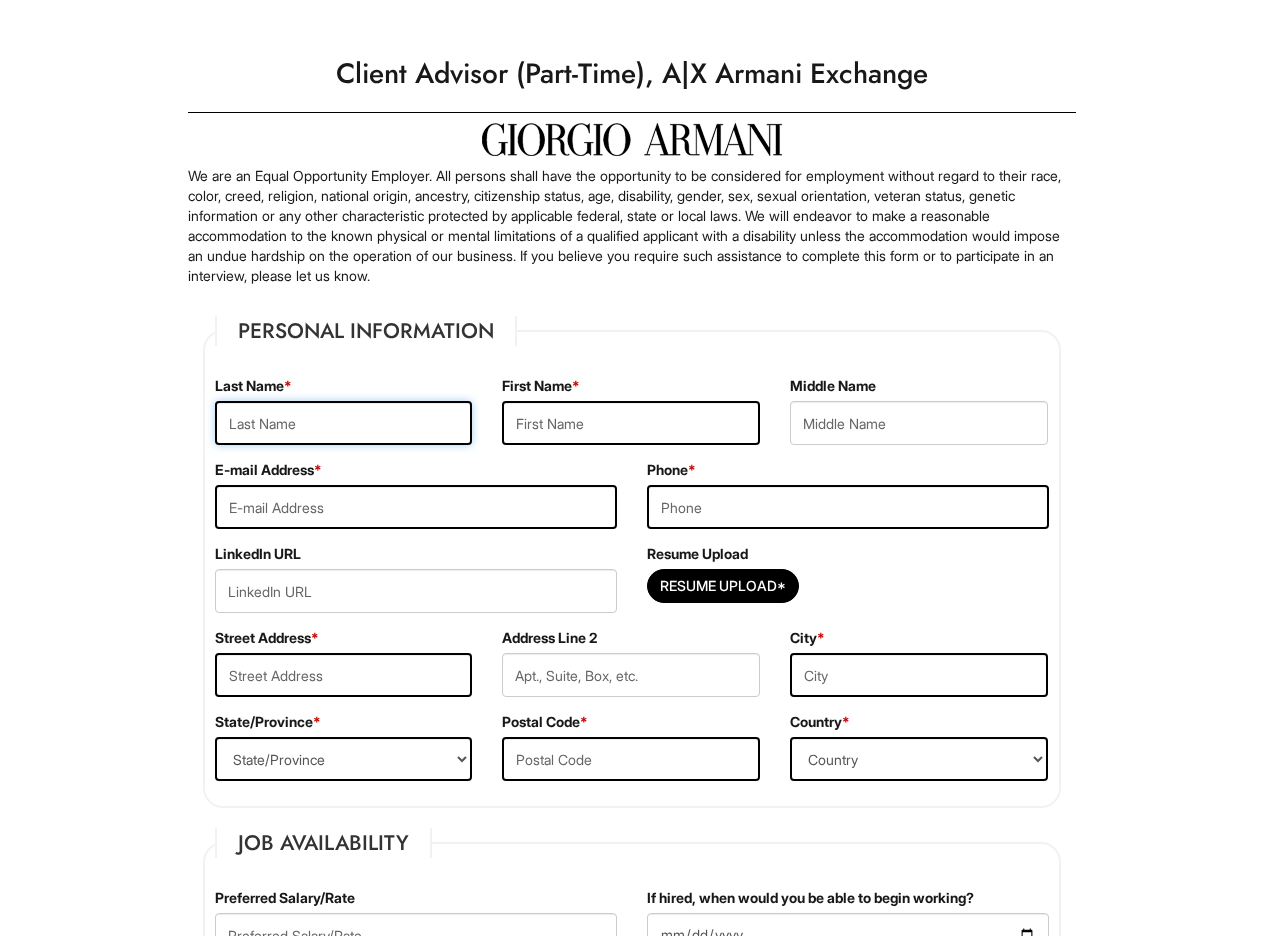 click at bounding box center [344, 423] 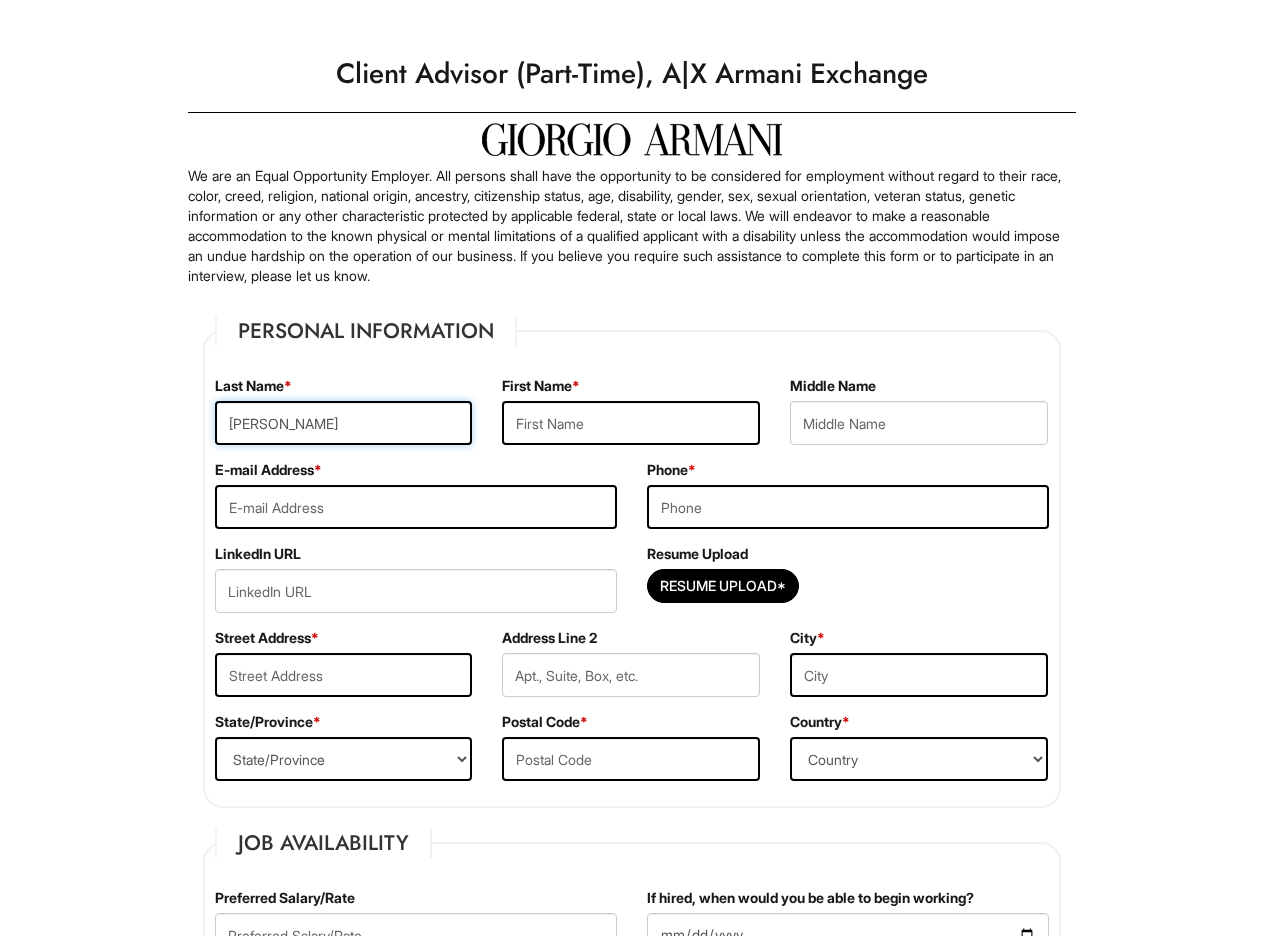 type on "Alex" 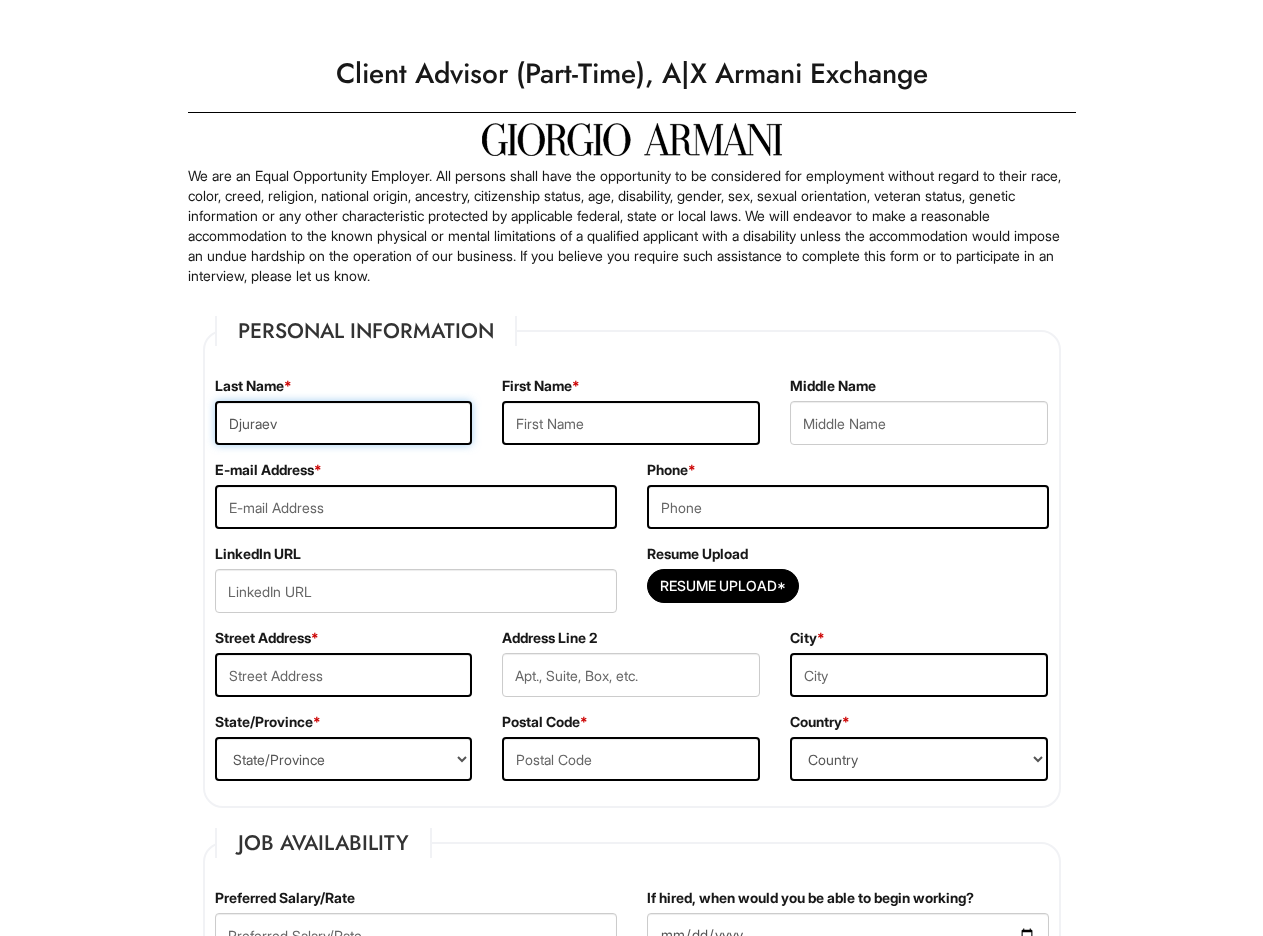 type on "Djuraev" 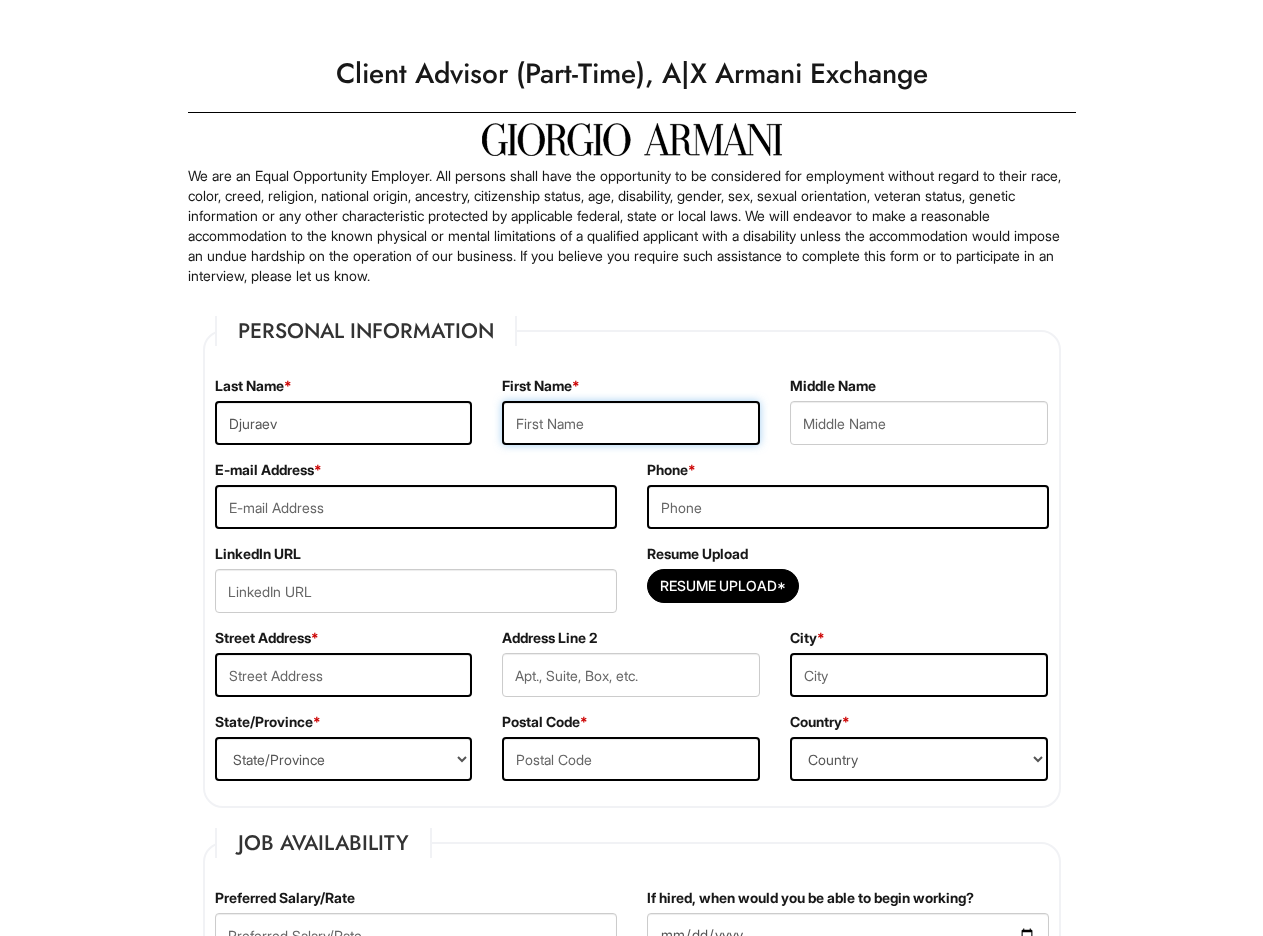 click at bounding box center (631, 423) 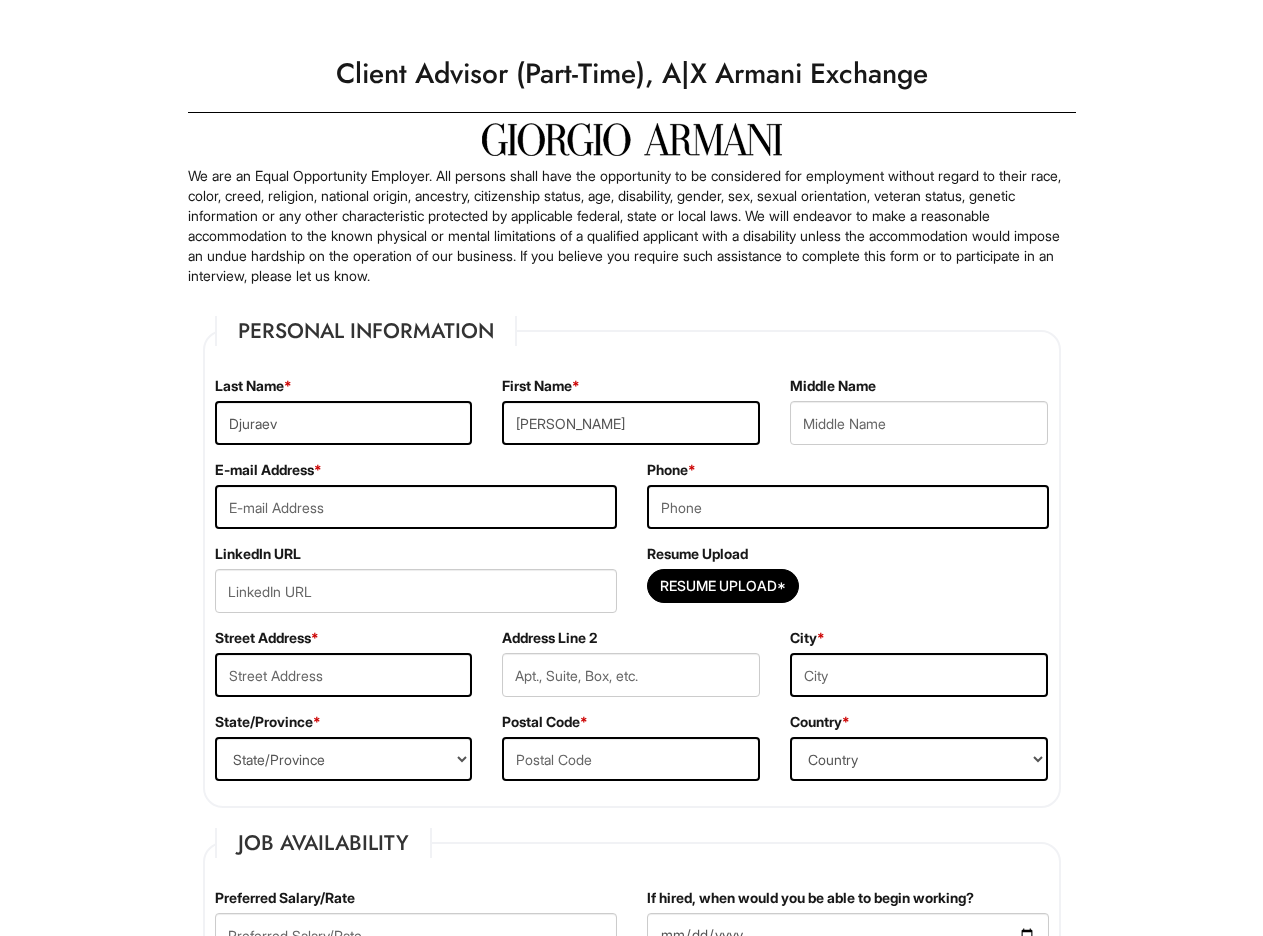click on "Client Advisor (Part-Time), A|X Armani Exchange" at bounding box center (632, 74) 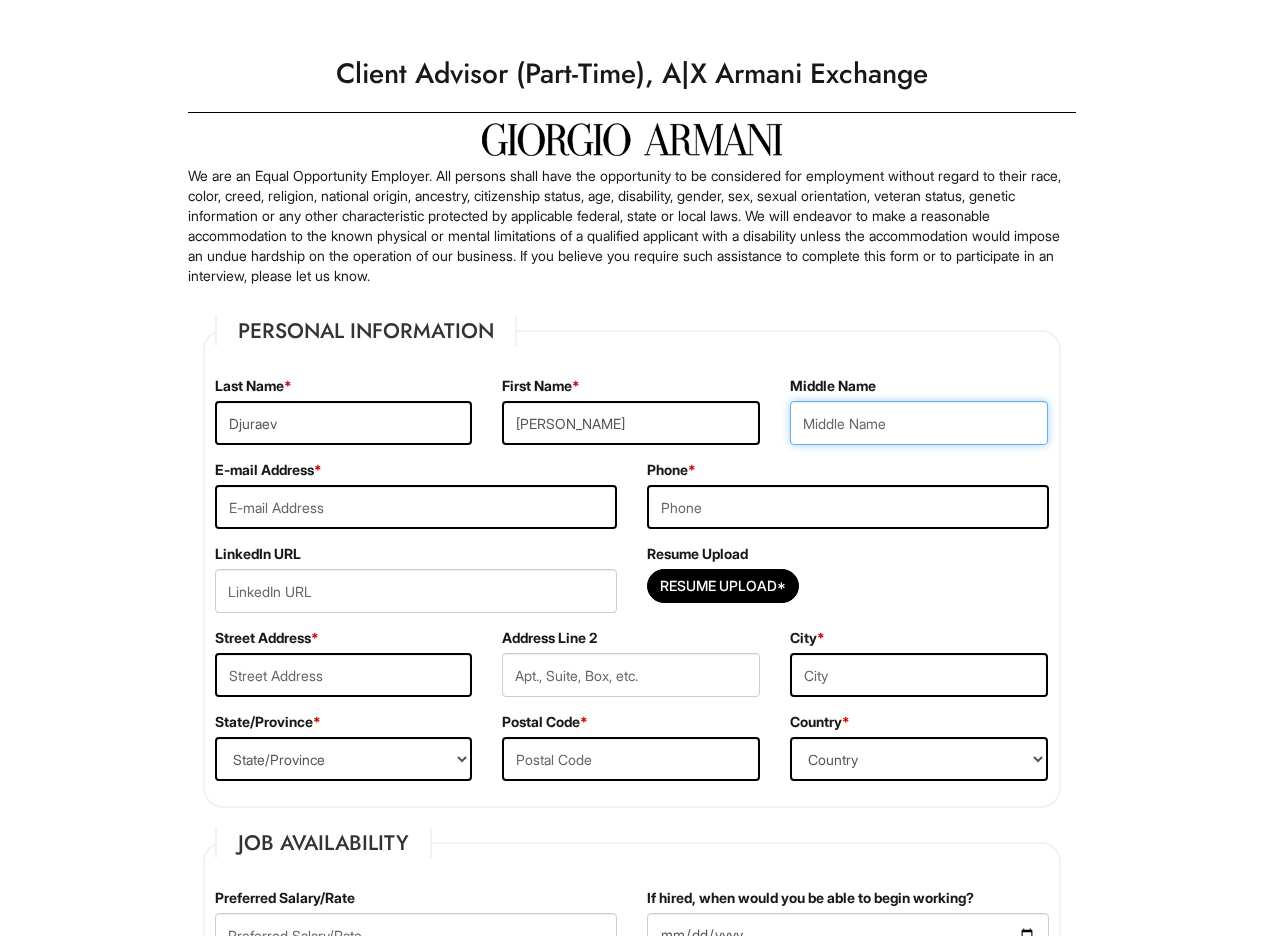 click at bounding box center (919, 423) 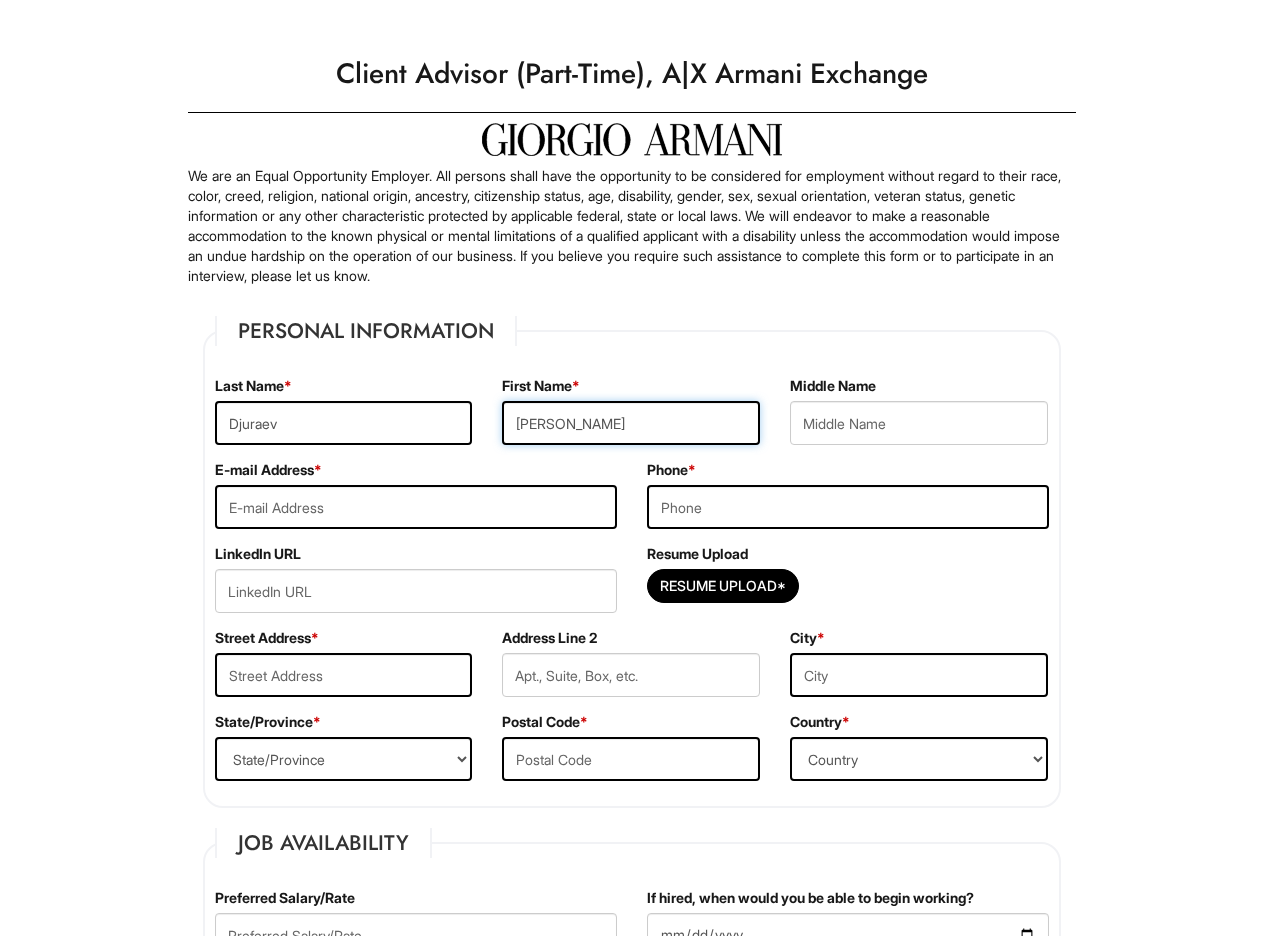 click on "Alex" at bounding box center (631, 423) 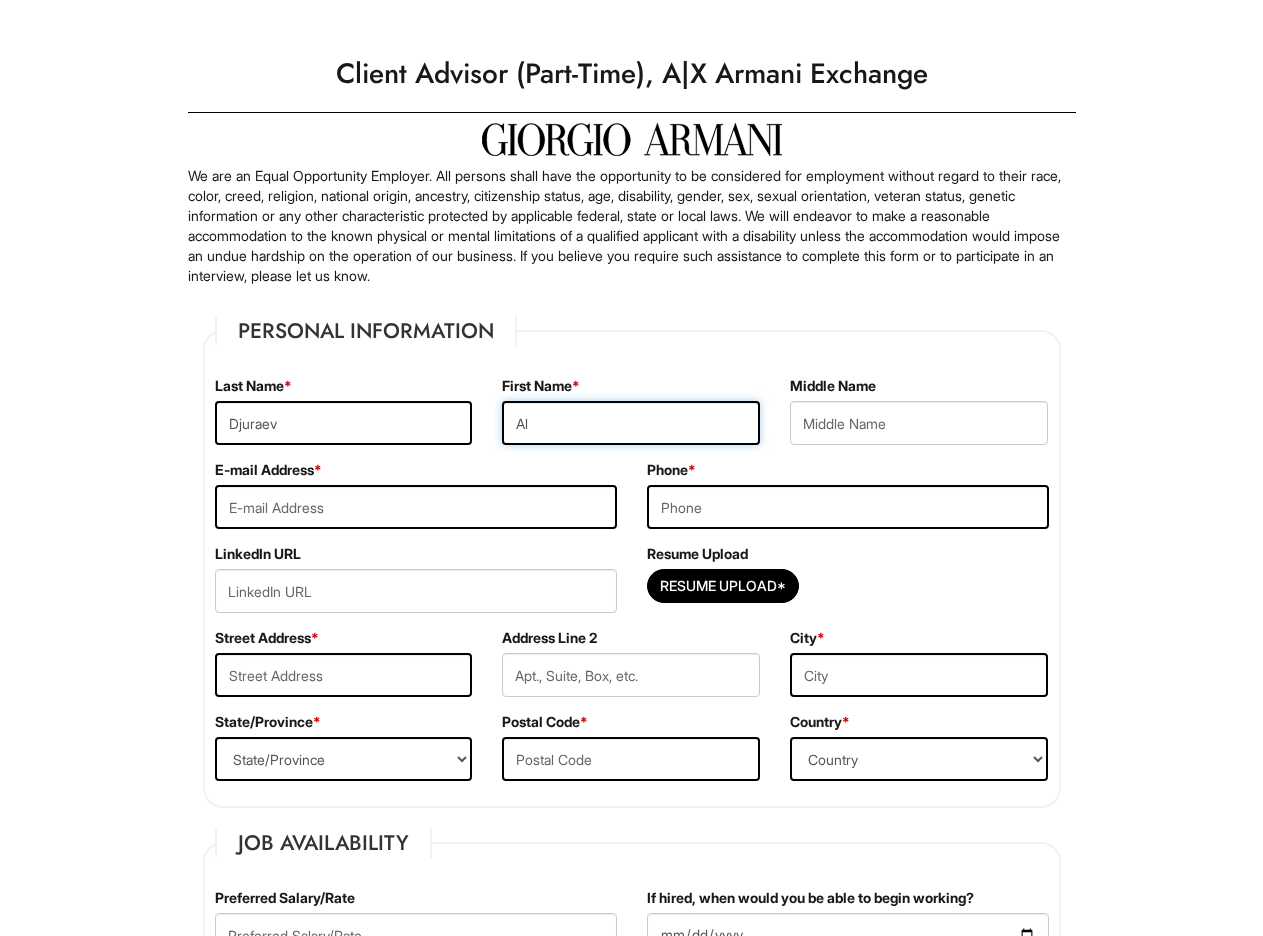 type on "A" 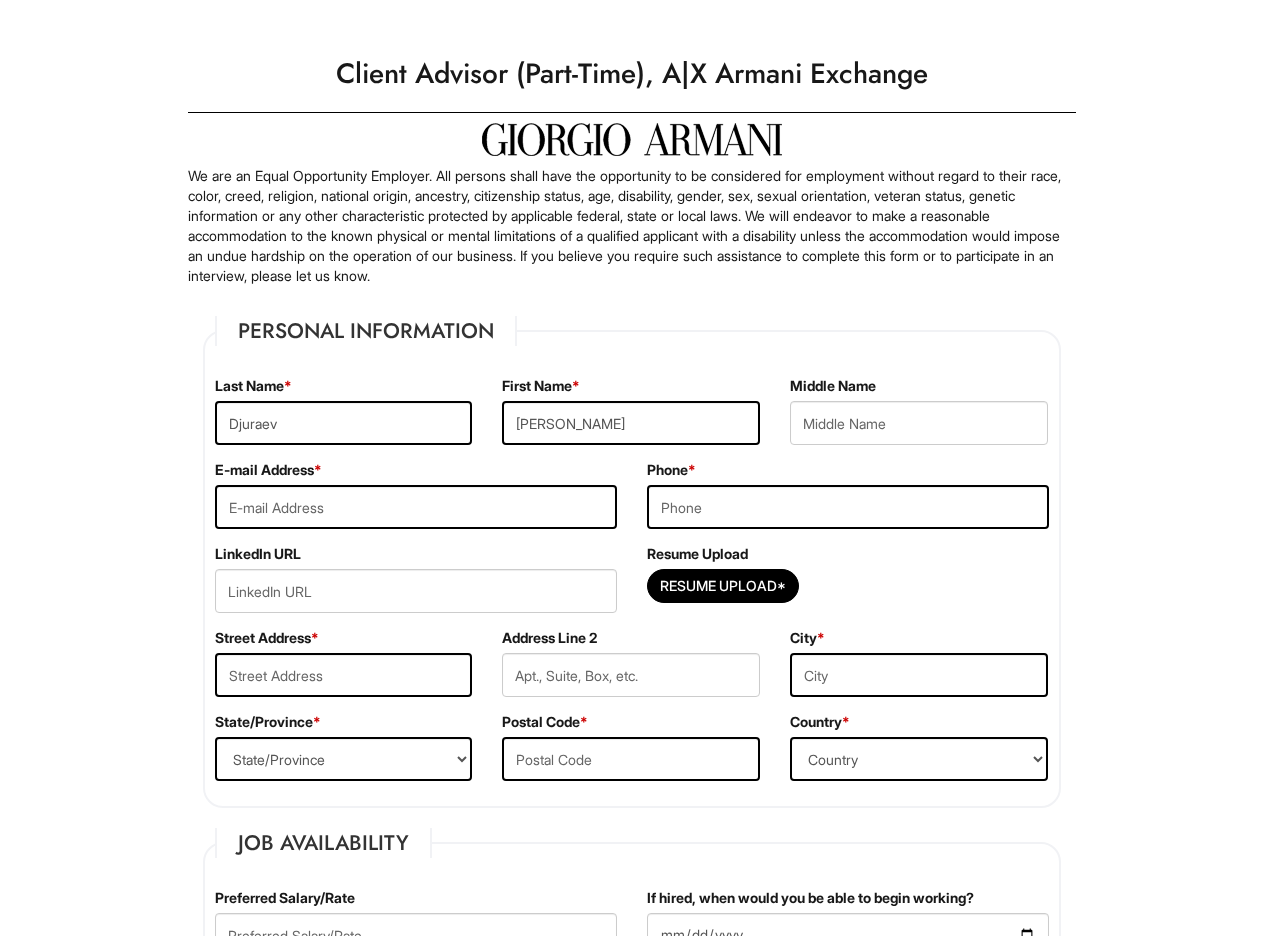 click on "Client Advisor (Part-Time), A|X Armani Exchange" at bounding box center (632, 74) 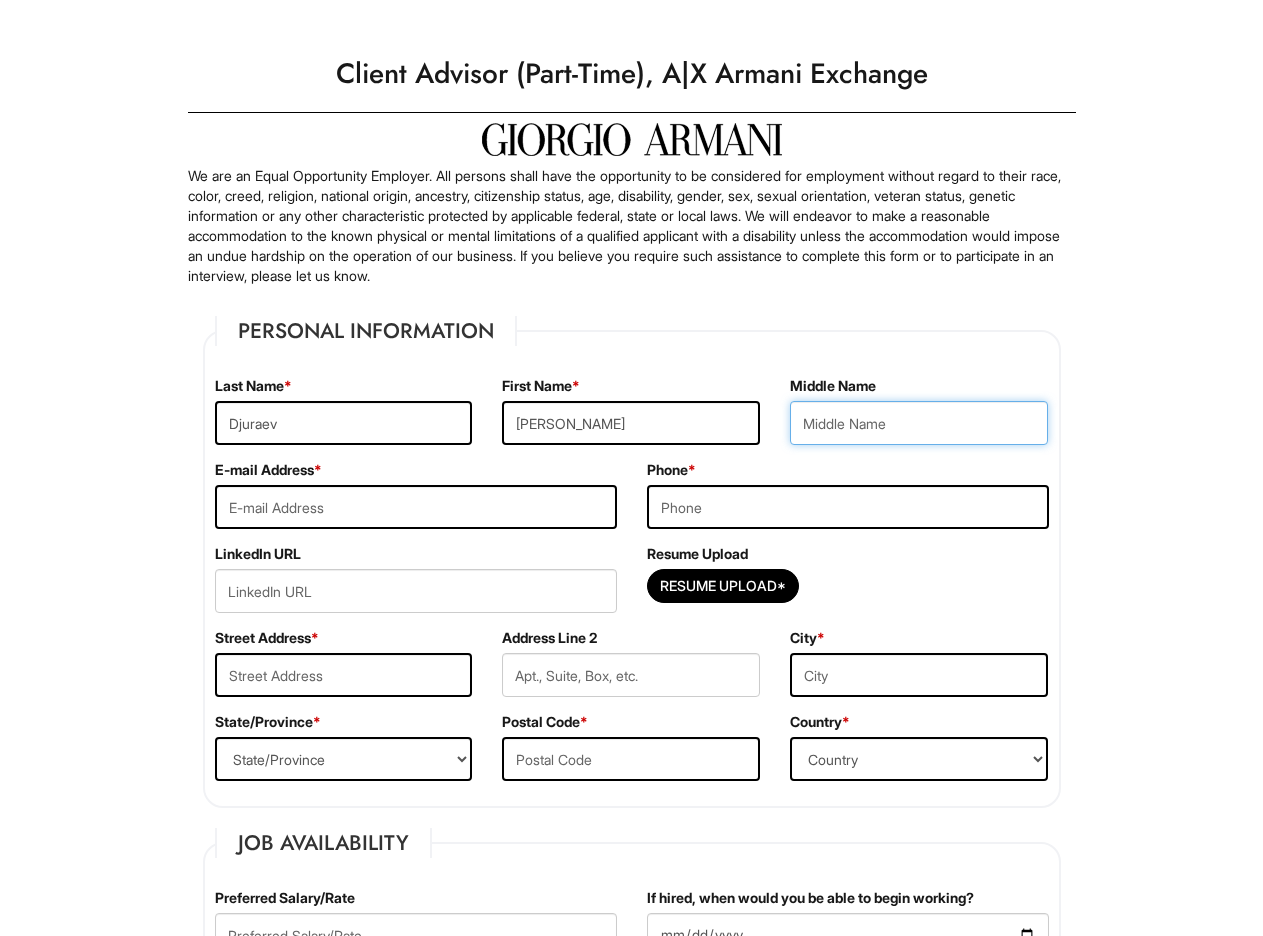 click at bounding box center [919, 423] 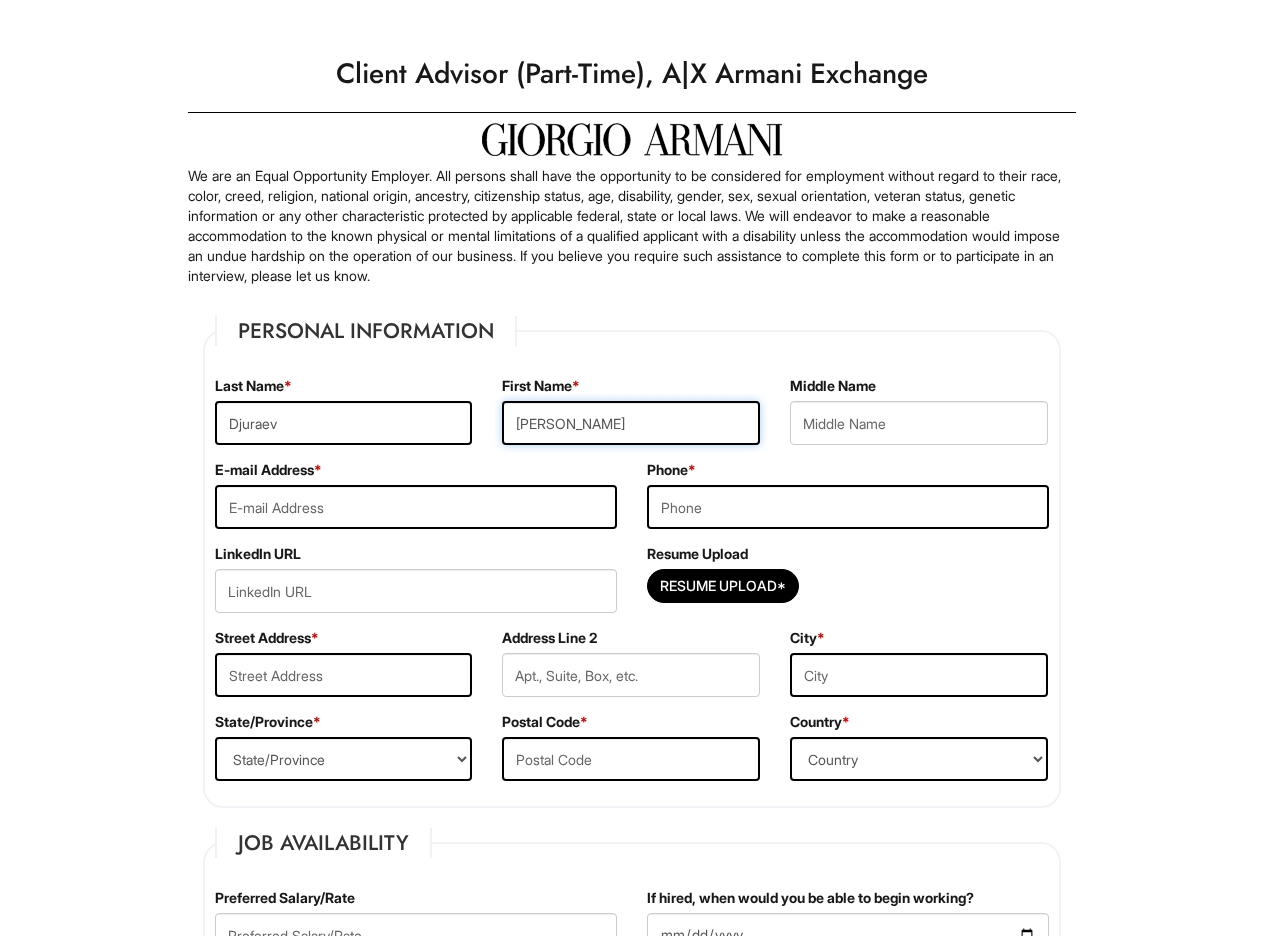 click on "Alex" at bounding box center (631, 423) 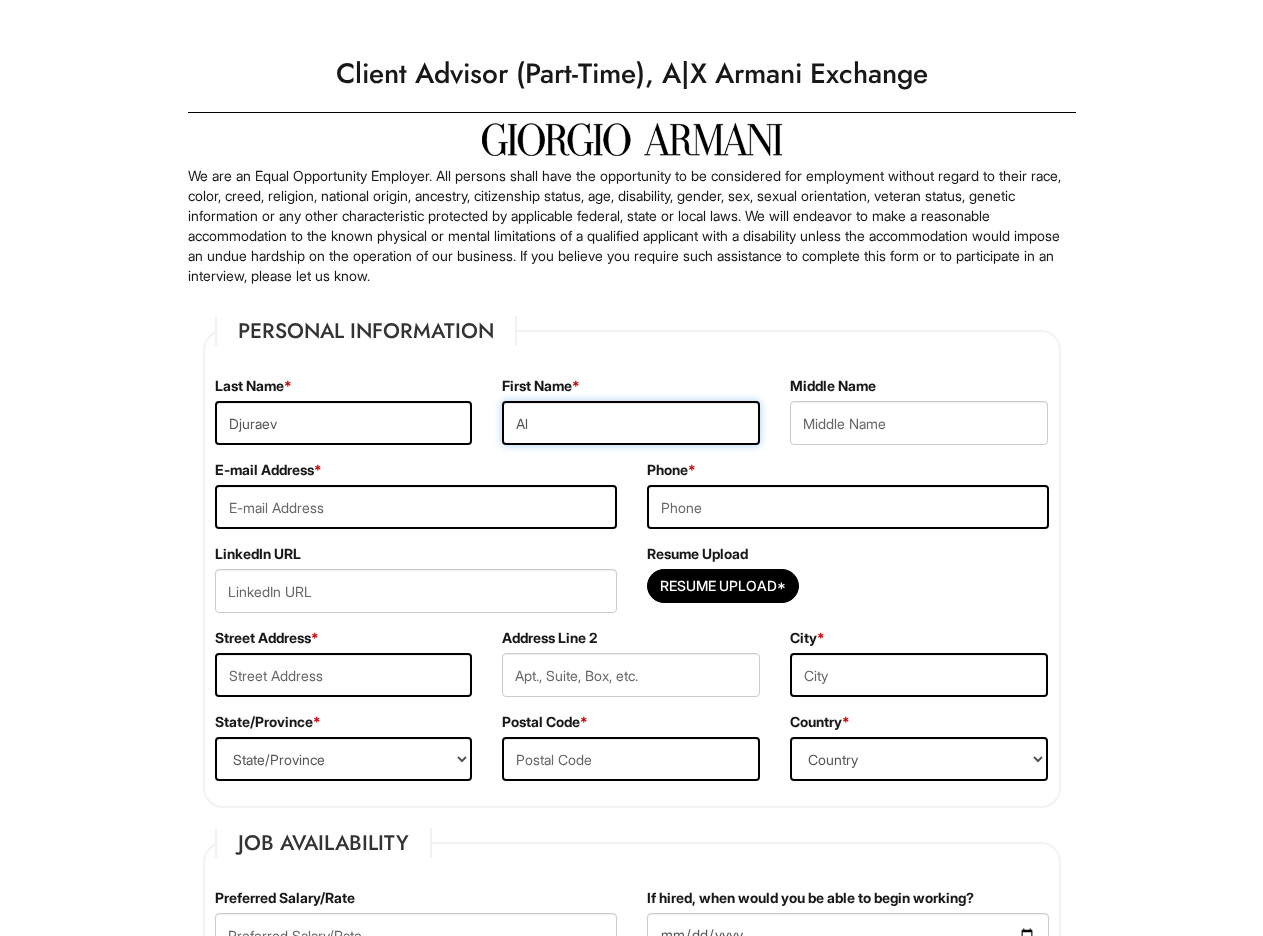 type on "A" 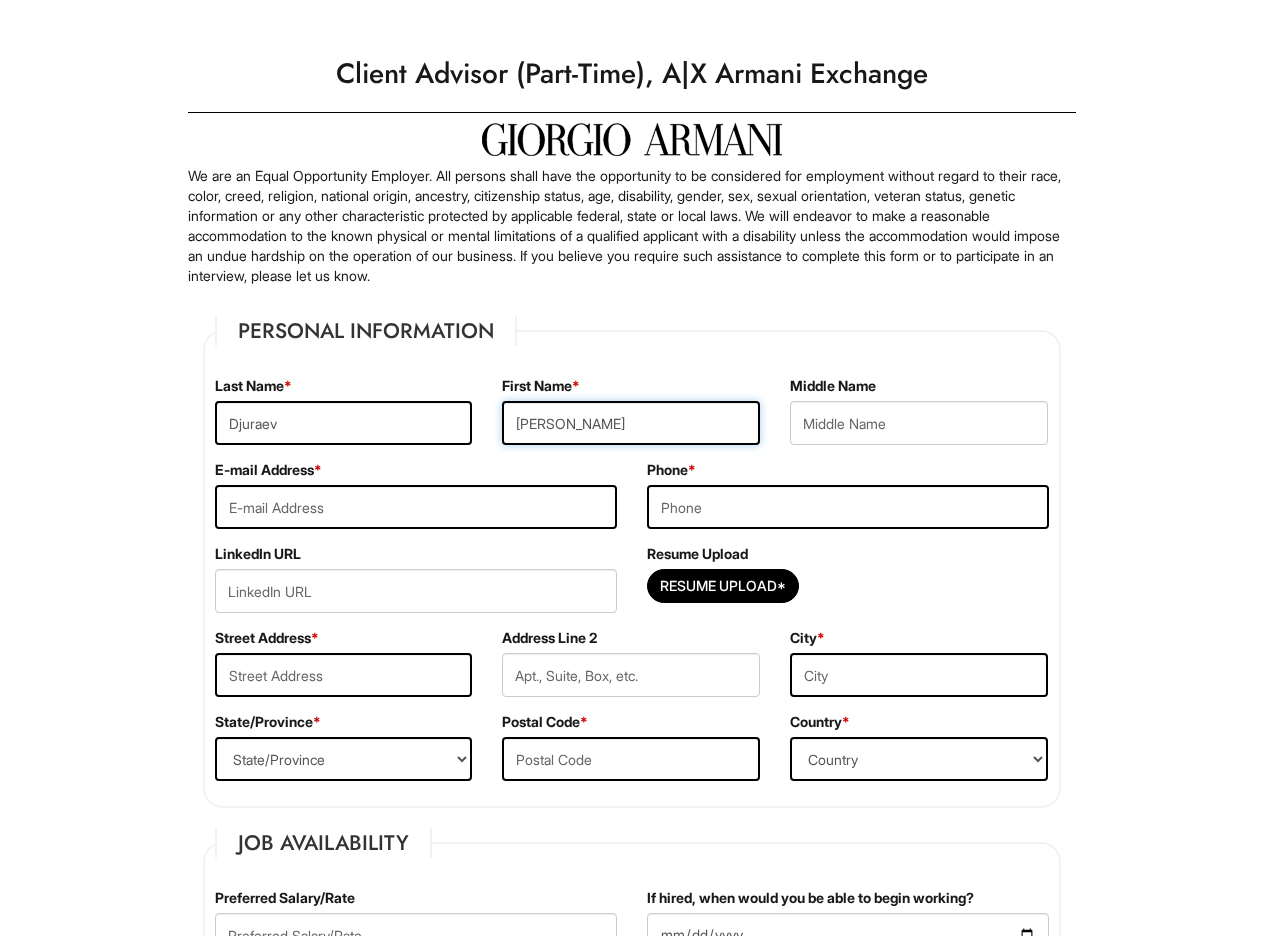 type on "Iskander" 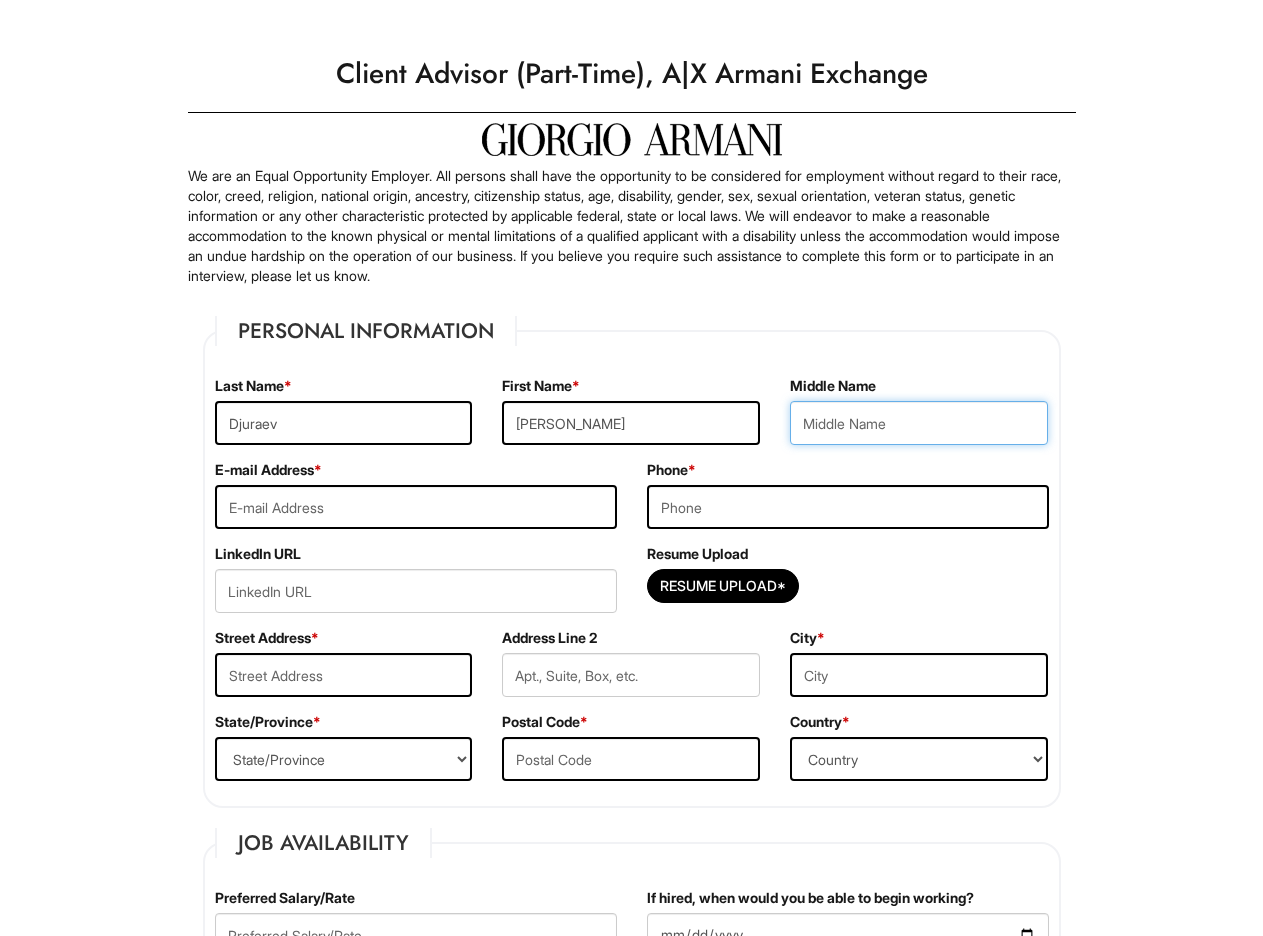 click at bounding box center (919, 423) 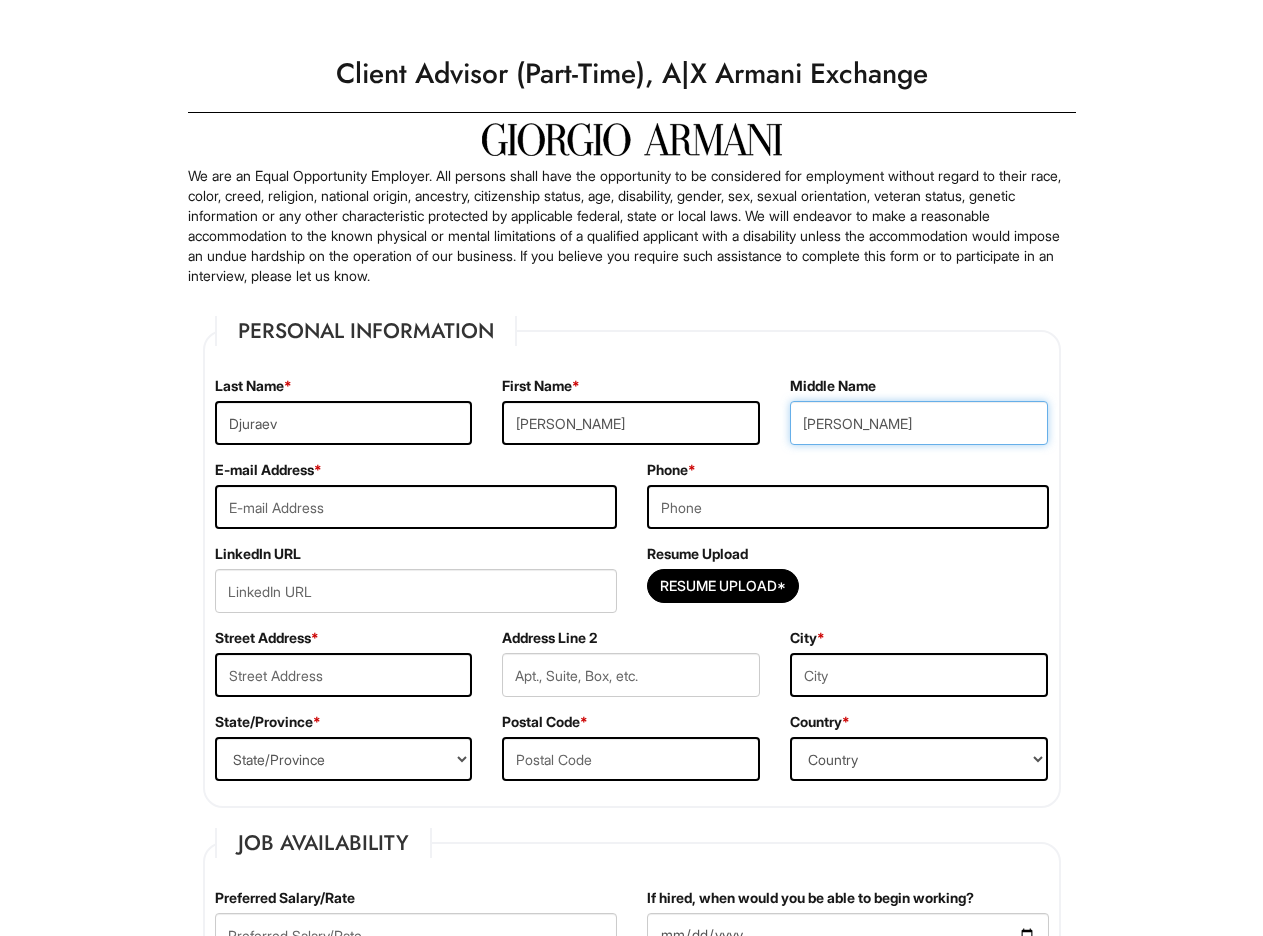 type on "Alex" 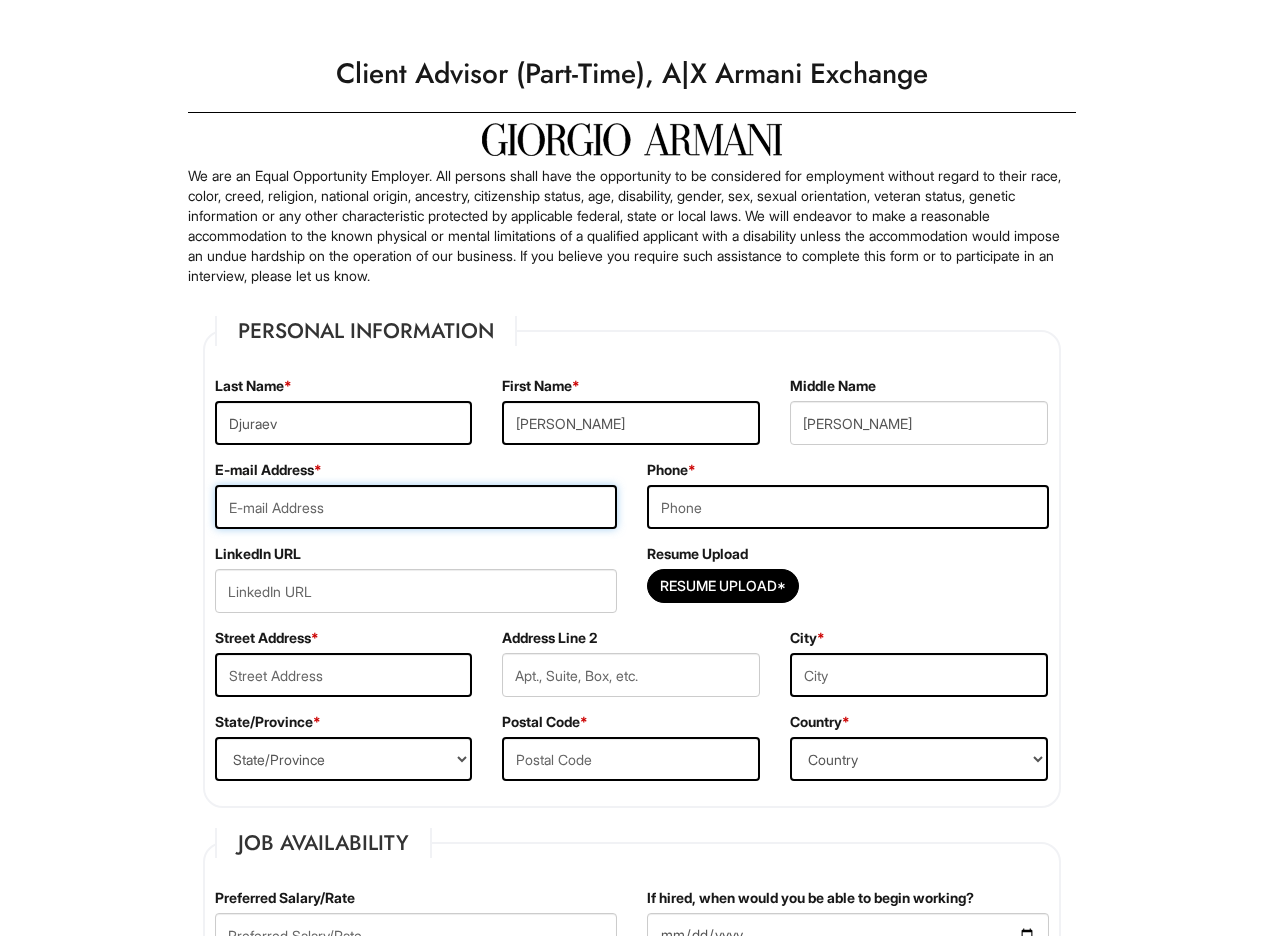 click at bounding box center [416, 507] 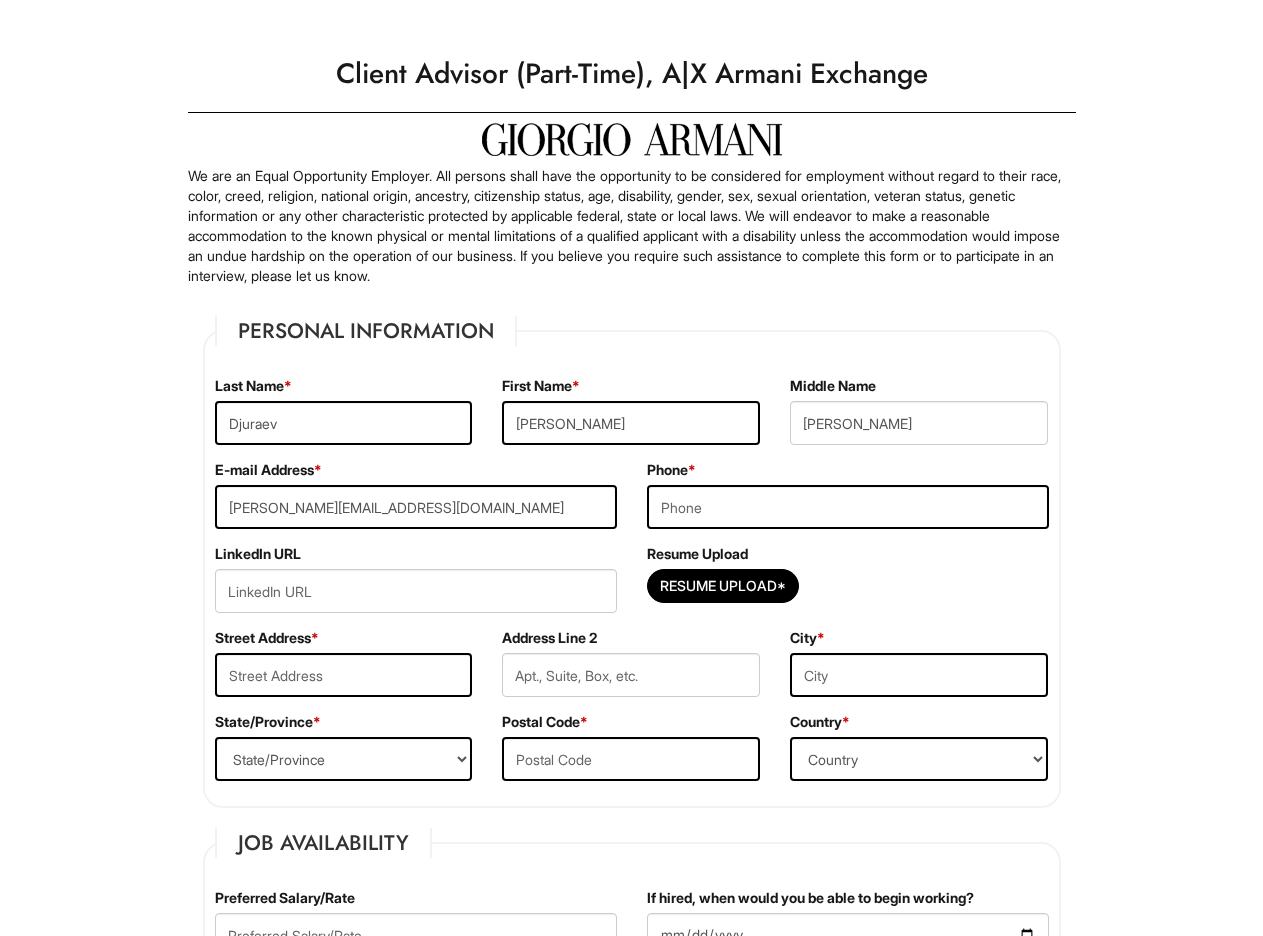 type on "8628321564" 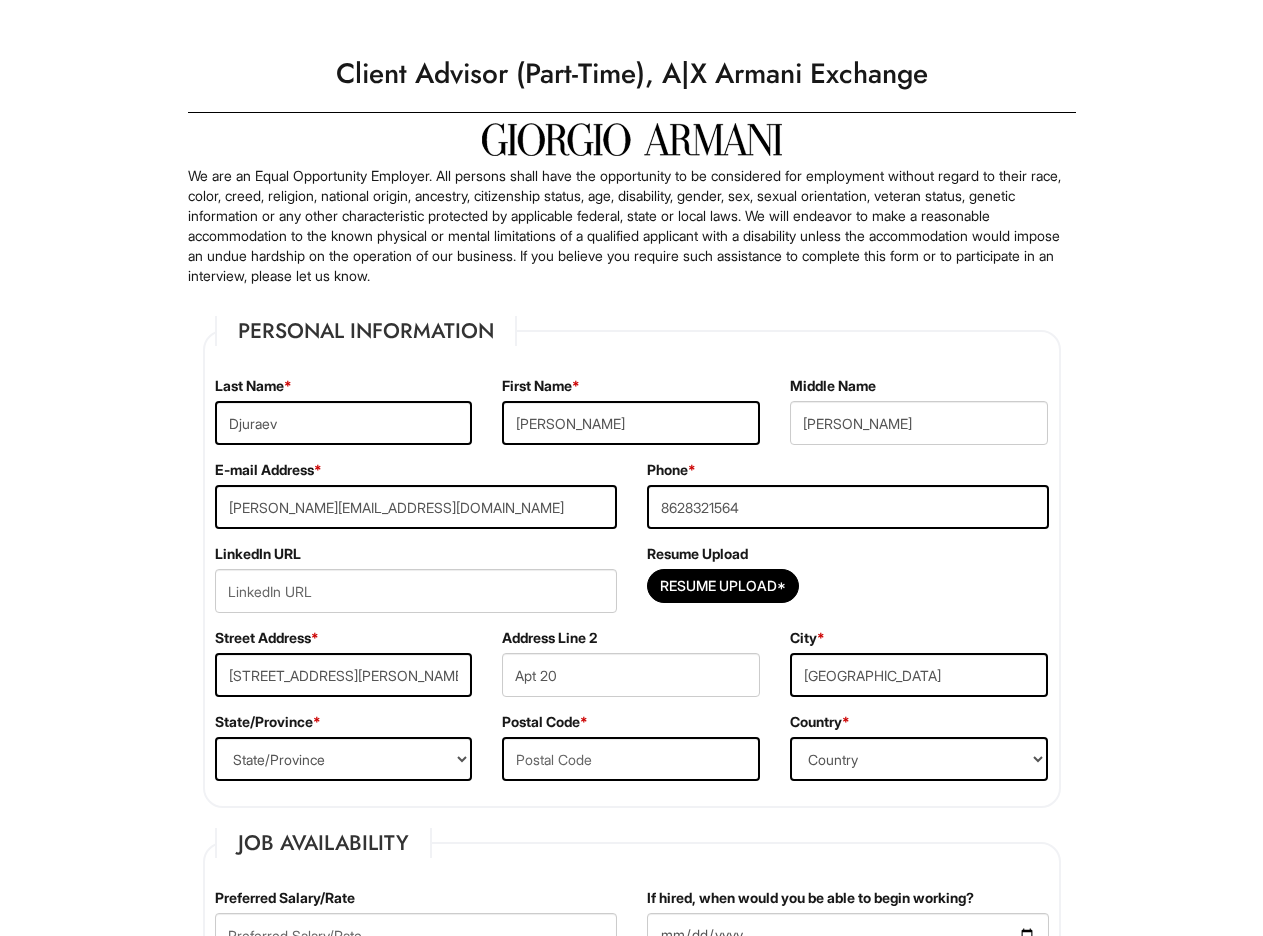select on "NJ" 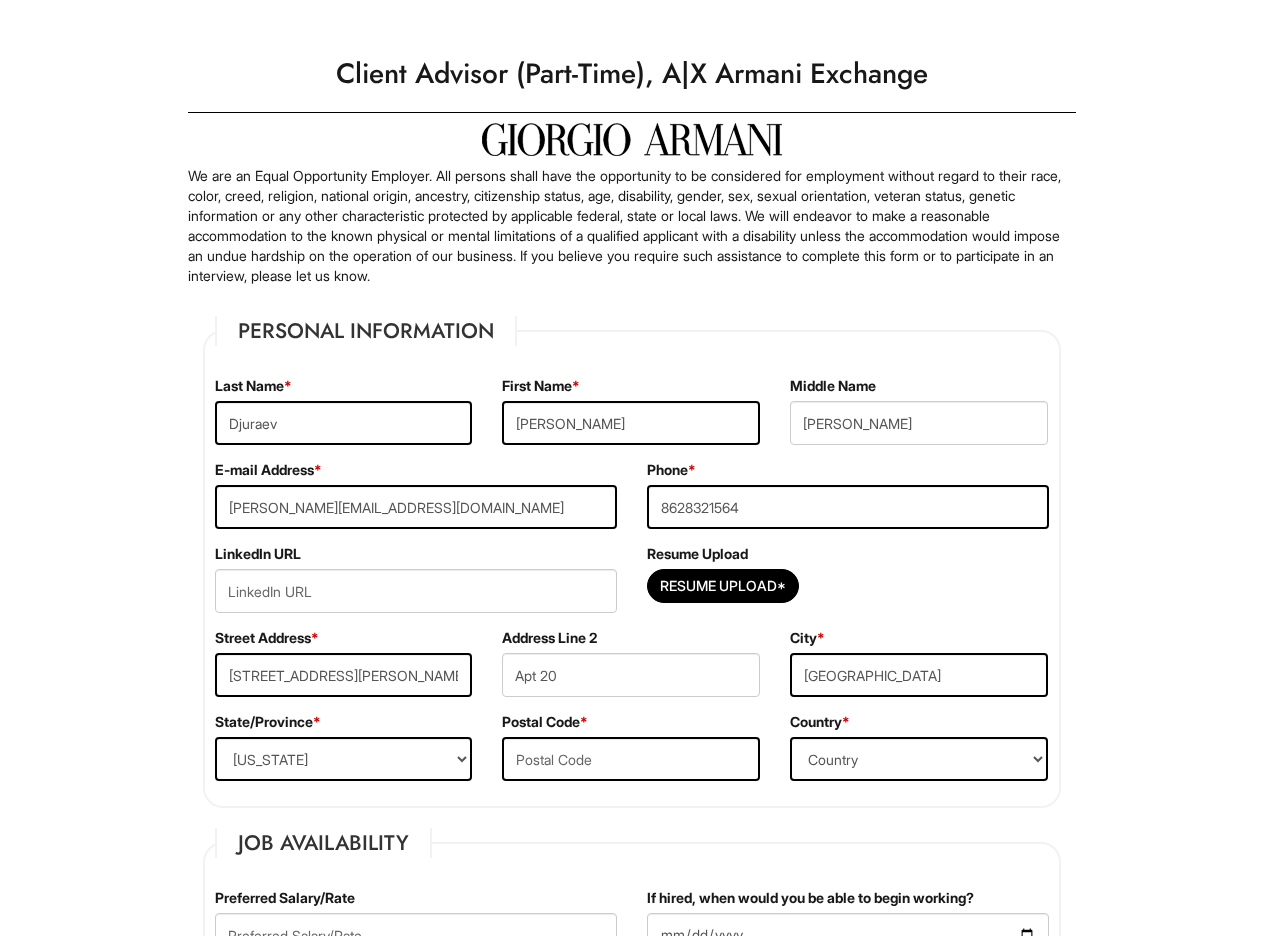 type on "07058-9333" 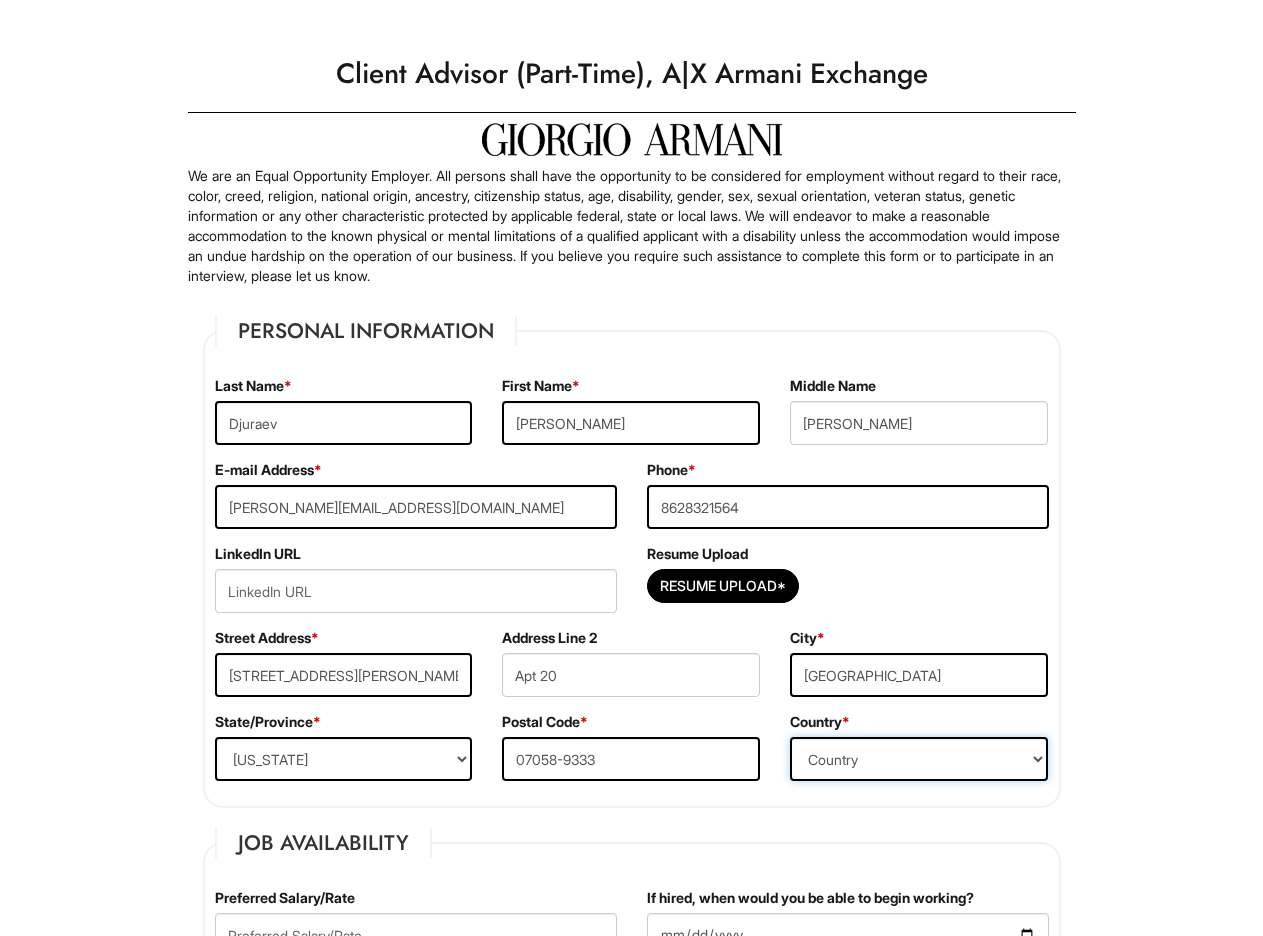 select on "United States of America" 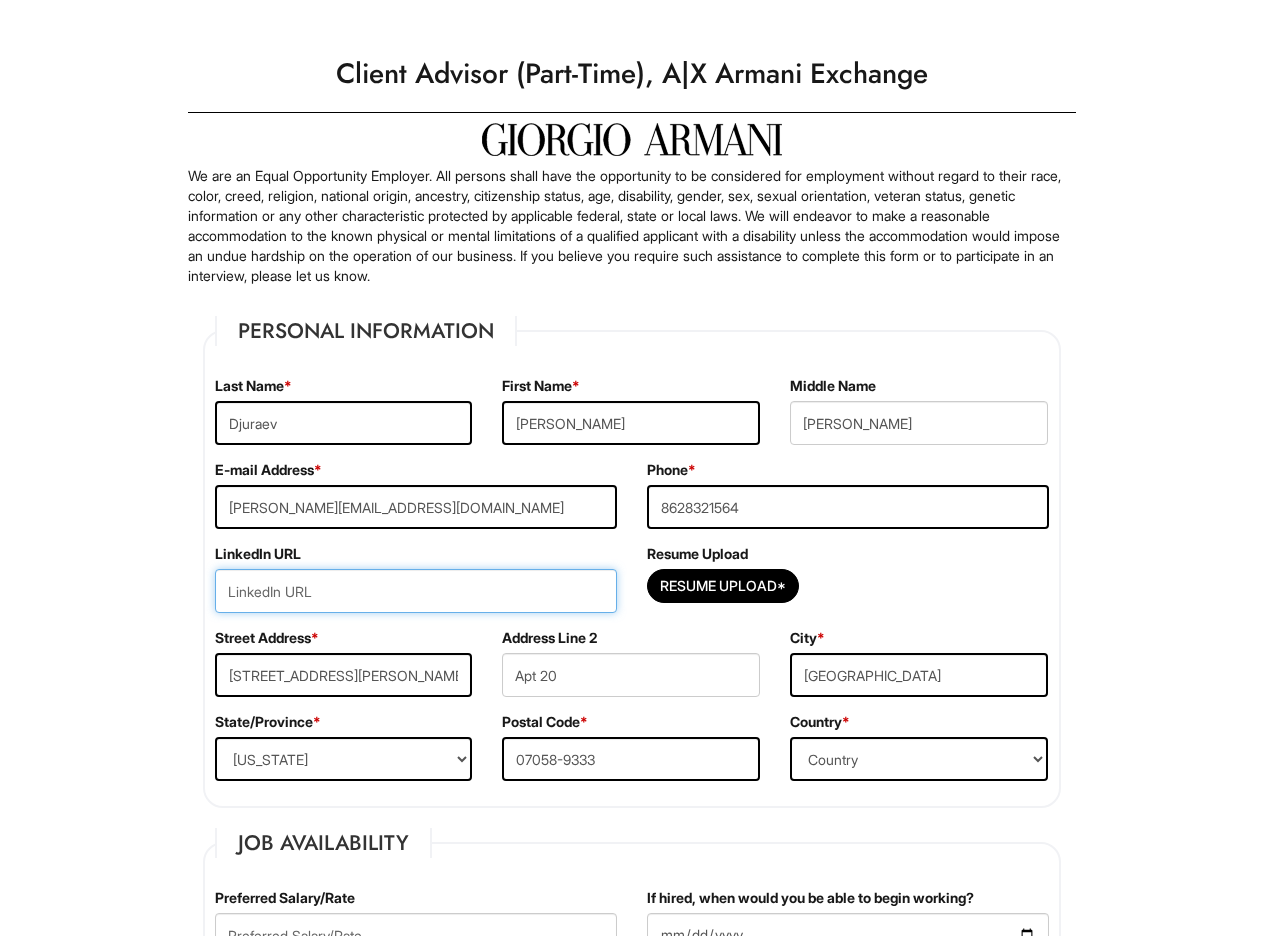 drag, startPoint x: 414, startPoint y: 610, endPoint x: 493, endPoint y: 592, distance: 81.02469 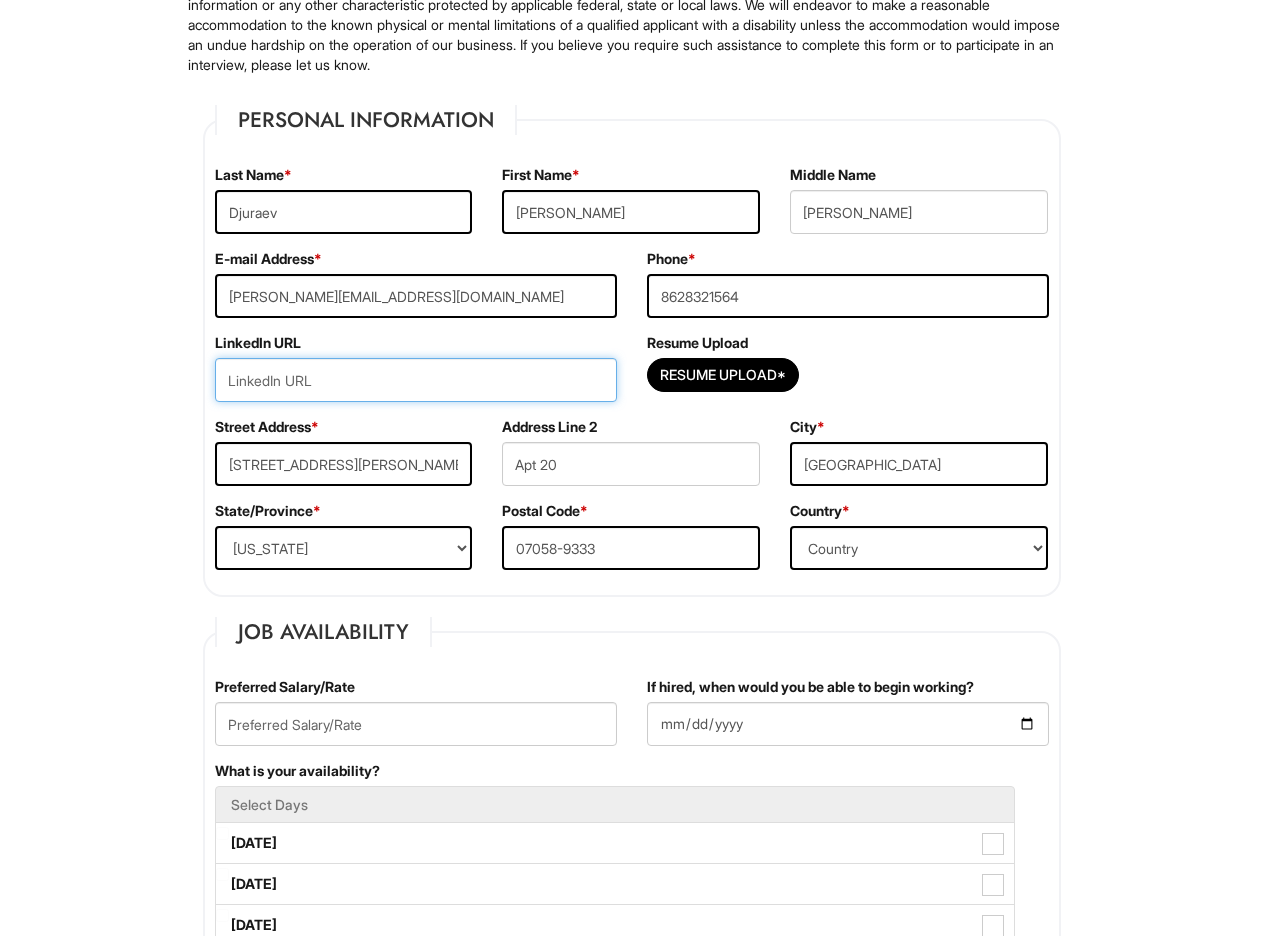 scroll, scrollTop: 226, scrollLeft: 0, axis: vertical 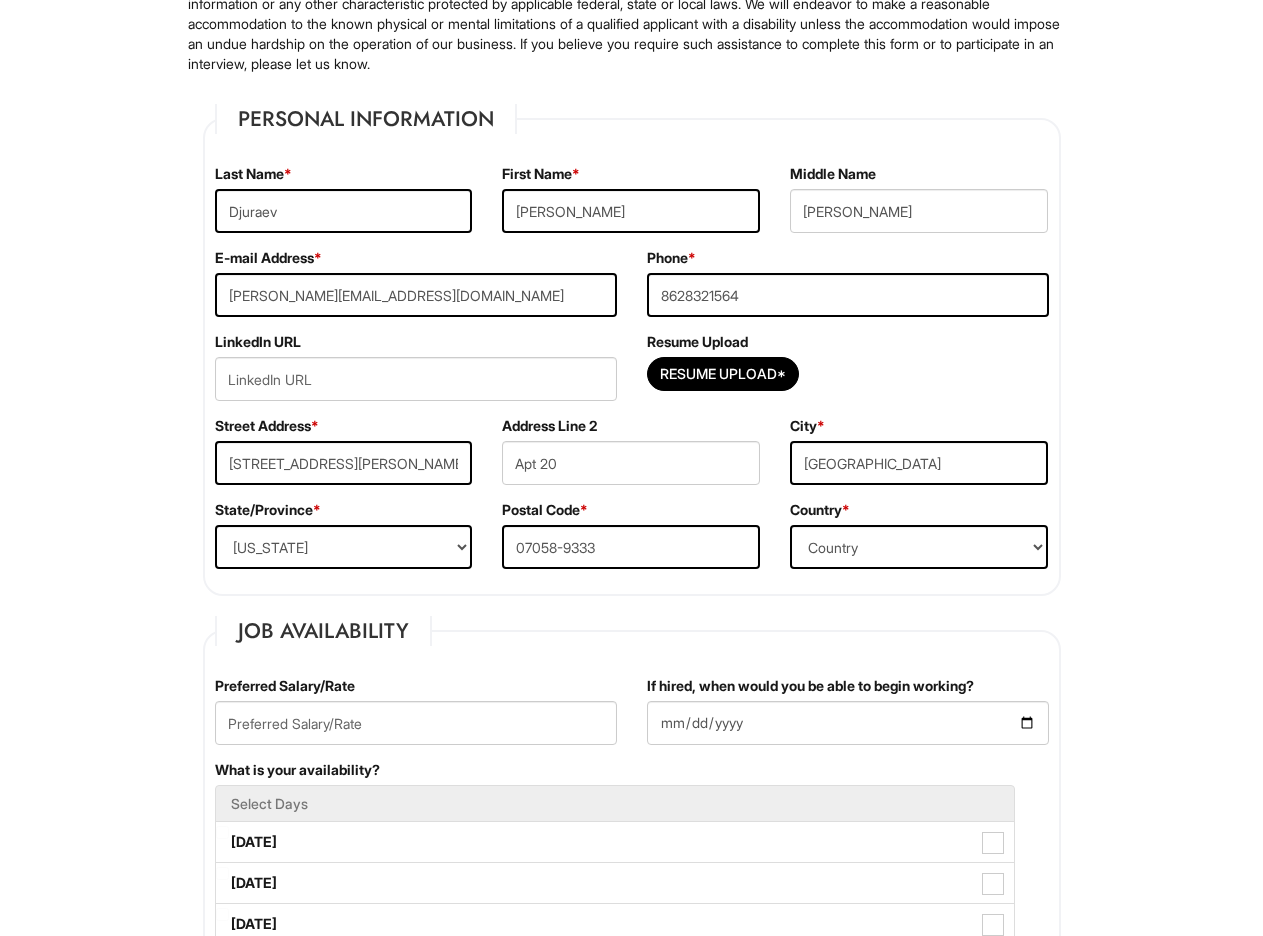 click on "Personal Information
Last Name  *   Djuraev
First Name  *   Iskander
Middle Name   Alex
E-mail Address  *   iskander.djuraev26@monrtville.net
Phone  *   8628321564
LinkedIn URL
Resume Upload   Resume Upload*
Street Address  *   2300 Rachel Terrace
Address Line 2   Apt 20
City  *   PINE BROOK
State/Province  *   State/Province ALABAMA ALASKA ARIZONA ARKANSAS CALIFORNIA COLORADO CONNECTICUT DELAWARE DISTRICT OF COLUMBIA FLORIDA GEORGIA HAWAII IDAHO ILLINOIS INDIANA IOWA KANSAS KENTUCKY LOUISIANA MAINE MARYLAND MASSACHUSETTS MICHIGAN MINNESOTA MISSISSIPPI MISSOURI MONTANA NEBRASKA NEVADA NEW HAMPSHIRE NEW JERSEY NEW MEXICO NEW YORK NORTH CAROLINA NORTH DAKOTA OHIO OKLAHOMA OREGON PENNSYLVANIA RHODE ISLAND SOUTH CAROLINA SOUTH DAKOTA TENNESSEE TEXAS UTAH VERMONT VIRGINIA WASHINGTON WEST VIRGINIA WISCONSIN WYOMING CA-ALBERTA CA-BRITISH COLUMBIA CA-MANITOBA CA-NEW BRUNSWICK CA-NEWFOUNDLAND CA-NOVA SCOTIA CA-NORTHWEST TERRITORIES CA-NUNAVUT CA-ONTARIO CA-PRINCE EDWARD ISLAND" at bounding box center [632, 1782] 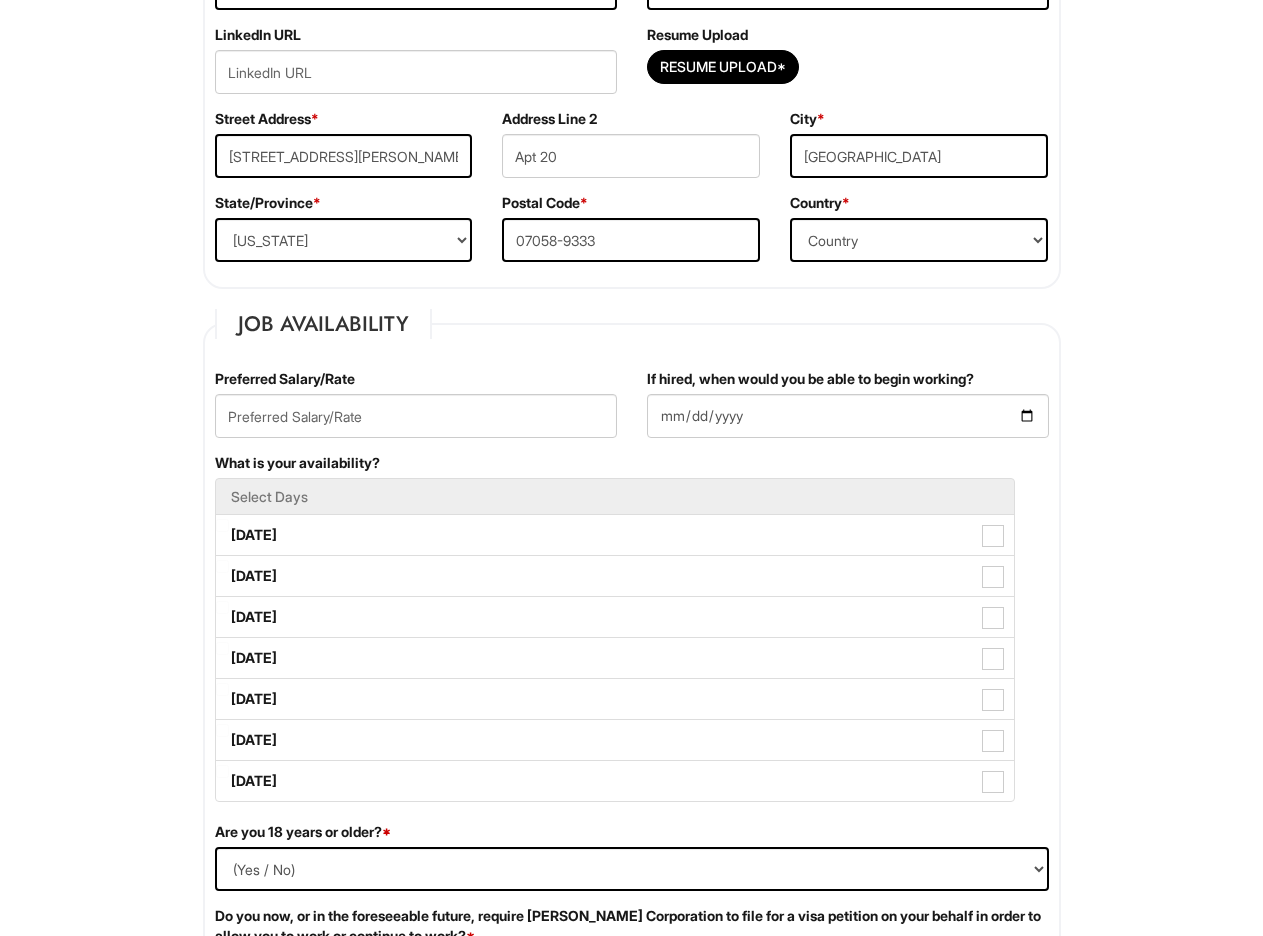 scroll, scrollTop: 535, scrollLeft: 0, axis: vertical 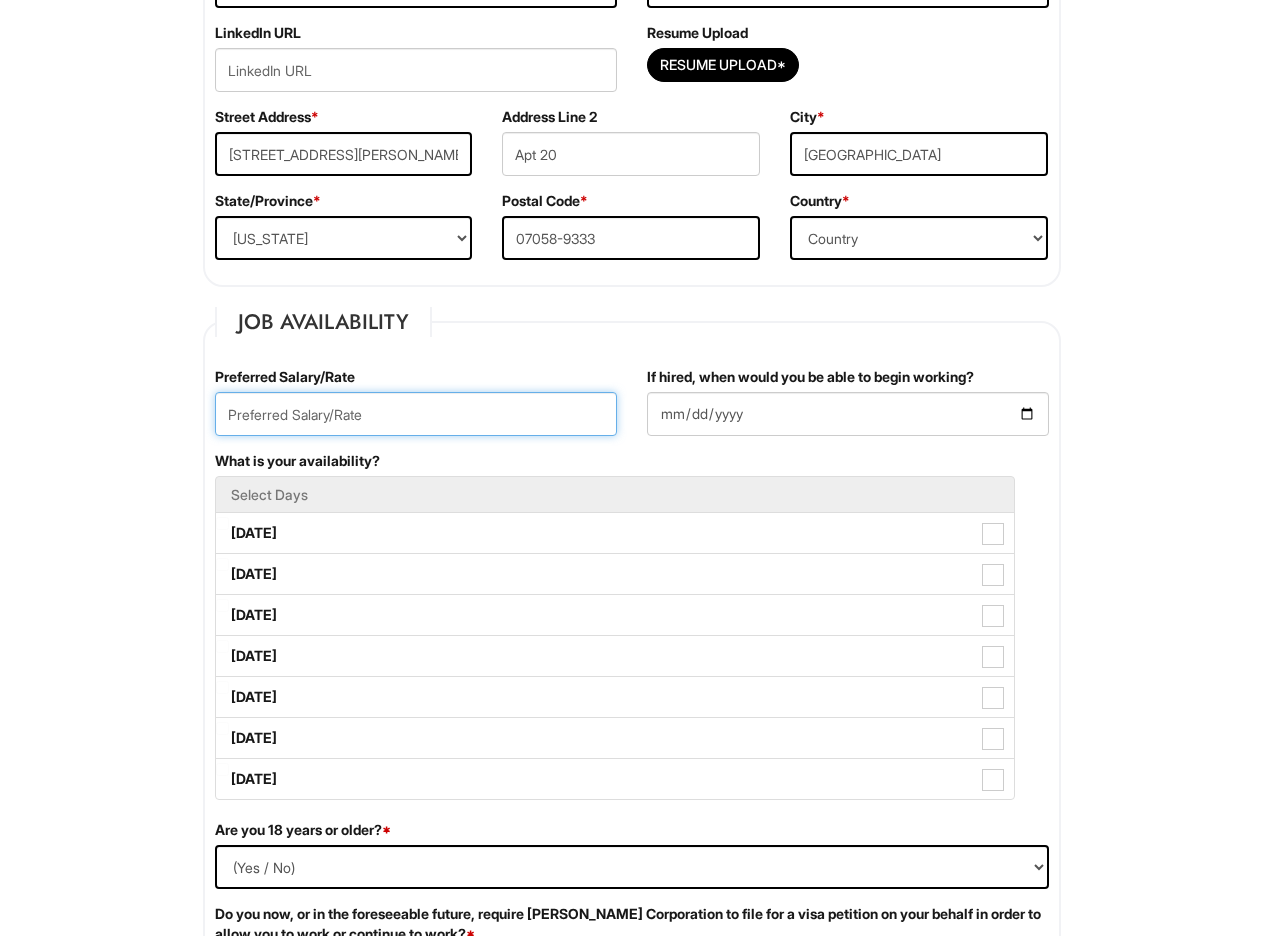 click at bounding box center [416, 414] 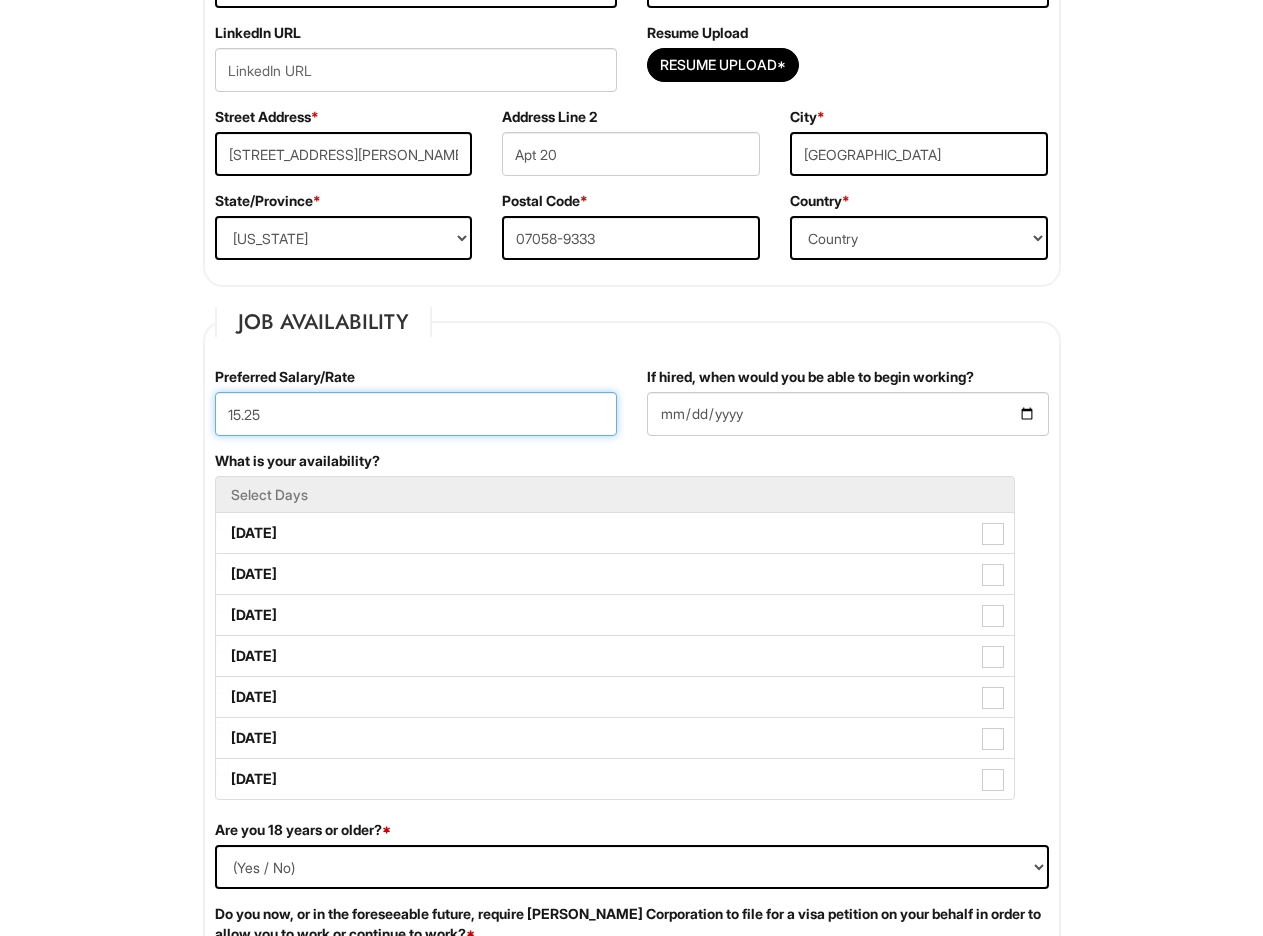 type on "15.25" 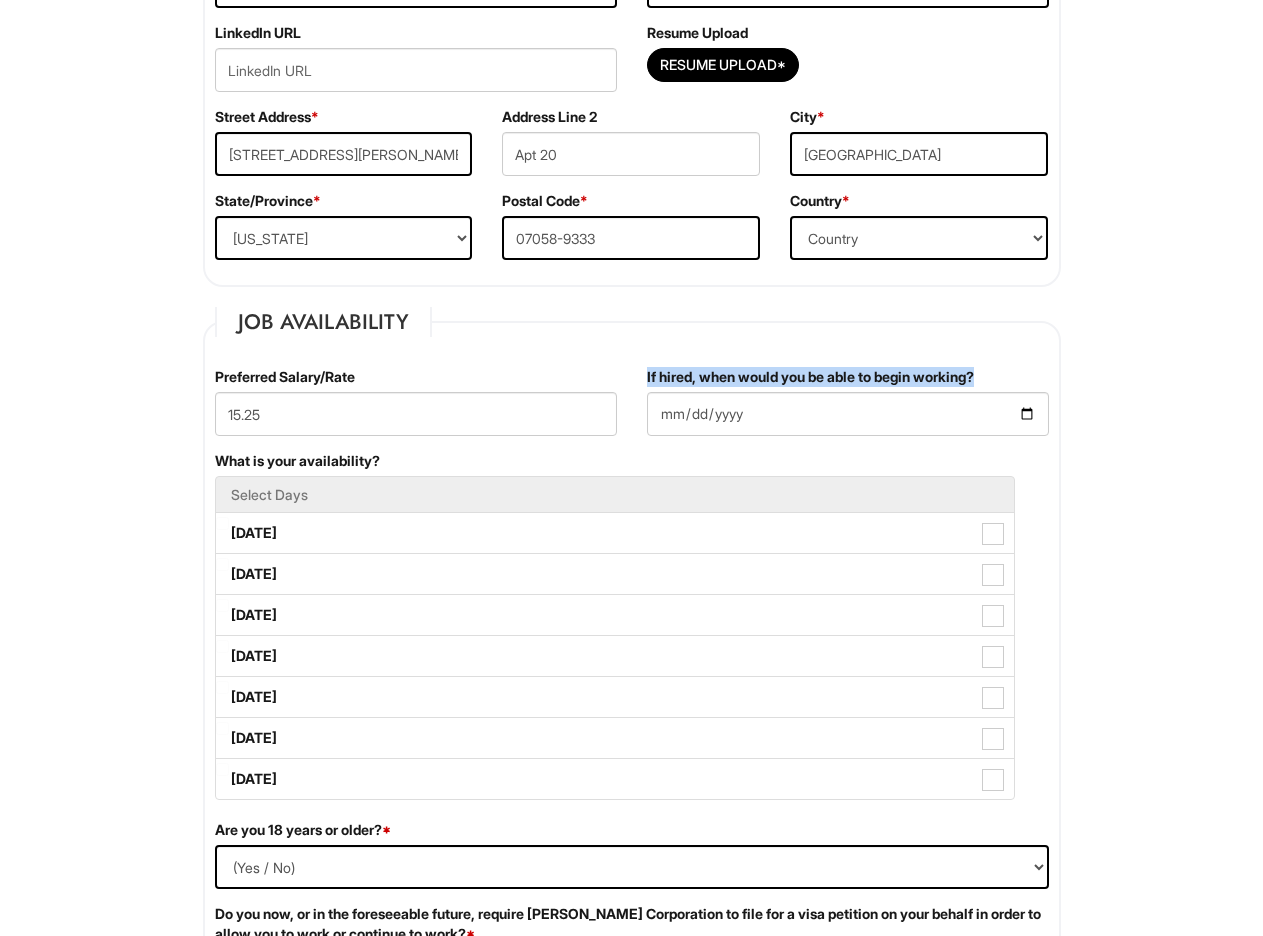 drag, startPoint x: 770, startPoint y: 390, endPoint x: 735, endPoint y: 414, distance: 42.43819 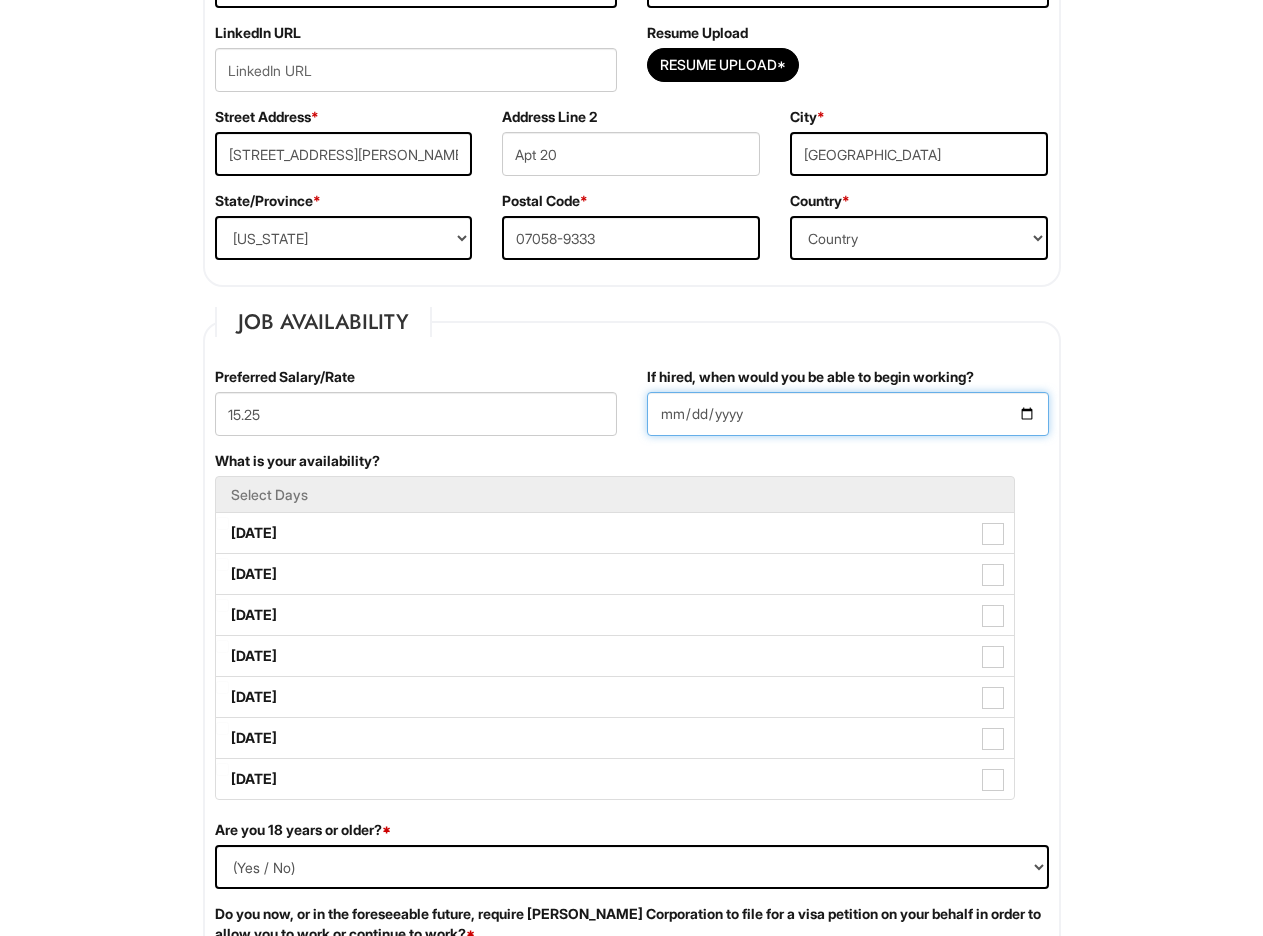 click on "If hired, when would you be able to begin working?" at bounding box center [848, 414] 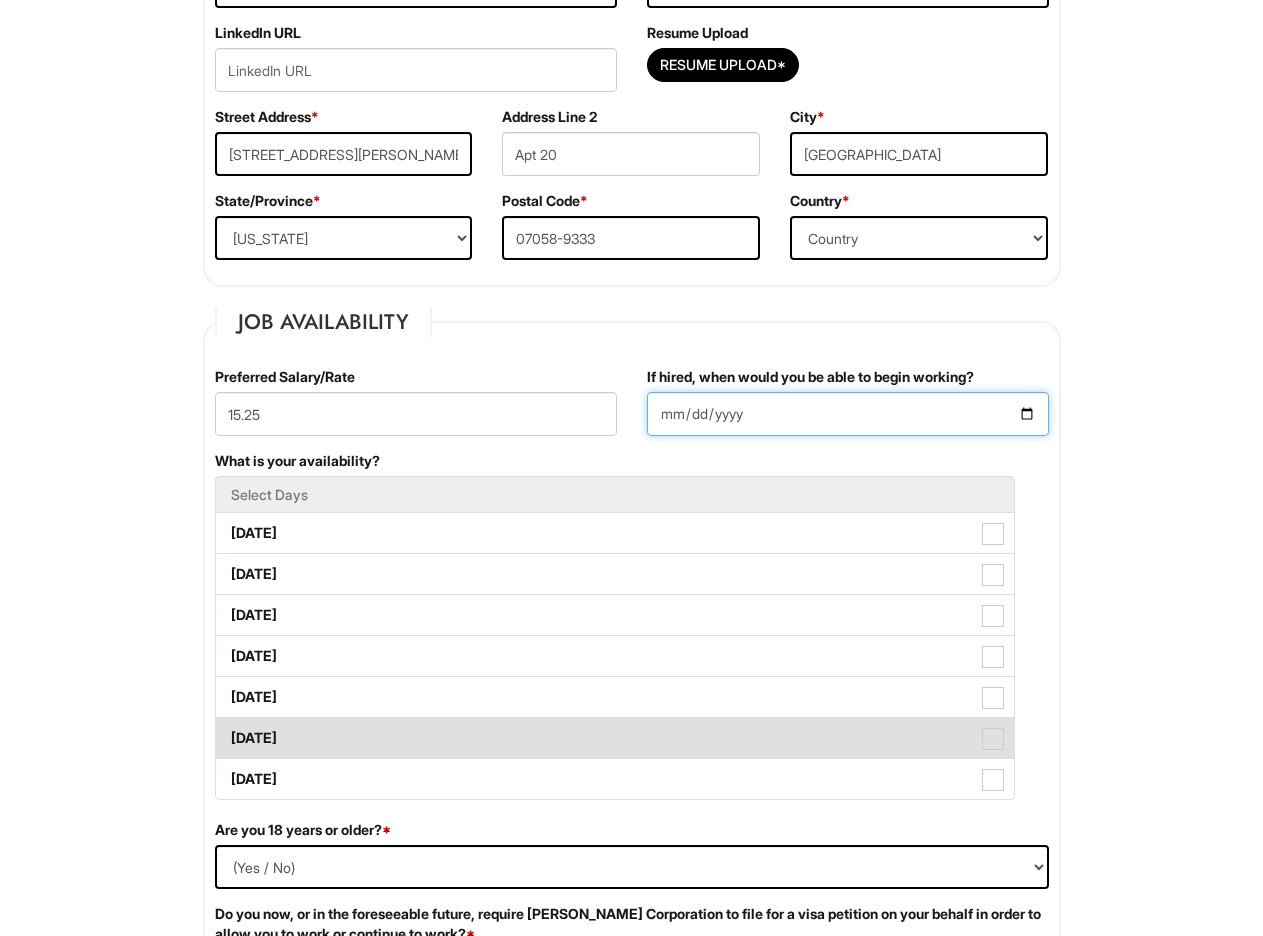 type on "2025-07-14" 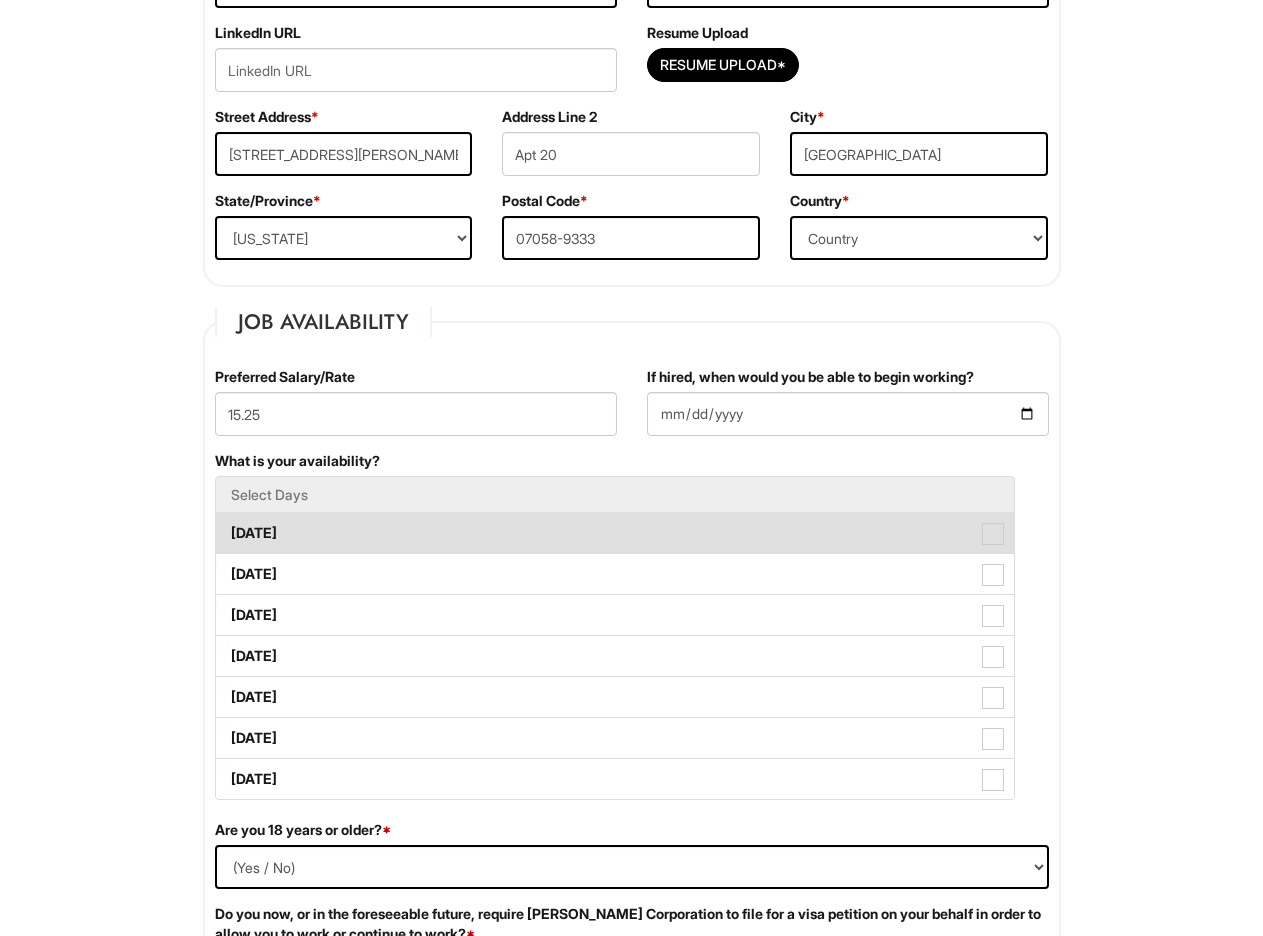 click on "Monday" at bounding box center (615, 533) 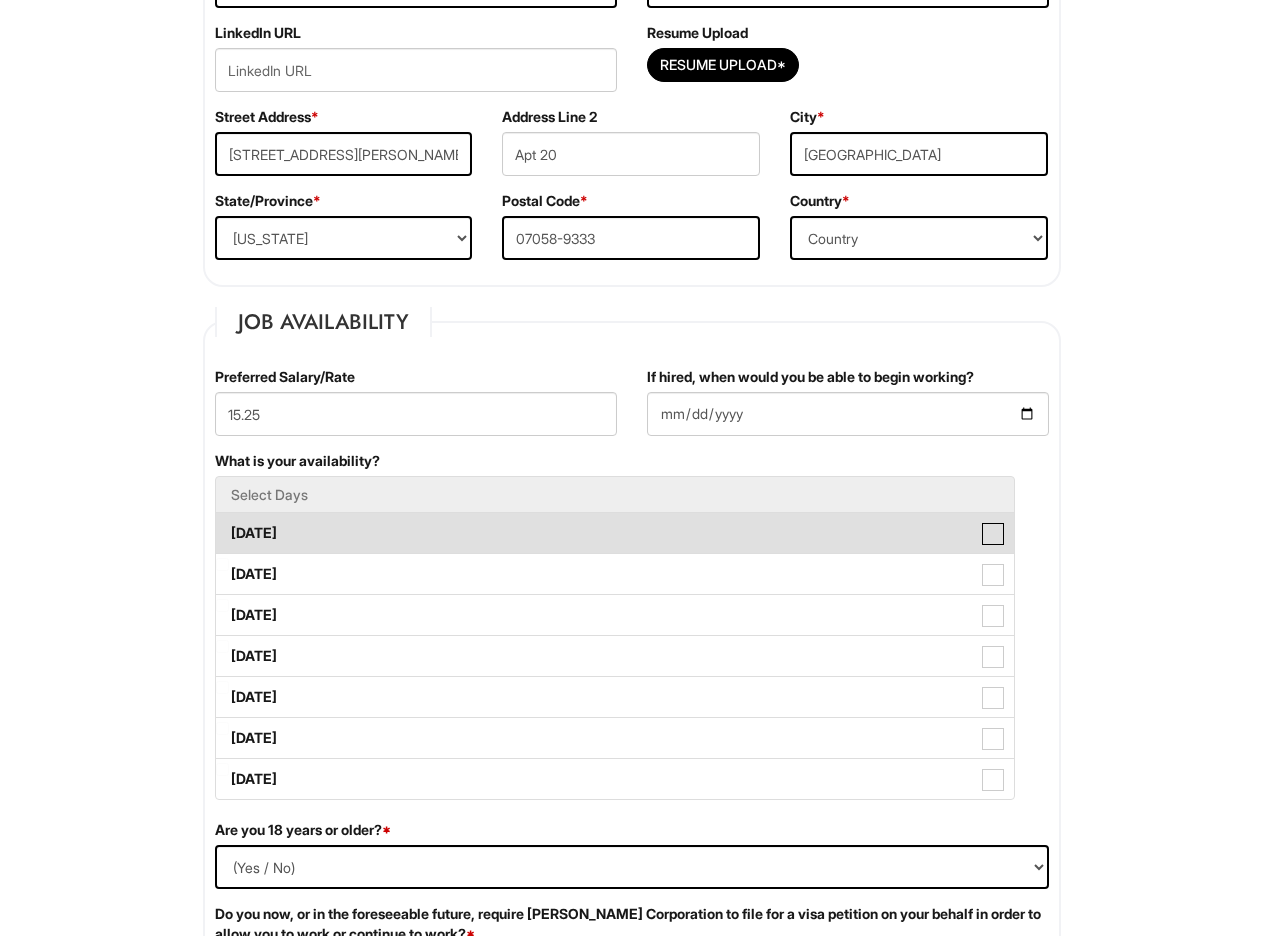 click on "Monday" at bounding box center [222, 523] 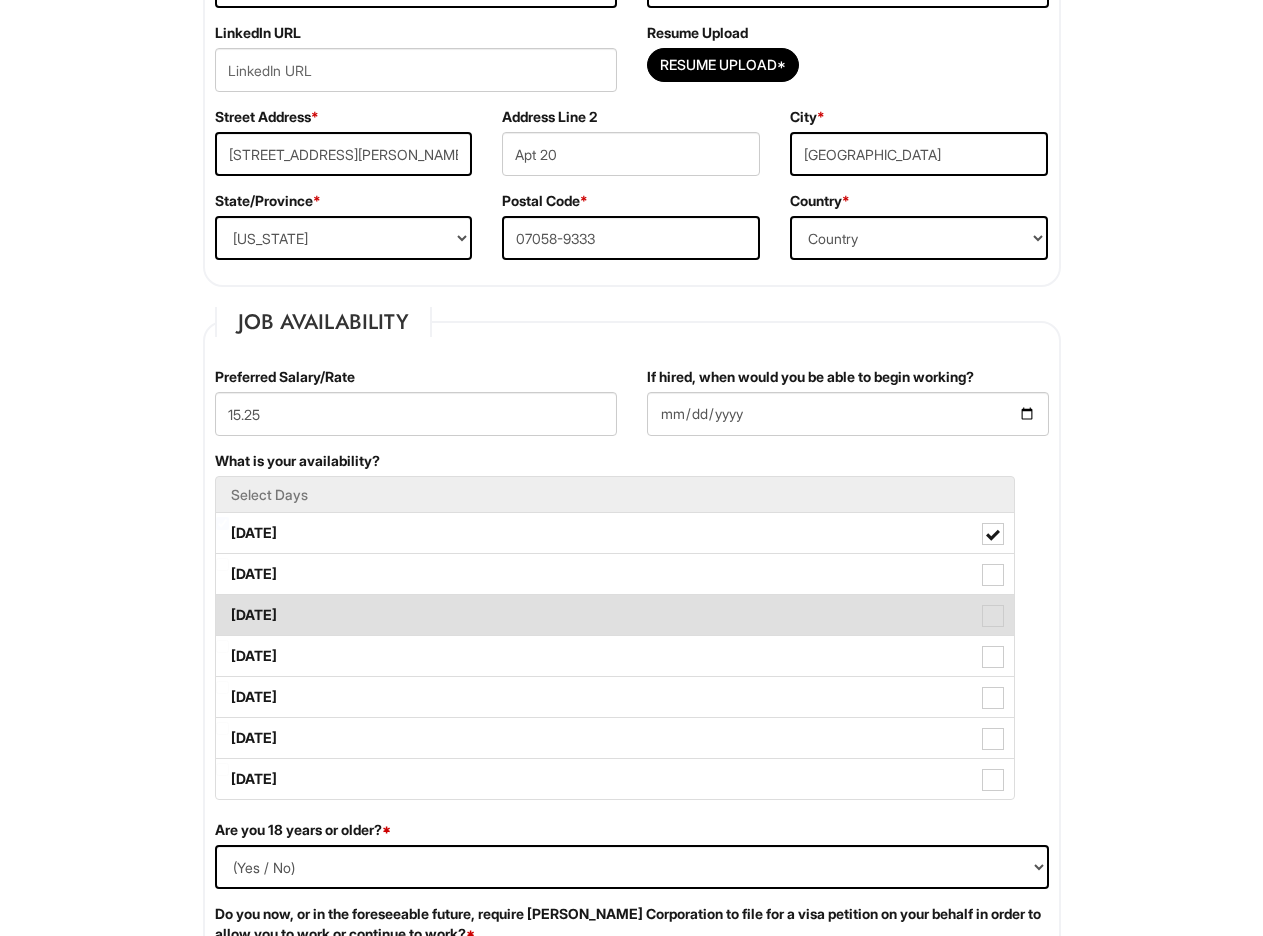 click on "Wednesday" at bounding box center [615, 615] 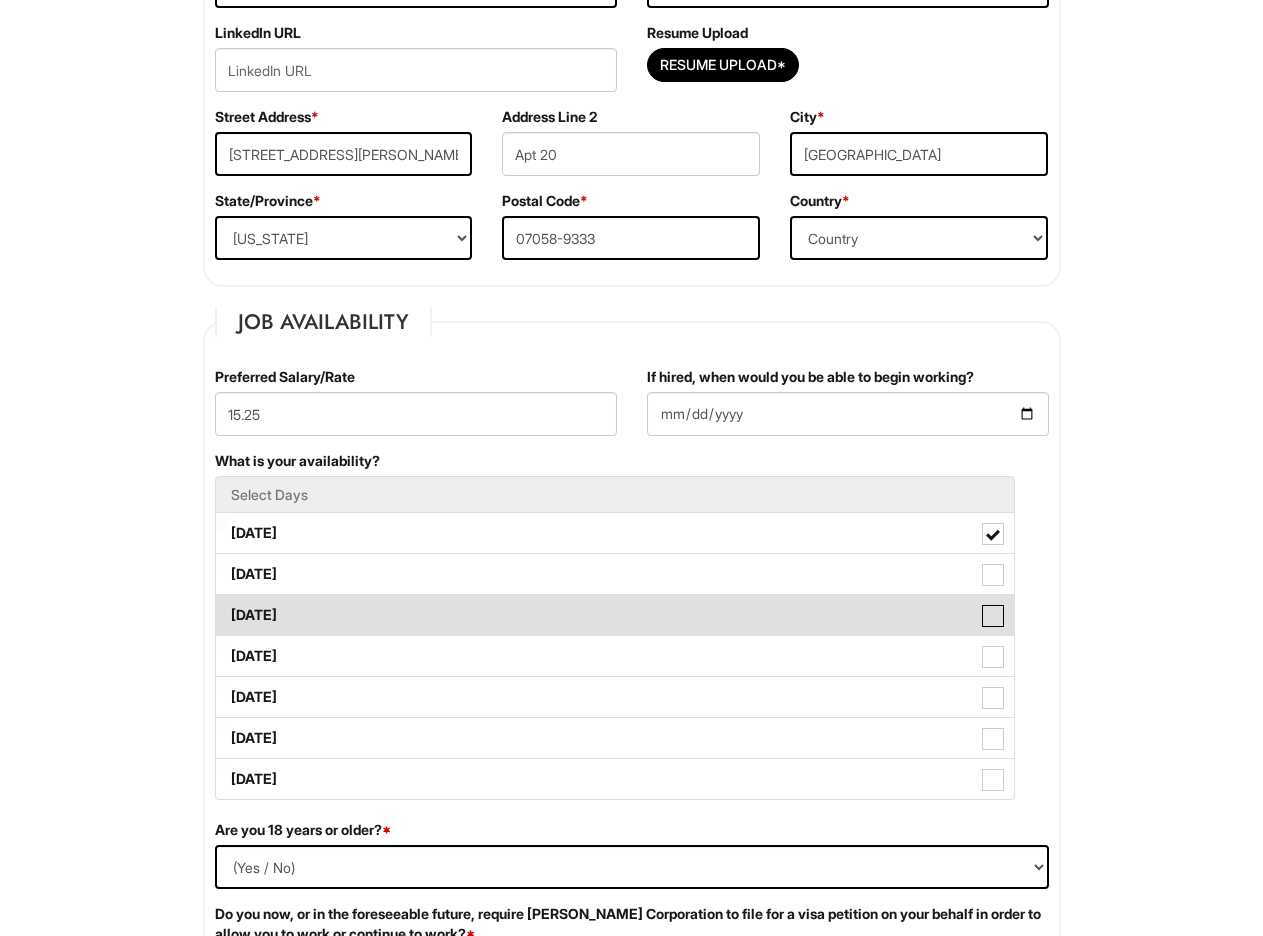 click on "Wednesday" at bounding box center [222, 605] 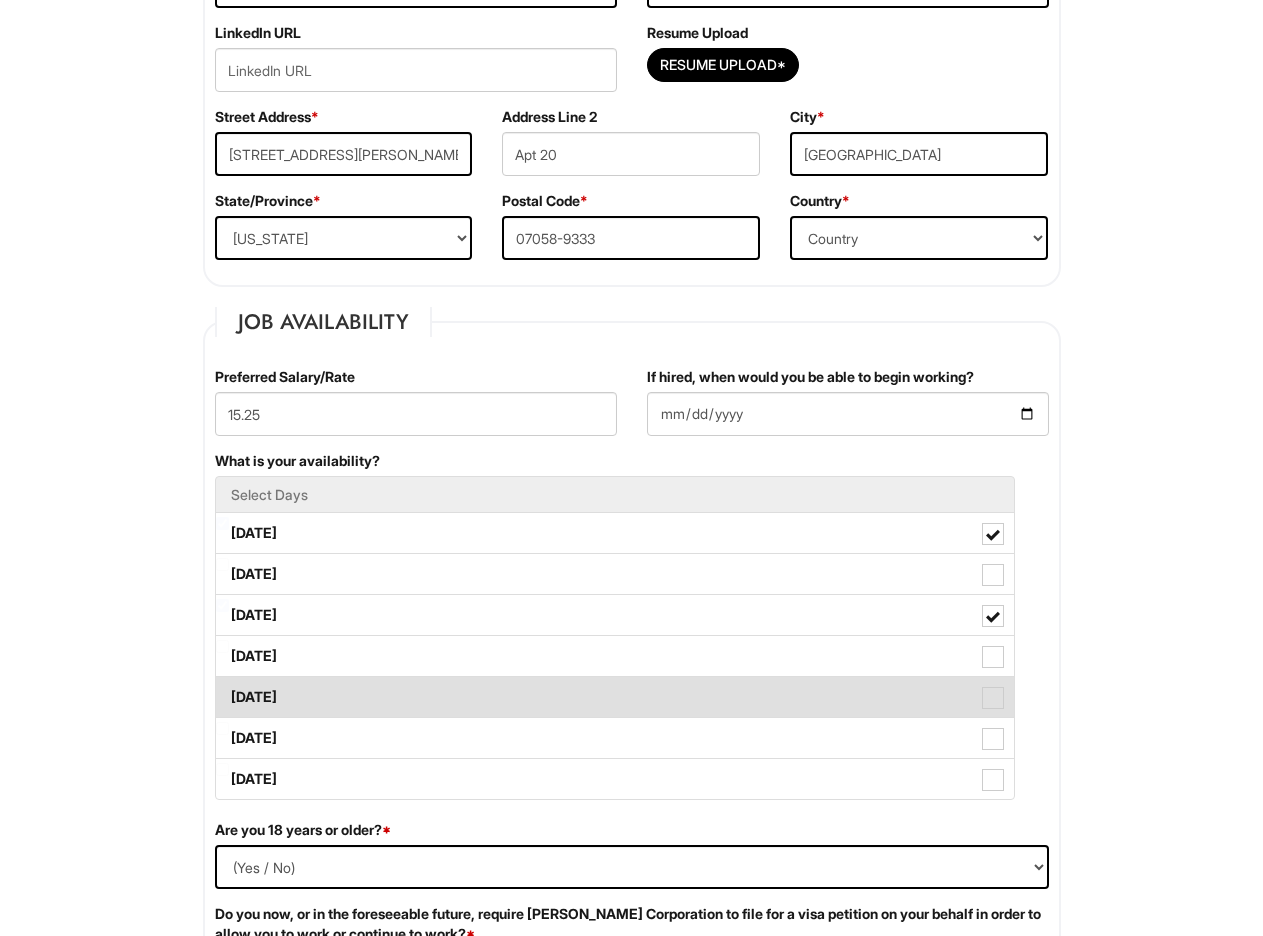 click on "Friday" at bounding box center (615, 697) 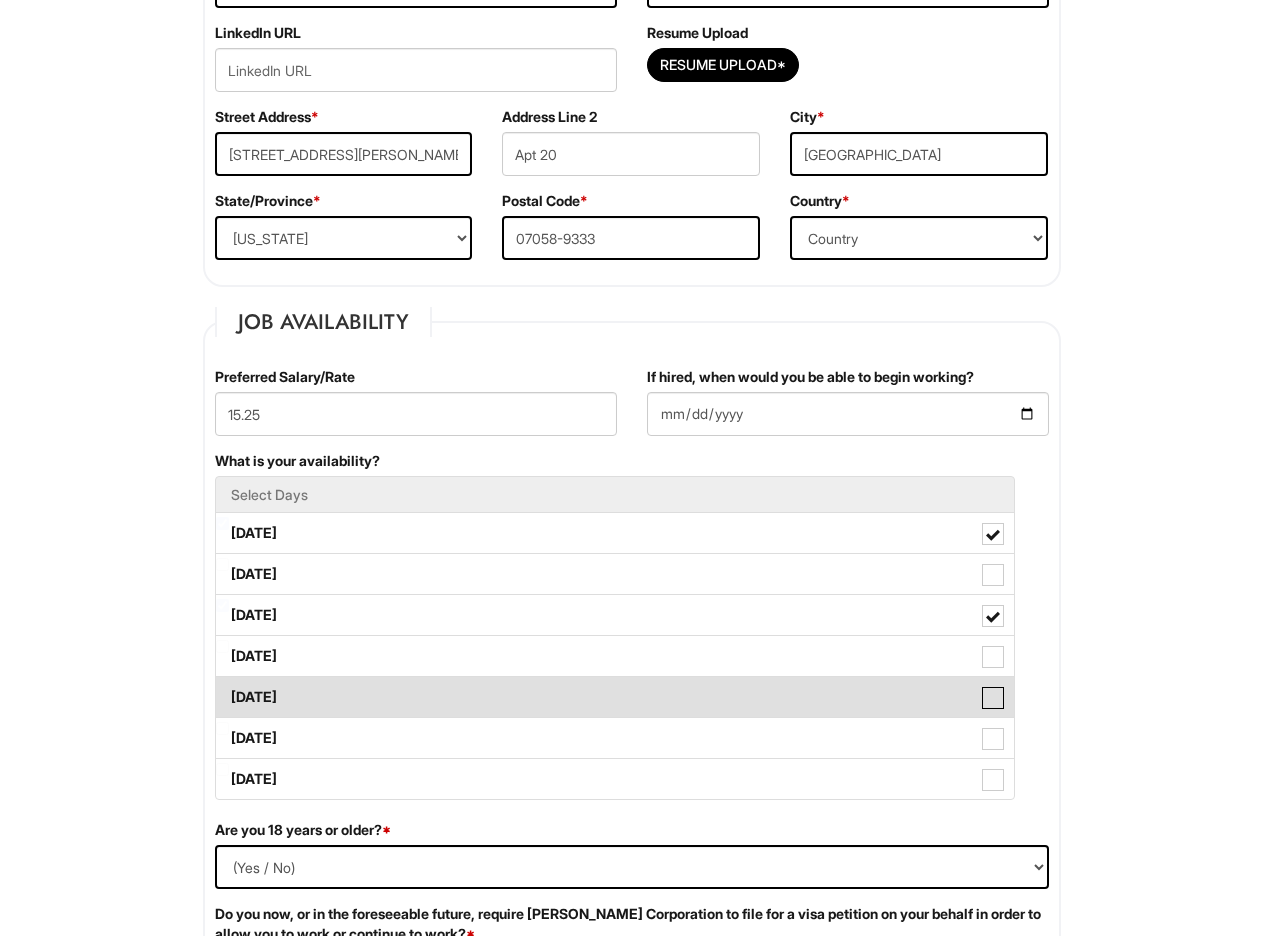 click on "Friday" at bounding box center [222, 687] 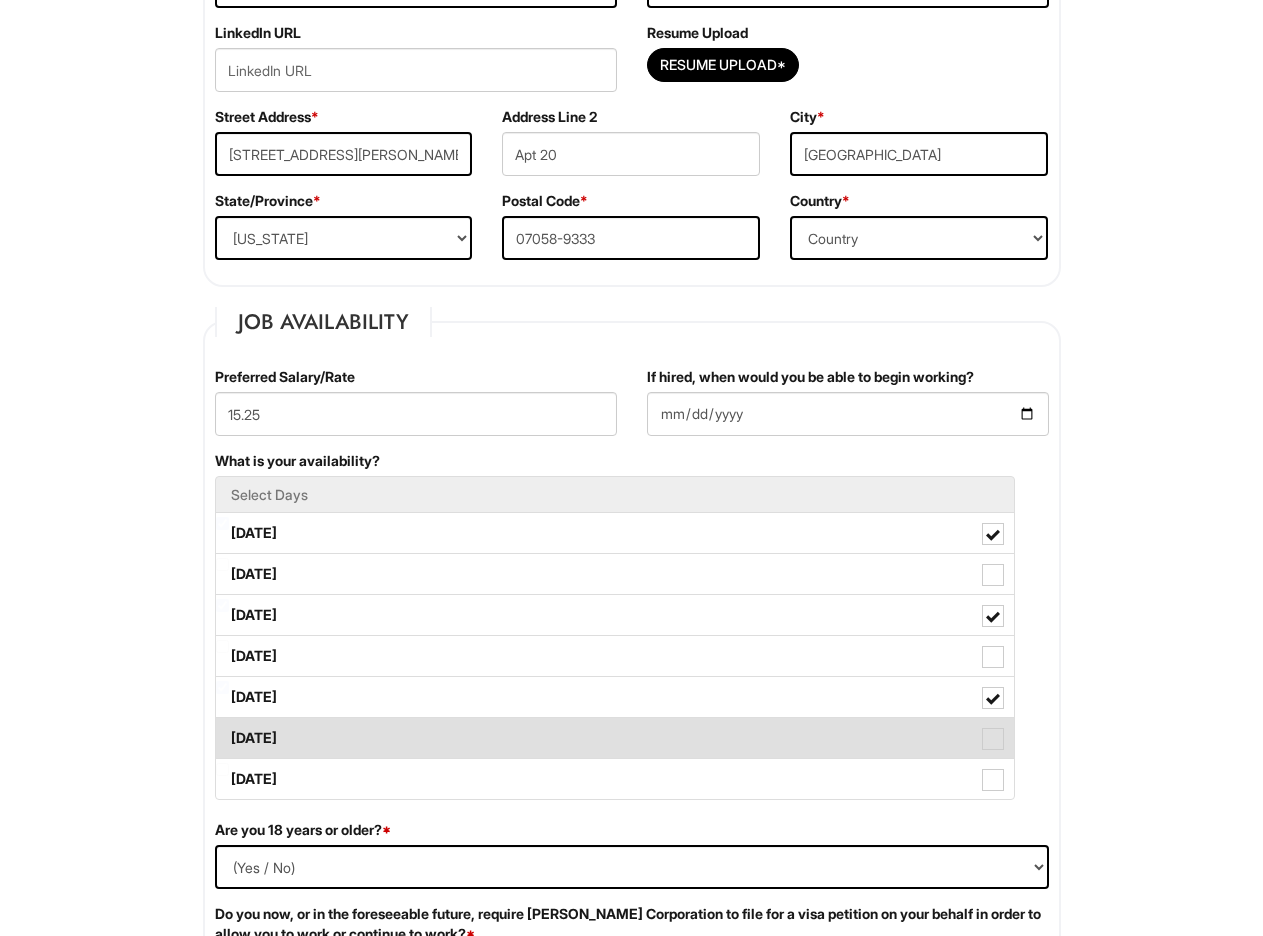 click on "Saturday" at bounding box center [615, 738] 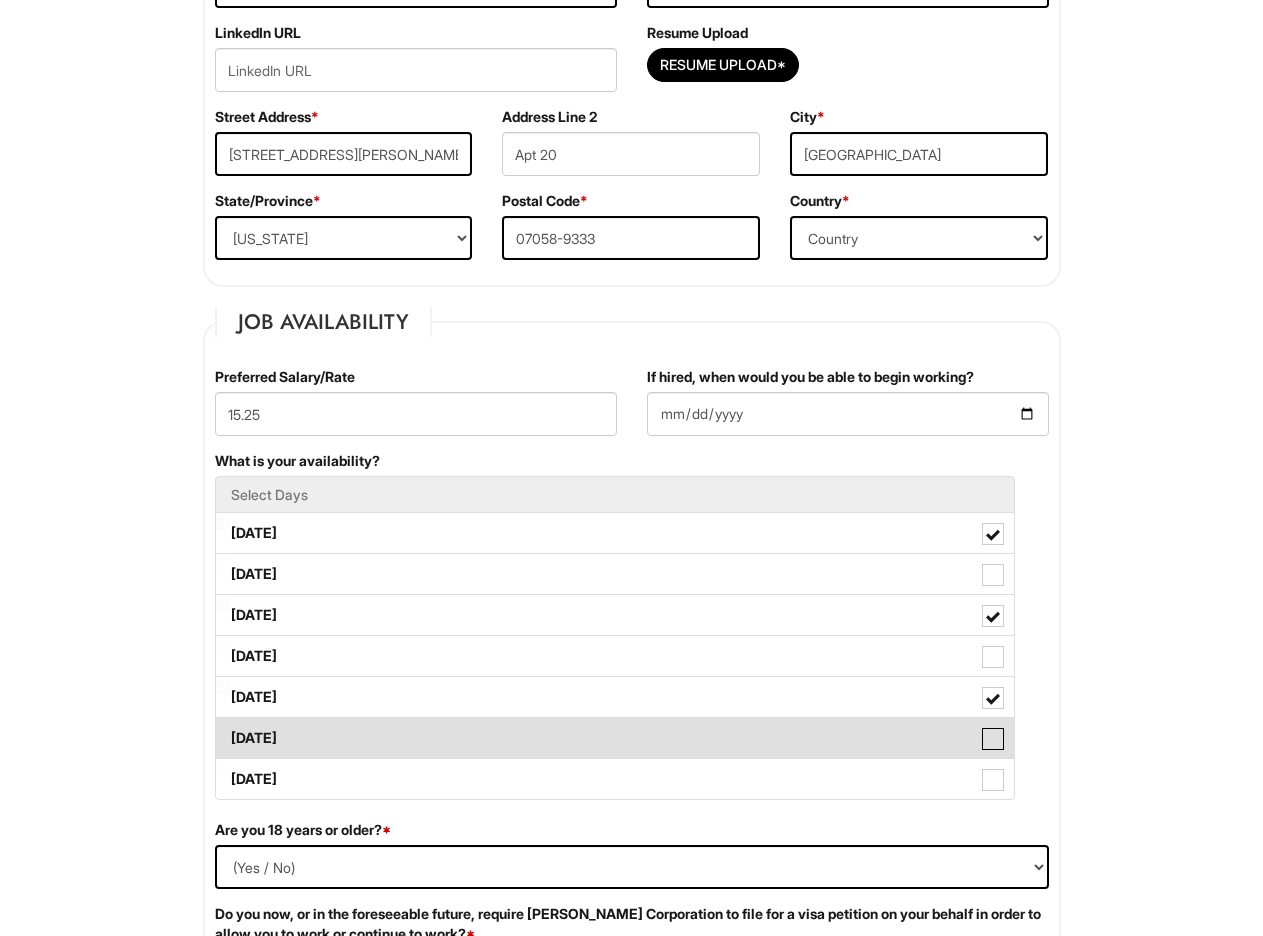 click on "Saturday" at bounding box center [222, 728] 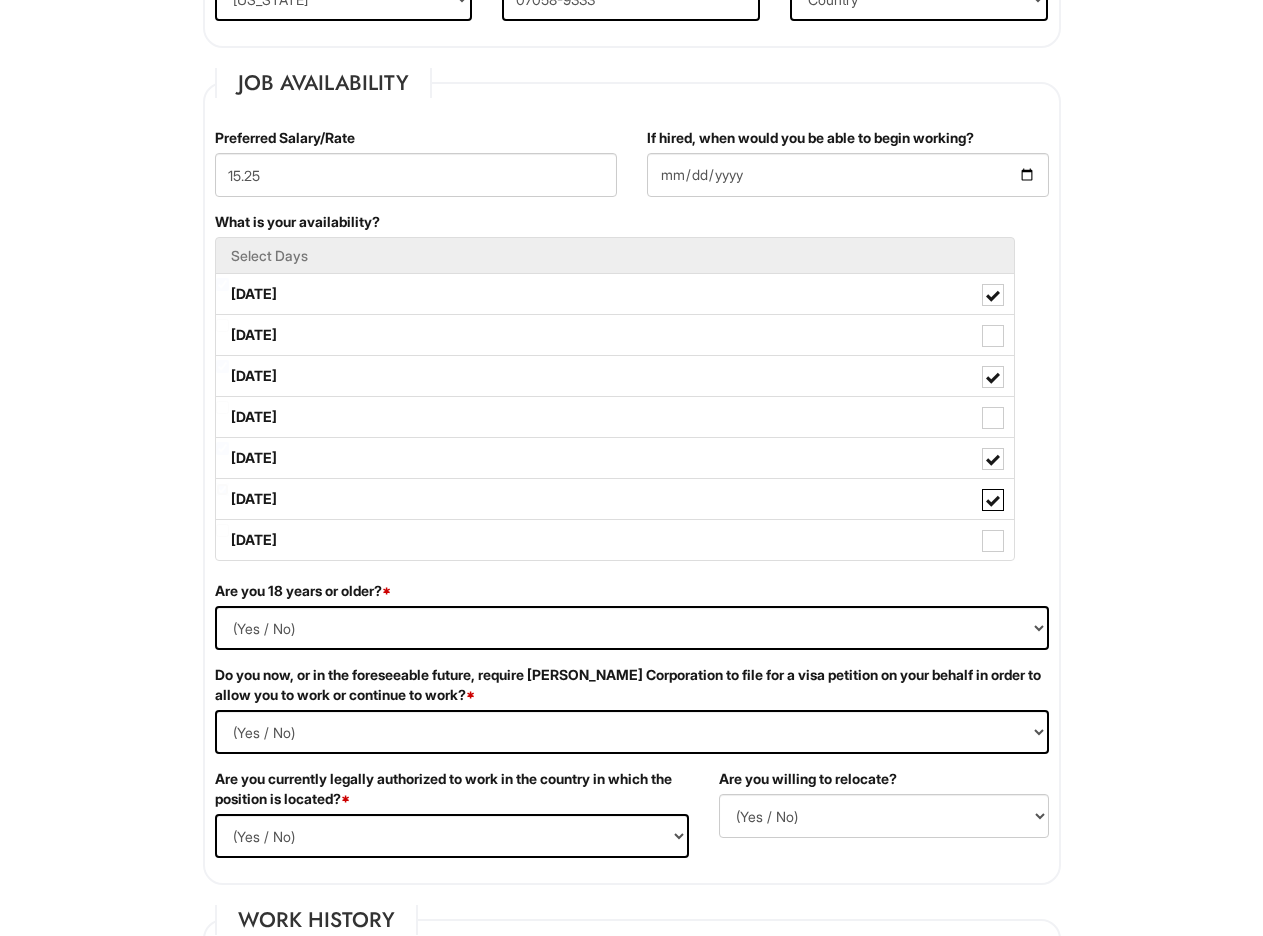 scroll, scrollTop: 776, scrollLeft: 0, axis: vertical 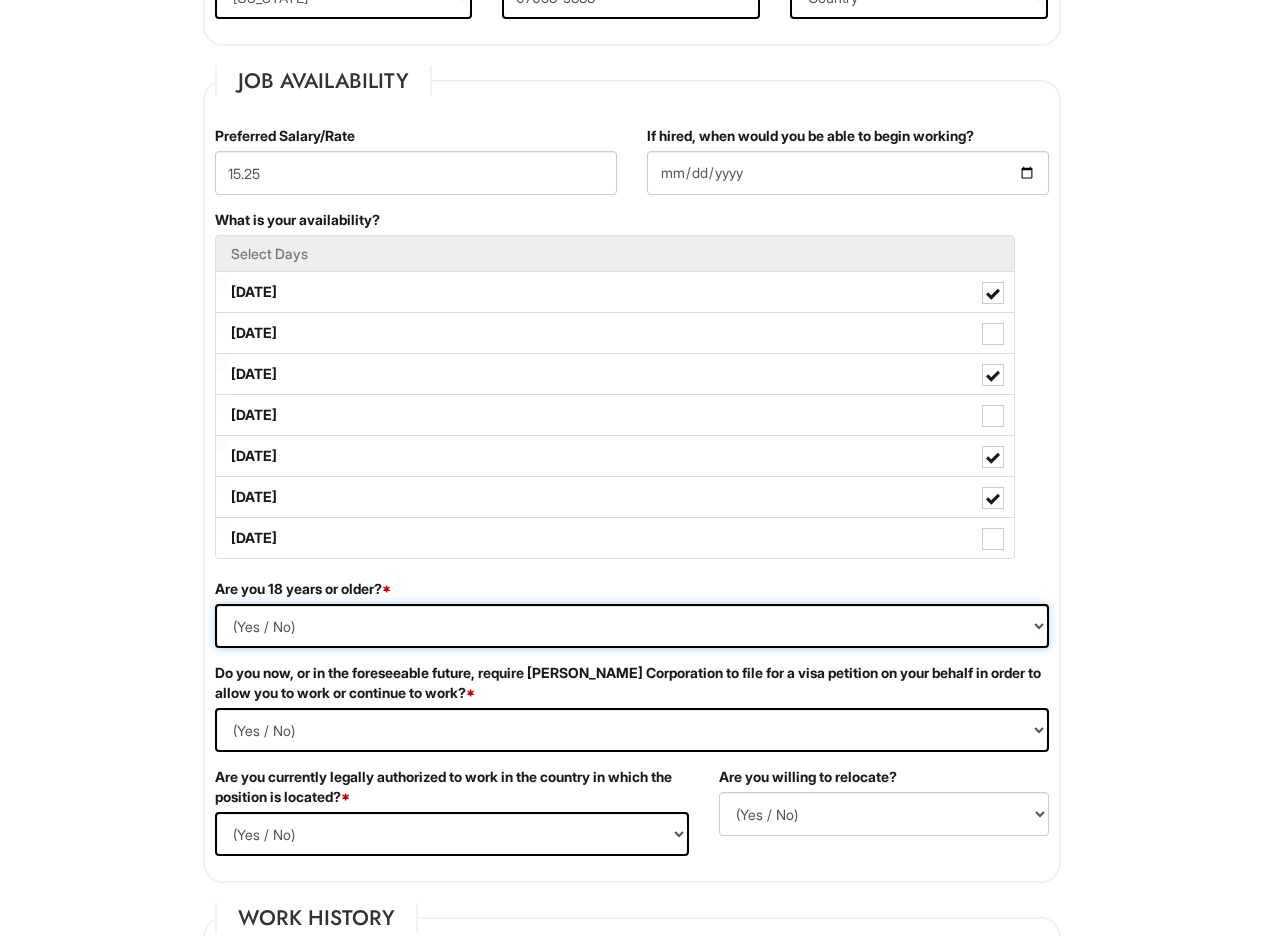 click on "(Yes / No) Yes No" at bounding box center (632, 626) 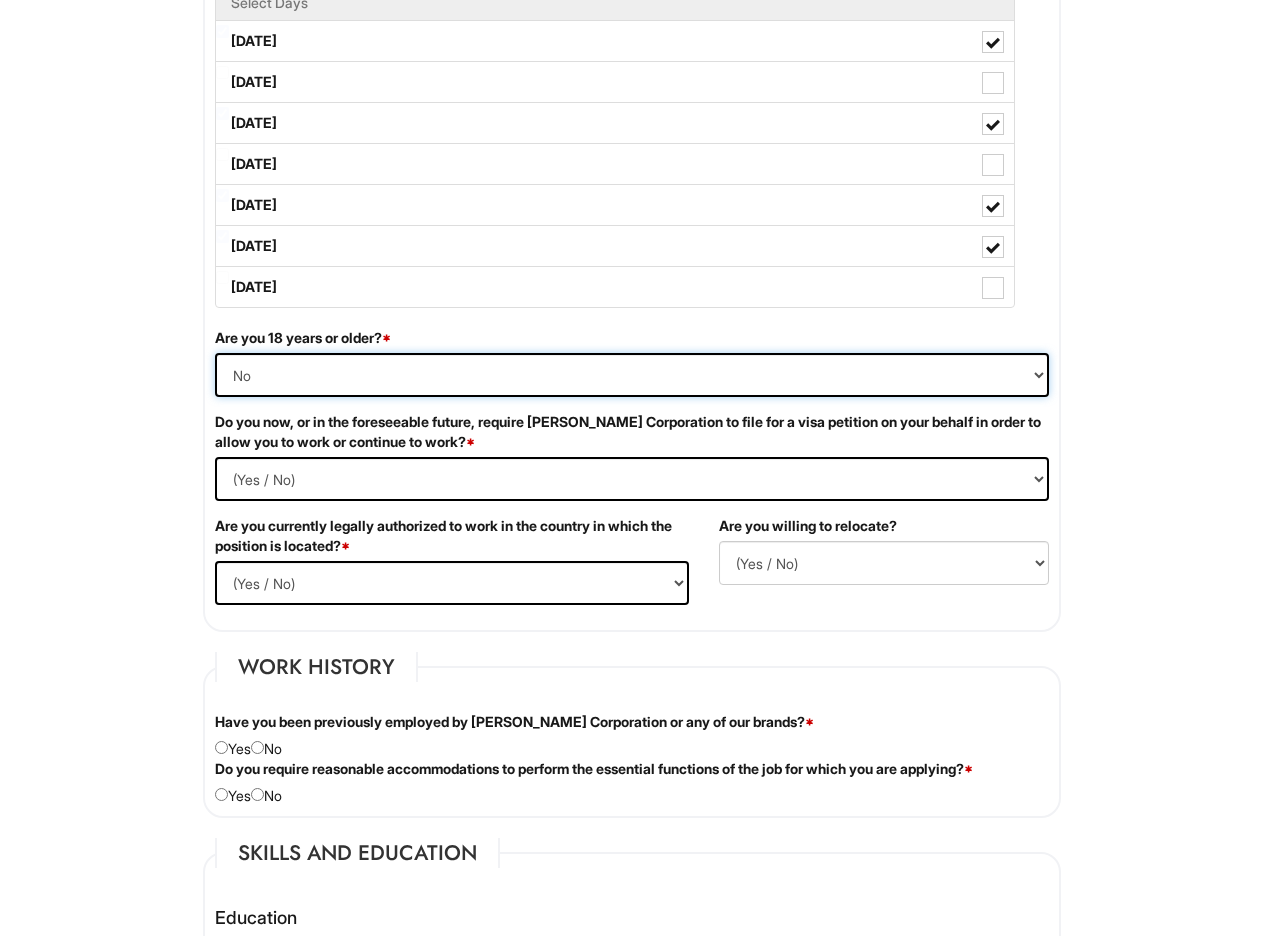 scroll, scrollTop: 1031, scrollLeft: 0, axis: vertical 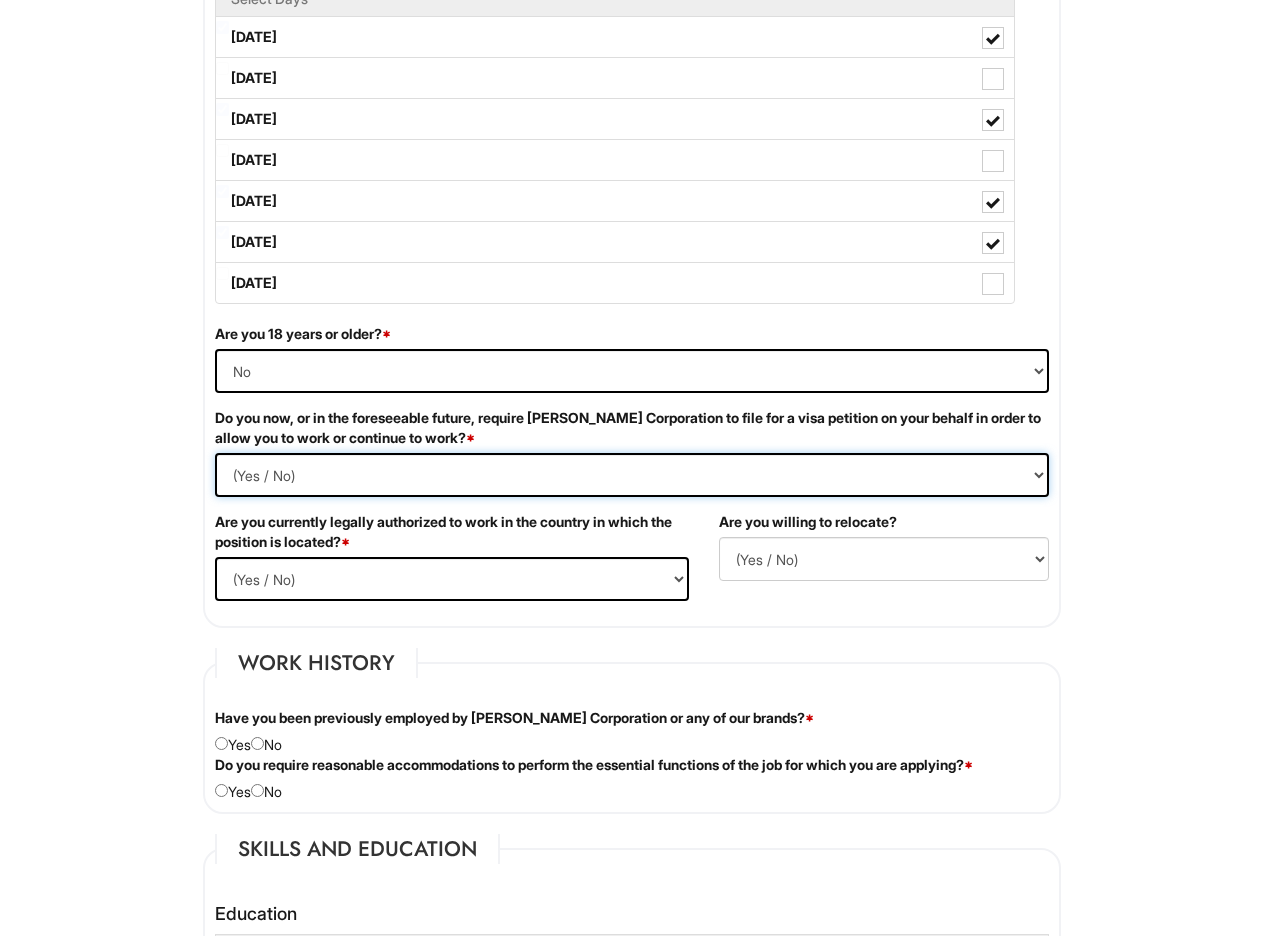 click on "(Yes / No) Yes No" at bounding box center [632, 475] 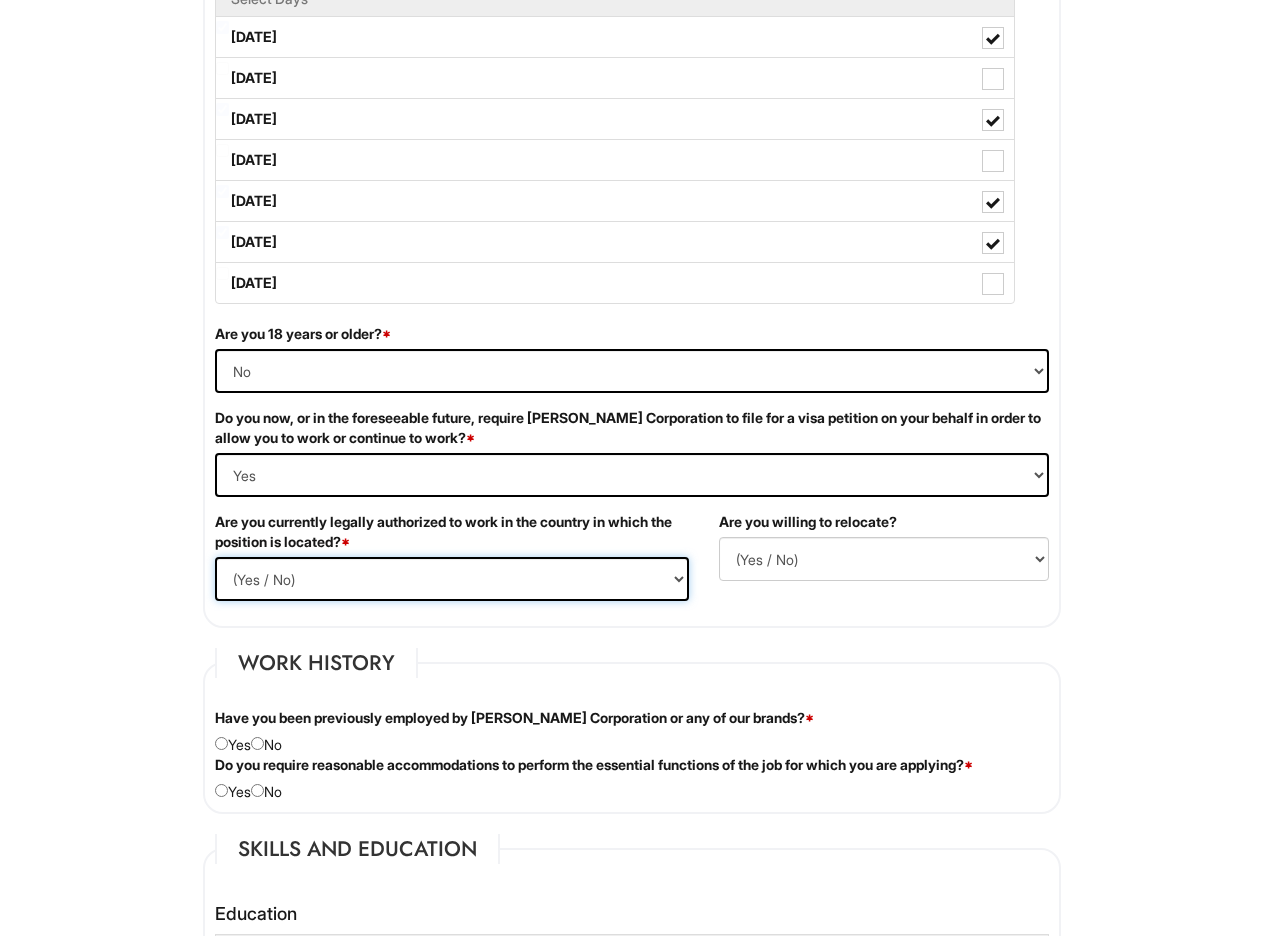 click on "(Yes / No) Yes No" at bounding box center [452, 579] 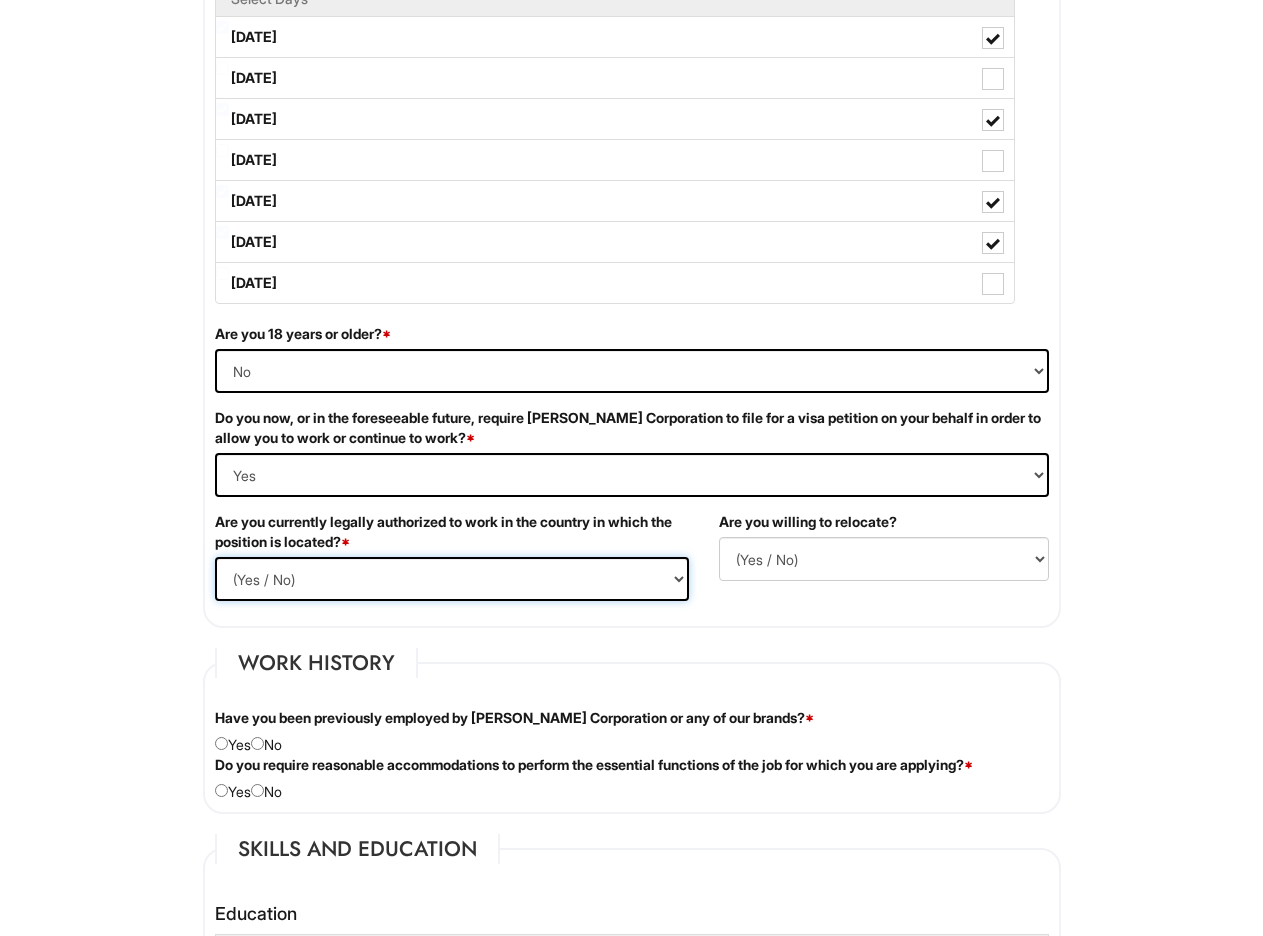 select on "Yes" 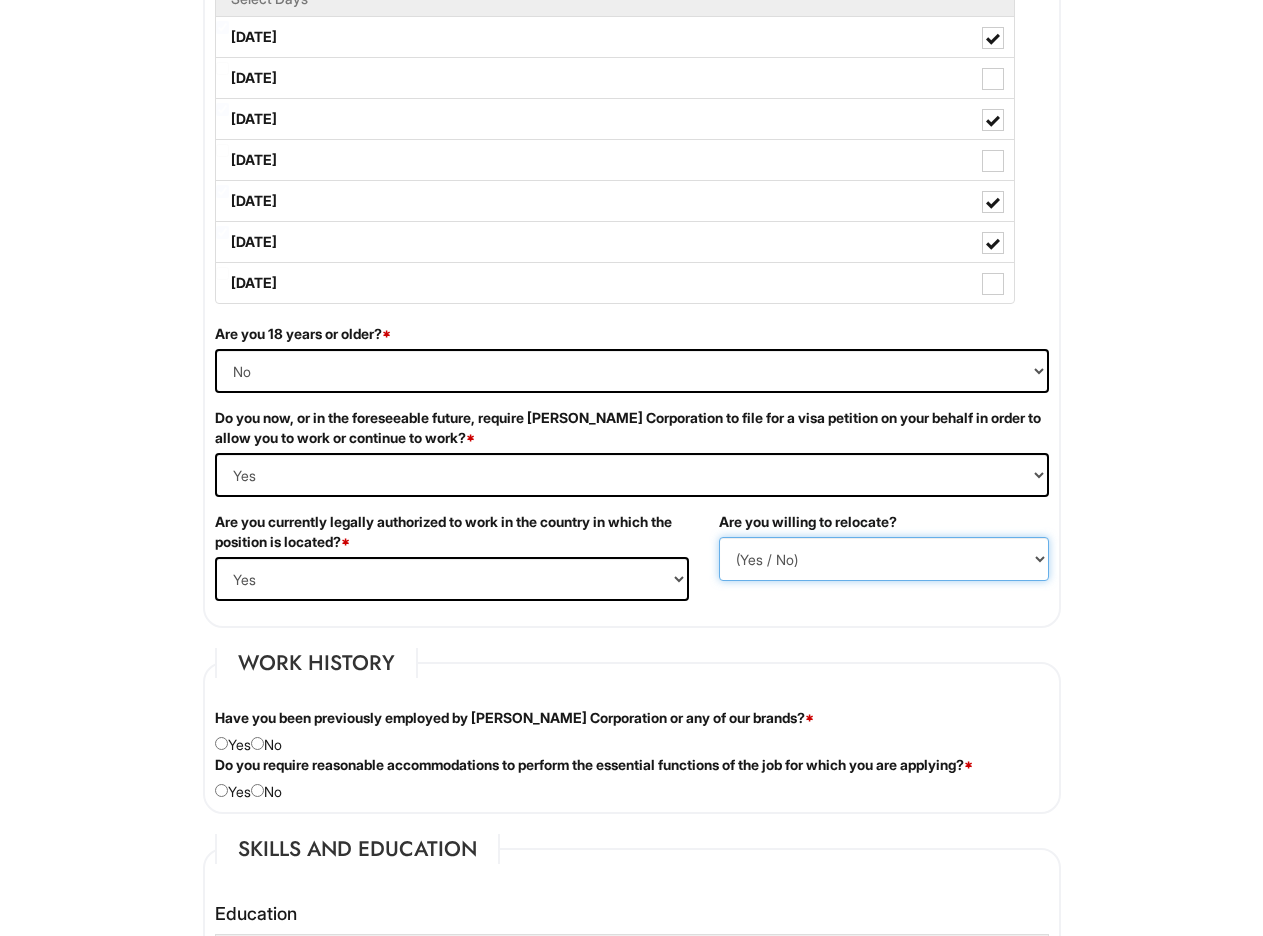 click on "(Yes / No) No Yes" at bounding box center (884, 559) 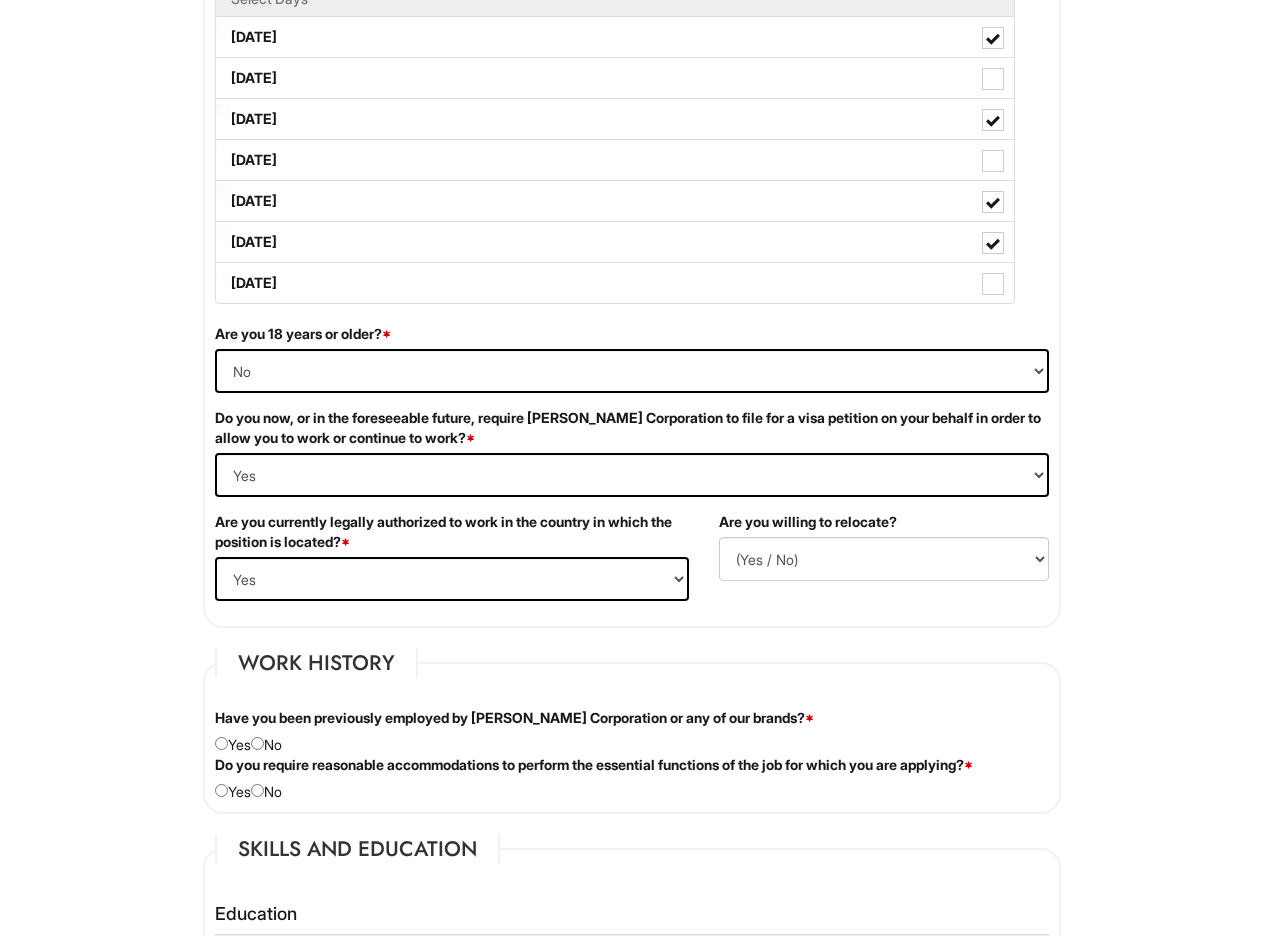 click on "Please Complete This Form 1 2 3 Client Advisor (Part-Time), A|X Armani Exchange PLEASE COMPLETE ALL REQUIRED FIELDS
We are an Equal Opportunity Employer. All persons shall have the opportunity to be considered for employment without regard to their race, color, creed, religion, national origin, ancestry, citizenship status, age, disability, gender, sex, sexual orientation, veteran status, genetic information or any other characteristic protected by applicable federal, state or local laws. We will endeavor to make a reasonable accommodation to the known physical or mental limitations of a qualified applicant with a disability unless the accommodation would impose an undue hardship on the operation of our business. If you believe you require such assistance to complete this form or to participate in an interview, please let us know.
Personal Information
Last Name  *   Djuraev
First Name  *   Iskander
Middle Name   Alex
E-mail Address  *   iskander.djuraev26@monrtville.net
Phone  *" at bounding box center [631, 922] 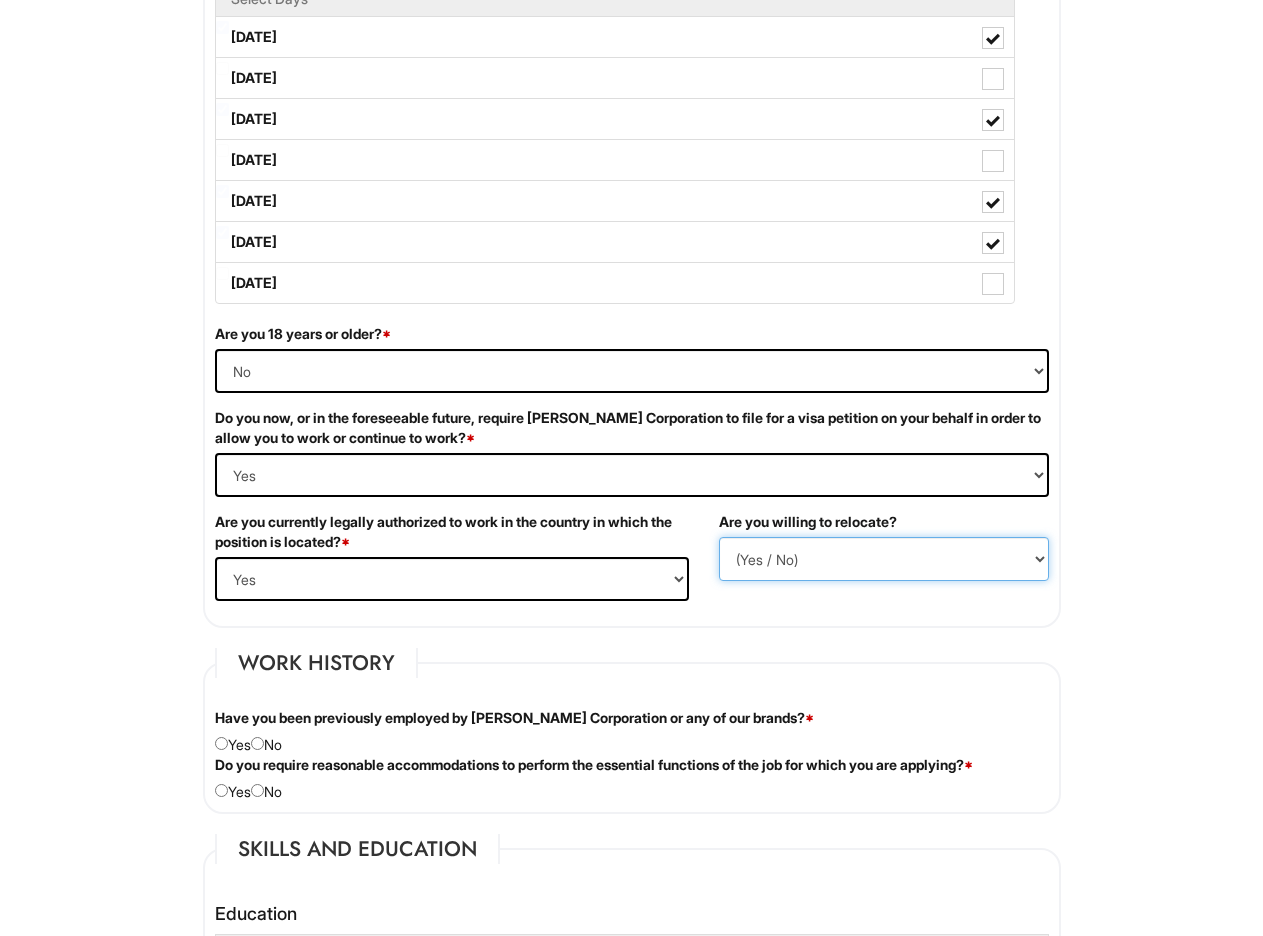 click on "(Yes / No) No Yes" at bounding box center (884, 559) 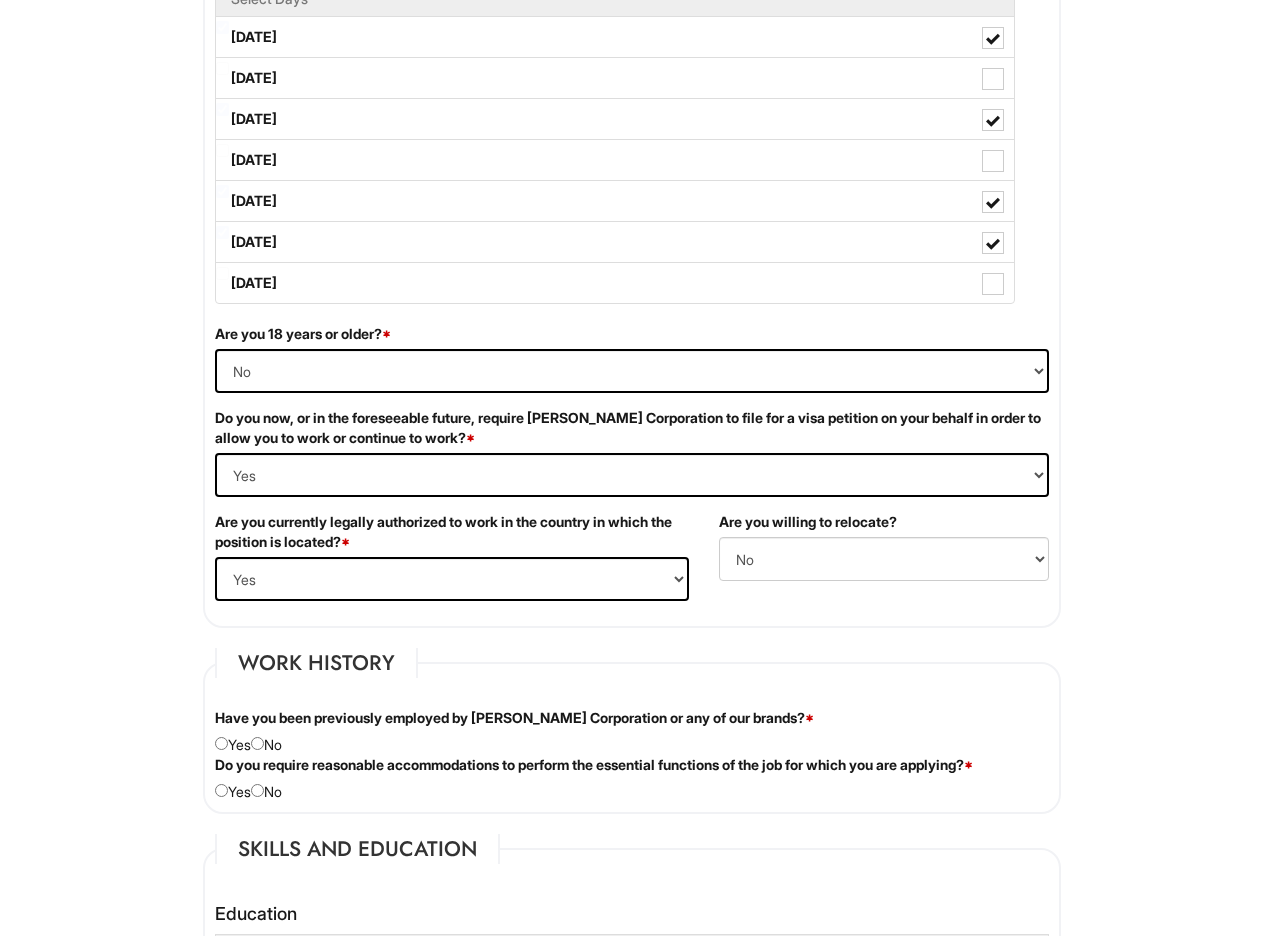 click on "Have you been previously employed by Giorgio Armani Corporation or any of our brands? *" at bounding box center [514, 718] 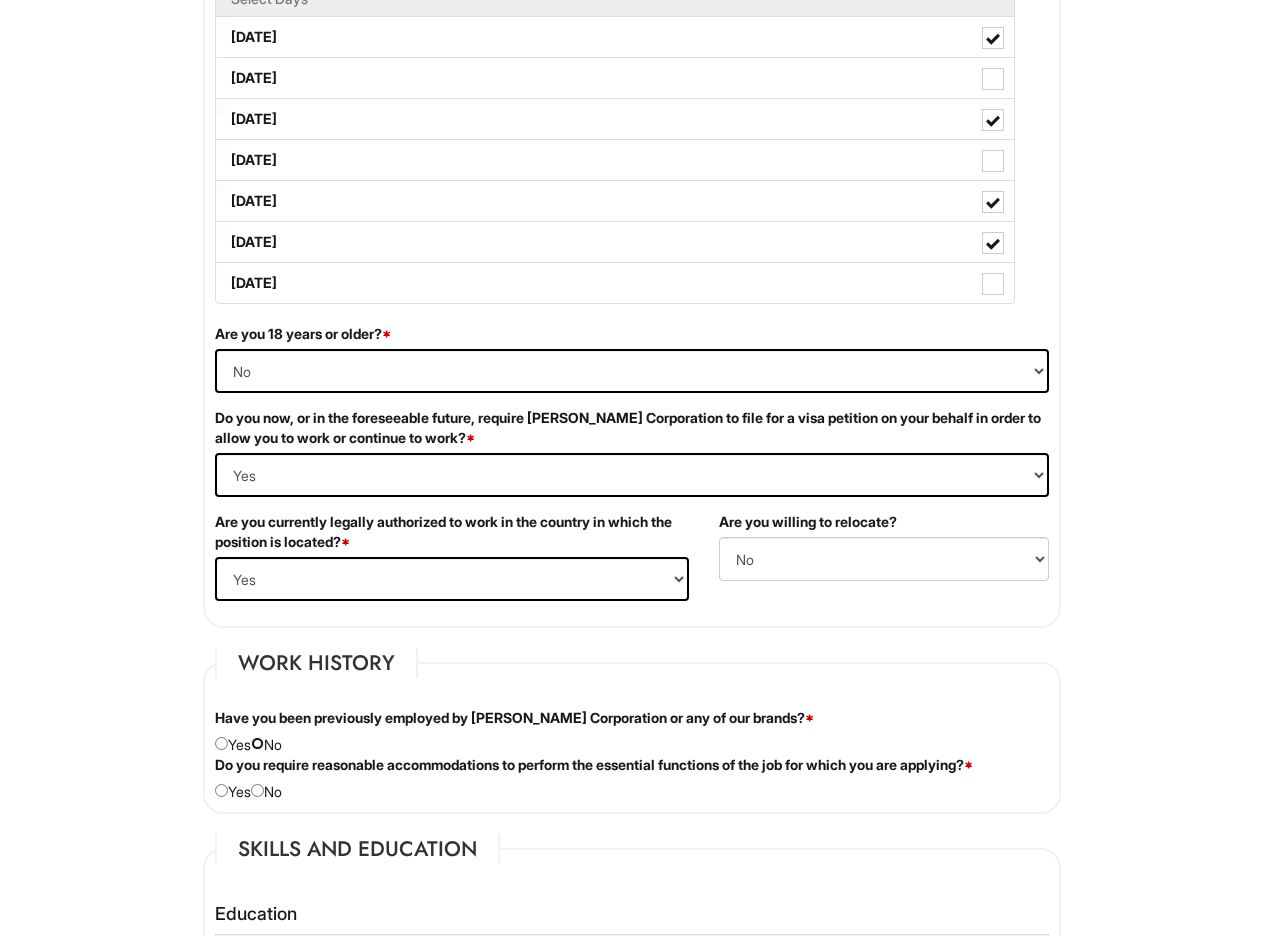 click at bounding box center (257, 743) 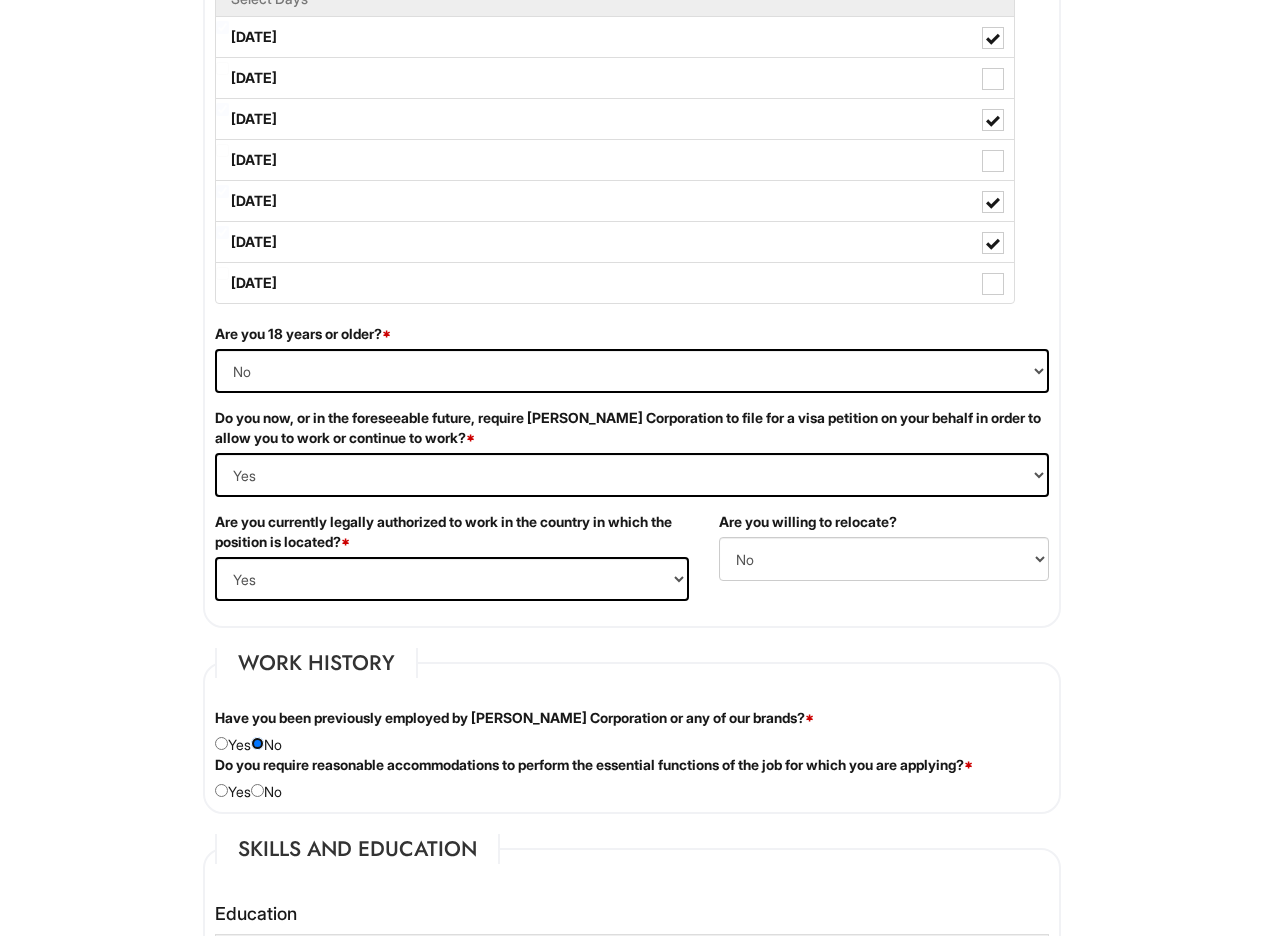 drag, startPoint x: 268, startPoint y: 743, endPoint x: 538, endPoint y: 836, distance: 285.56784 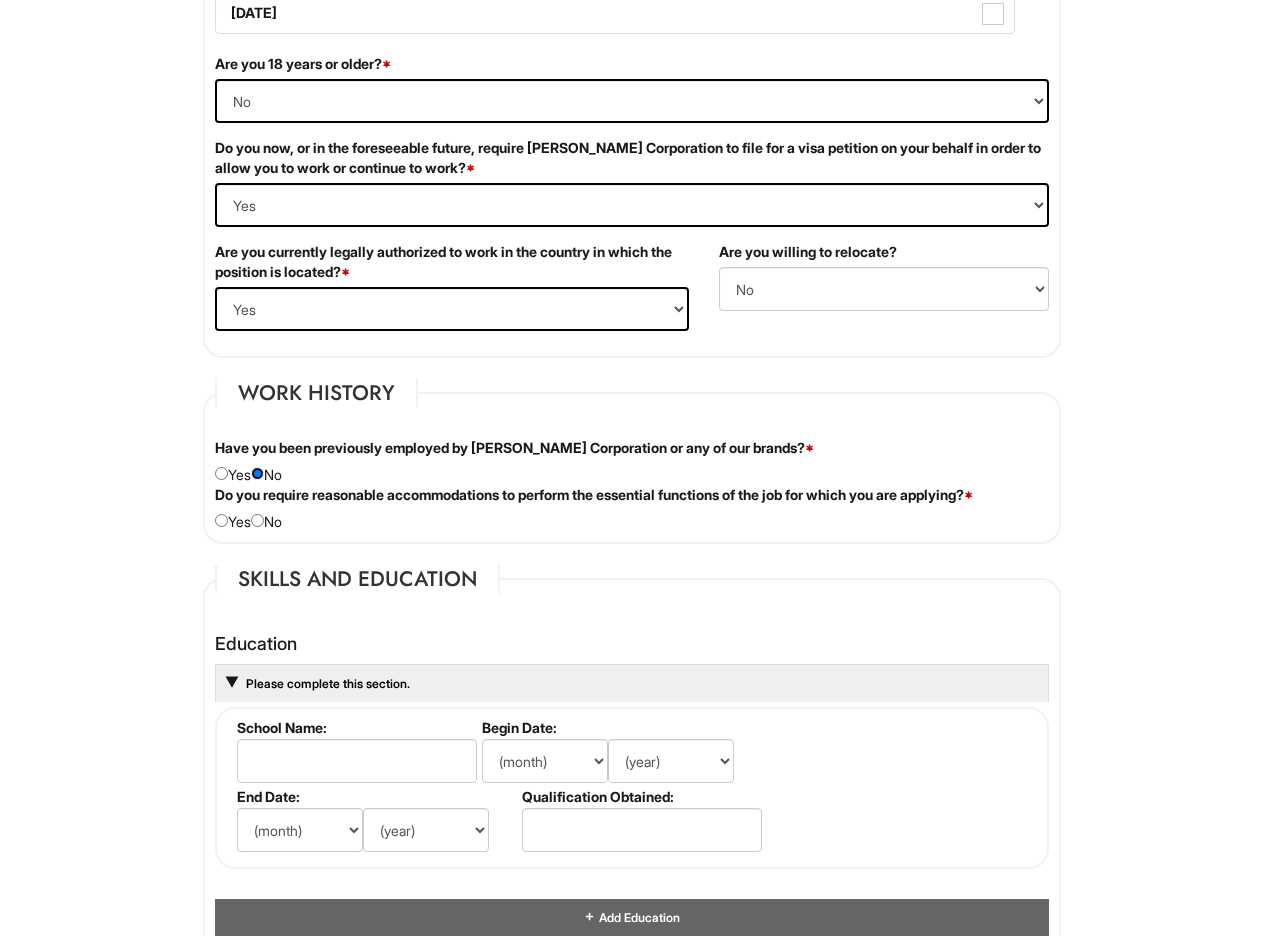 scroll, scrollTop: 1302, scrollLeft: 0, axis: vertical 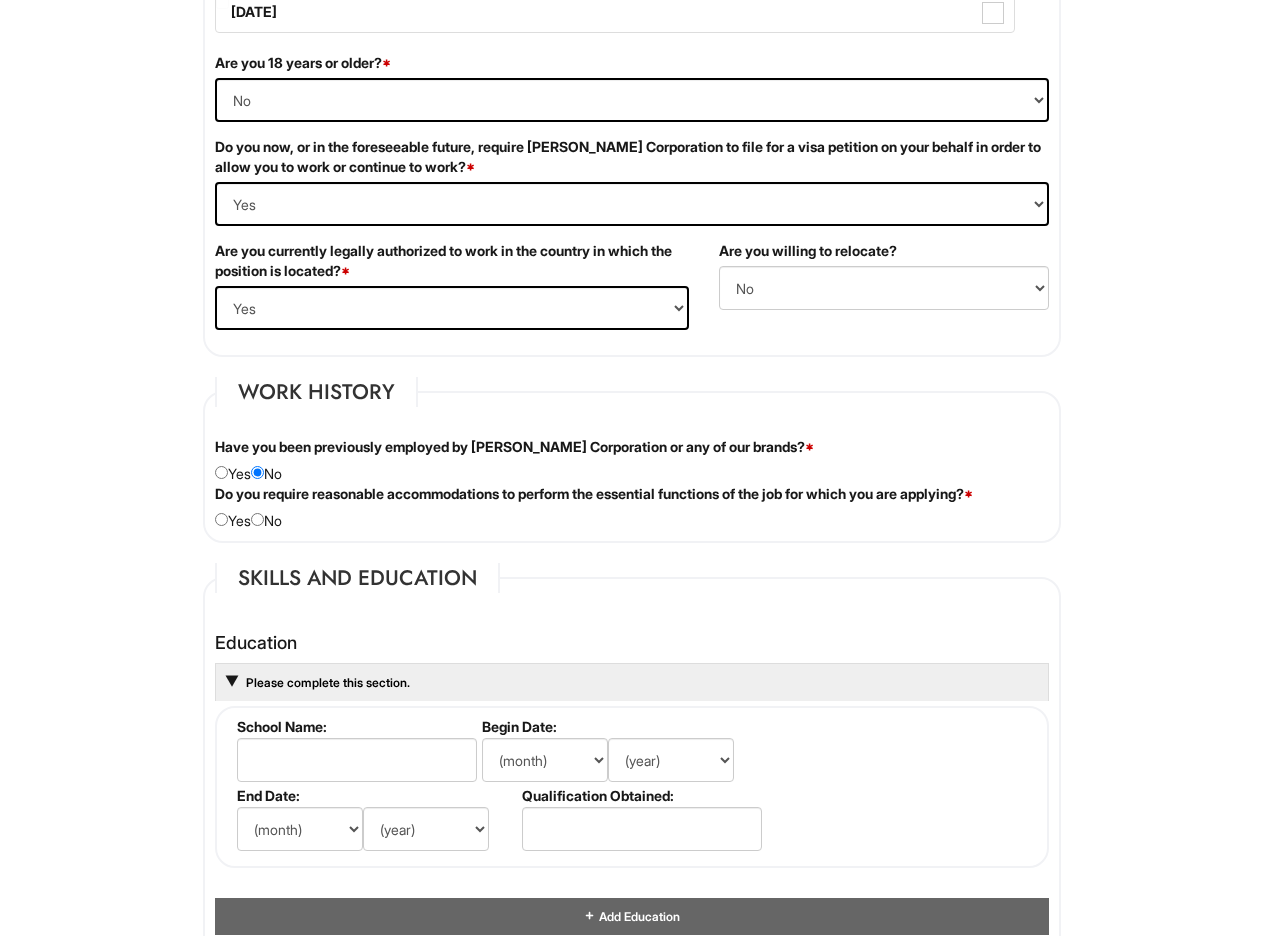 click on "Have you been previously employed by Giorgio Armani Corporation or any of our brands? *    Yes   No" at bounding box center (632, 460) 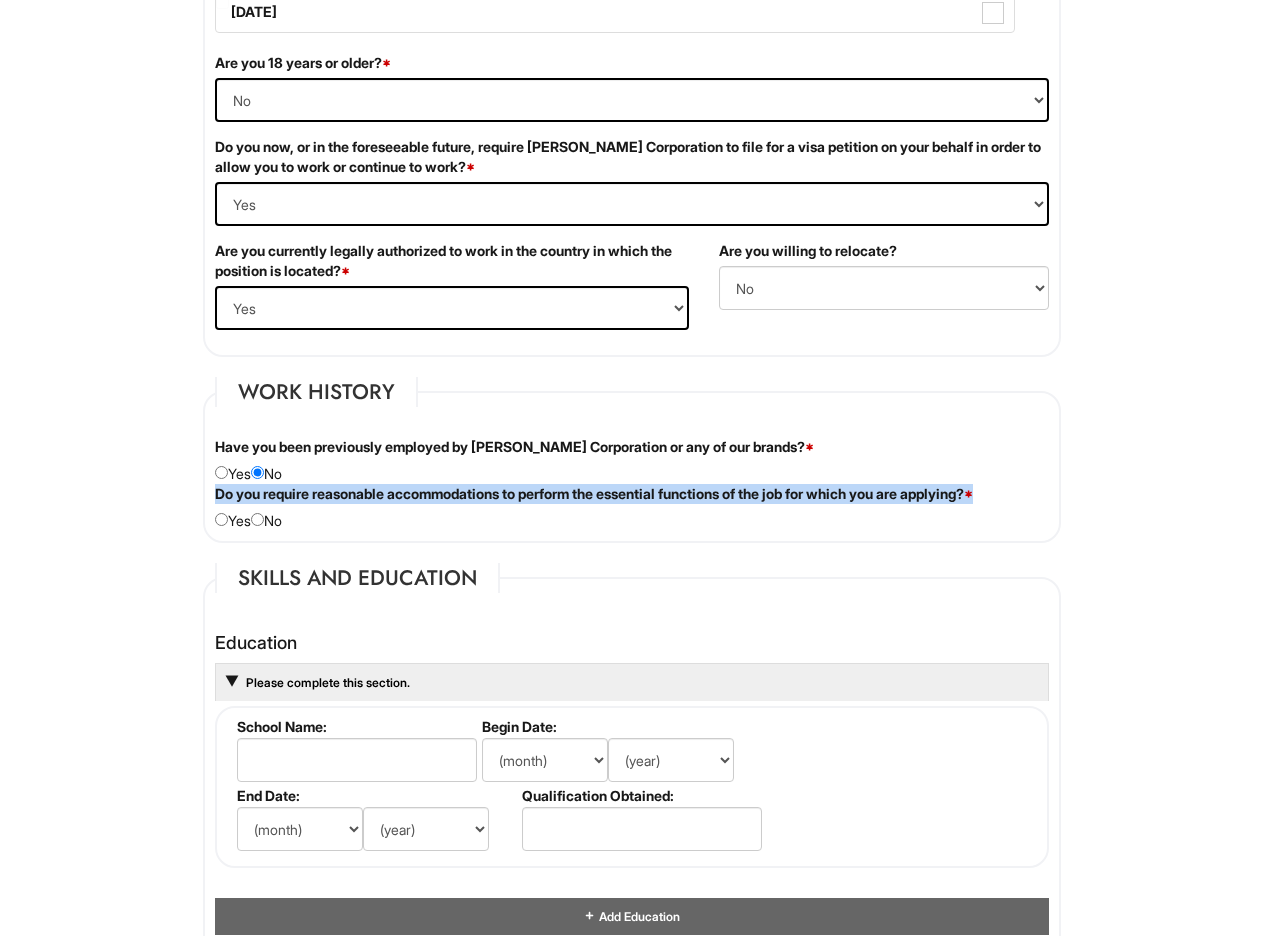drag, startPoint x: 219, startPoint y: 494, endPoint x: 993, endPoint y: 498, distance: 774.0103 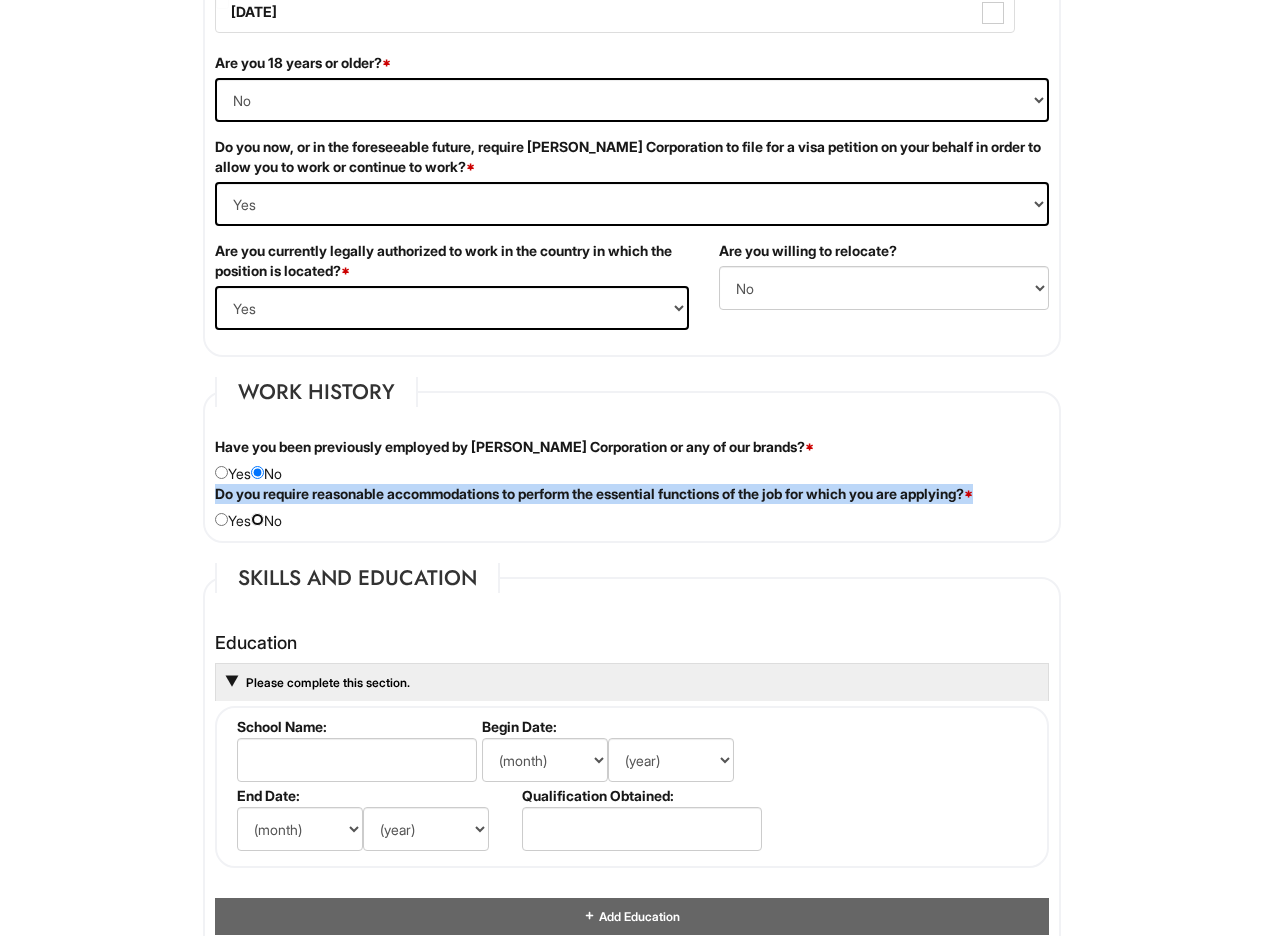 click at bounding box center (257, 519) 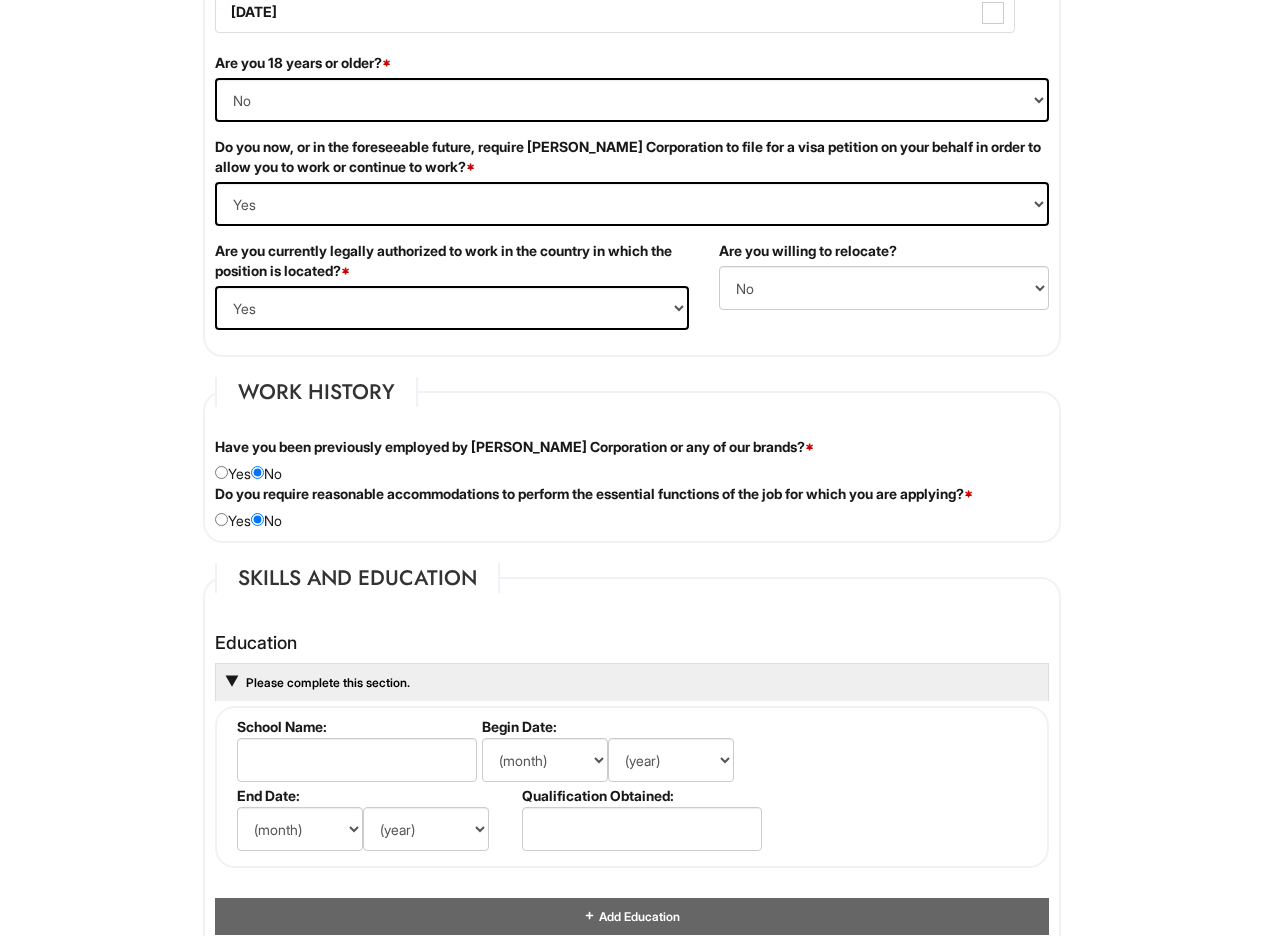 click on "Skills and Education" at bounding box center (357, 578) 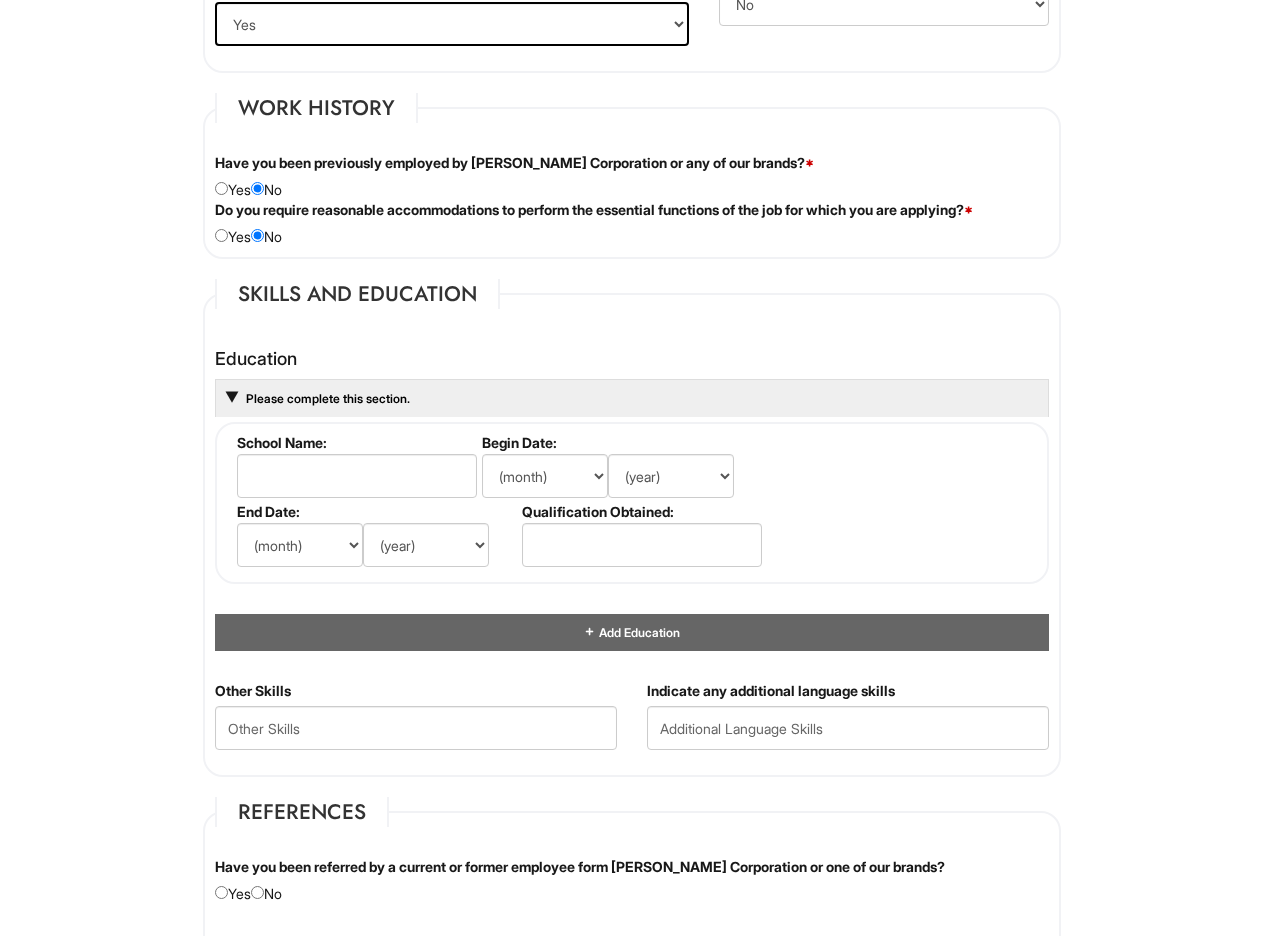 scroll, scrollTop: 1583, scrollLeft: 0, axis: vertical 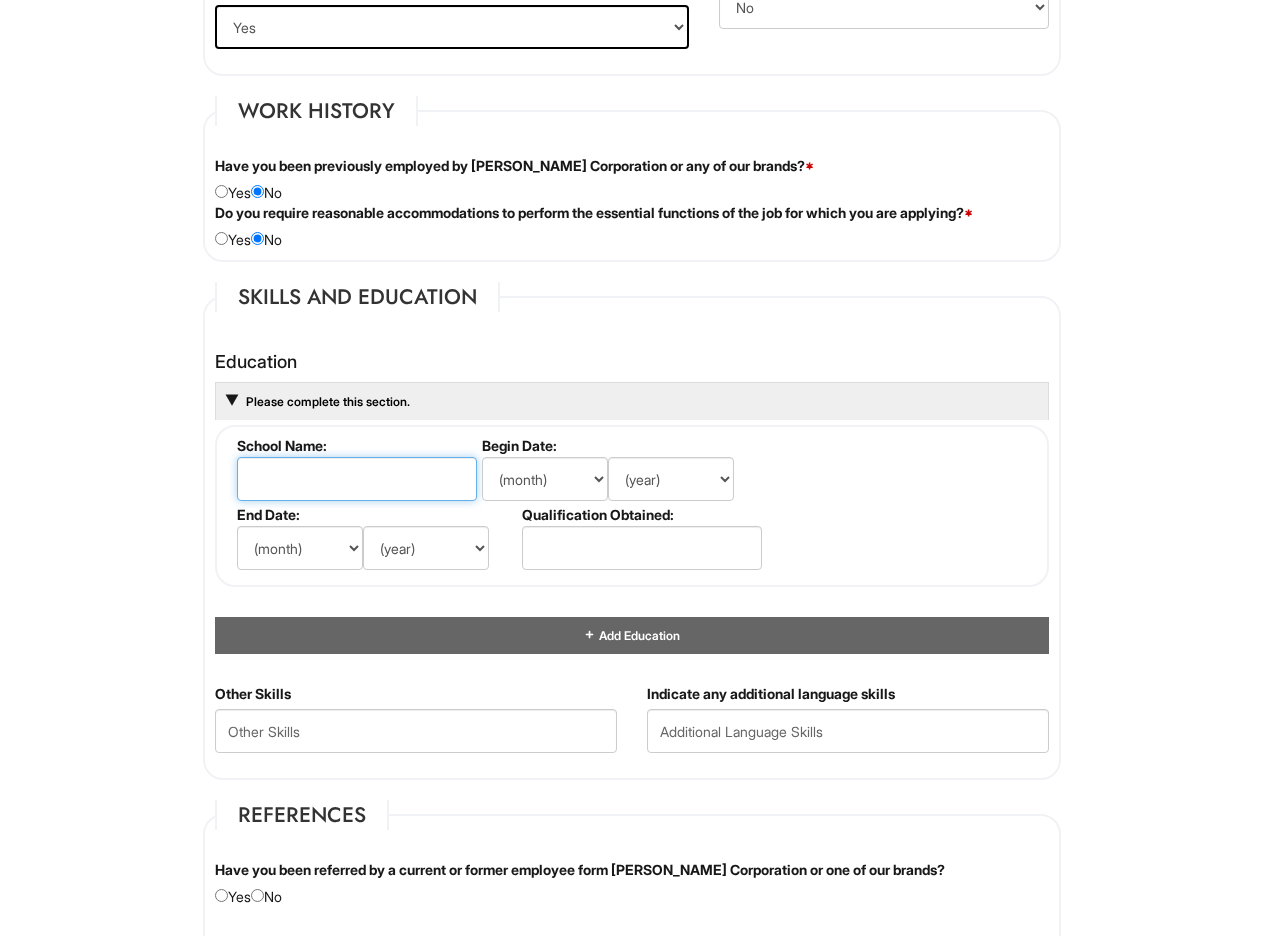 click at bounding box center (357, 479) 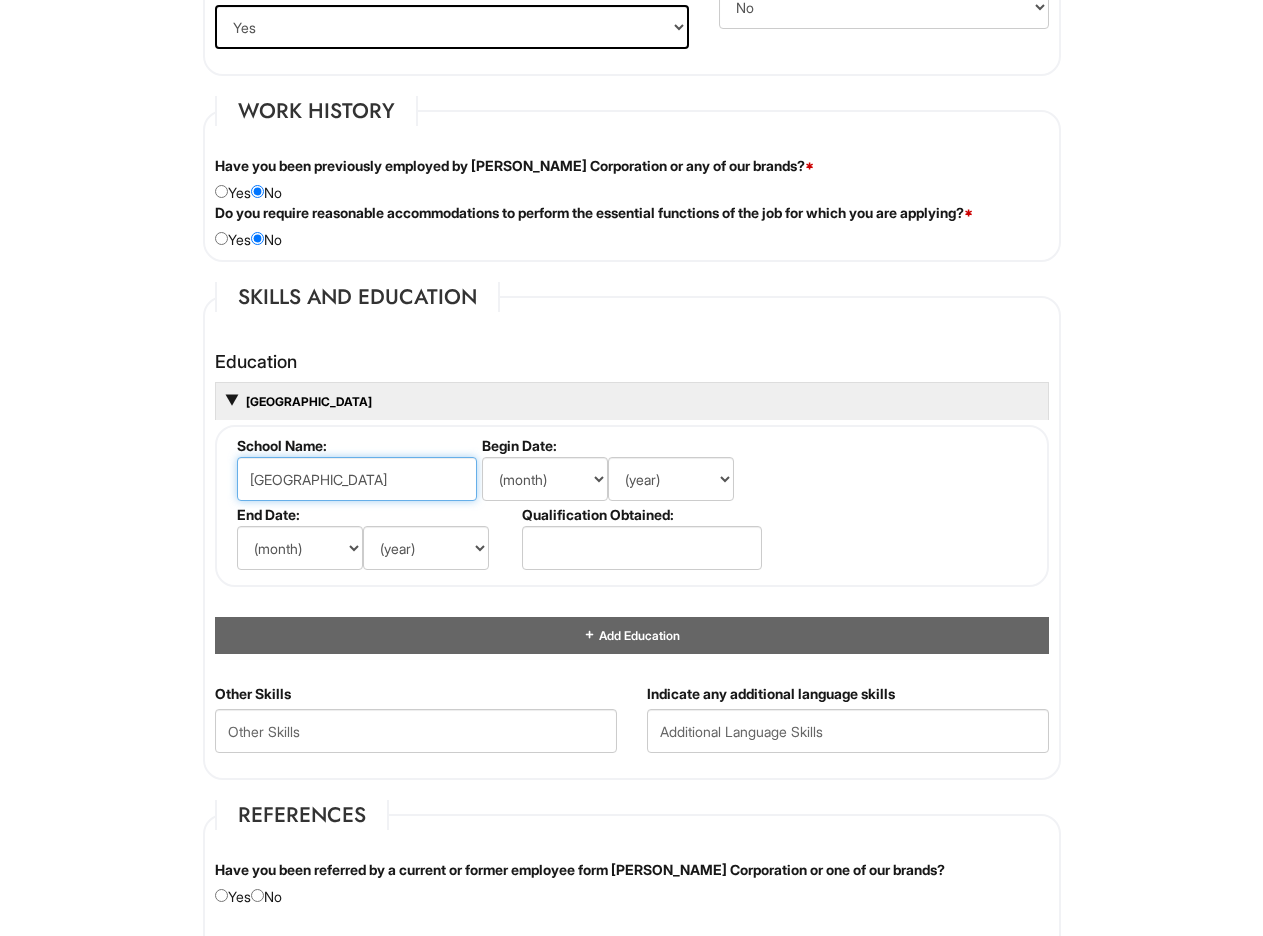 type on "Montville Township High School" 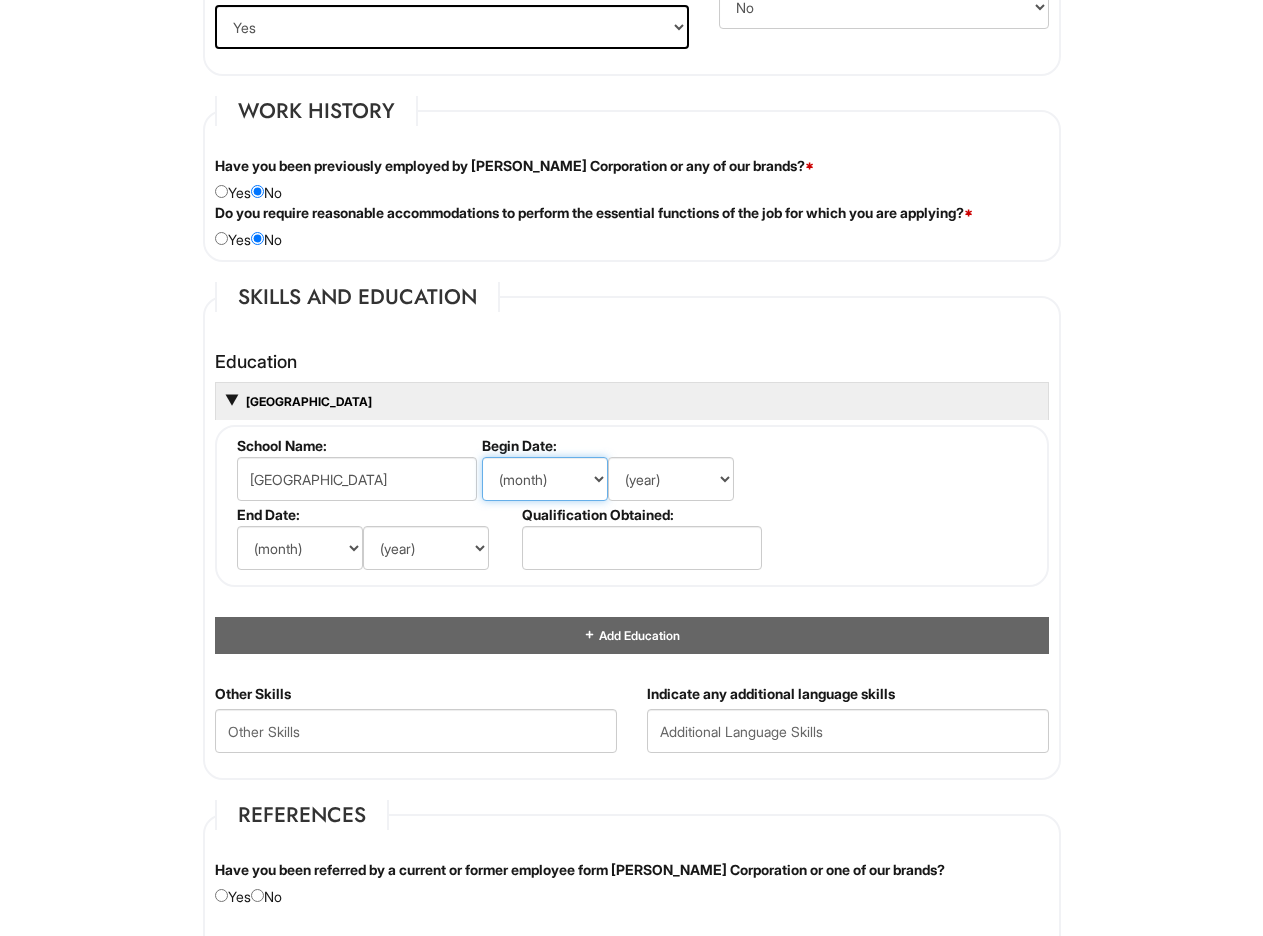 click on "(month) Jan Feb Mar Apr May Jun Jul Aug Sep Oct Nov Dec" at bounding box center [545, 479] 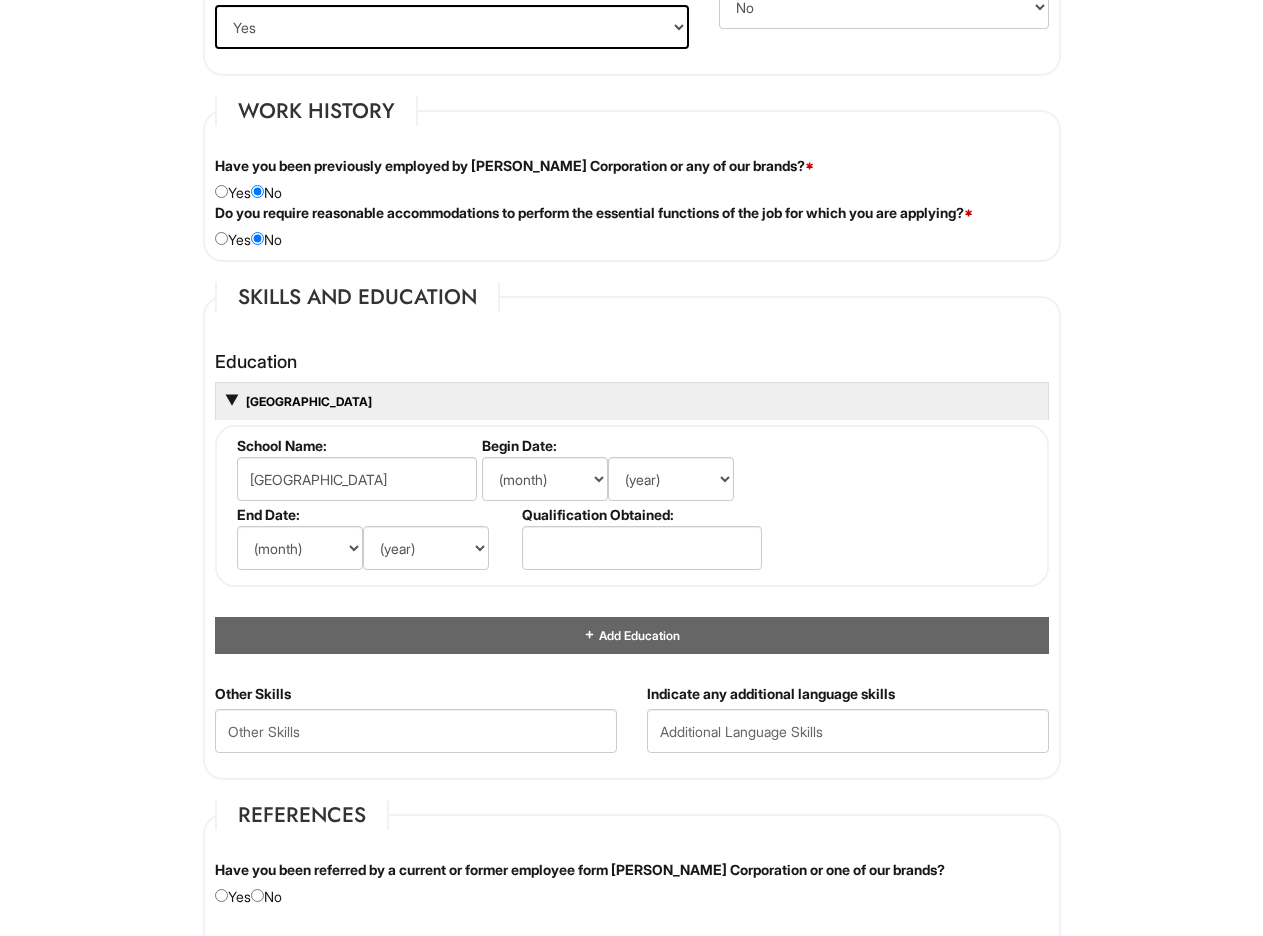 click on "School Name:
Montville Township High School
Begin Date:
(month) Jan Feb Mar Apr May Jun Jul Aug Sep Oct Nov Dec (year) 2029 2028 2027 2026 2025 2024 2023 2022 2021 2020 2019 2018 2017 2016 2015 2014 2013 2012 2011 2010 2009 2008 2007 2006 2005 2004 2003 2002 2001 2000 1999 1998 1997 1996 1995 1994 1993 1992 1991 1990 1989 1988 1987 1986 1985 1984 1983 1982 1981 1980 1979 1978 1977 1976 1975 1974 1973 1972 1971 1970 1969 1968 1967 1966 1965 1964 1963 1962 1961 1960 1959 1958 1957 1956 1955 1954 1953 1952 1951 1950 1949 1948 1947 1946  --  2030 2031 2032 2033 2034 2035 2036 2037 2038 2039 2040 2041 2042 2043 2044 2045 2046 2047 2048 2049 2050 2051 2052 2053 2054 2055 2056 2057 2058 2059 2060 2061 2062 2063 2064
End Date:
(month) Jan Feb Mar Apr May Jun Jul Aug Sep Oct Nov Dec (year) 2029 2028 2027 2026 2025 2024 2023 2022 2021 2020 2019 2018 2017 2016 2015 2014 2013 2012 2011 2010 2009 2008 2007 2006 2005 2004 2003 2002 2001 2000 1999 1998 1997 1996 1995 1994 1993 1992 1991 1990" at bounding box center (632, 506) 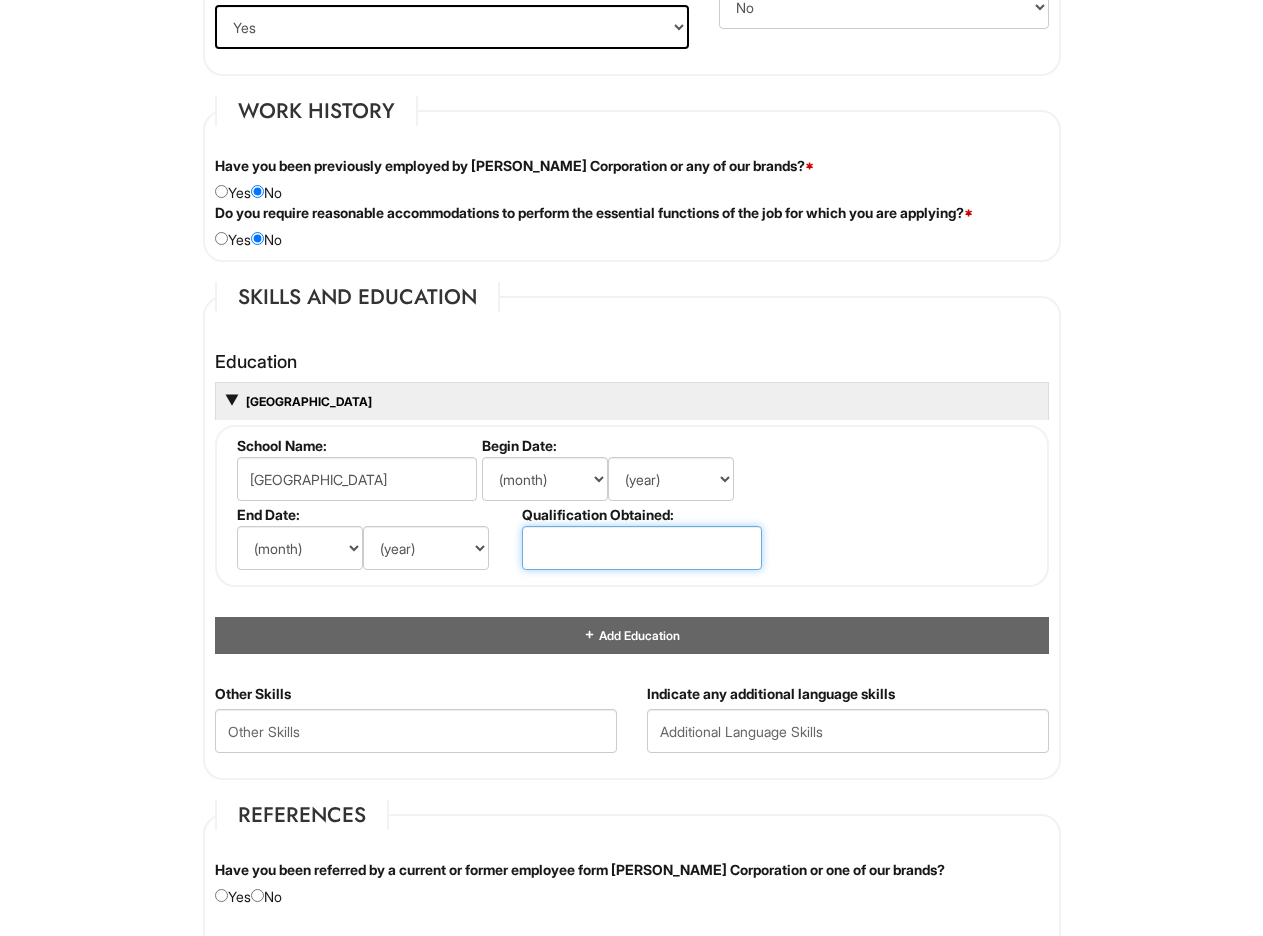 click at bounding box center [642, 548] 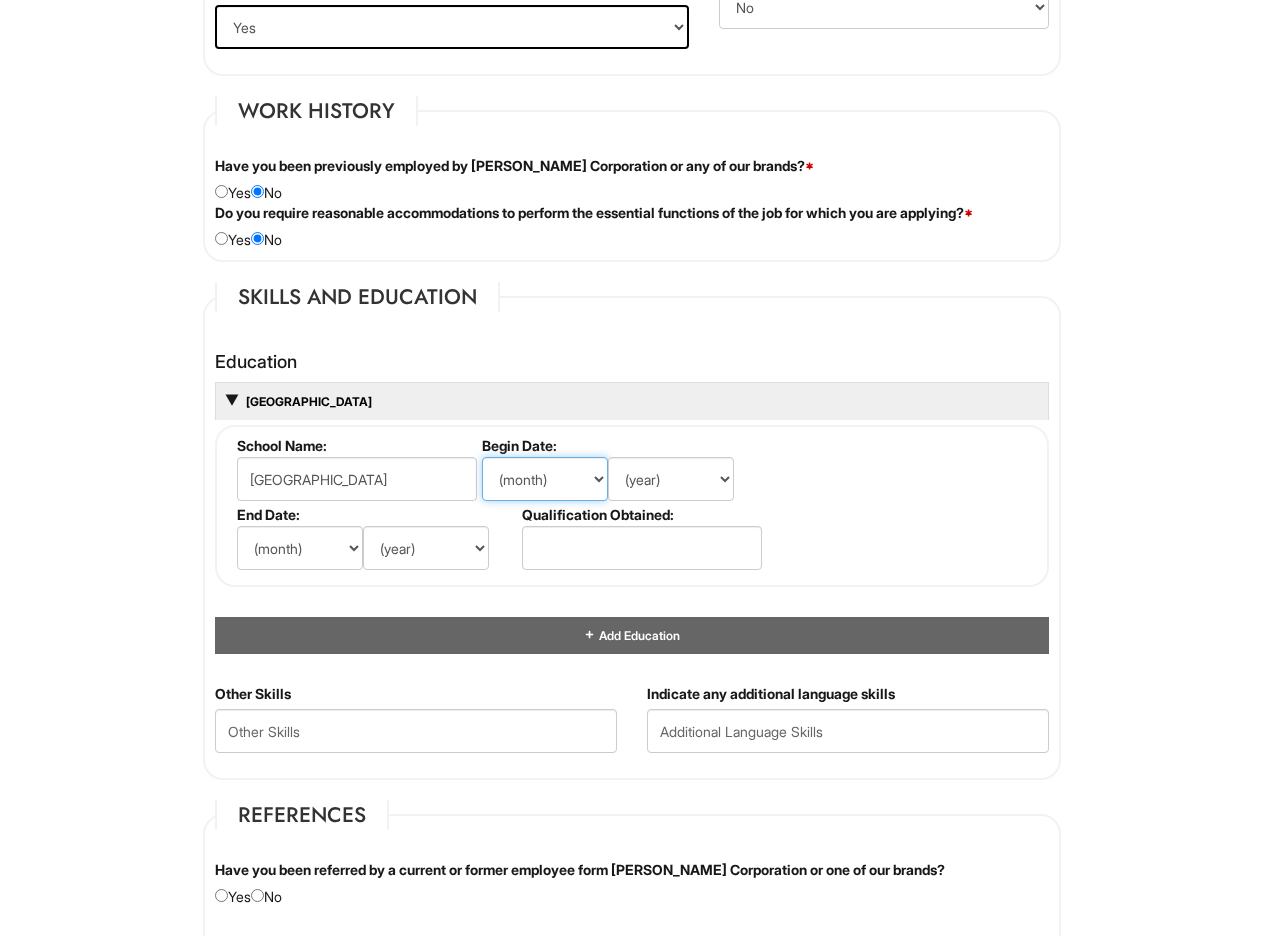 click on "(month) Jan Feb Mar Apr May Jun Jul Aug Sep Oct Nov Dec" at bounding box center (545, 479) 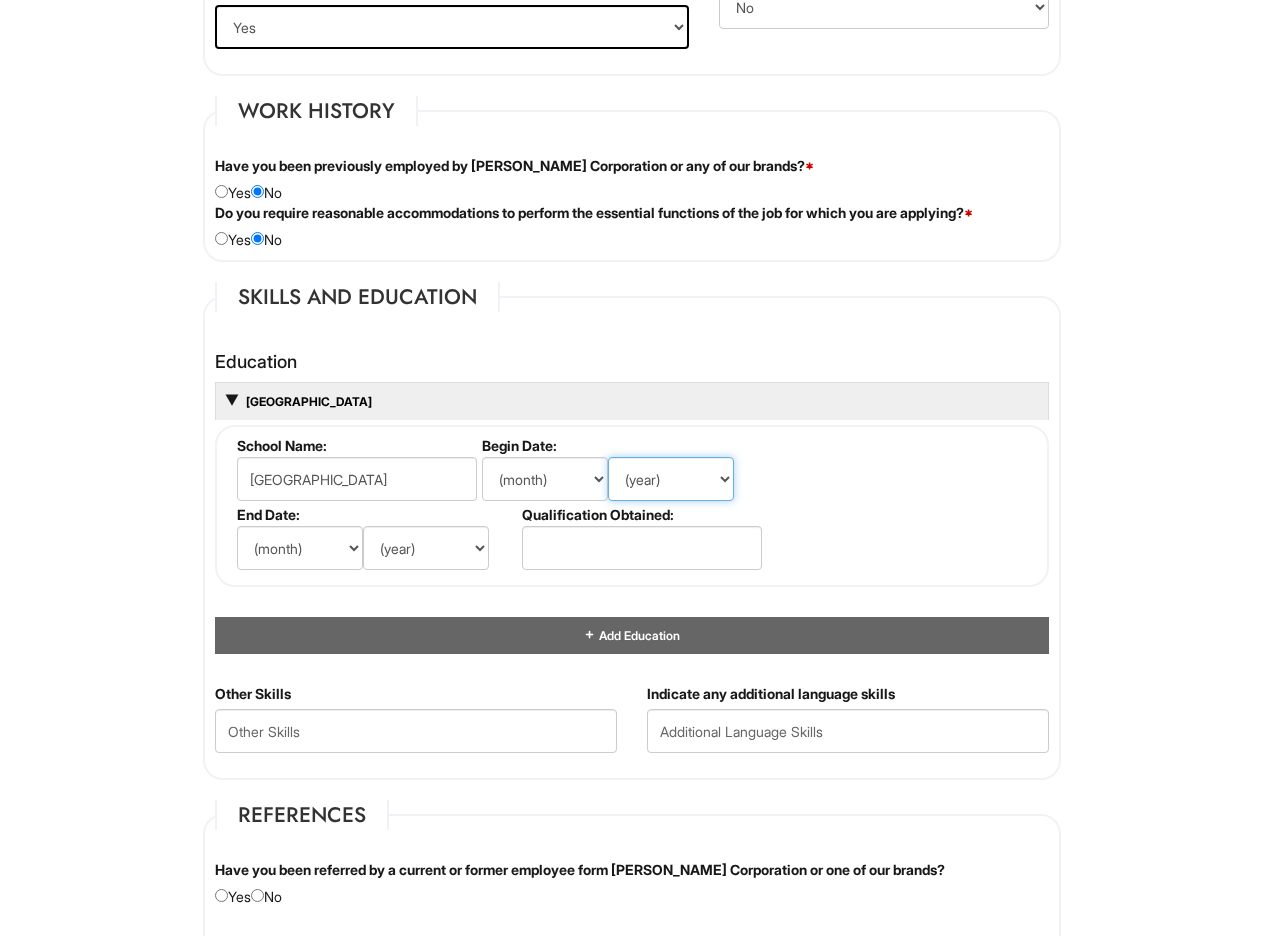 click on "(year) 2029 2028 2027 2026 2025 2024 2023 2022 2021 2020 2019 2018 2017 2016 2015 2014 2013 2012 2011 2010 2009 2008 2007 2006 2005 2004 2003 2002 2001 2000 1999 1998 1997 1996 1995 1994 1993 1992 1991 1990 1989 1988 1987 1986 1985 1984 1983 1982 1981 1980 1979 1978 1977 1976 1975 1974 1973 1972 1971 1970 1969 1968 1967 1966 1965 1964 1963 1962 1961 1960 1959 1958 1957 1956 1955 1954 1953 1952 1951 1950 1949 1948 1947 1946  --  2030 2031 2032 2033 2034 2035 2036 2037 2038 2039 2040 2041 2042 2043 2044 2045 2046 2047 2048 2049 2050 2051 2052 2053 2054 2055 2056 2057 2058 2059 2060 2061 2062 2063 2064" at bounding box center (671, 479) 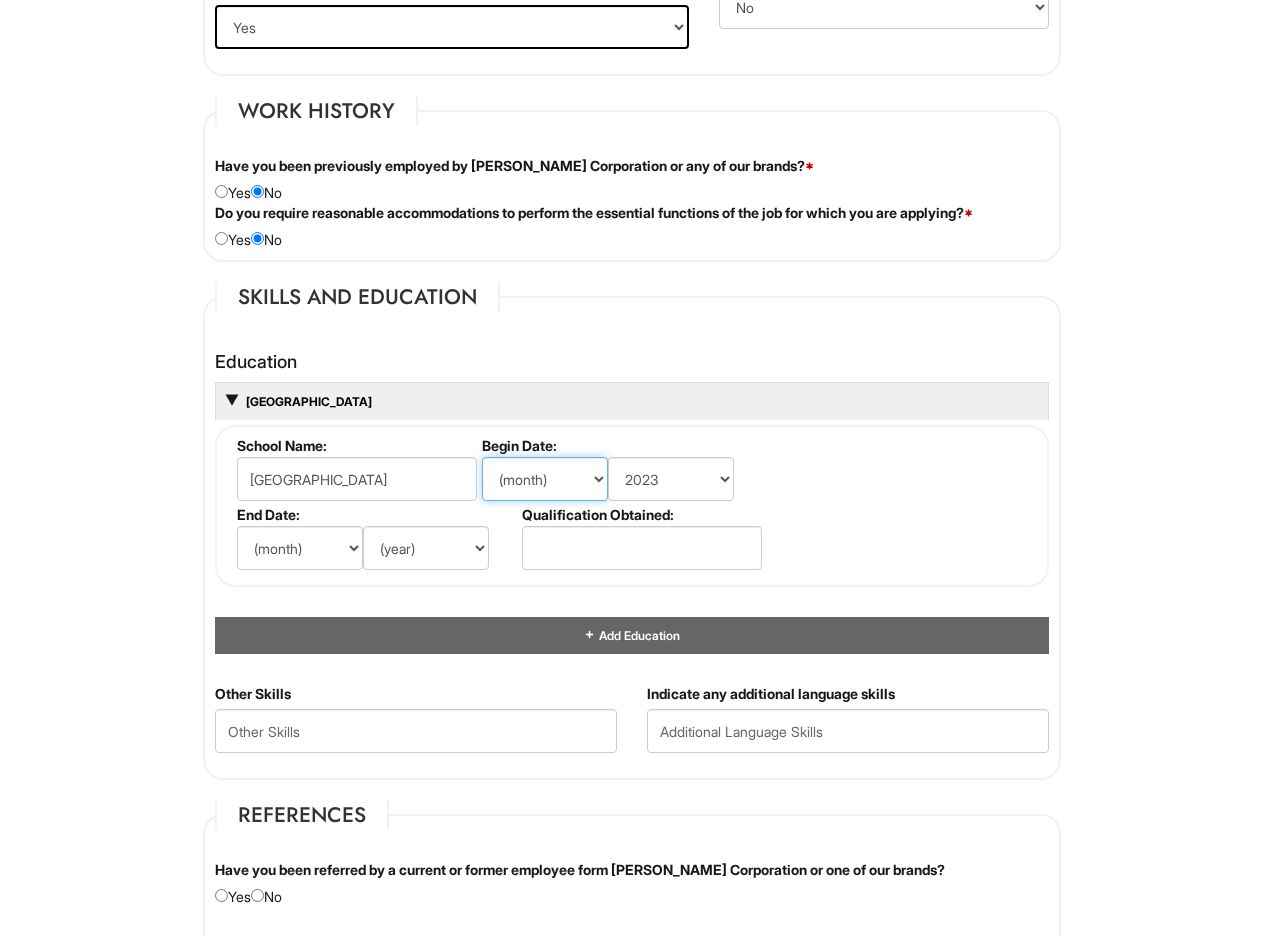 click on "(month) Jan Feb Mar Apr May Jun Jul Aug Sep Oct Nov Dec" at bounding box center [545, 479] 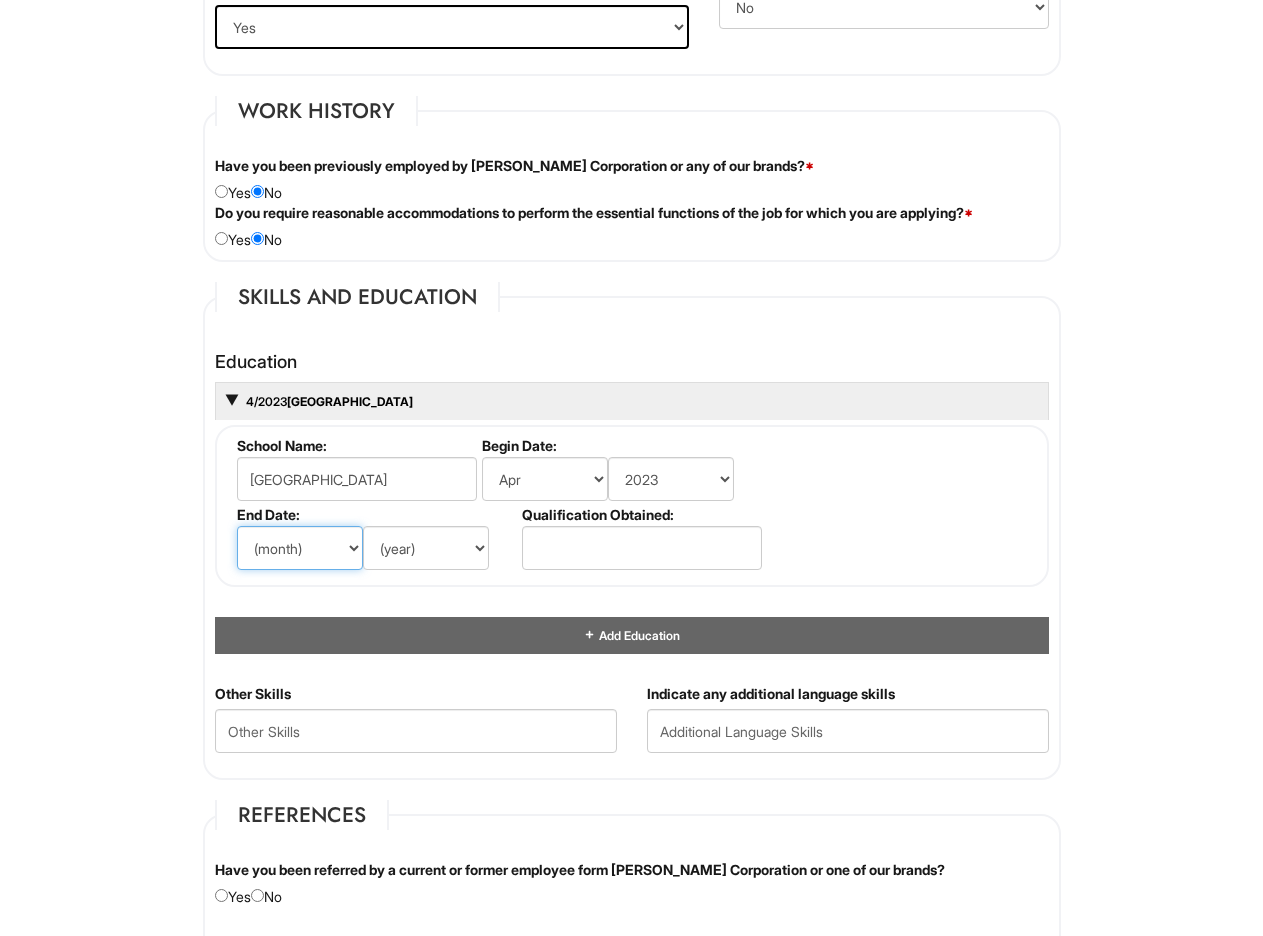 click on "(month) Jan Feb Mar Apr May Jun Jul Aug Sep Oct Nov Dec" at bounding box center [300, 548] 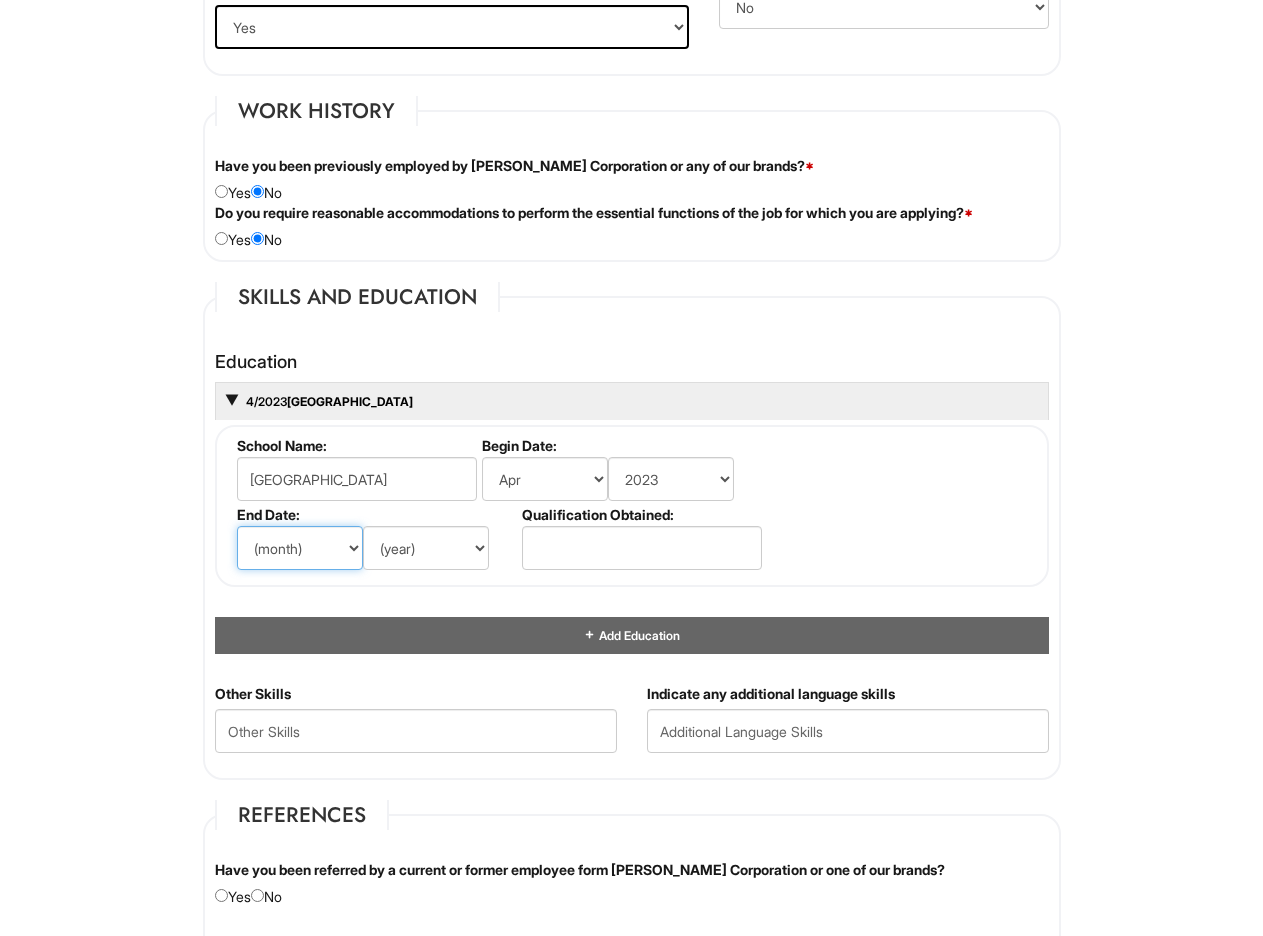 select on "6" 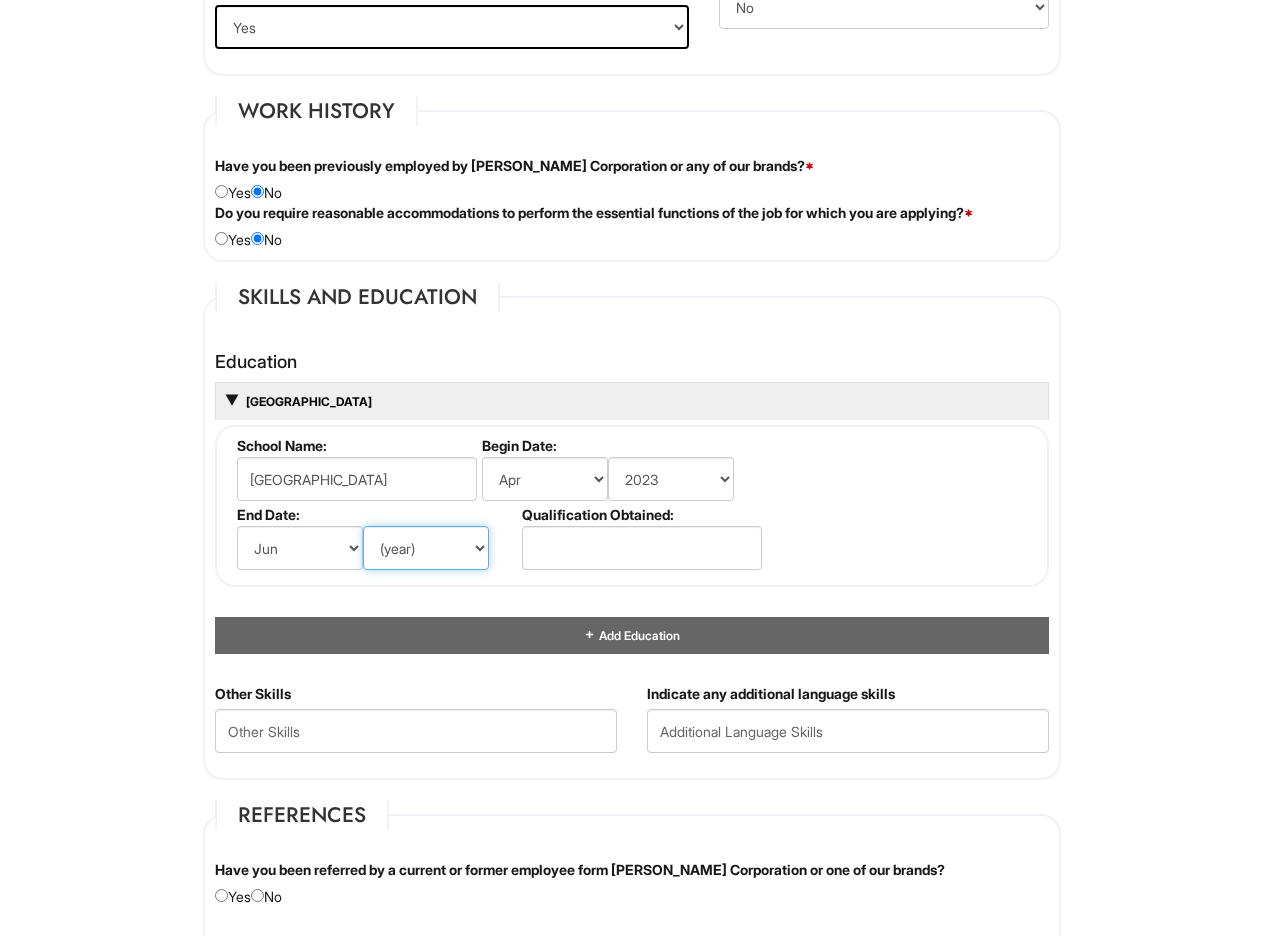 click on "(year) 2029 2028 2027 2026 2025 2024 2023 2022 2021 2020 2019 2018 2017 2016 2015 2014 2013 2012 2011 2010 2009 2008 2007 2006 2005 2004 2003 2002 2001 2000 1999 1998 1997 1996 1995 1994 1993 1992 1991 1990 1989 1988 1987 1986 1985 1984 1983 1982 1981 1980 1979 1978 1977 1976 1975 1974 1973 1972 1971 1970 1969 1968 1967 1966 1965 1964 1963 1962 1961 1960 1959 1958 1957 1956 1955 1954 1953 1952 1951 1950 1949 1948 1947 1946  --  2030 2031 2032 2033 2034 2035 2036 2037 2038 2039 2040 2041 2042 2043 2044 2045 2046 2047 2048 2049 2050 2051 2052 2053 2054 2055 2056 2057 2058 2059 2060 2061 2062 2063 2064" at bounding box center (426, 548) 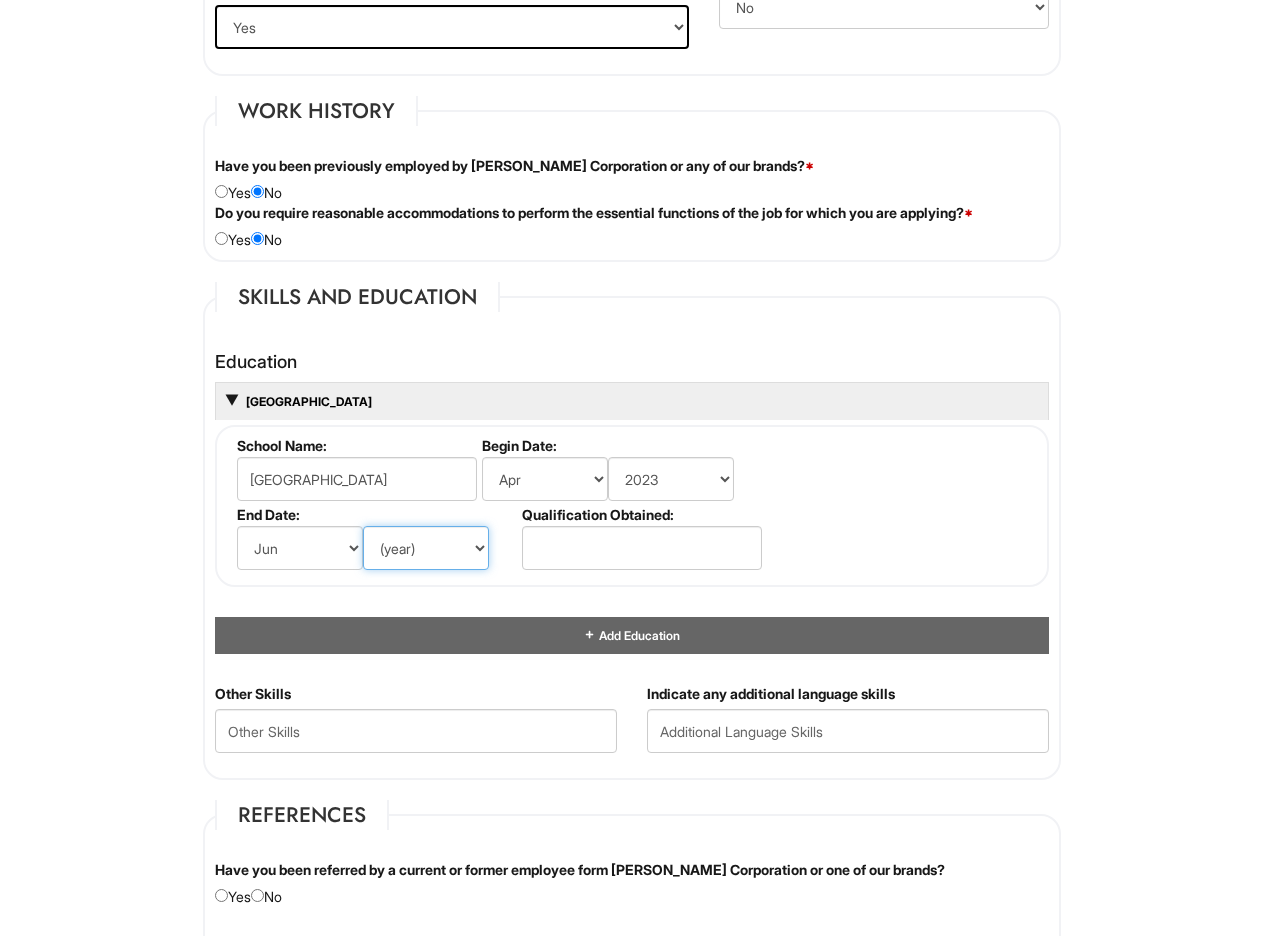 select on "2026" 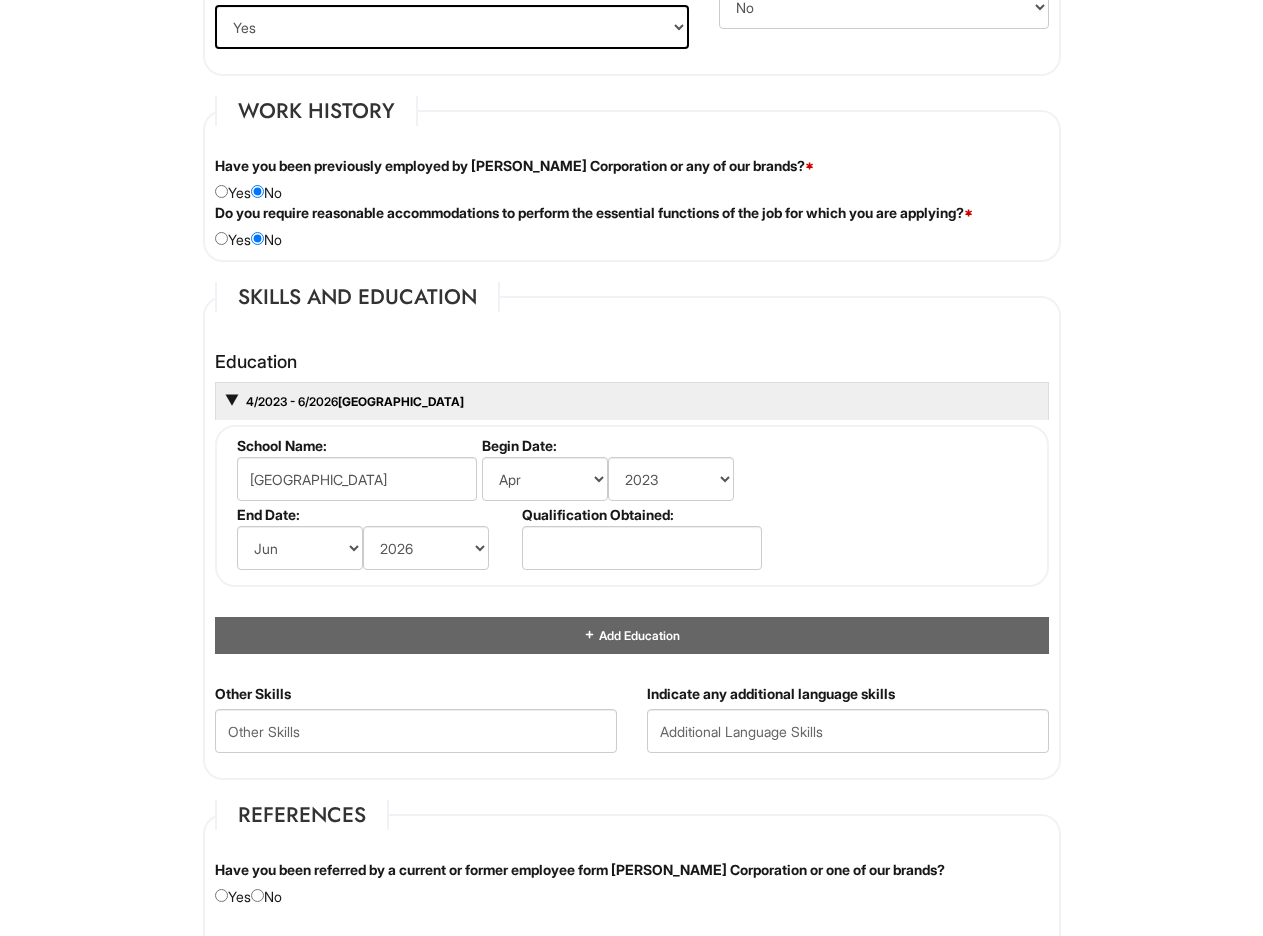 click on "School Name:
Montville Township High School
Begin Date:
(month) Jan Feb Mar Apr May Jun Jul Aug Sep Oct Nov Dec (year) 2029 2028 2027 2026 2025 2024 2023 2022 2021 2020 2019 2018 2017 2016 2015 2014 2013 2012 2011 2010 2009 2008 2007 2006 2005 2004 2003 2002 2001 2000 1999 1998 1997 1996 1995 1994 1993 1992 1991 1990 1989 1988 1987 1986 1985 1984 1983 1982 1981 1980 1979 1978 1977 1976 1975 1974 1973 1972 1971 1970 1969 1968 1967 1966 1965 1964 1963 1962 1961 1960 1959 1958 1957 1956 1955 1954 1953 1952 1951 1950 1949 1948 1947 1946  --  2030 2031 2032 2033 2034 2035 2036 2037 2038 2039 2040 2041 2042 2043 2044 2045 2046 2047 2048 2049 2050 2051 2052 2053 2054 2055 2056 2057 2058 2059 2060 2061 2062 2063 2064
End Date:
(month) Jan Feb Mar Apr May Jun Jul Aug Sep Oct Nov Dec (year) 2029 2028 2027 2026 2025 2024 2023 2022 2021 2020 2019 2018 2017 2016 2015 2014 2013 2012 2011 2010 2009 2008 2007 2006 2005 2004 2003 2002 2001 2000 1999 1998 1997 1996 1995 1994 1993 1992 1991 1990" at bounding box center (632, 506) 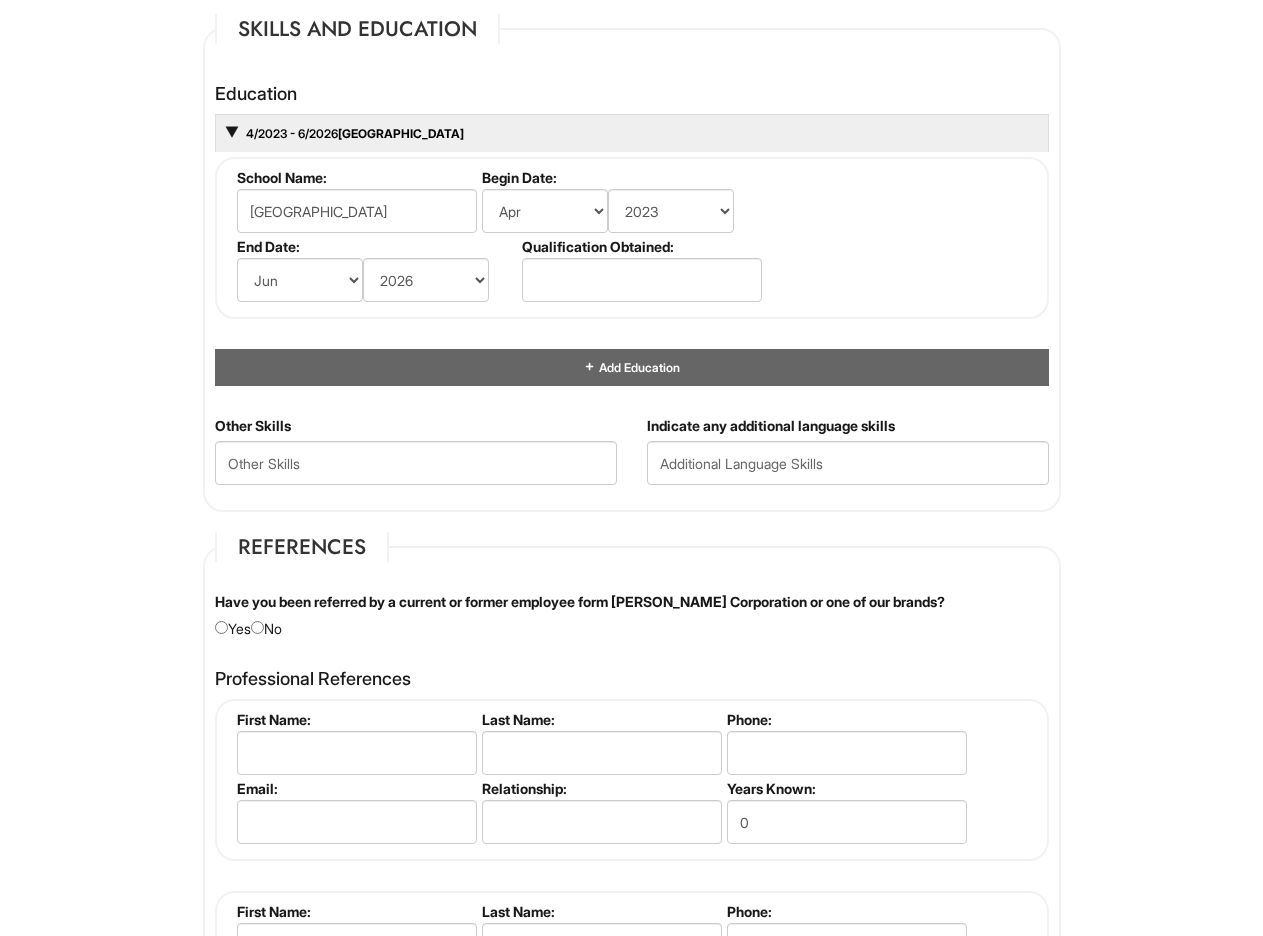scroll, scrollTop: 1852, scrollLeft: 0, axis: vertical 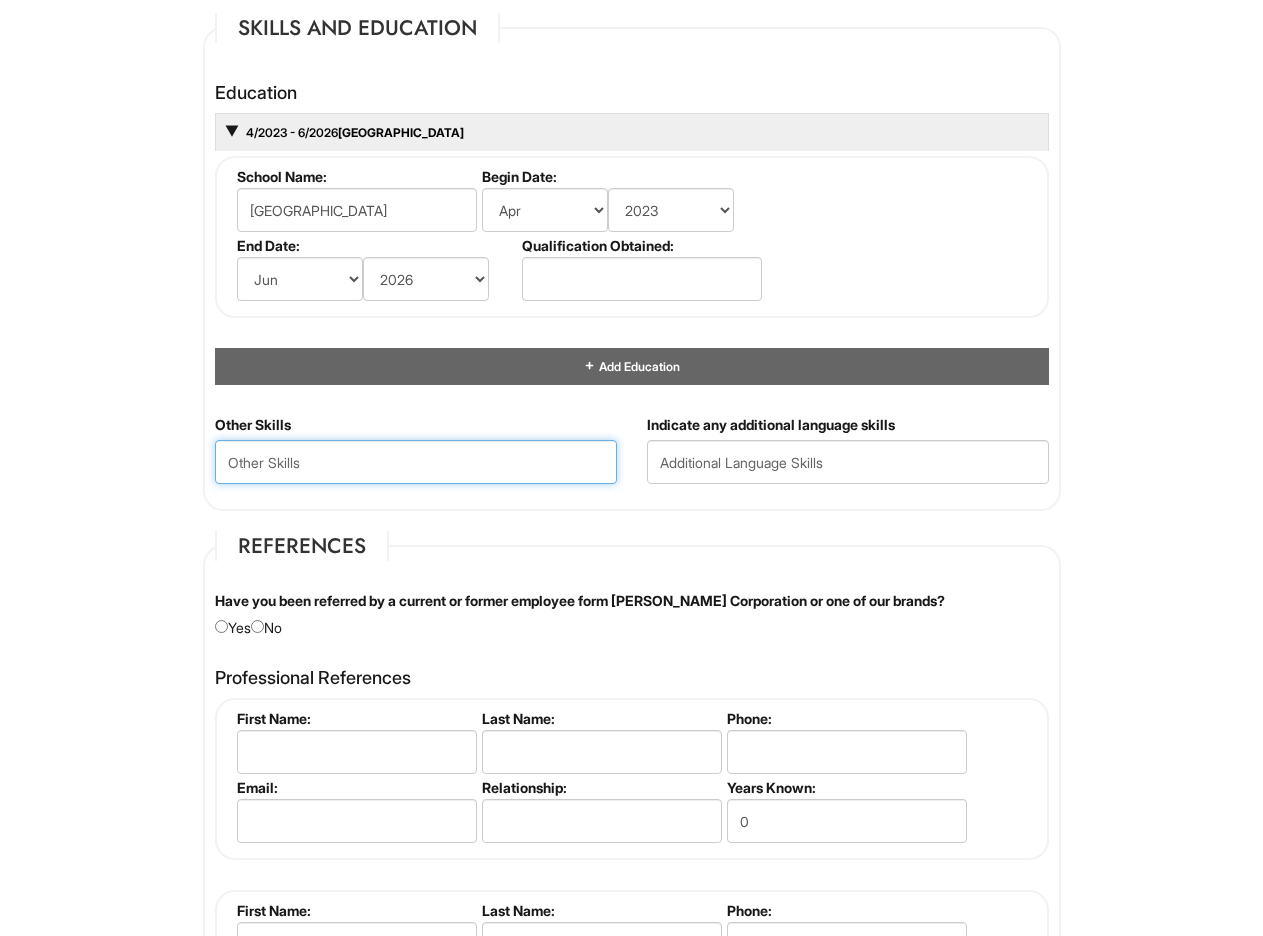 click at bounding box center (416, 462) 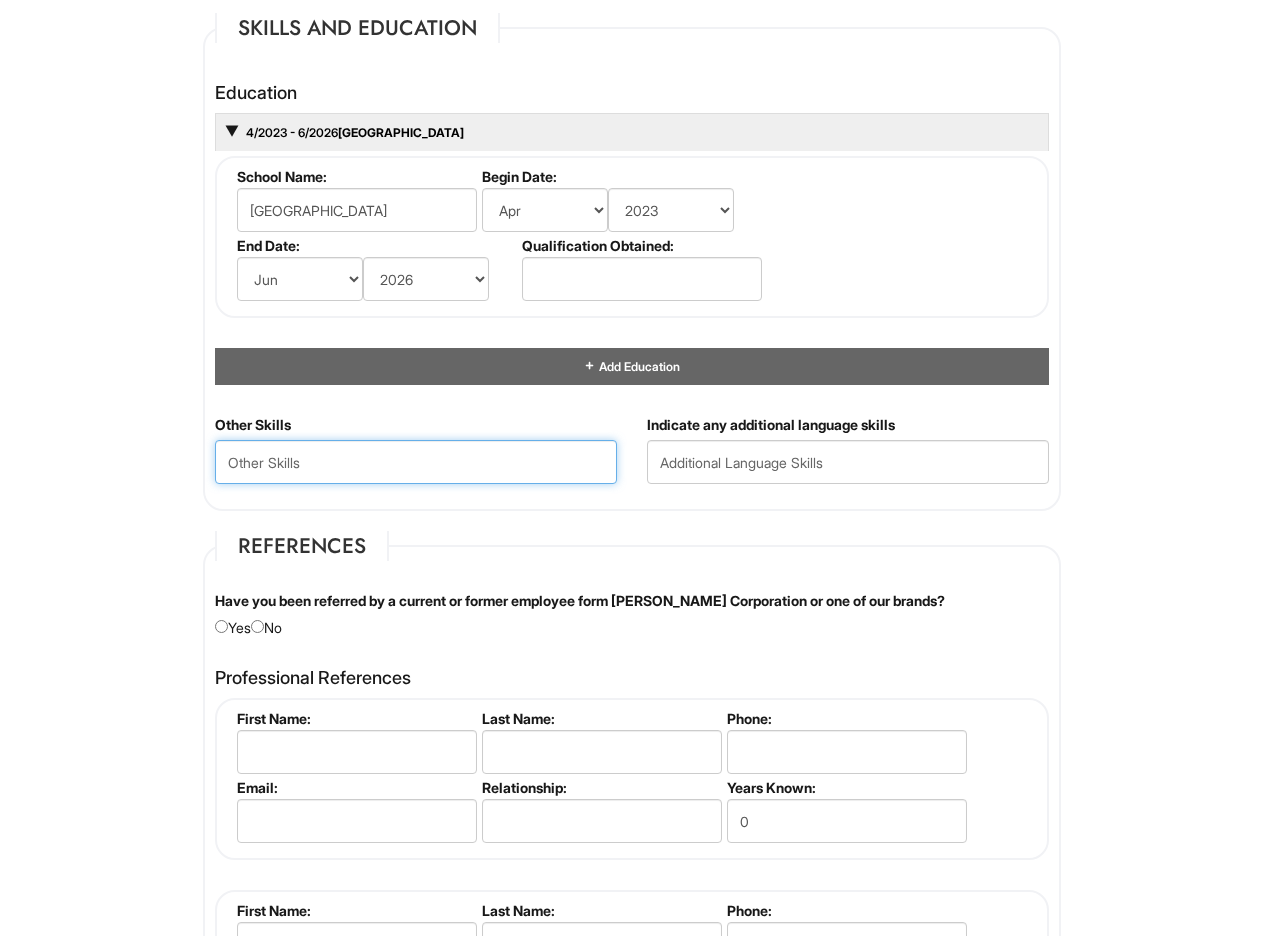 type on "C" 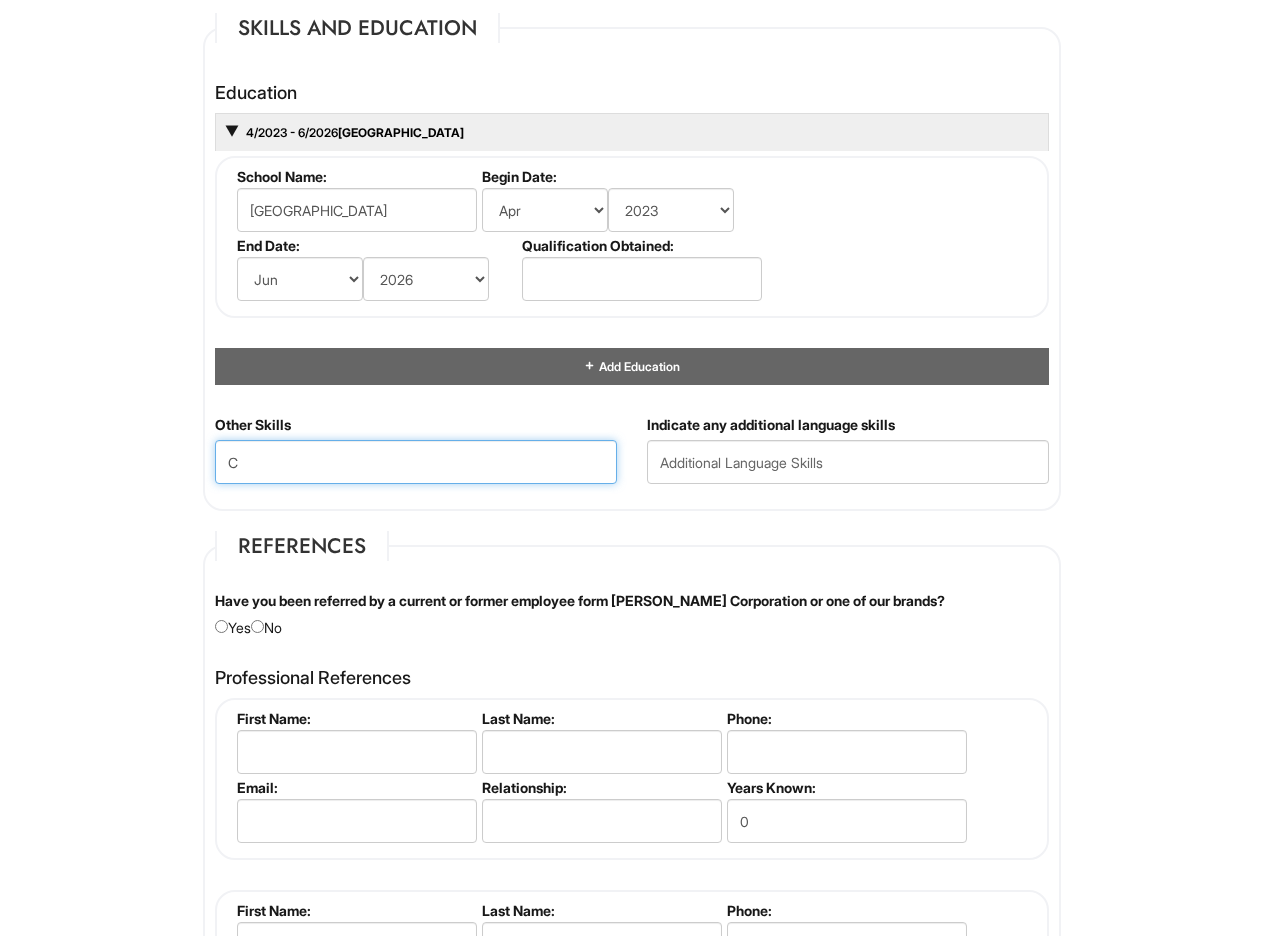 type 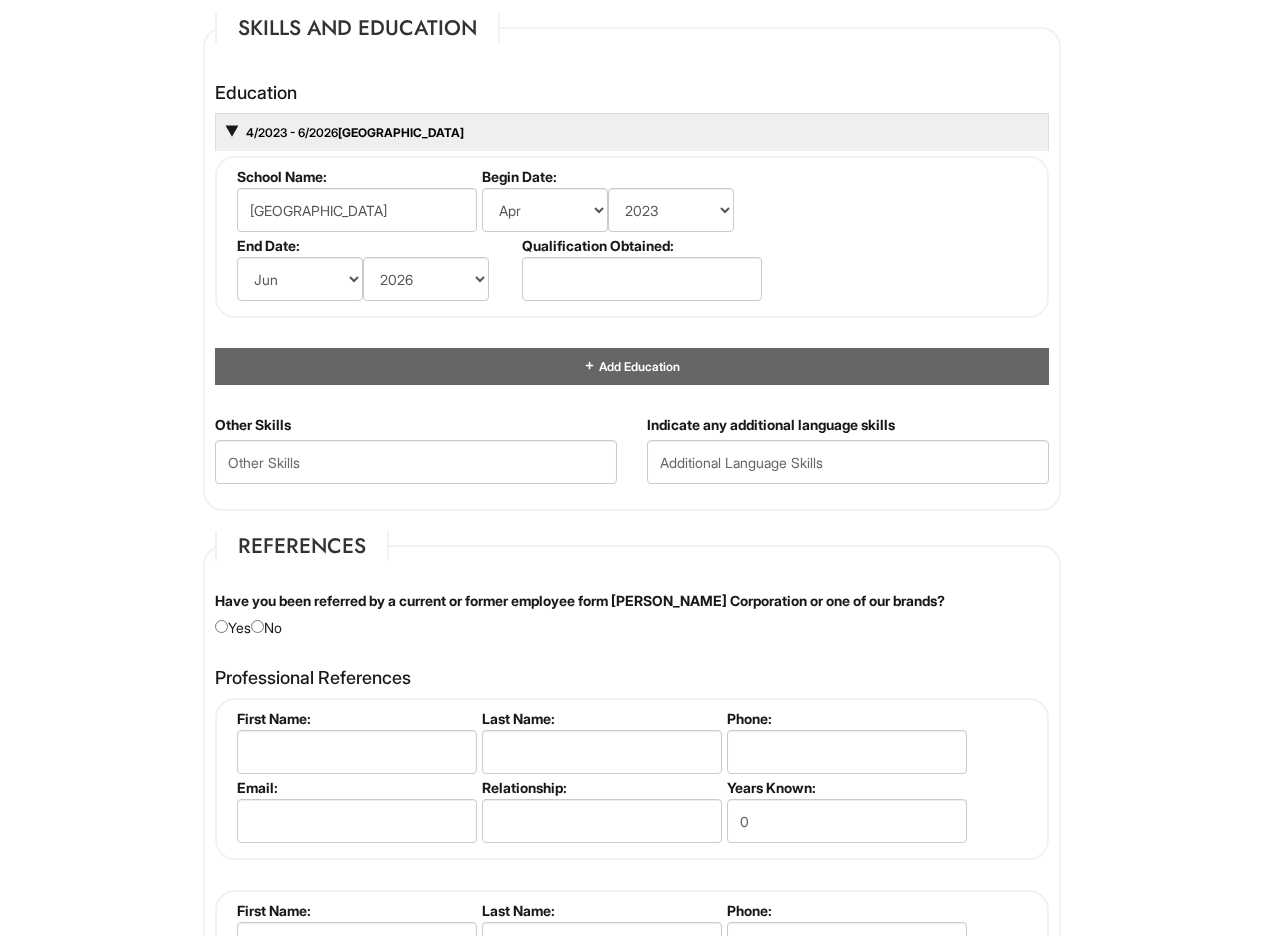 click on "Please Complete This Form 1 2 3 Client Advisor (Part-Time), A|X Armani Exchange PLEASE COMPLETE ALL REQUIRED FIELDS
We are an Equal Opportunity Employer. All persons shall have the opportunity to be considered for employment without regard to their race, color, creed, religion, national origin, ancestry, citizenship status, age, disability, gender, sex, sexual orientation, veteran status, genetic information or any other characteristic protected by applicable federal, state or local laws. We will endeavor to make a reasonable accommodation to the known physical or mental limitations of a qualified applicant with a disability unless the accommodation would impose an undue hardship on the operation of our business. If you believe you require such assistance to complete this form or to participate in an interview, please let us know.
Personal Information
Last Name  *   Djuraev
First Name  *   Iskander
Middle Name   Alex
E-mail Address  *   iskander.djuraev26@monrtville.net
Phone  *" at bounding box center (631, 101) 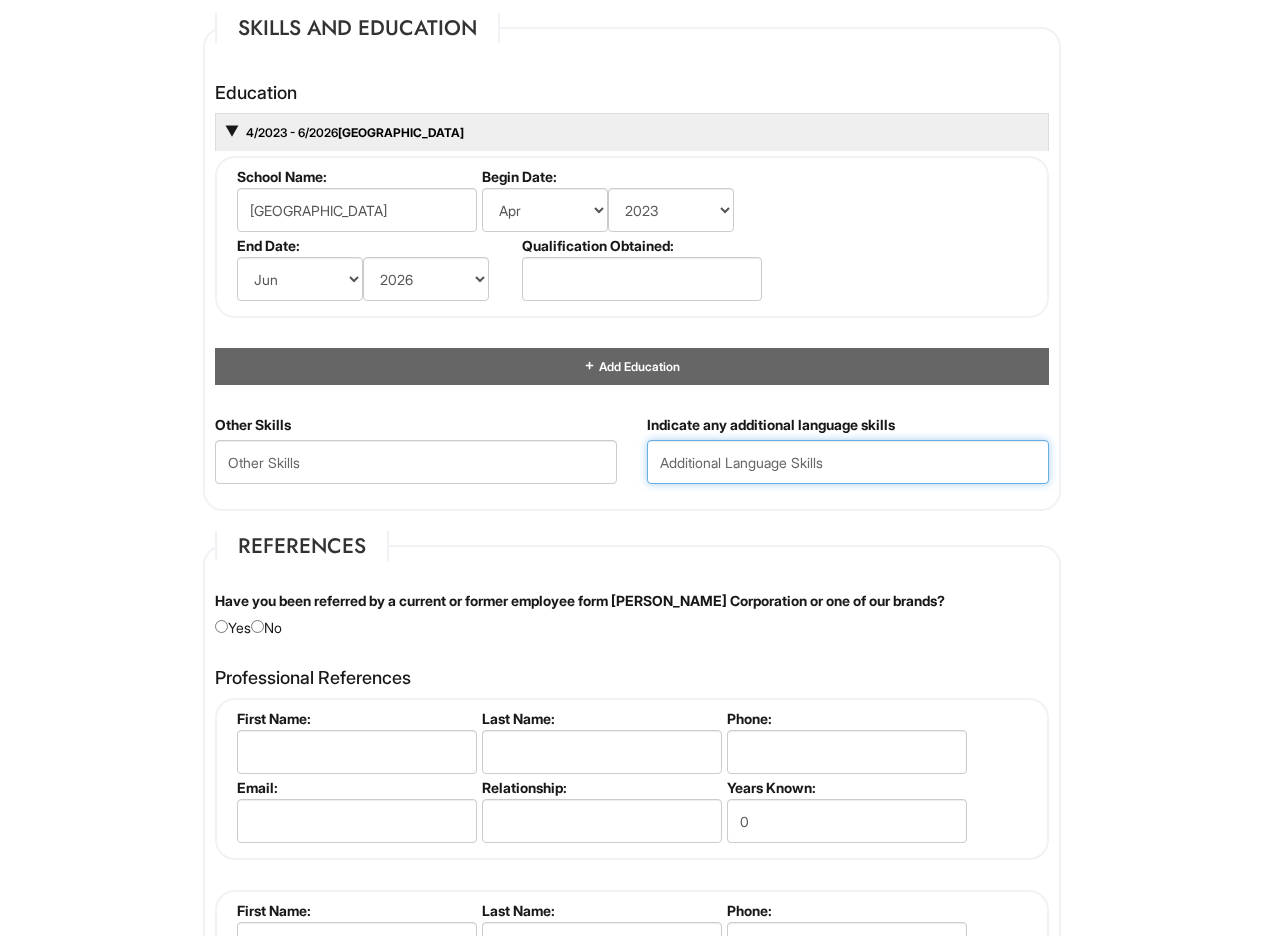 click at bounding box center [848, 462] 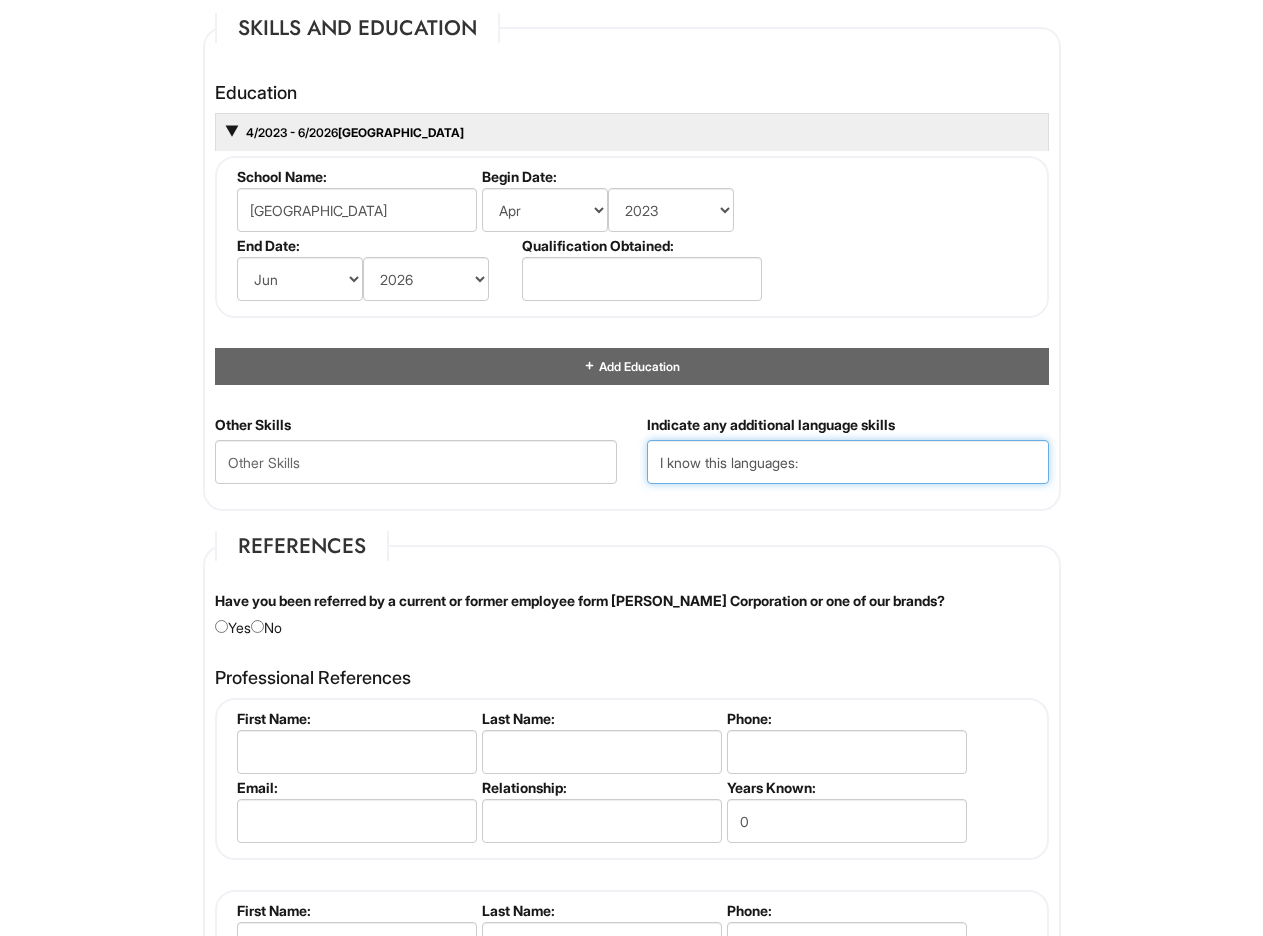 click on "Next" at bounding box center (627, 1893) 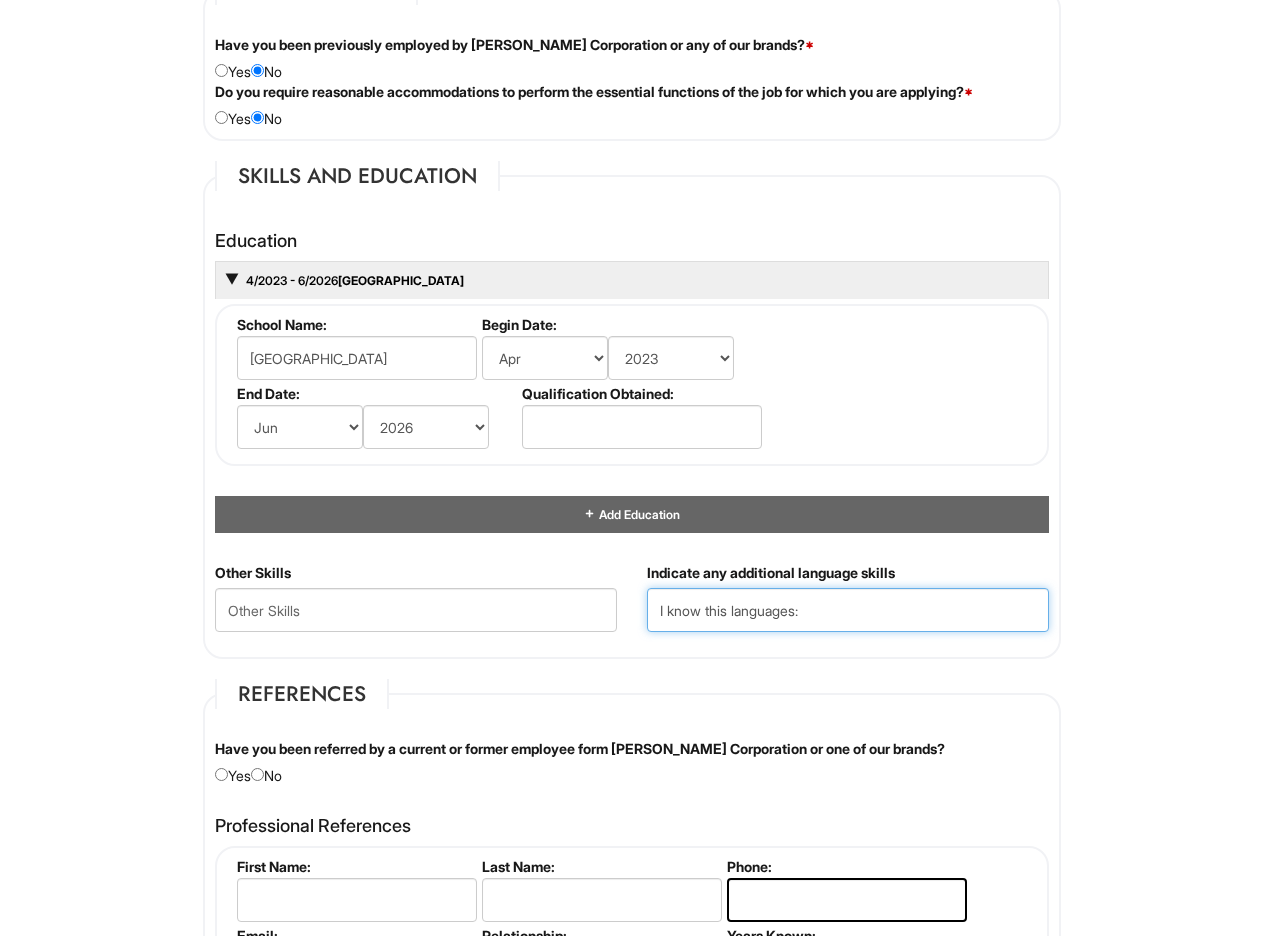 scroll, scrollTop: 1745, scrollLeft: 0, axis: vertical 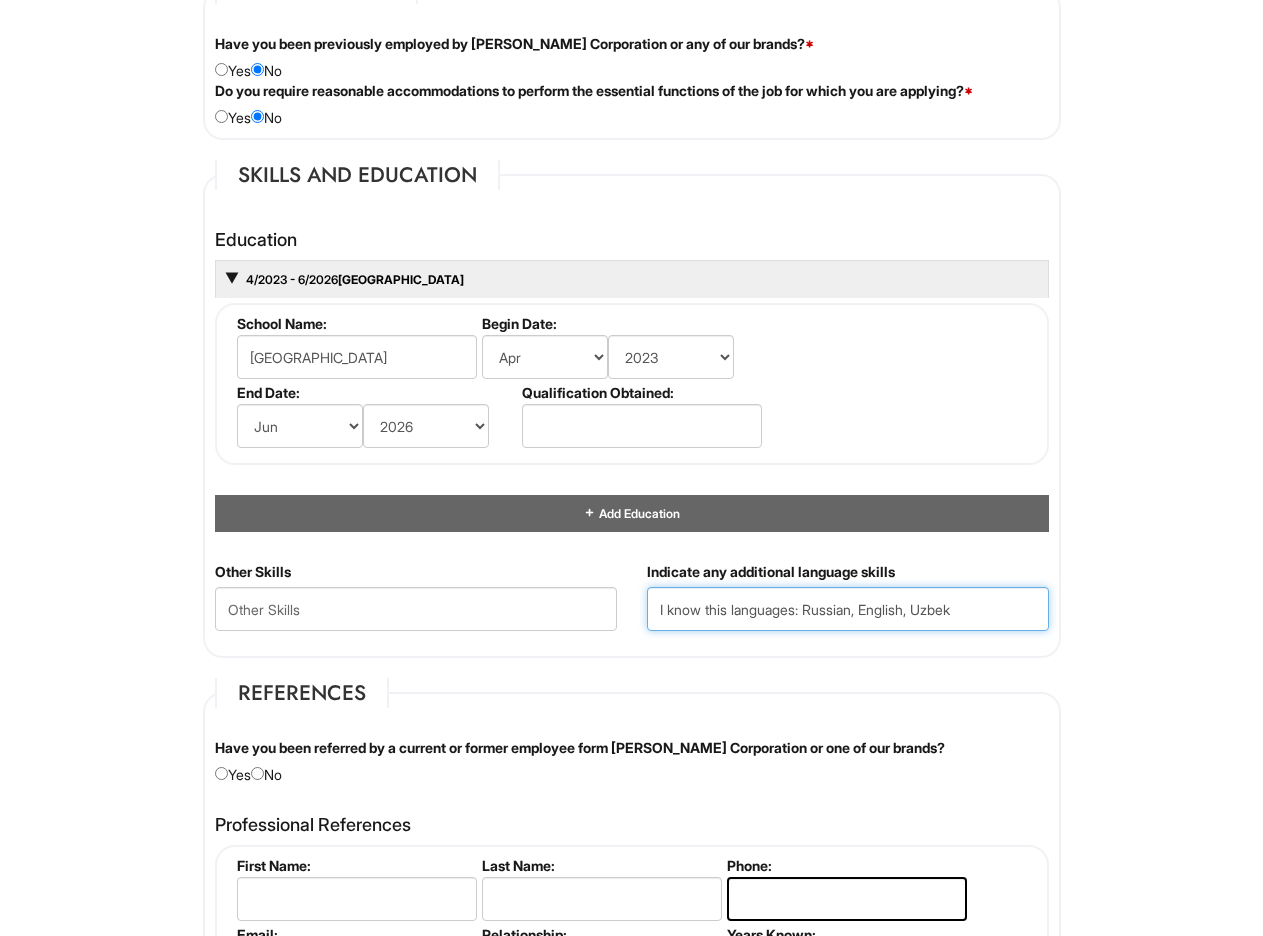 type on "I know this languages: Russian, English, Uzbek" 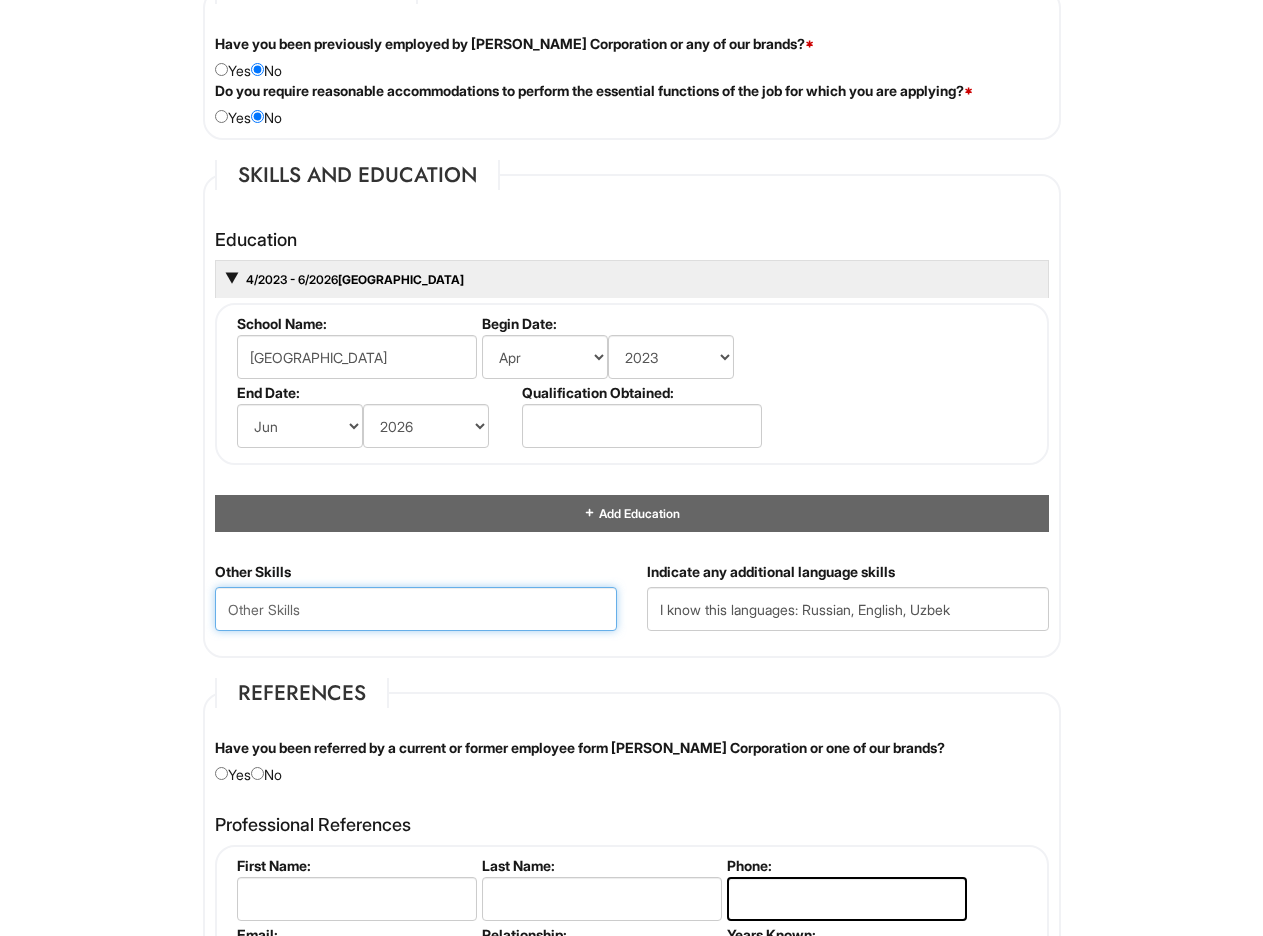 click at bounding box center [416, 609] 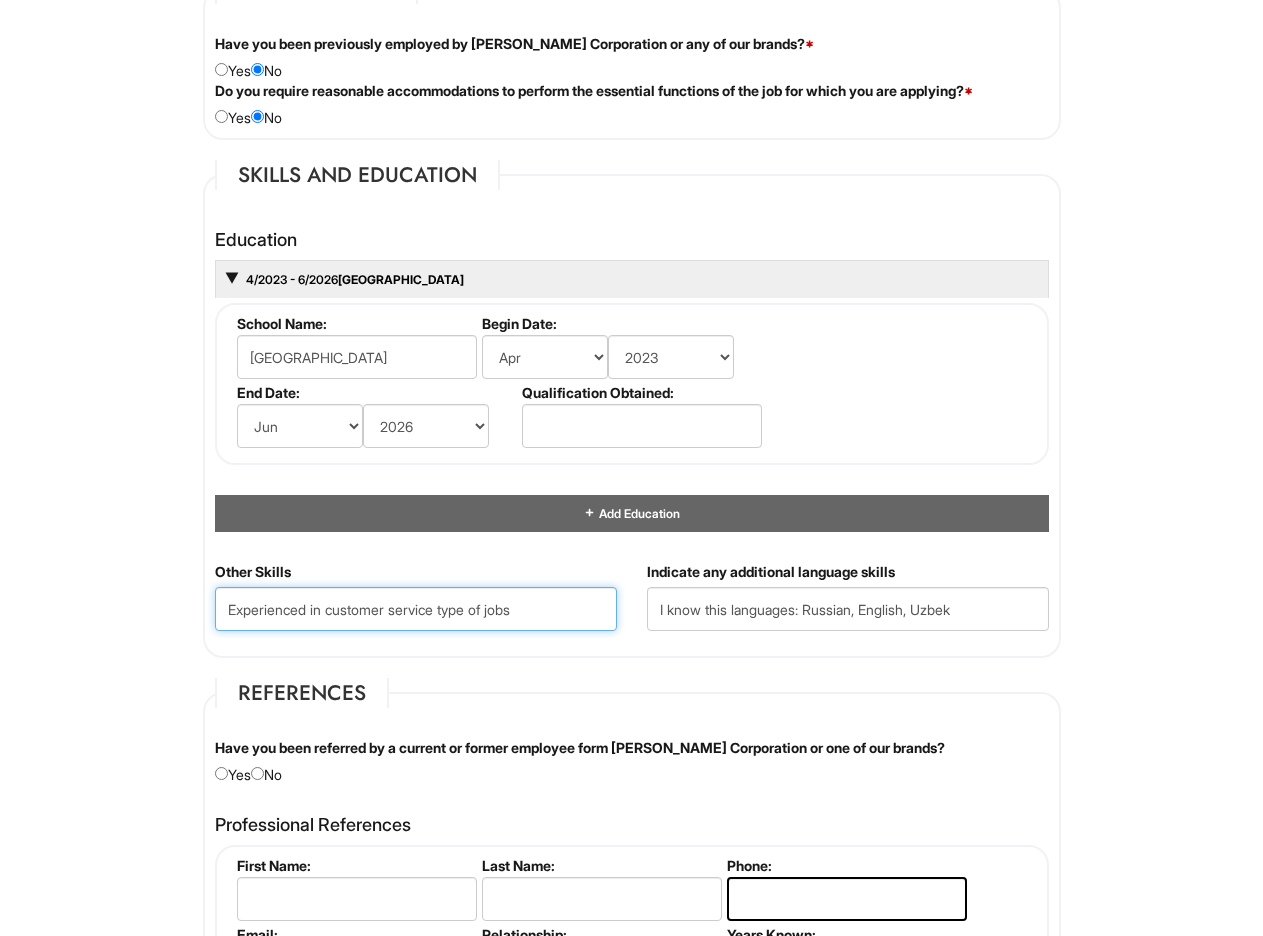type on "Experienced in customer service type of jobs" 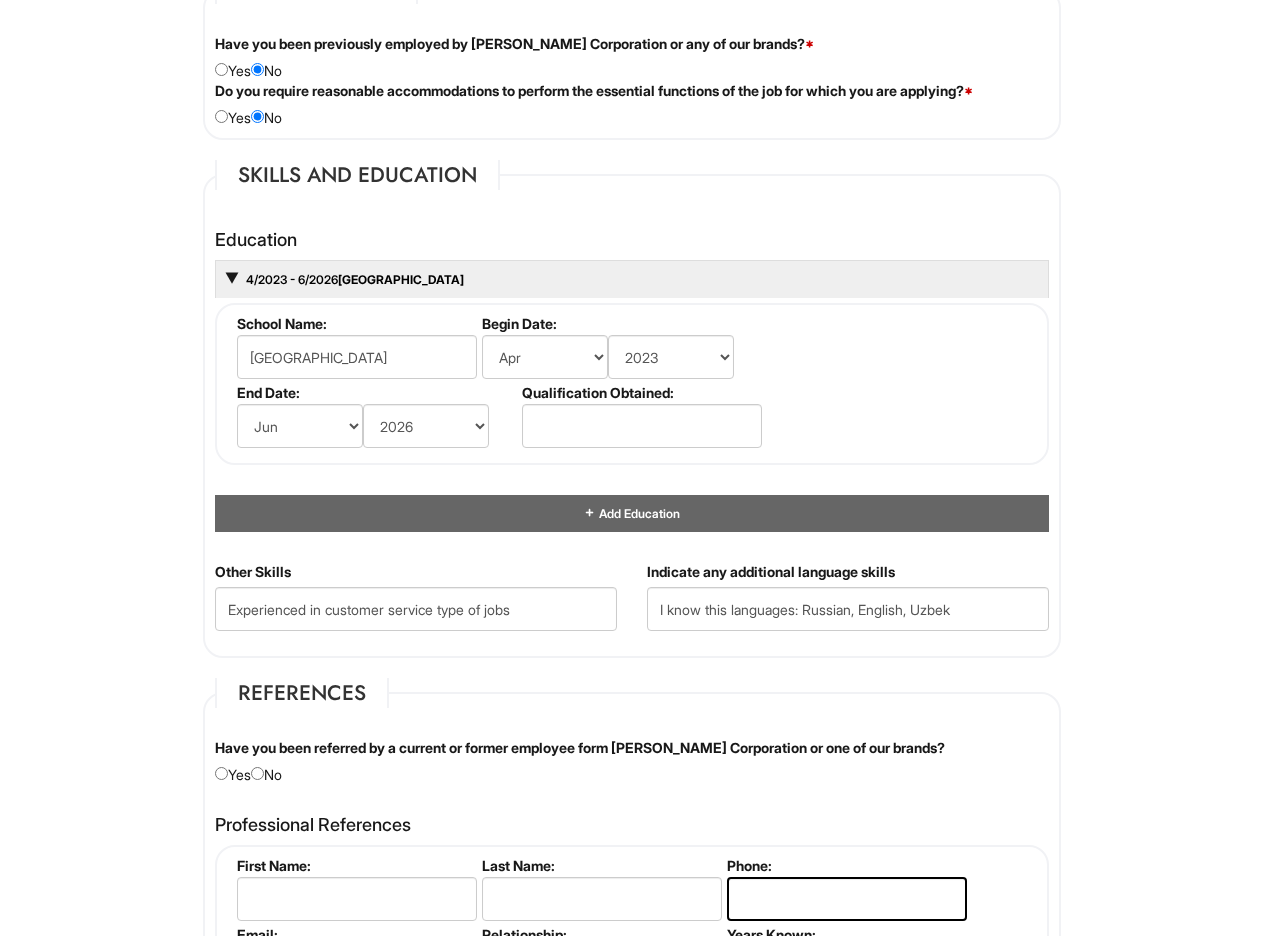 drag, startPoint x: 448, startPoint y: 654, endPoint x: 381, endPoint y: 649, distance: 67.18631 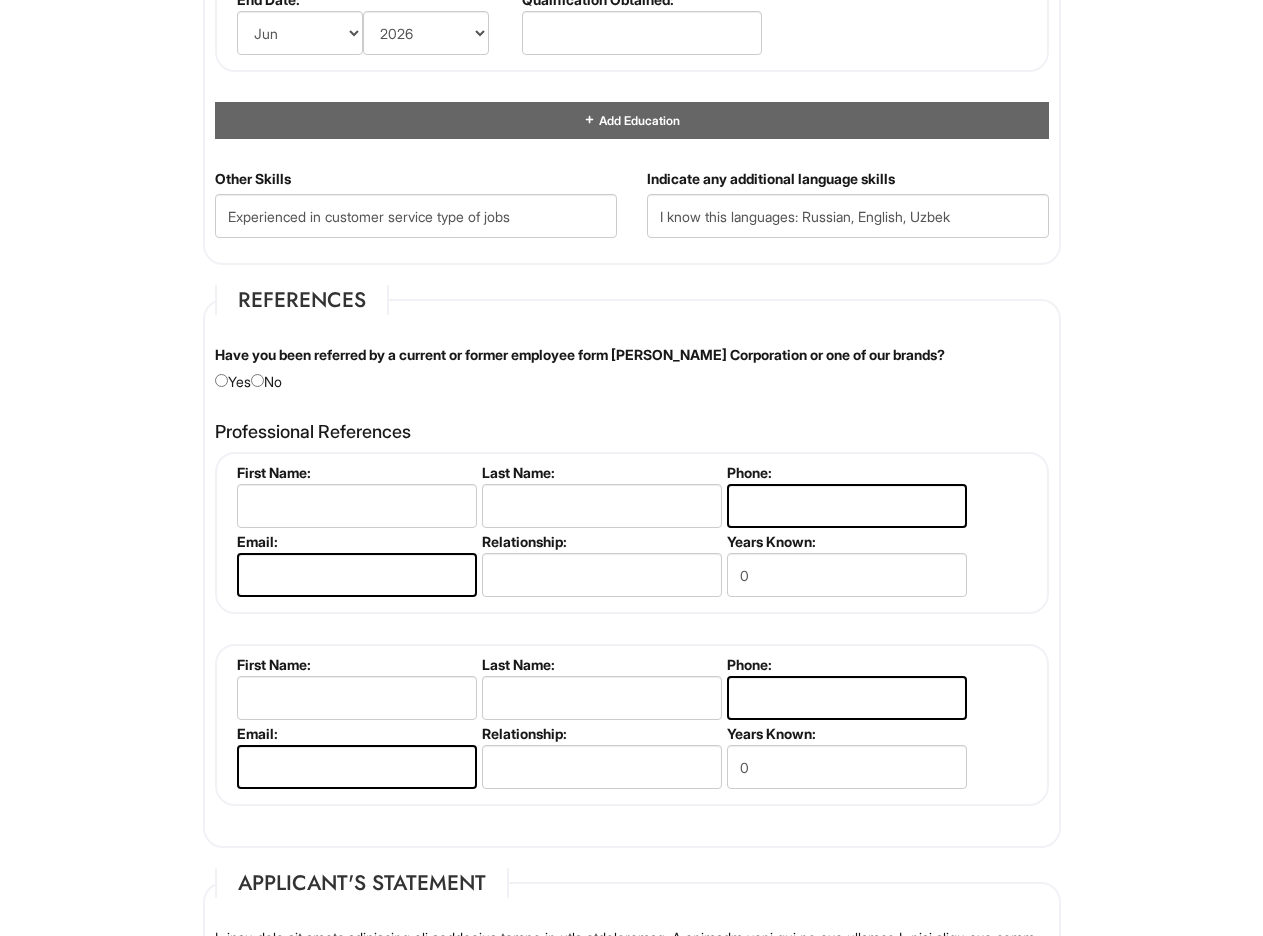 scroll, scrollTop: 2140, scrollLeft: 0, axis: vertical 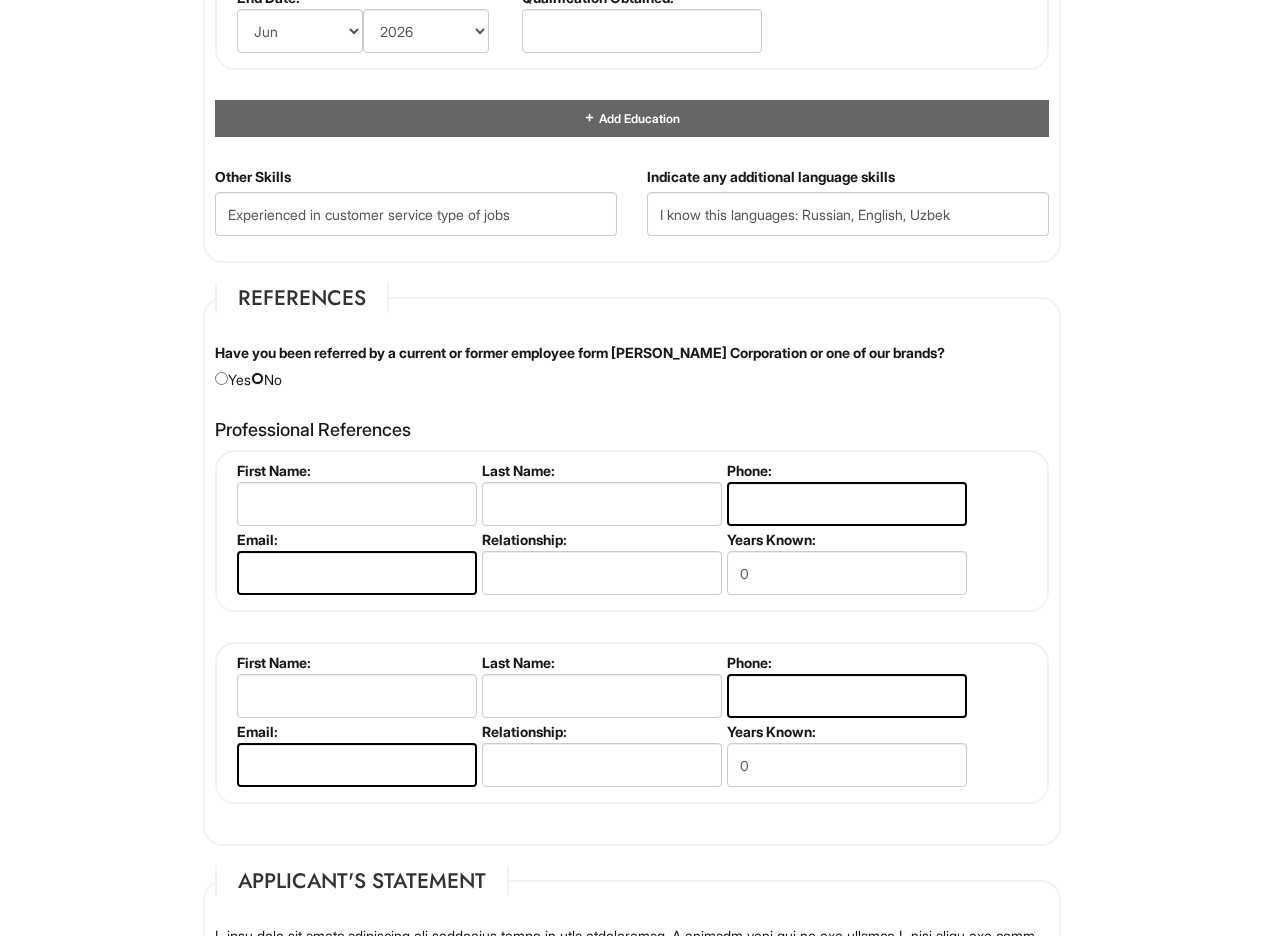 click at bounding box center (257, 378) 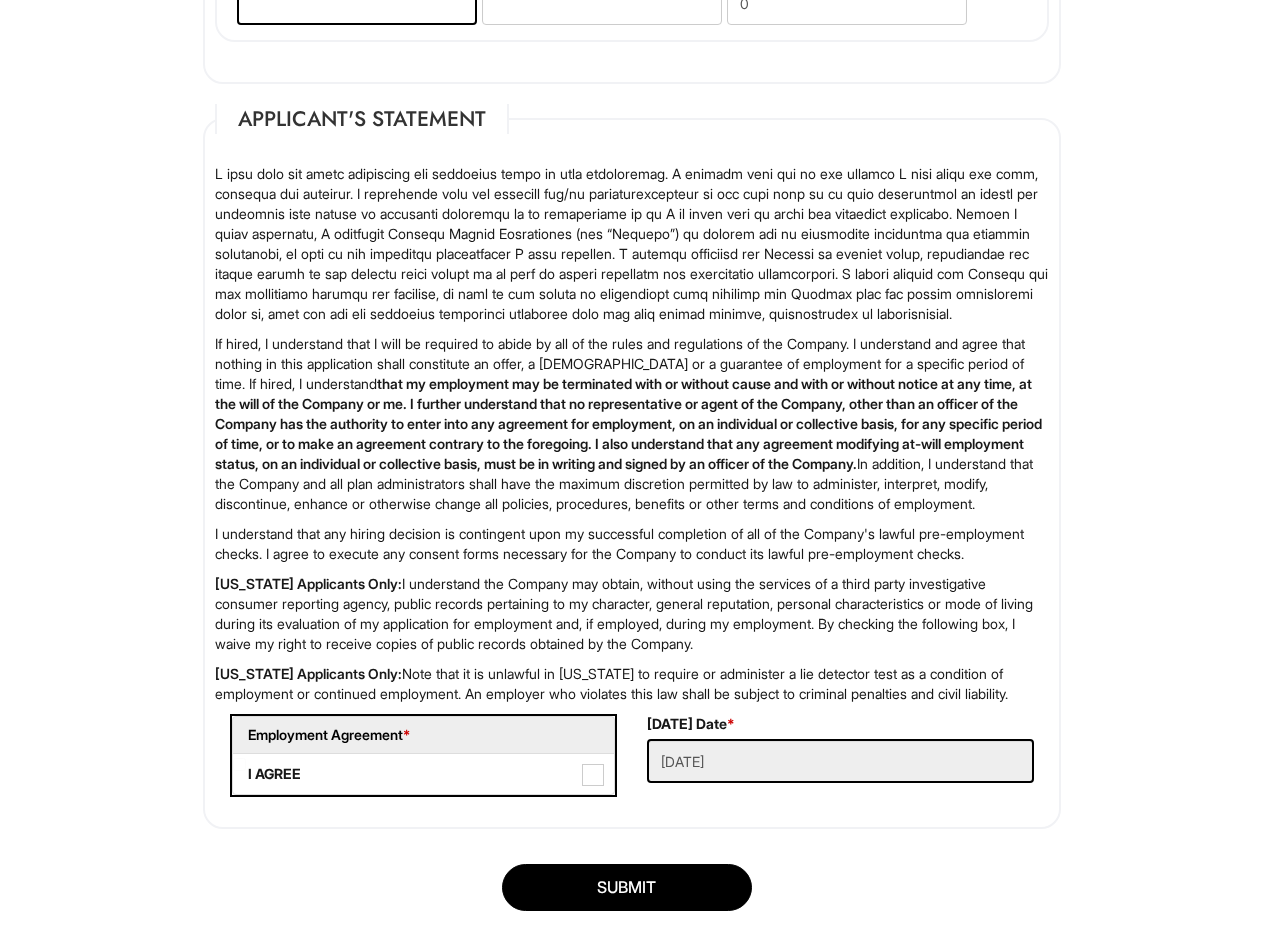 scroll, scrollTop: 2904, scrollLeft: 0, axis: vertical 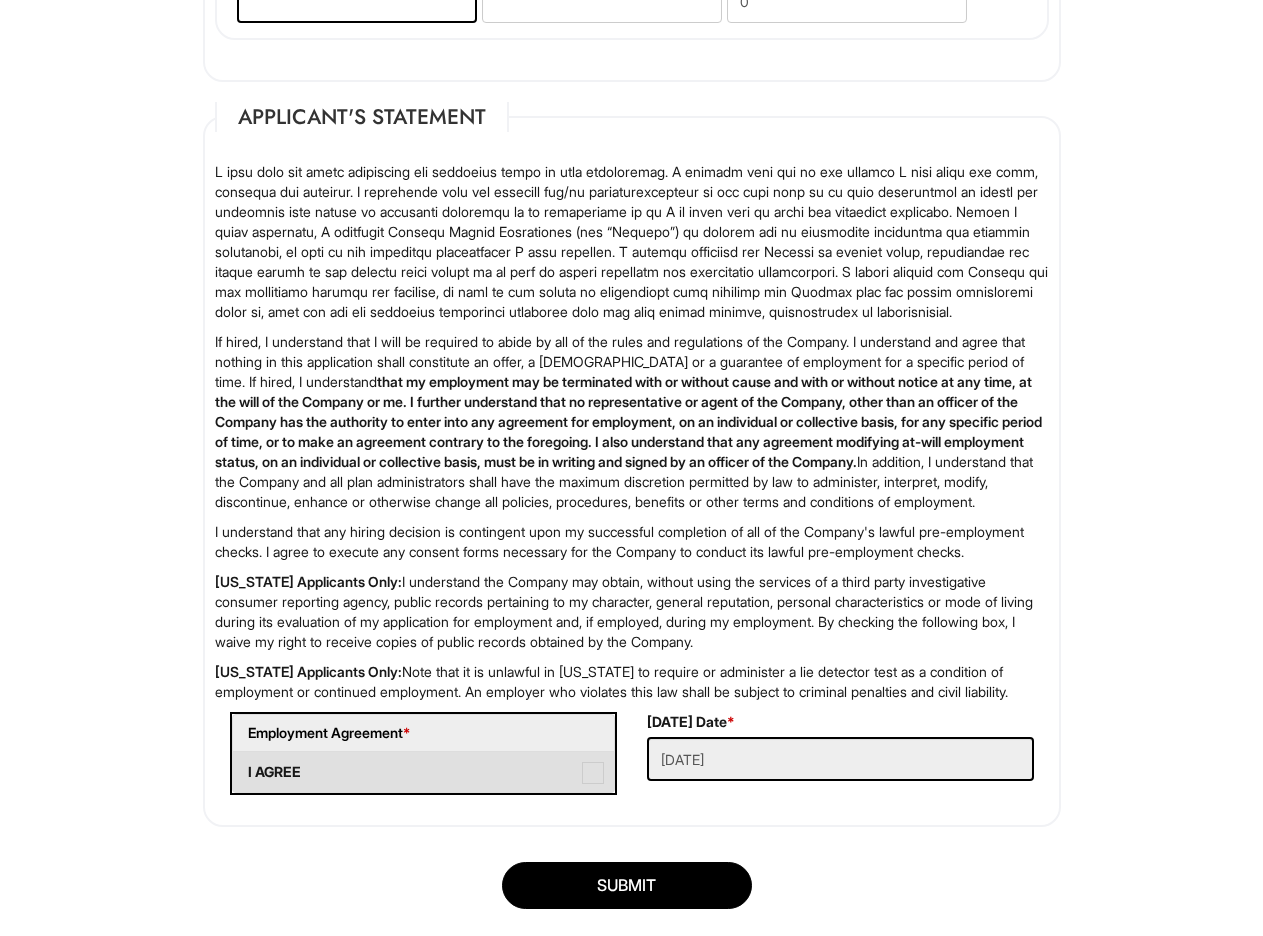 click at bounding box center [593, 773] 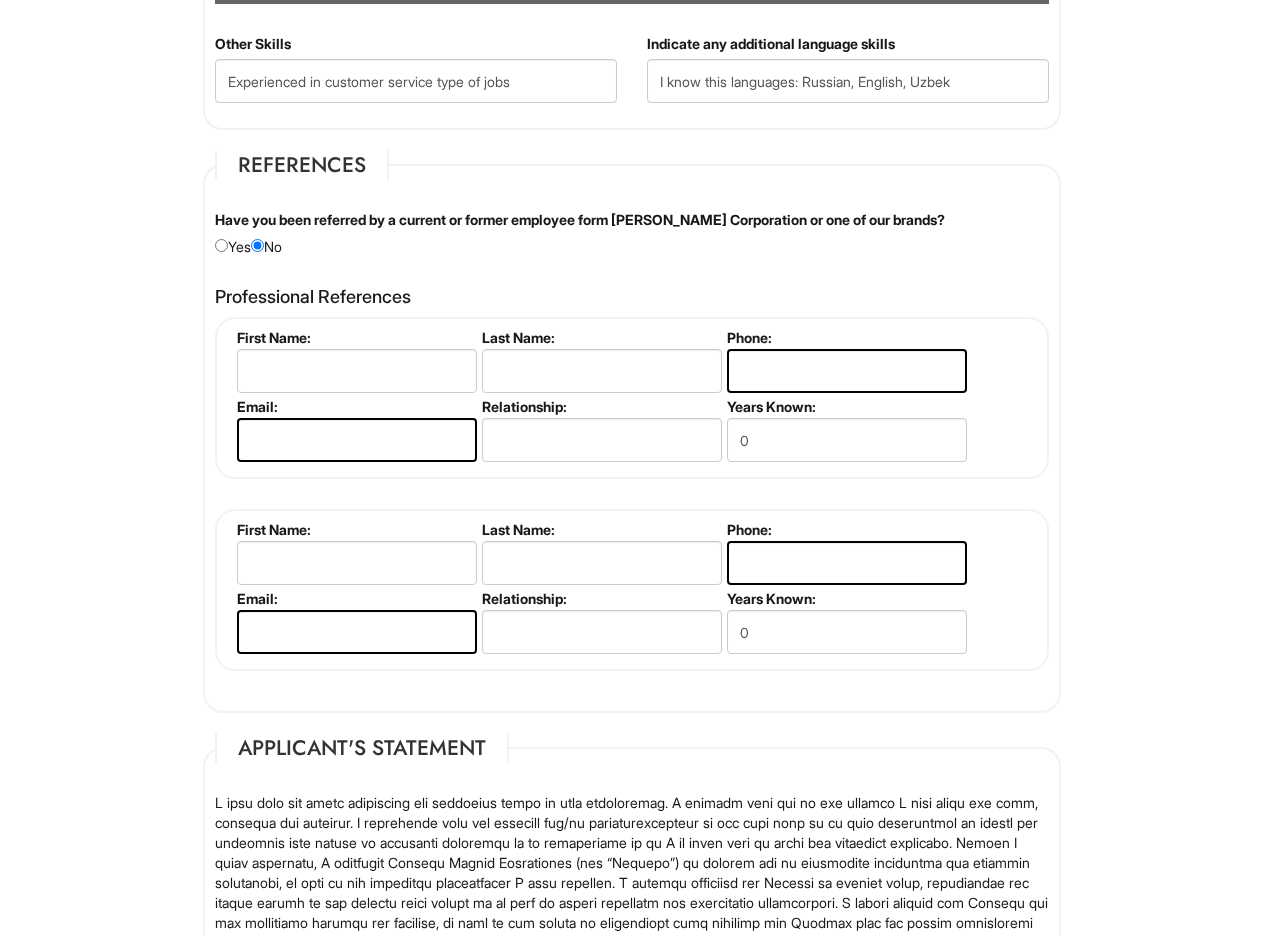scroll, scrollTop: 2272, scrollLeft: 0, axis: vertical 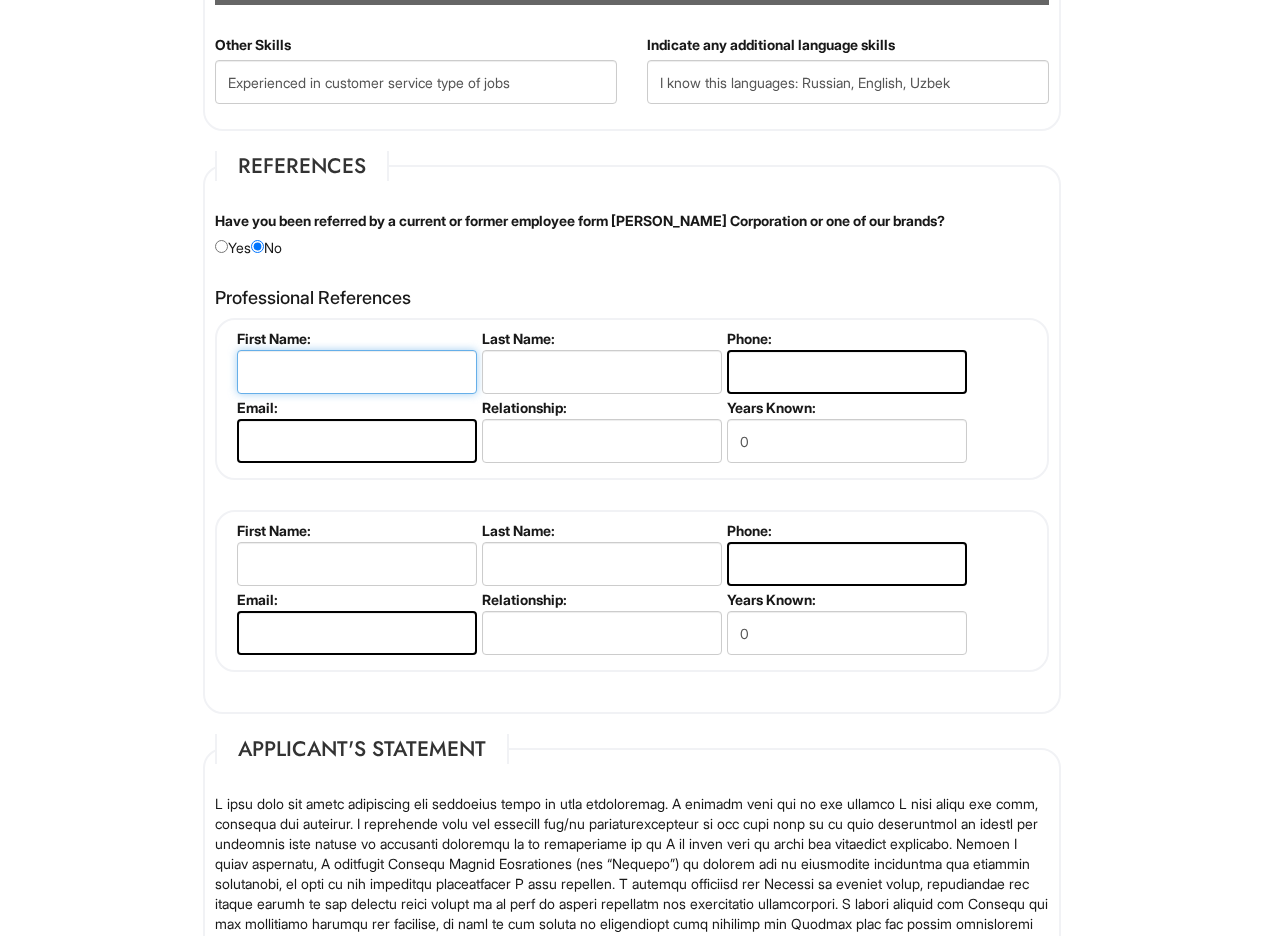 click at bounding box center (357, 372) 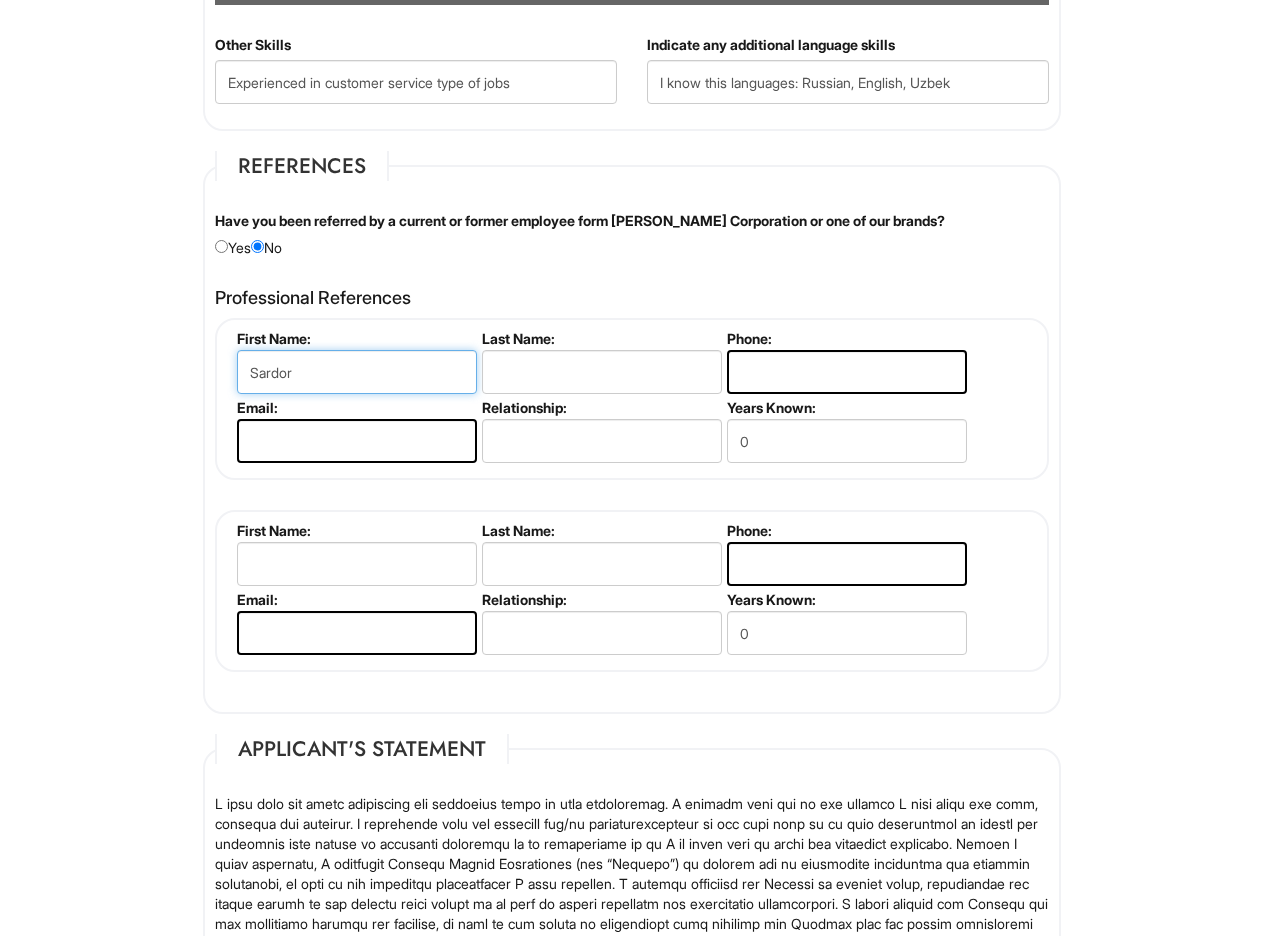type on "Sardor" 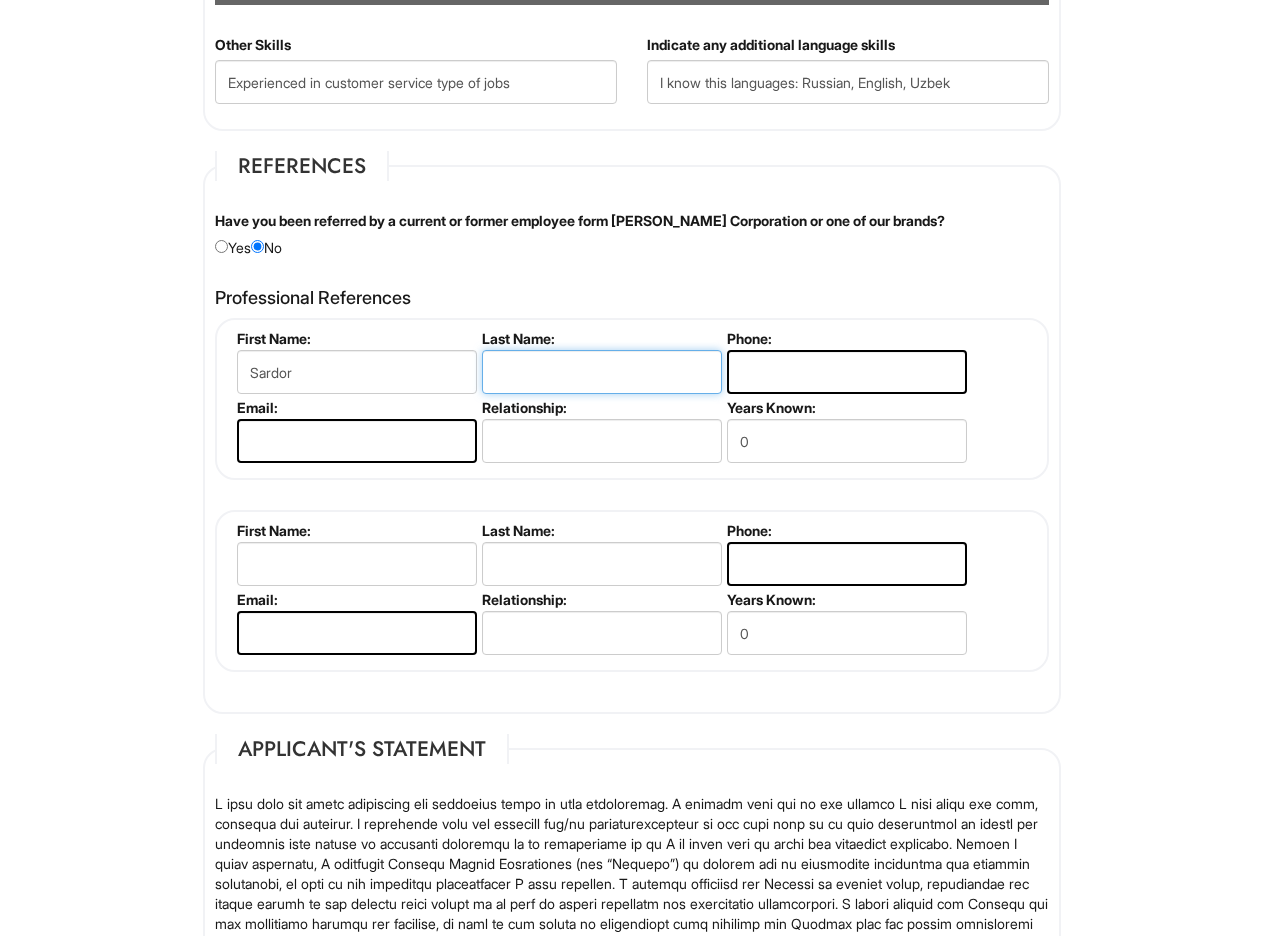 click at bounding box center (602, 372) 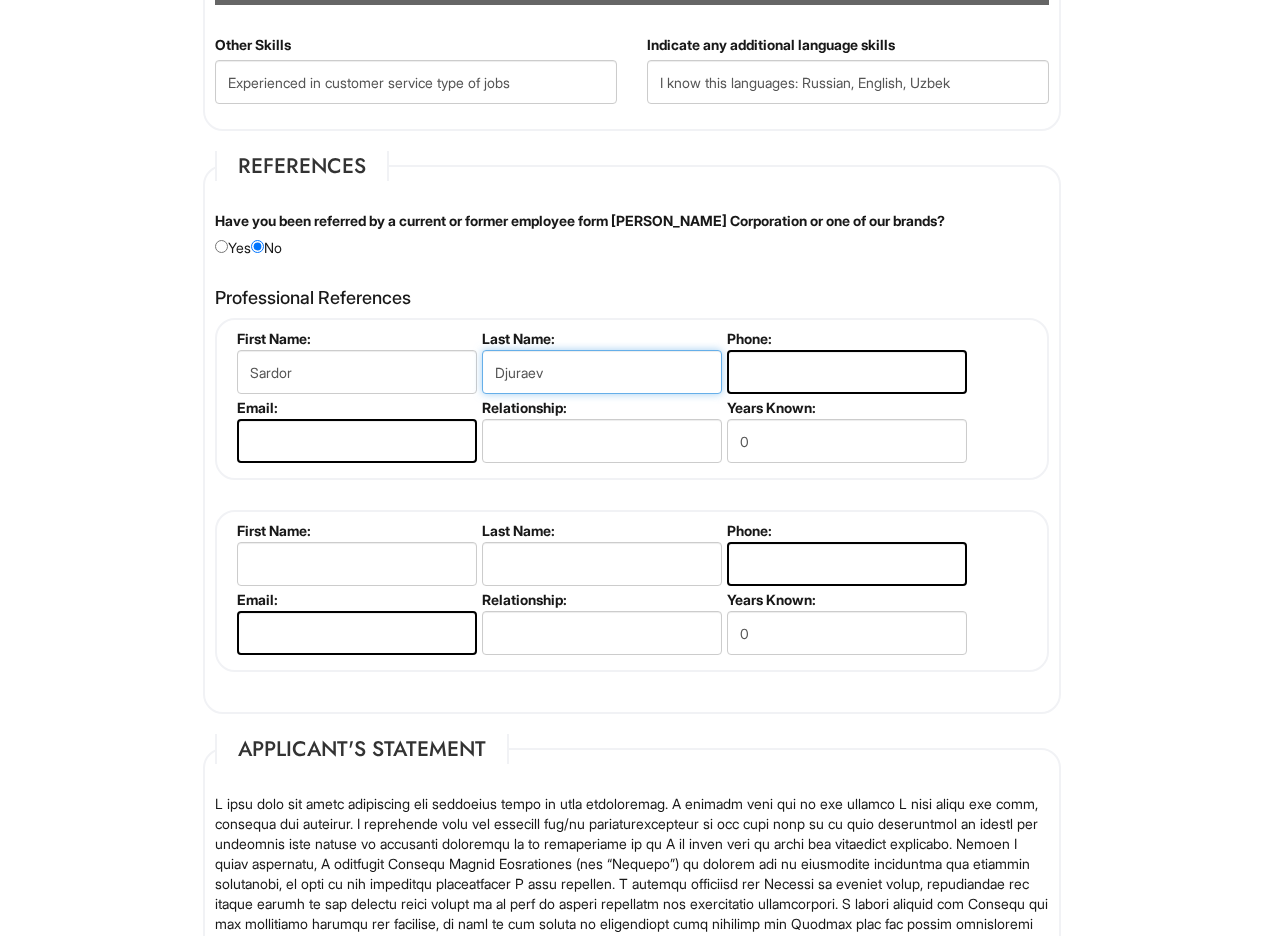 type on "Djuraev" 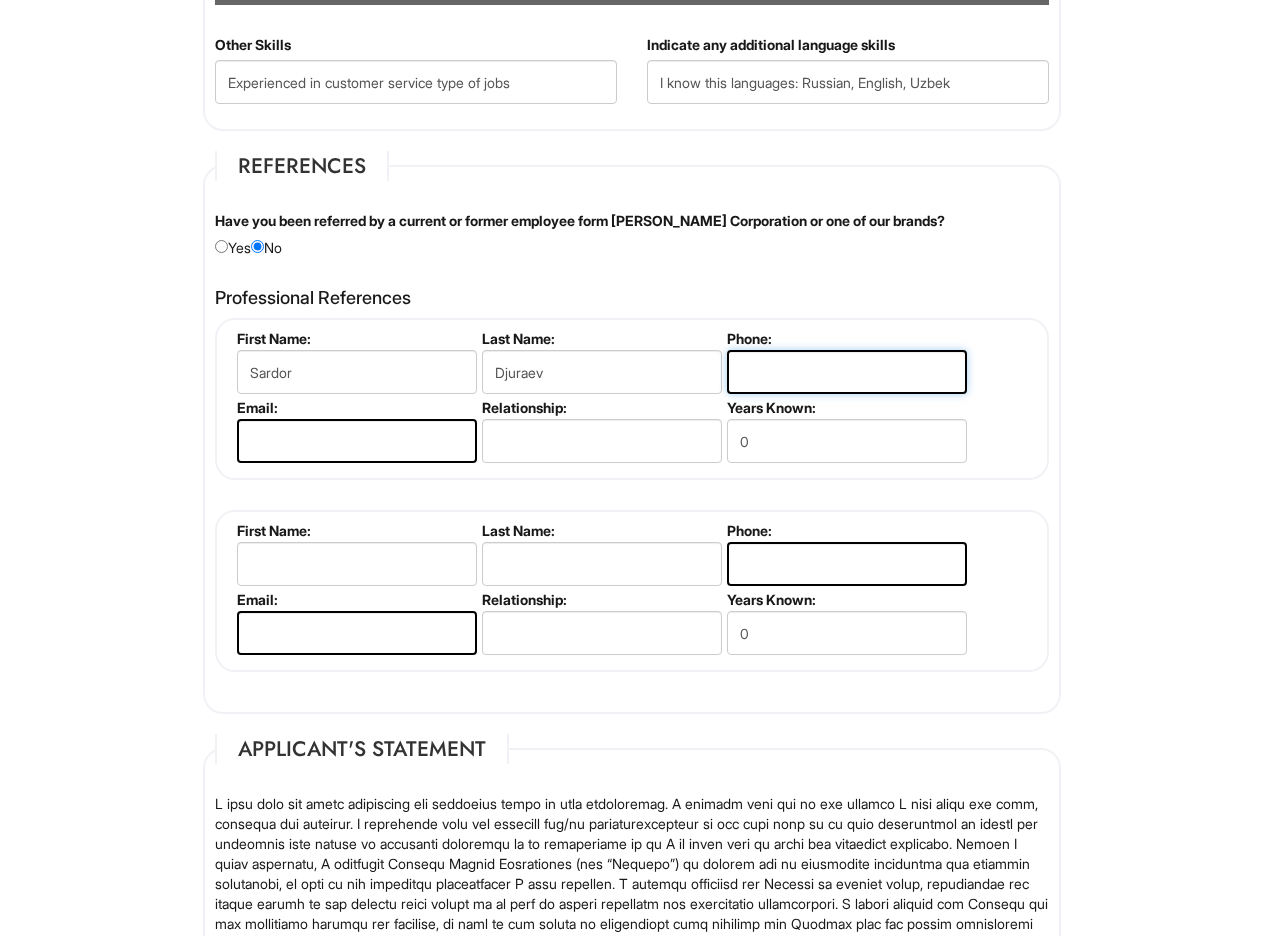 click at bounding box center [847, 372] 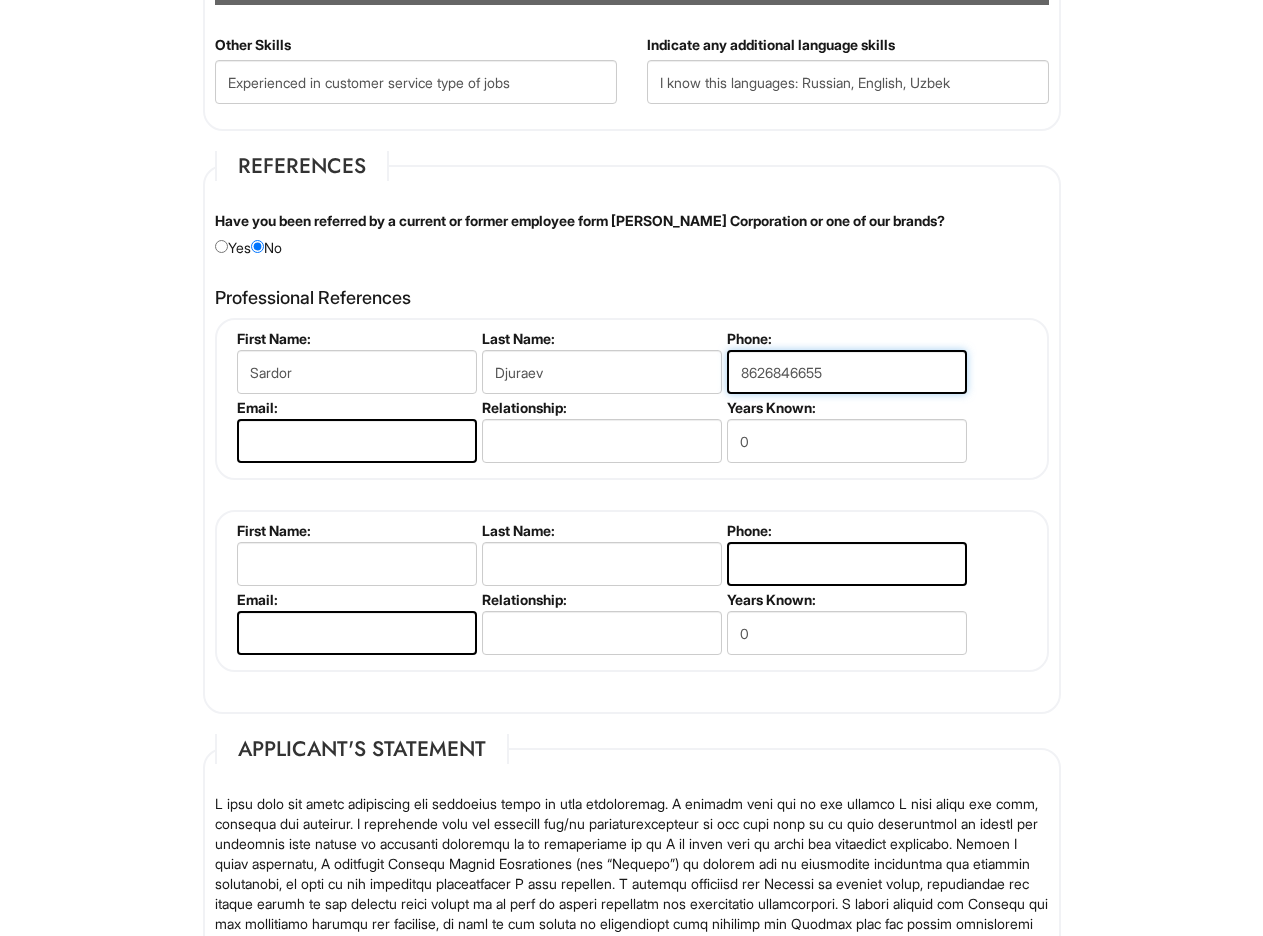 type on "8626846655" 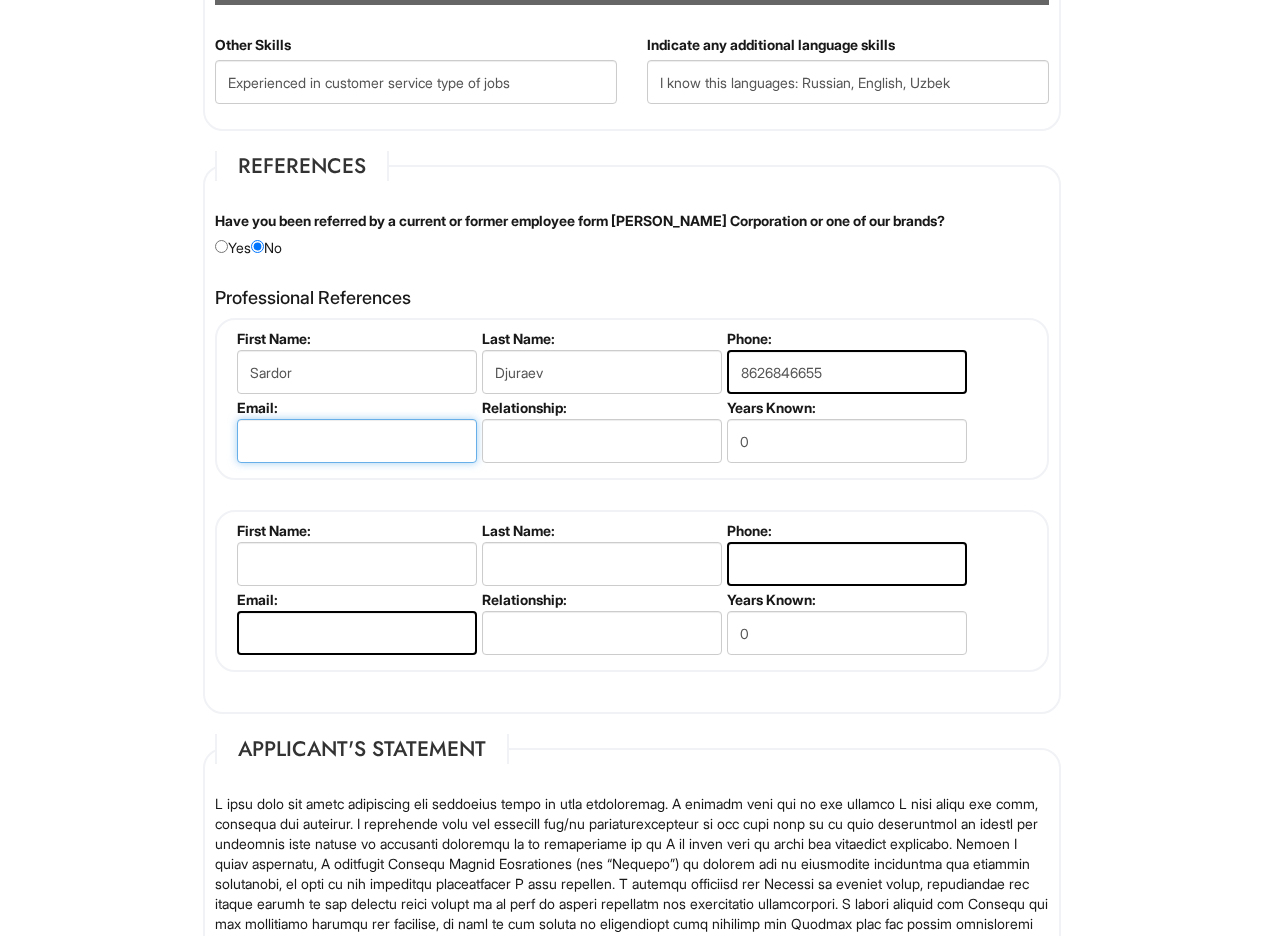 click at bounding box center [357, 441] 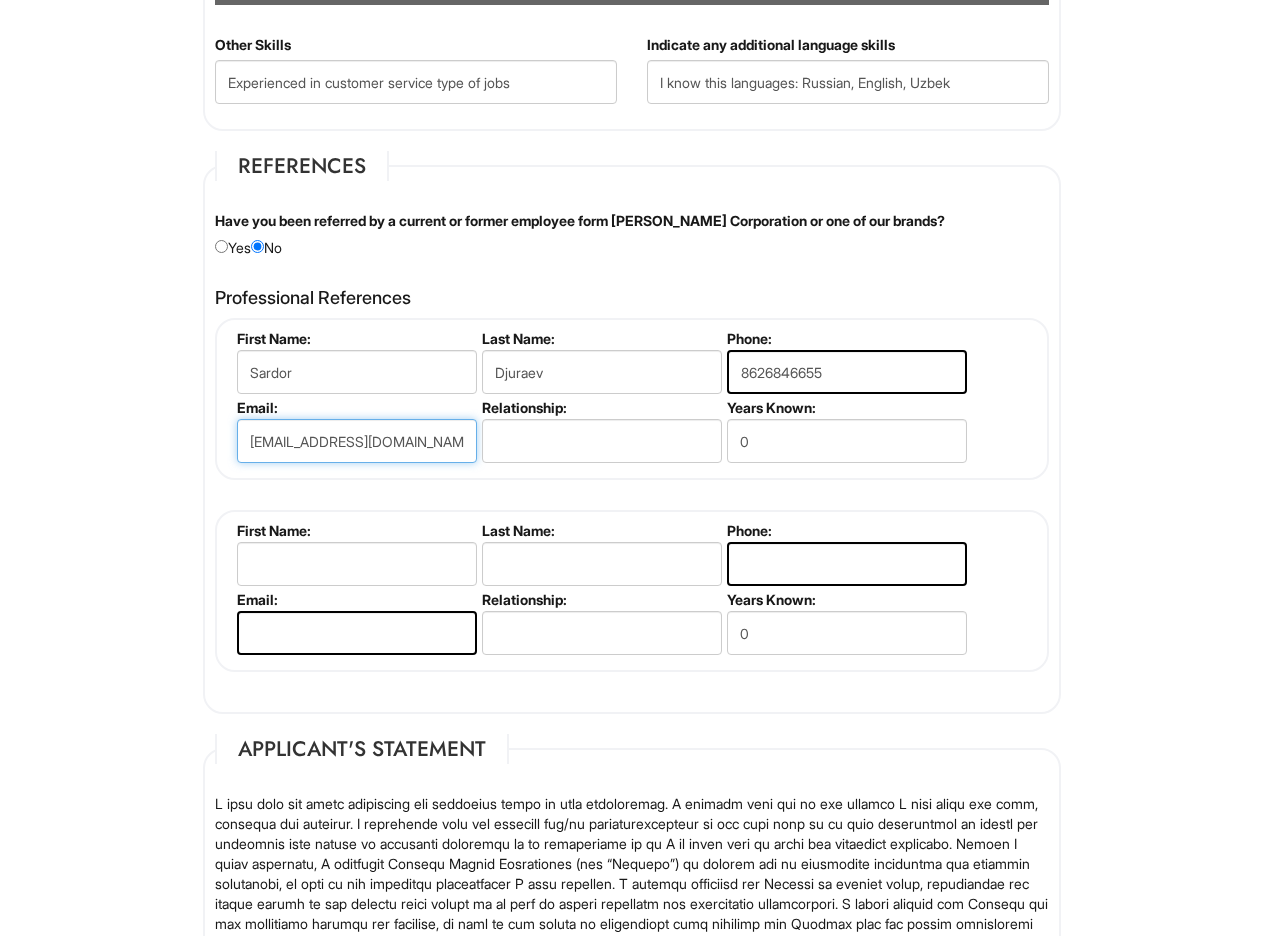 type on "sardor.dzuraev74@gmail.com" 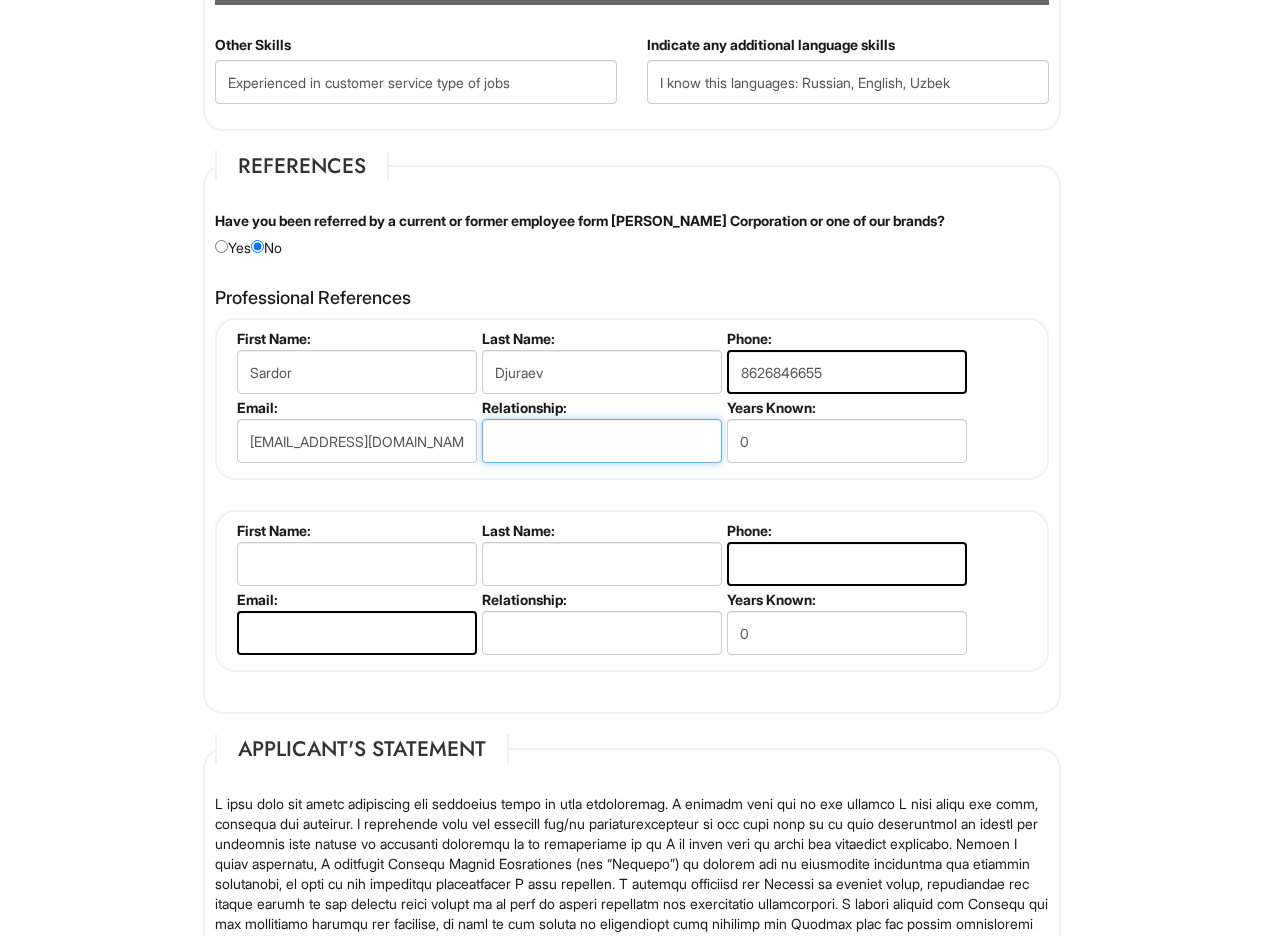 click at bounding box center [602, 441] 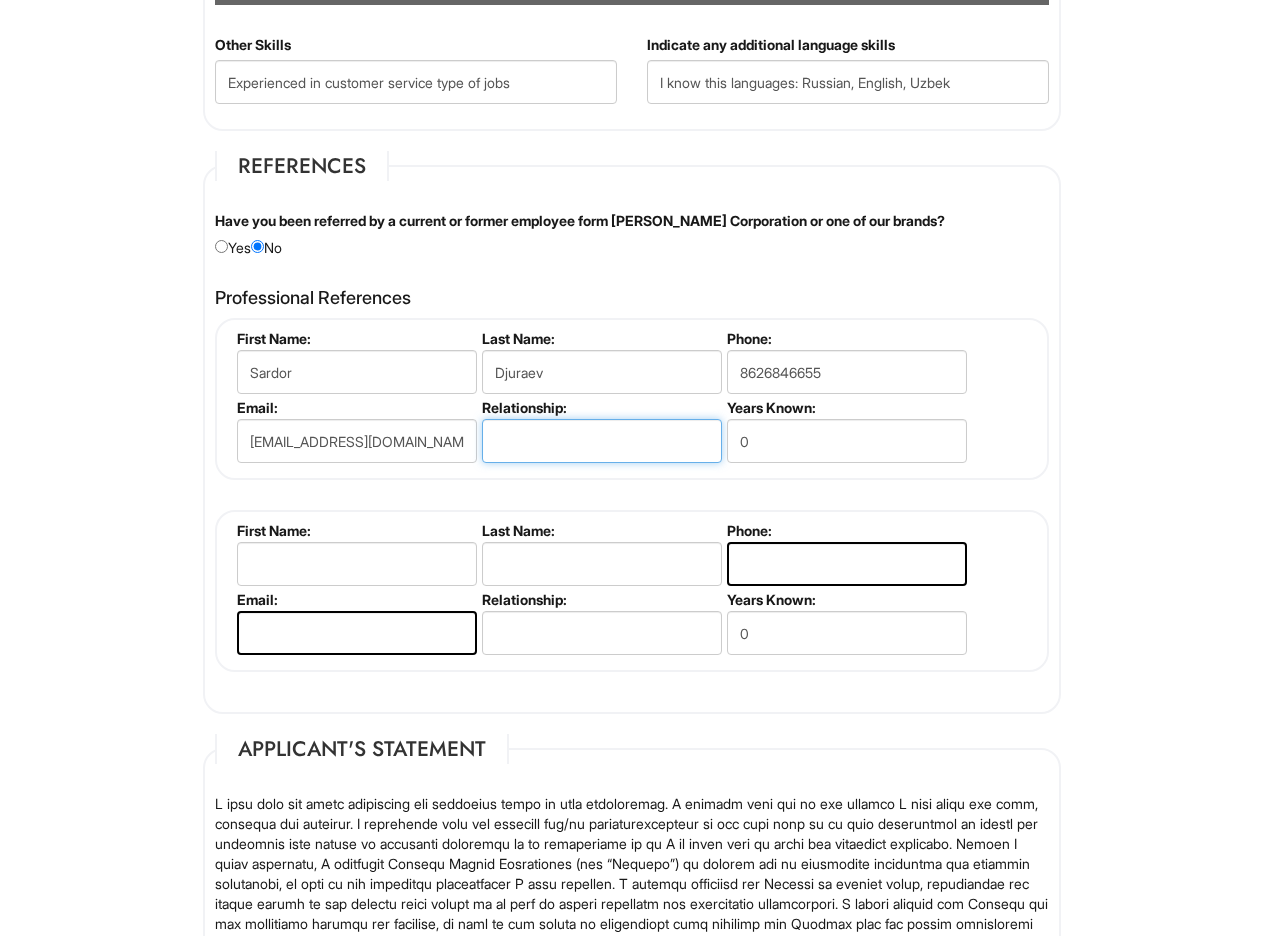 click at bounding box center [602, 441] 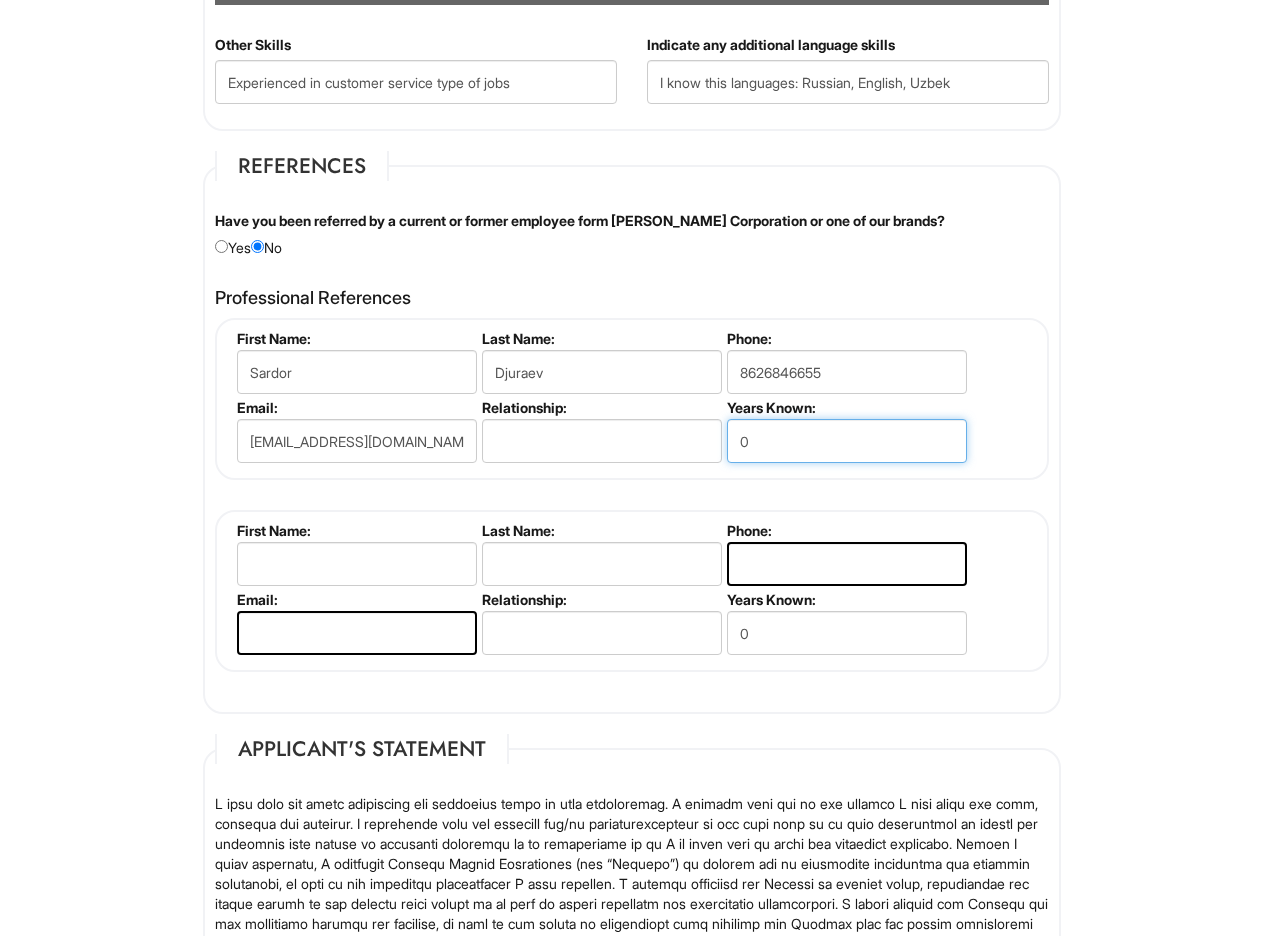 click on "0" at bounding box center (847, 441) 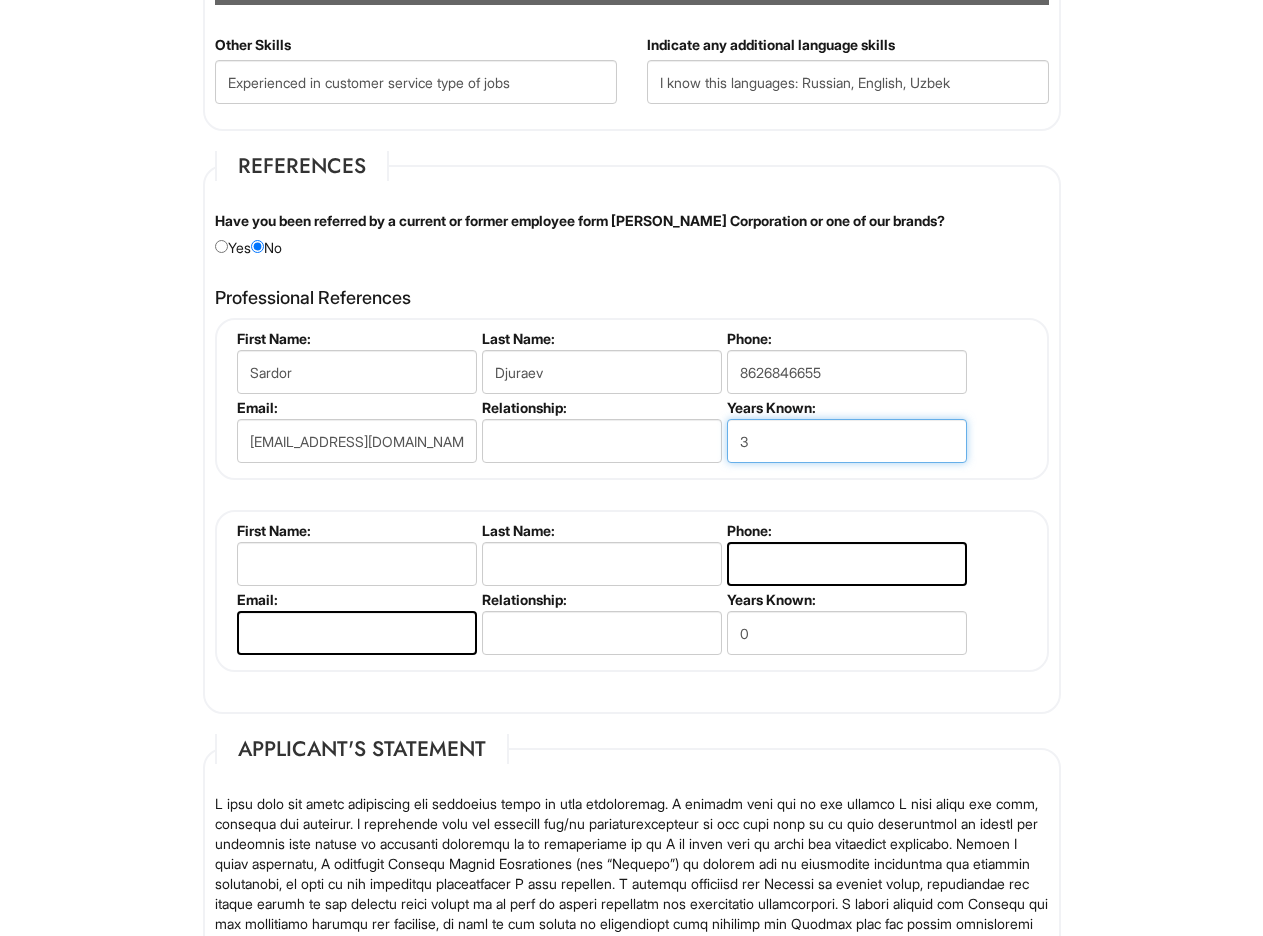 type on "3" 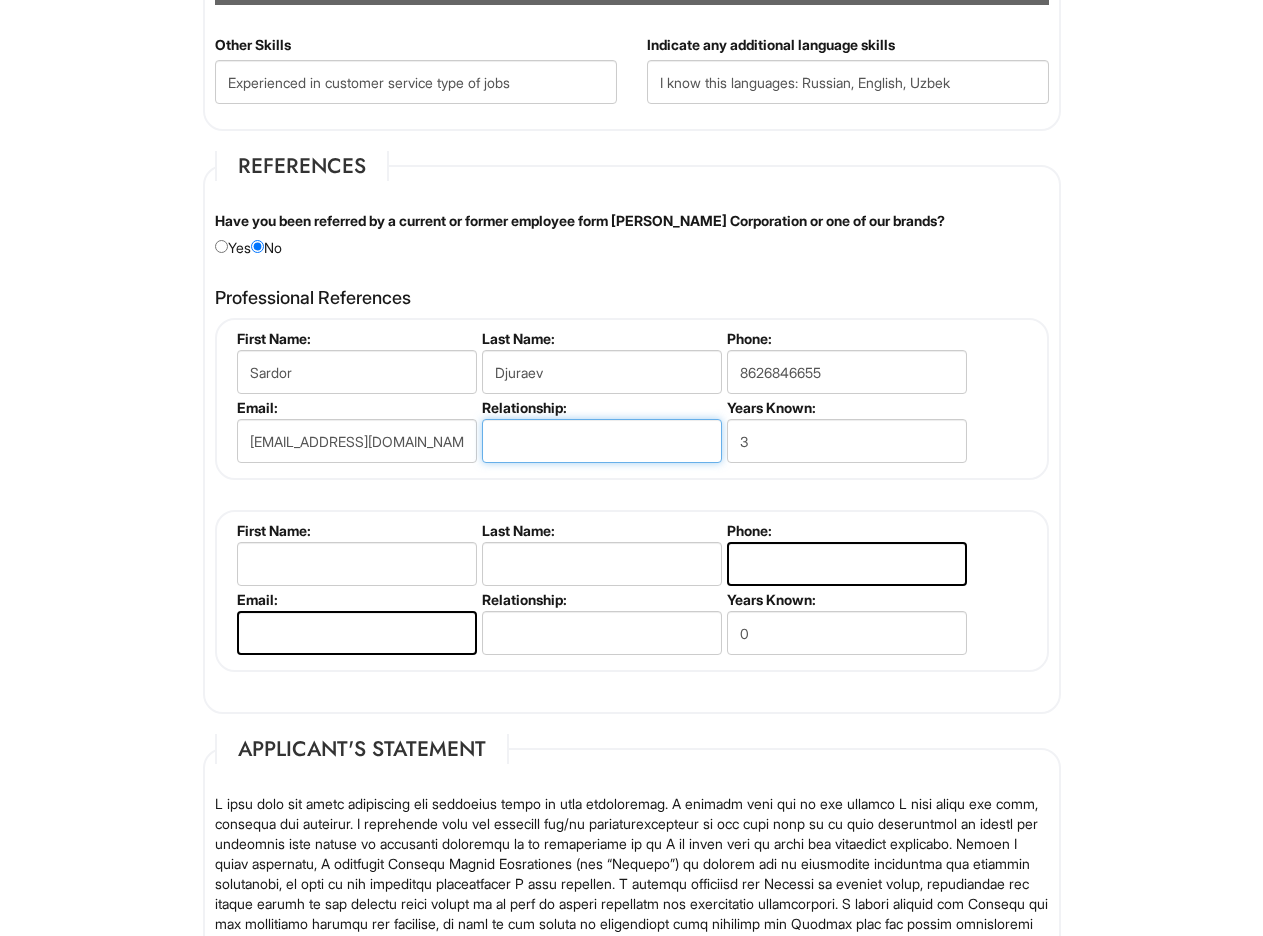 click at bounding box center (602, 441) 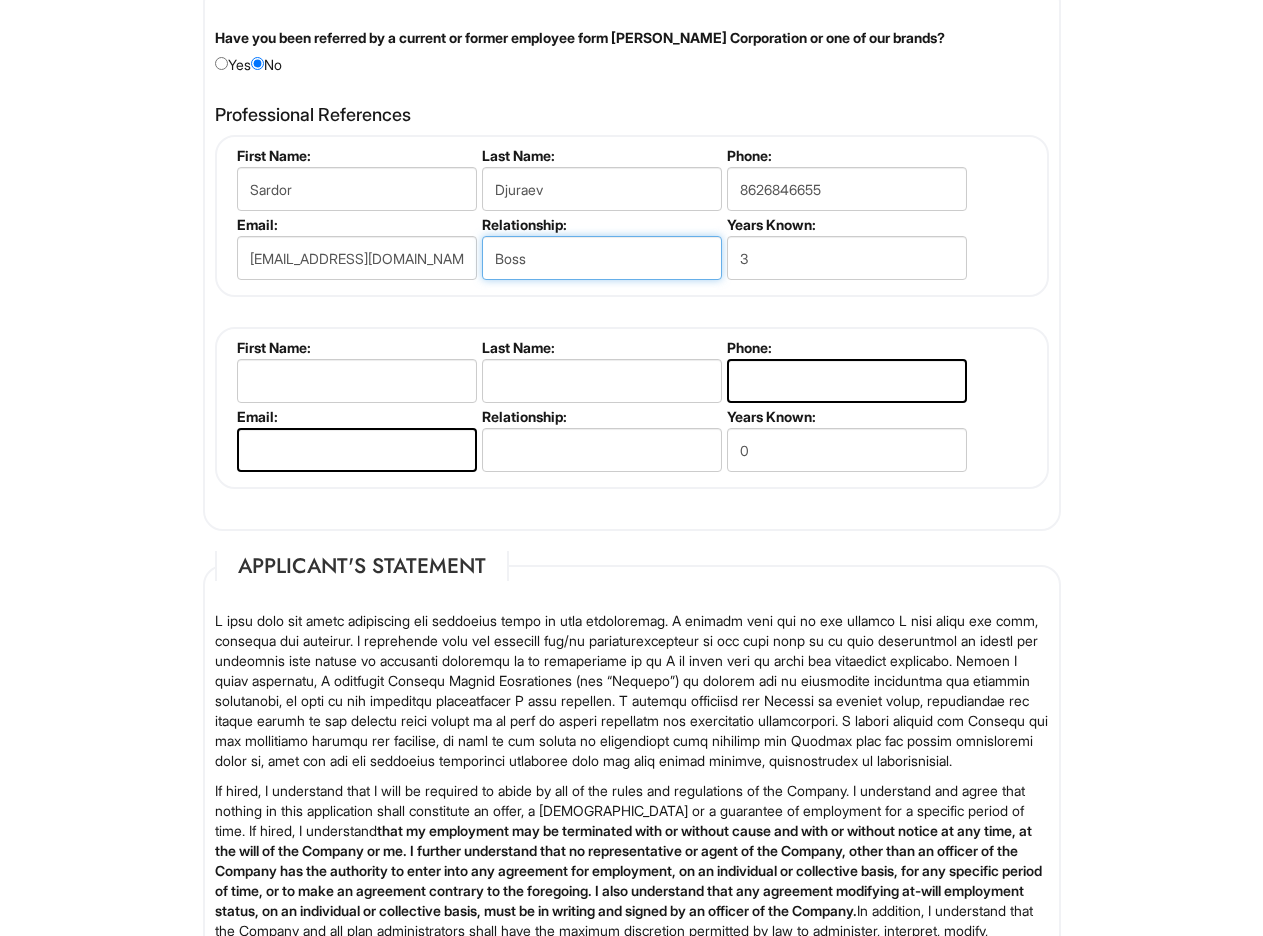 scroll, scrollTop: 2459, scrollLeft: 0, axis: vertical 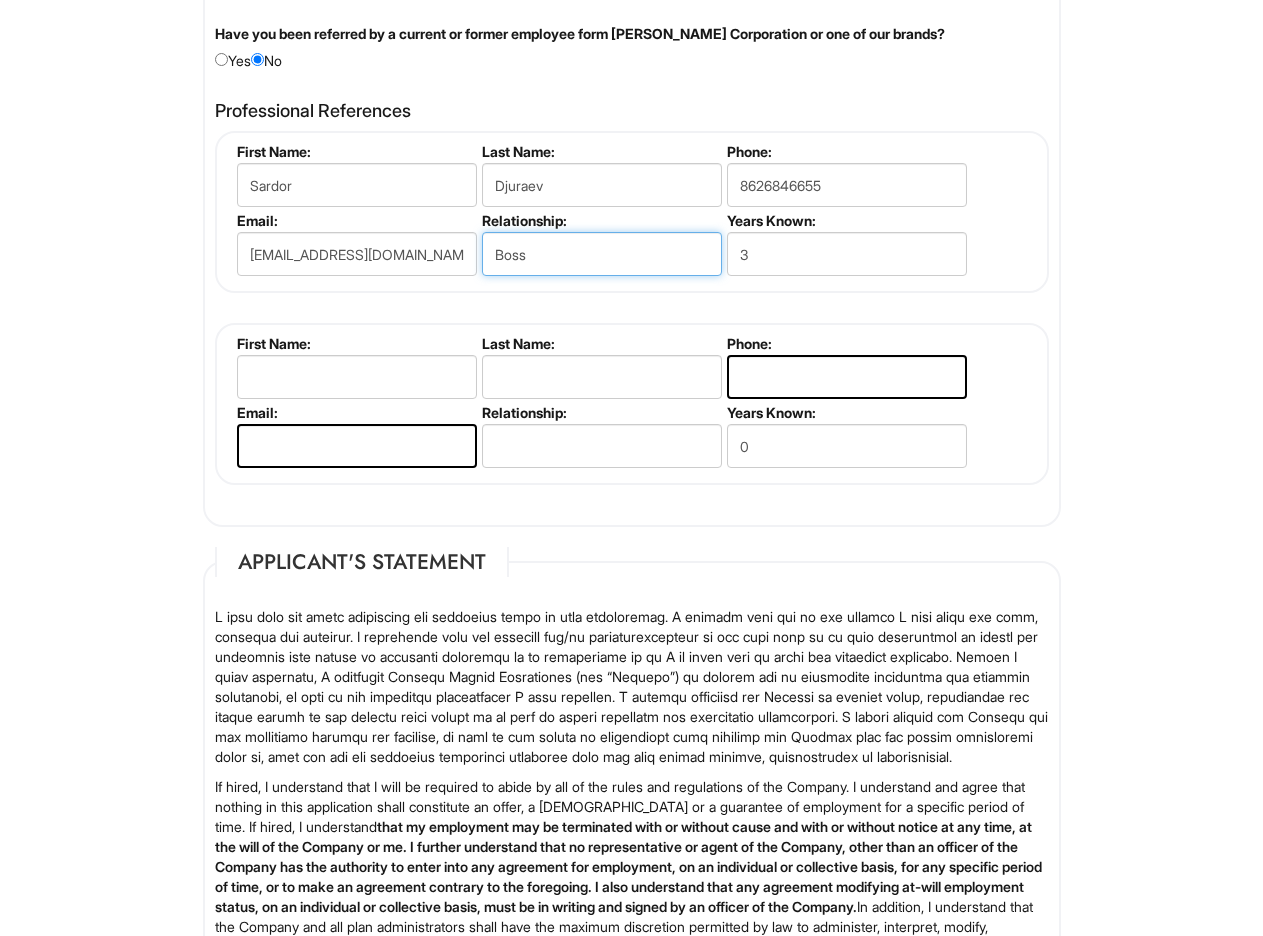 type on "Boss" 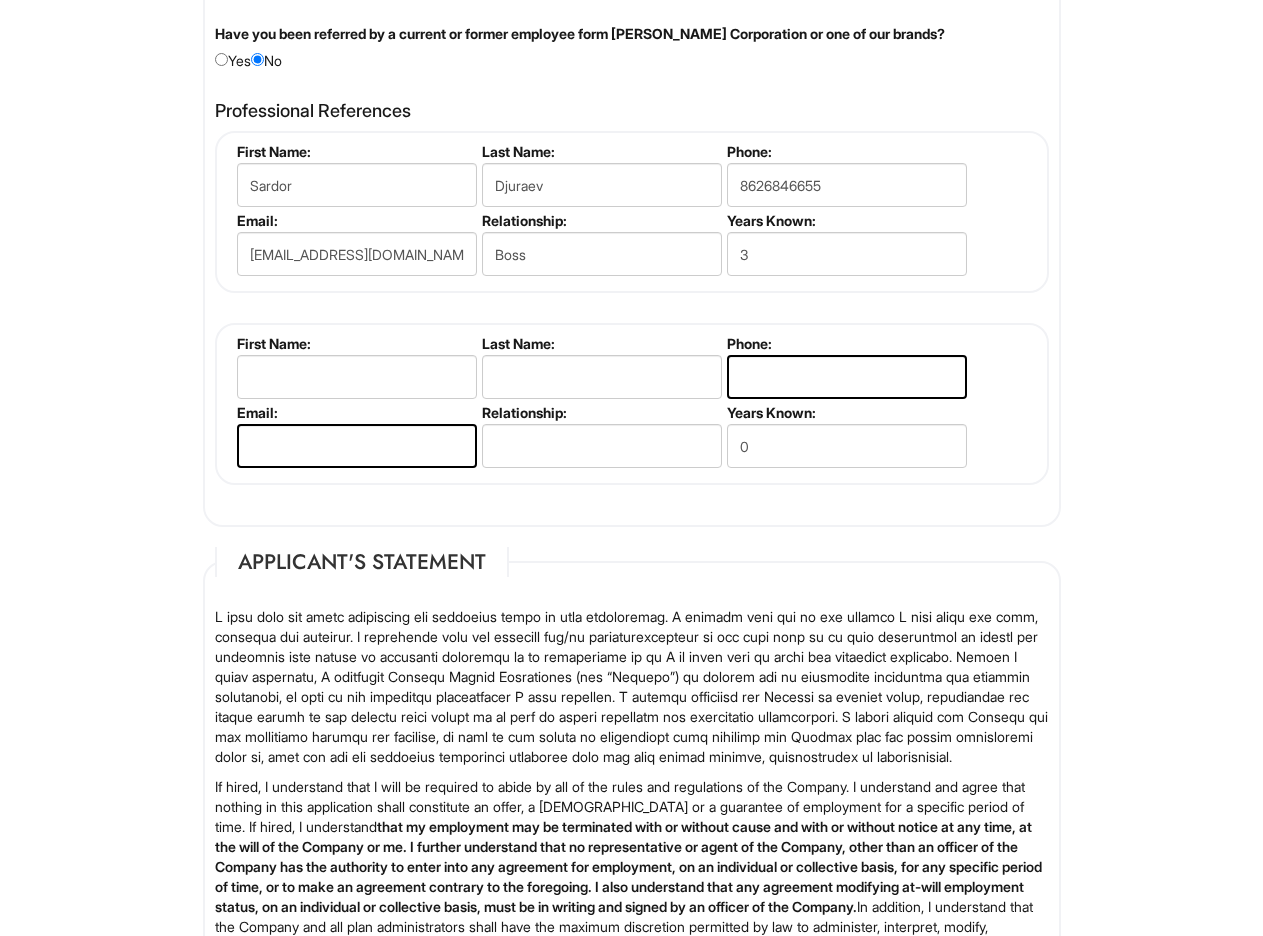 click on "Applicant's Statement
If hired, I understand that I will be required to abide by all of the rules and regulations of the Company. I understand and agree that nothing in this application shall constitute an offer, a contract or a guarantee of employment for a specific period of time. If hired, I understand  that my employment may be terminated with or without cause and with or without notice at any time, at the will of the Company or me. I further understand that no representative or agent of the Company, other than an officer of the Company has the authority to enter into any agreement for employment, on an individual or collective basis, for any specific period of time, or to make an agreement contrary to the foregoing. I also understand that any agreement modifying at-will employment status, on an individual or collective basis, must be in writing and signed by an officer of the Company.
California Applicants Only:
Massachusetts Applicants Only:
Employment Agreement * I AGREE
Today's Date" at bounding box center [632, 909] 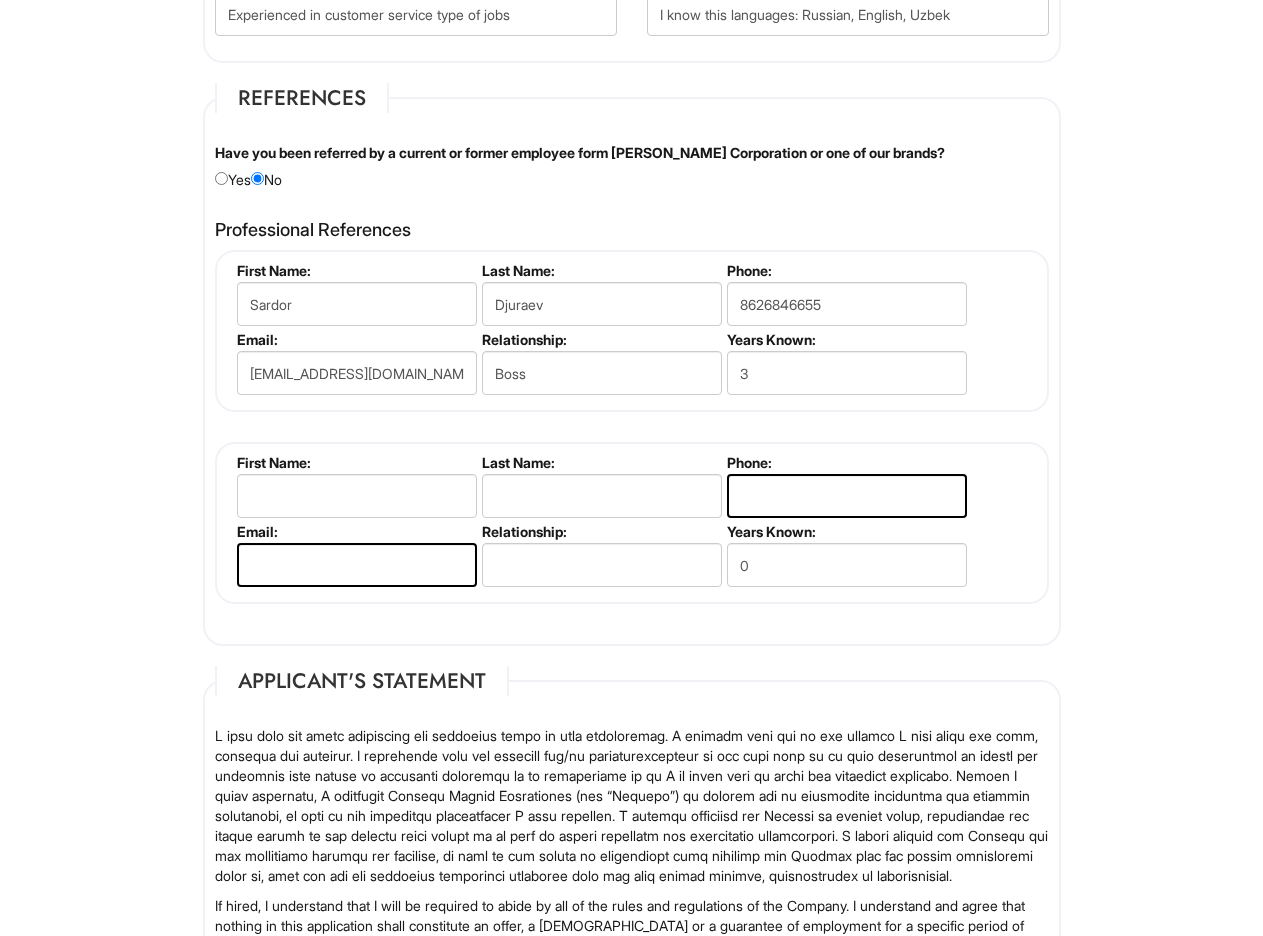 scroll, scrollTop: 2339, scrollLeft: 0, axis: vertical 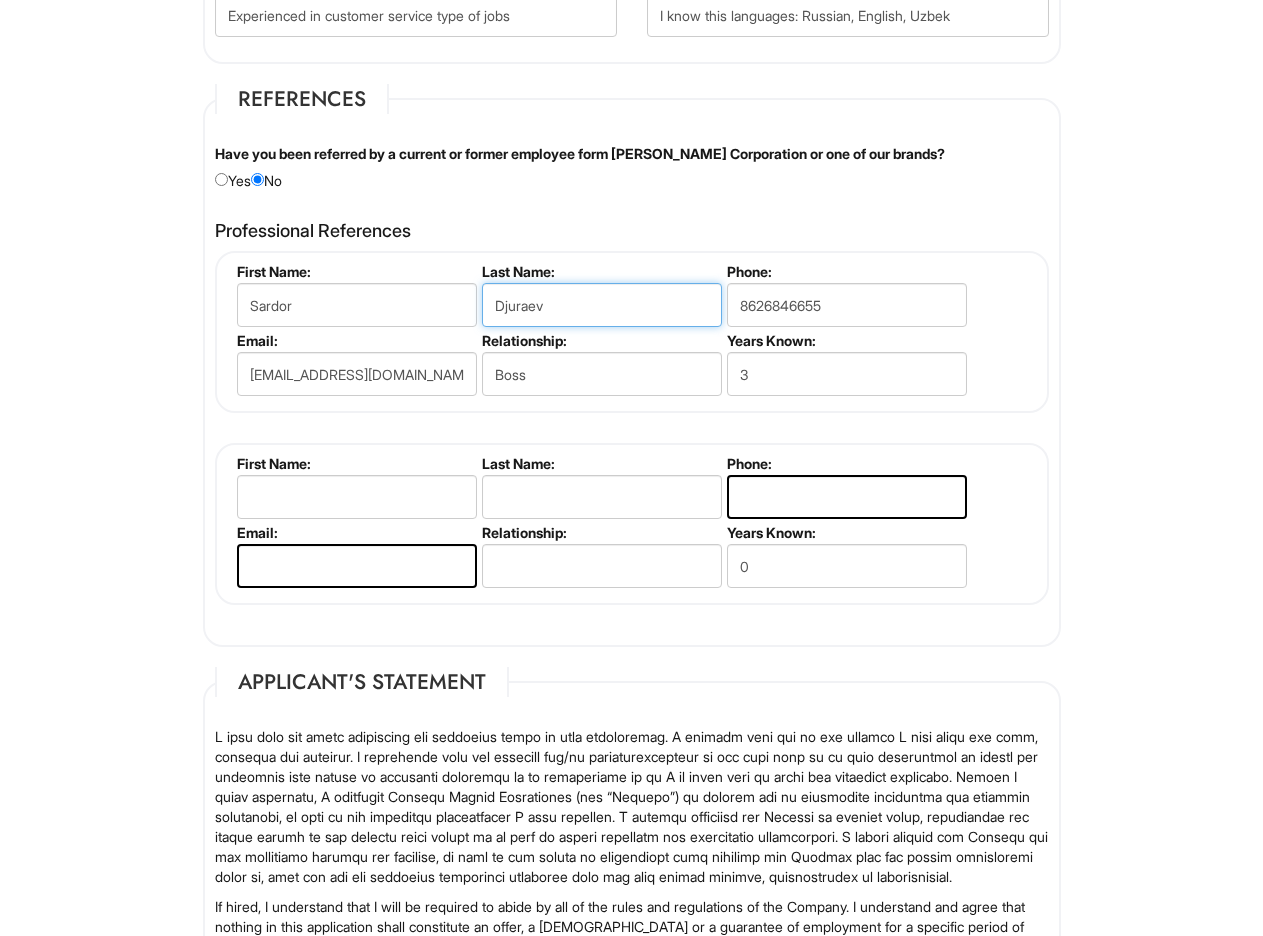 click on "Djuraev" at bounding box center [602, 305] 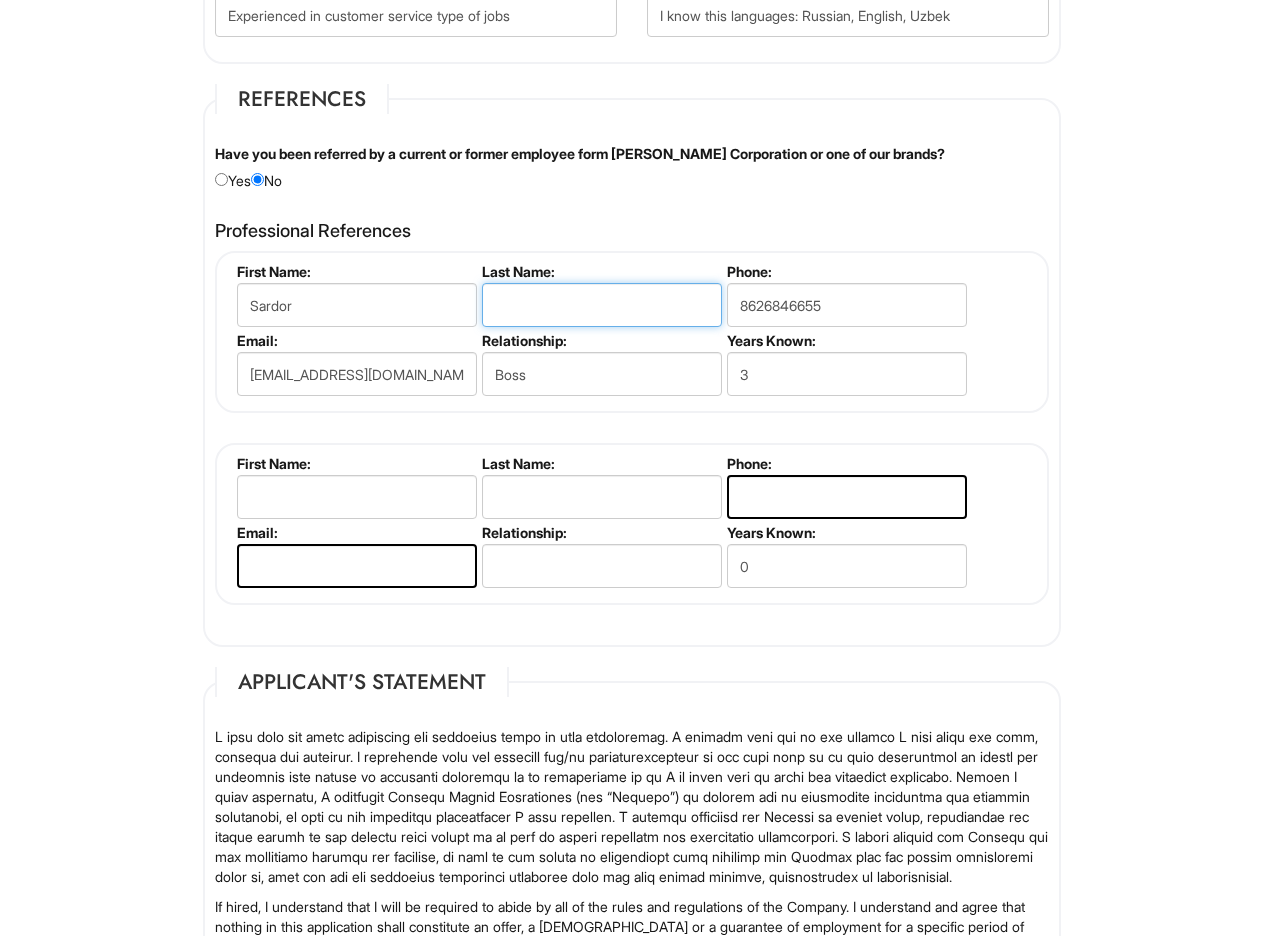 type 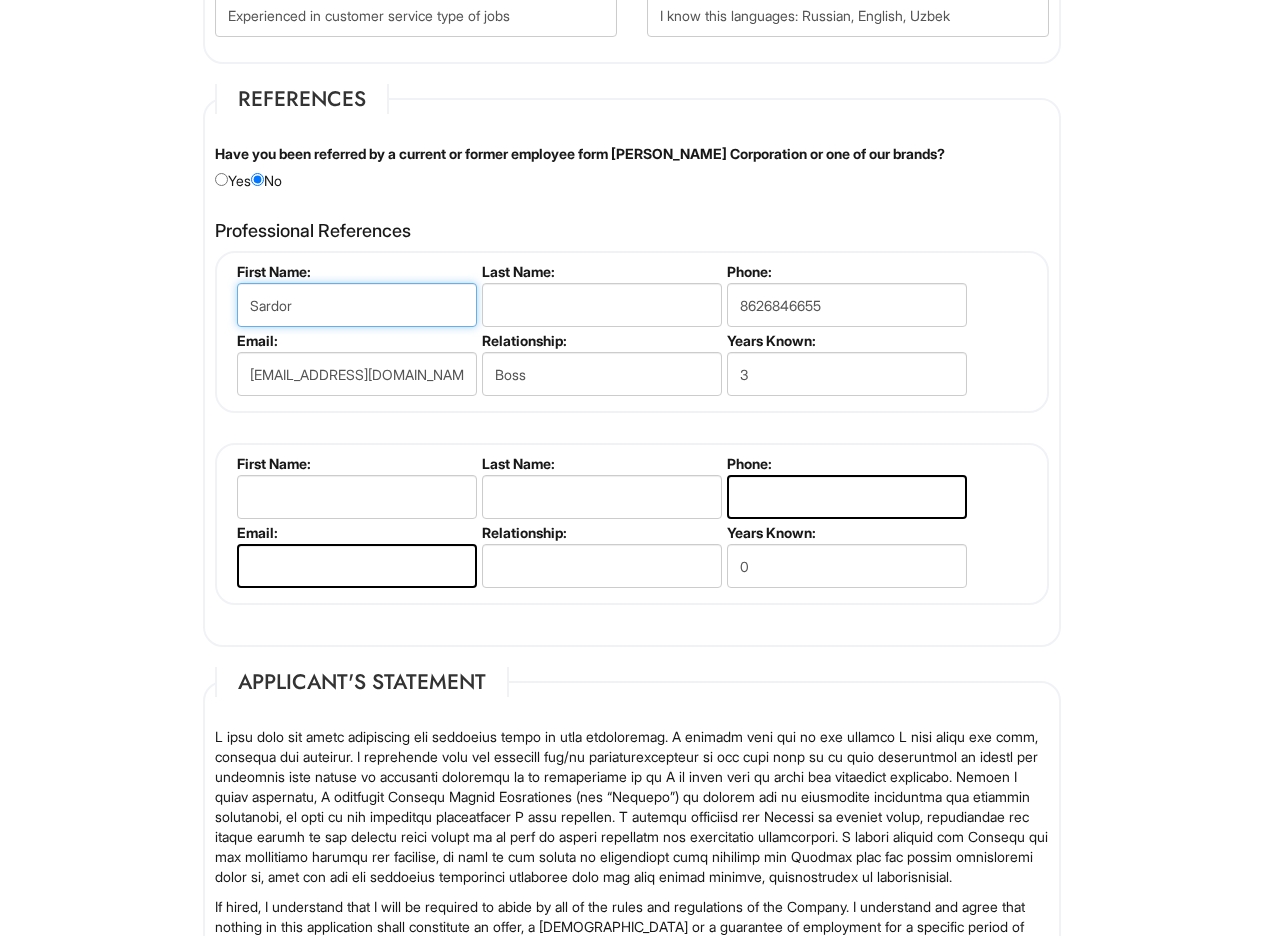 click on "Sardor" at bounding box center (357, 305) 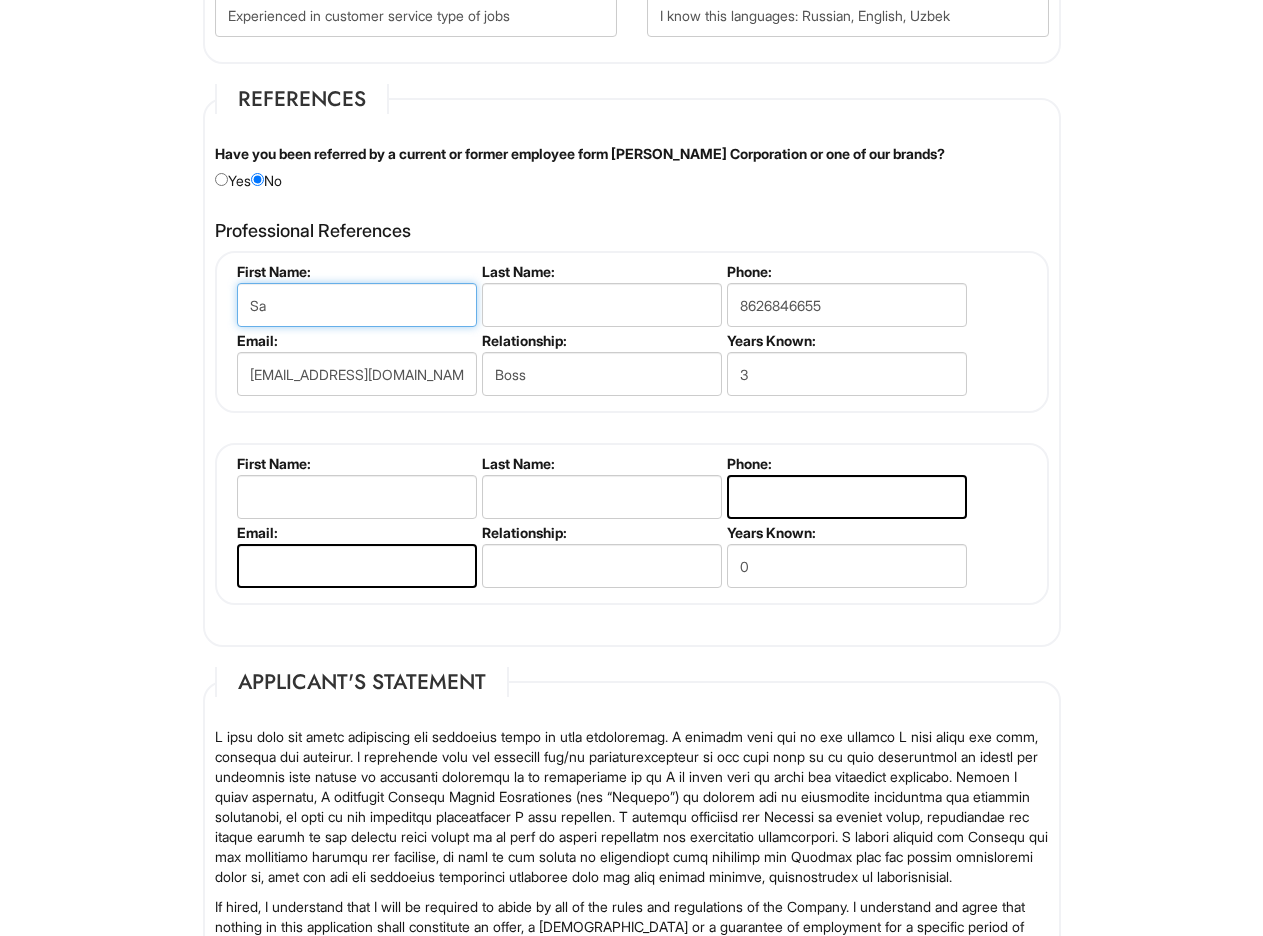 type on "S" 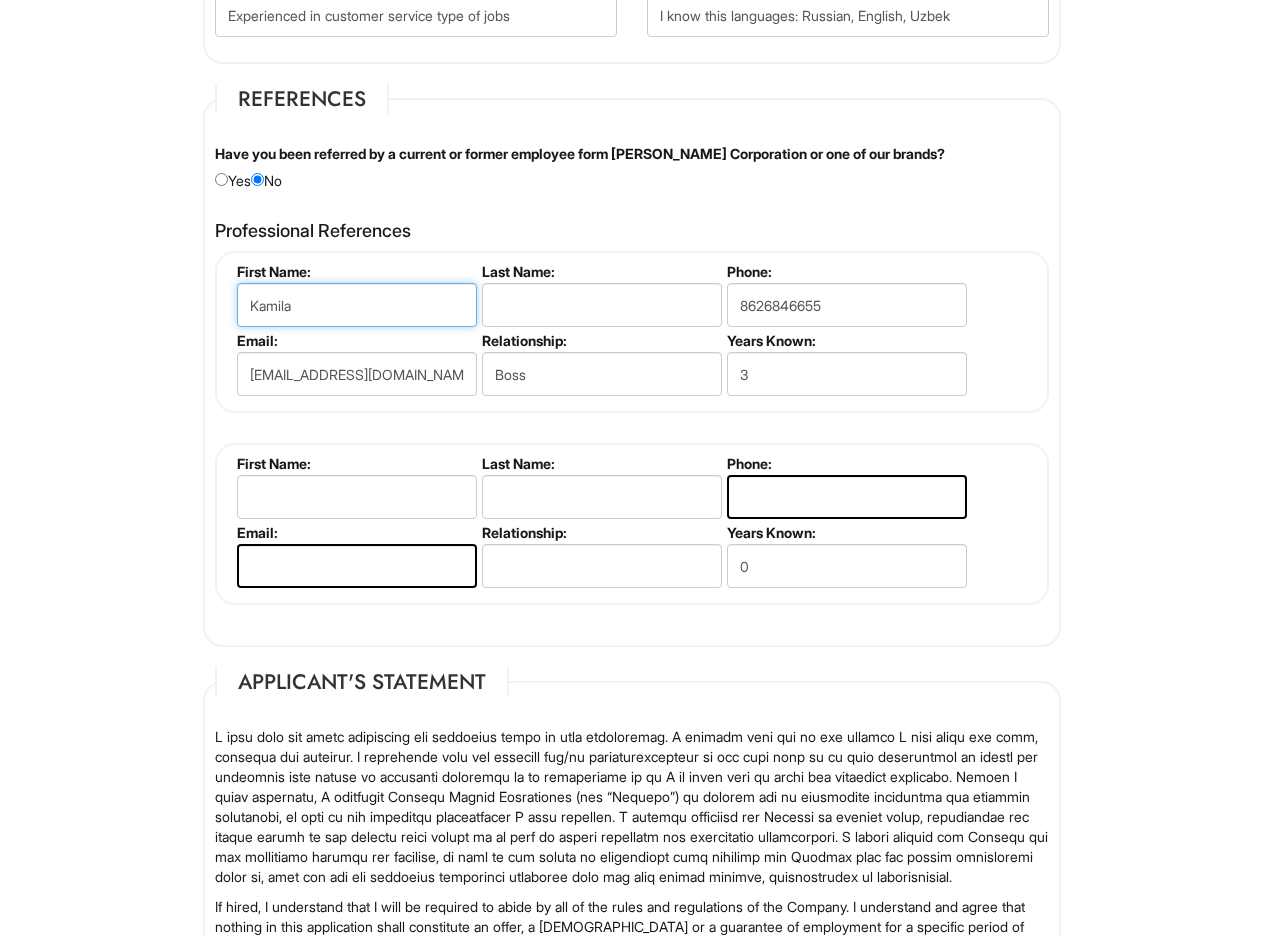 type on "Kamila" 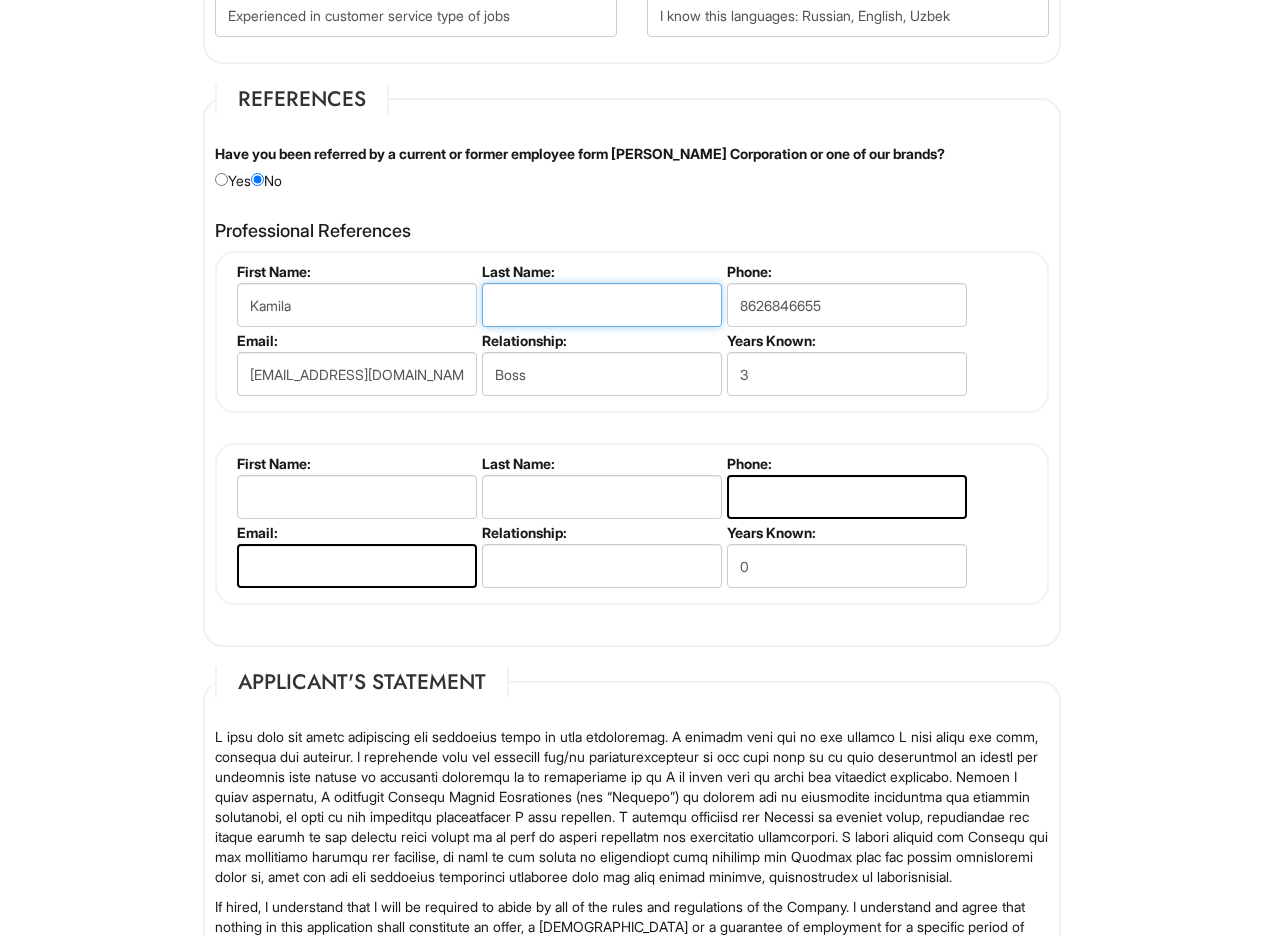 click at bounding box center [602, 305] 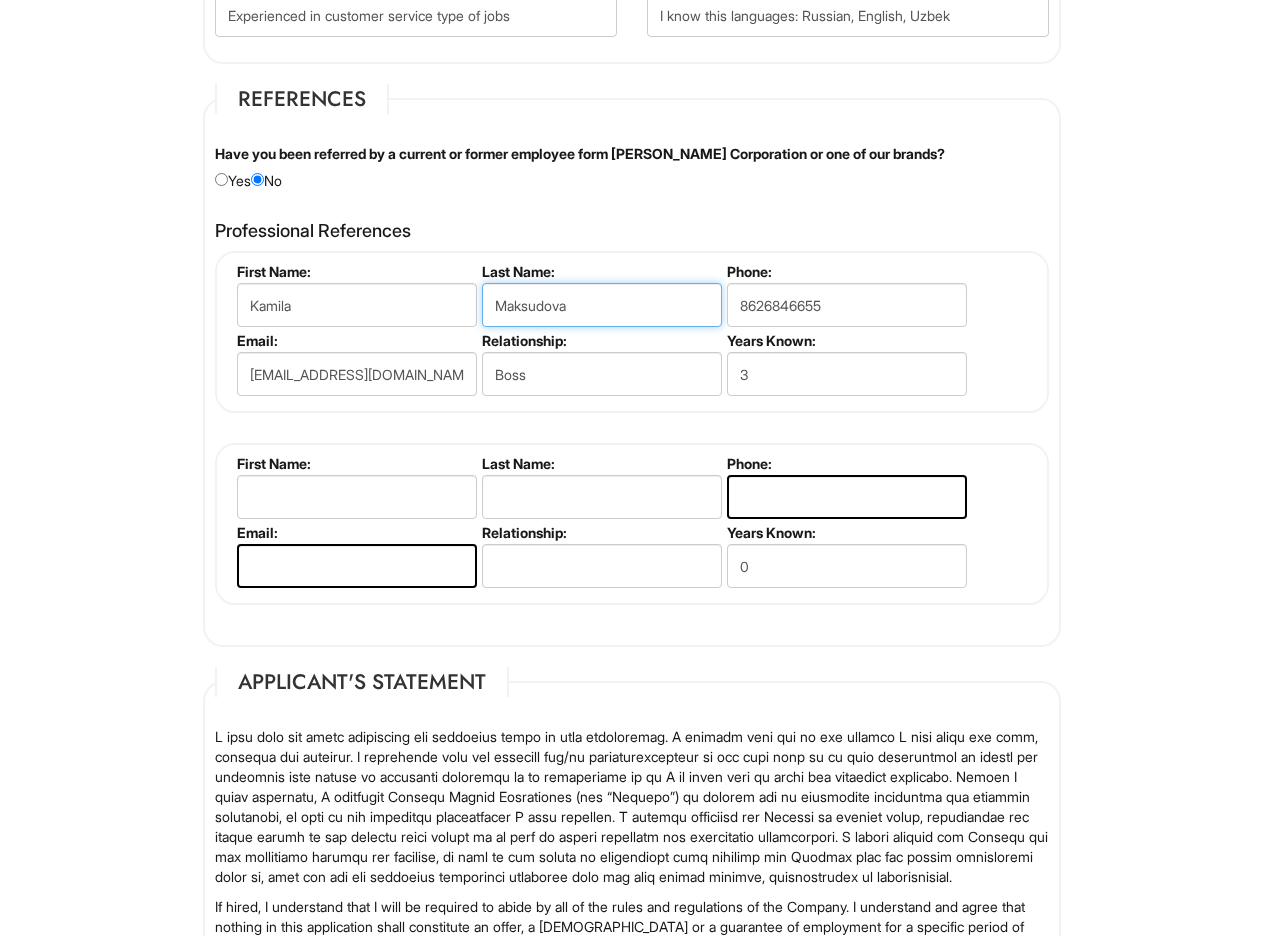 type on "Maksudova" 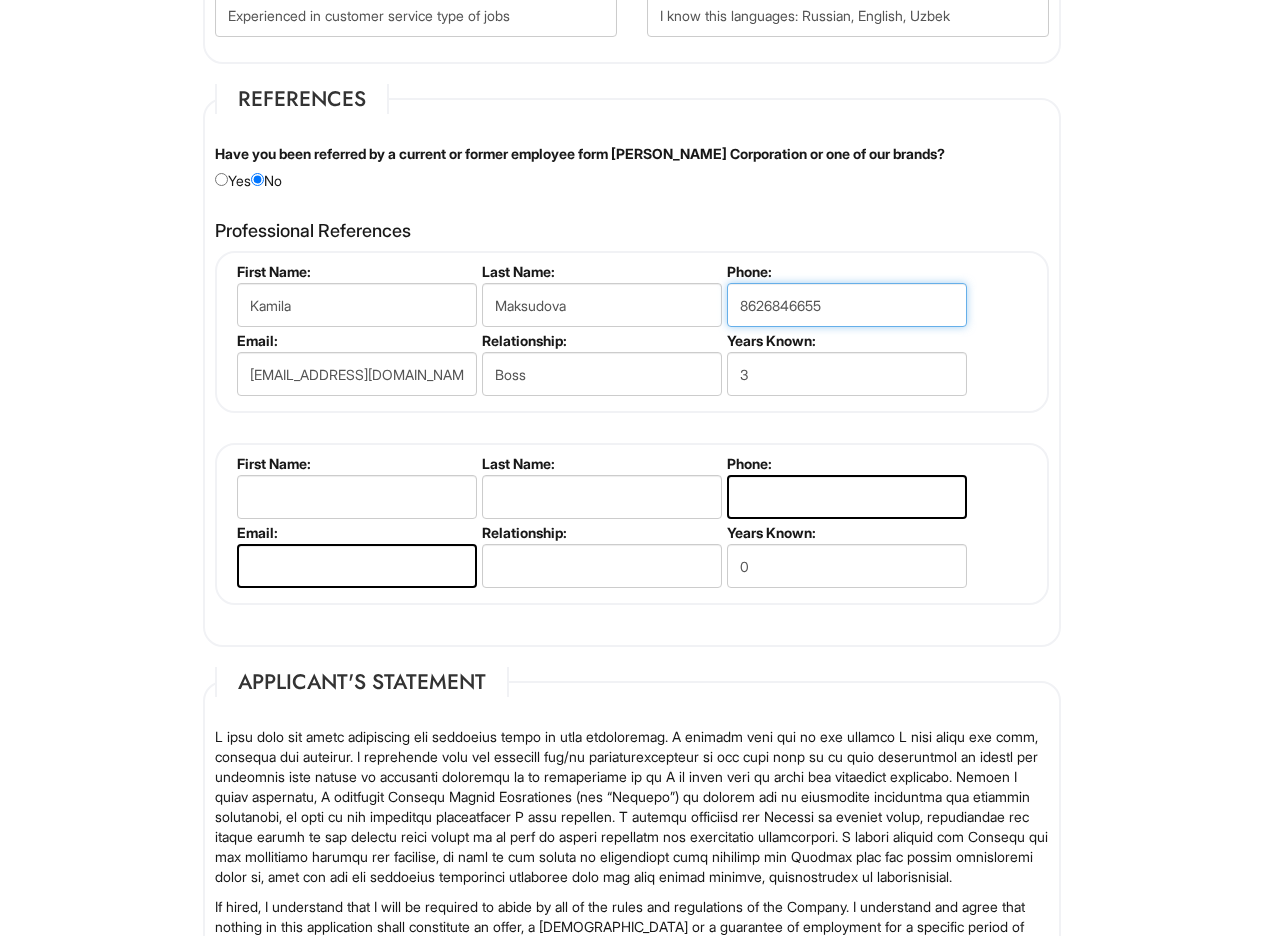 click on "8626846655" at bounding box center (847, 305) 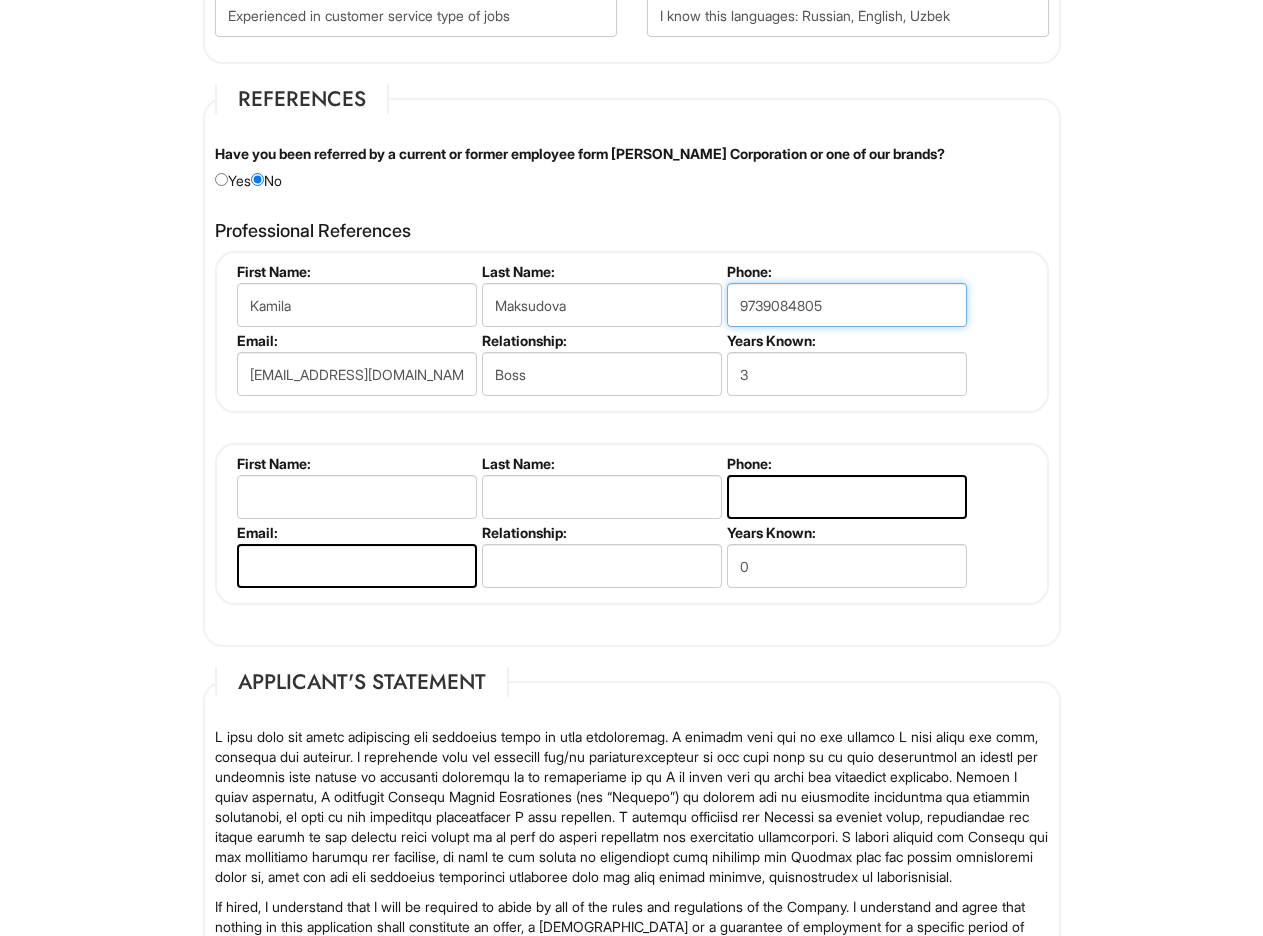 type on "9739084805" 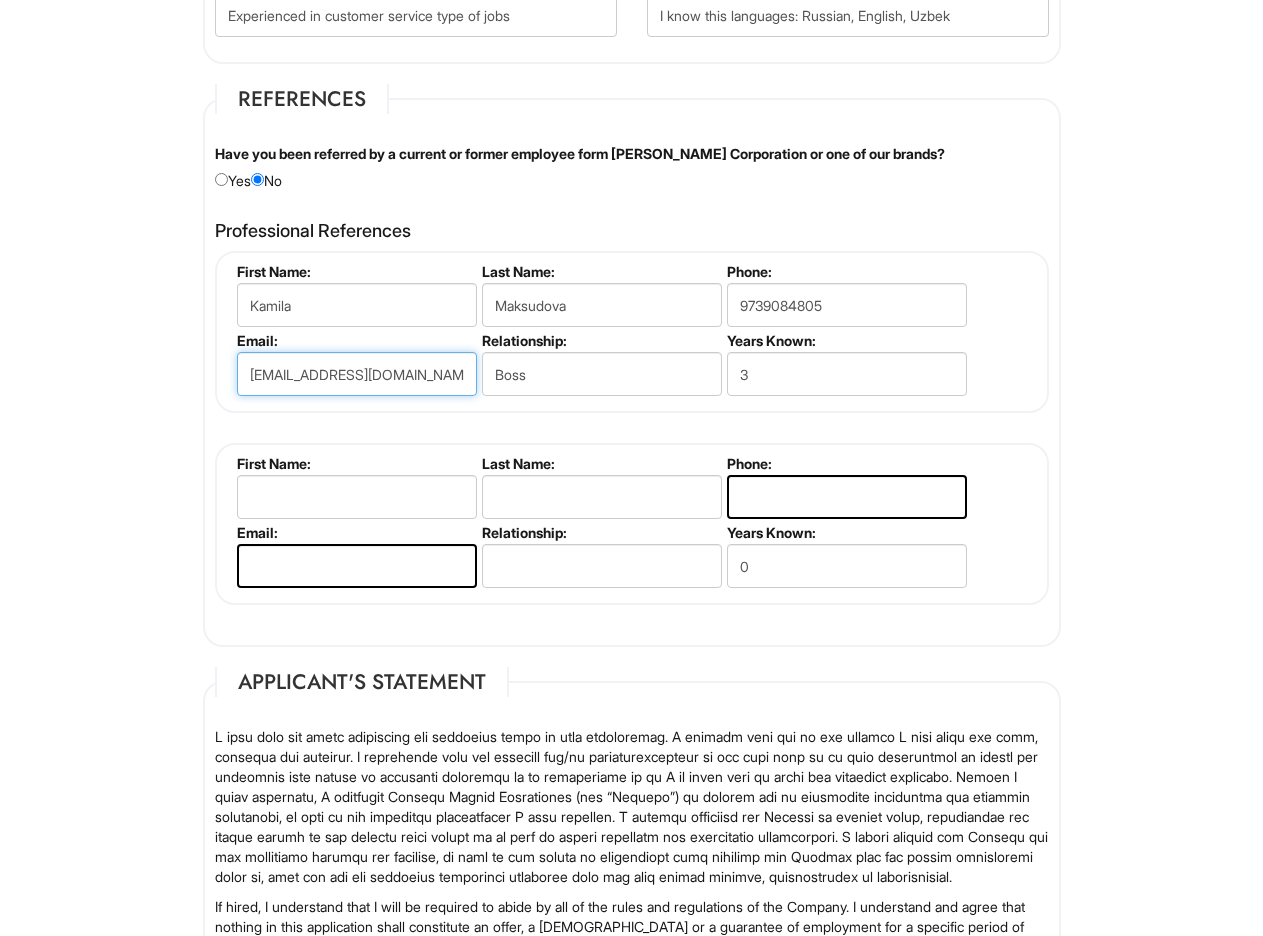 click on "sardor.dzuraev74@gmail.com" at bounding box center [357, 374] 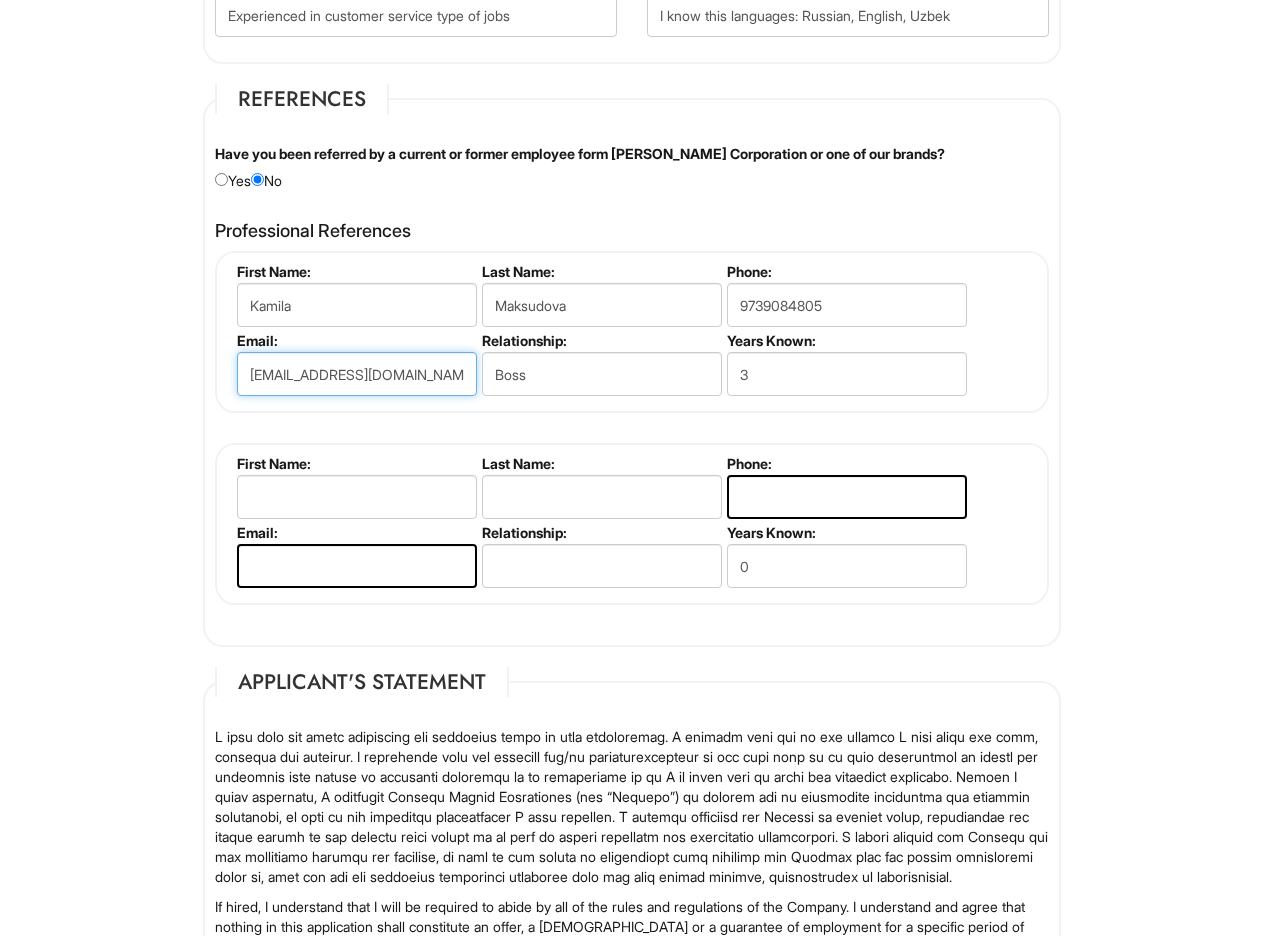 type on "Kamila.dzuraeva84@gmail.com" 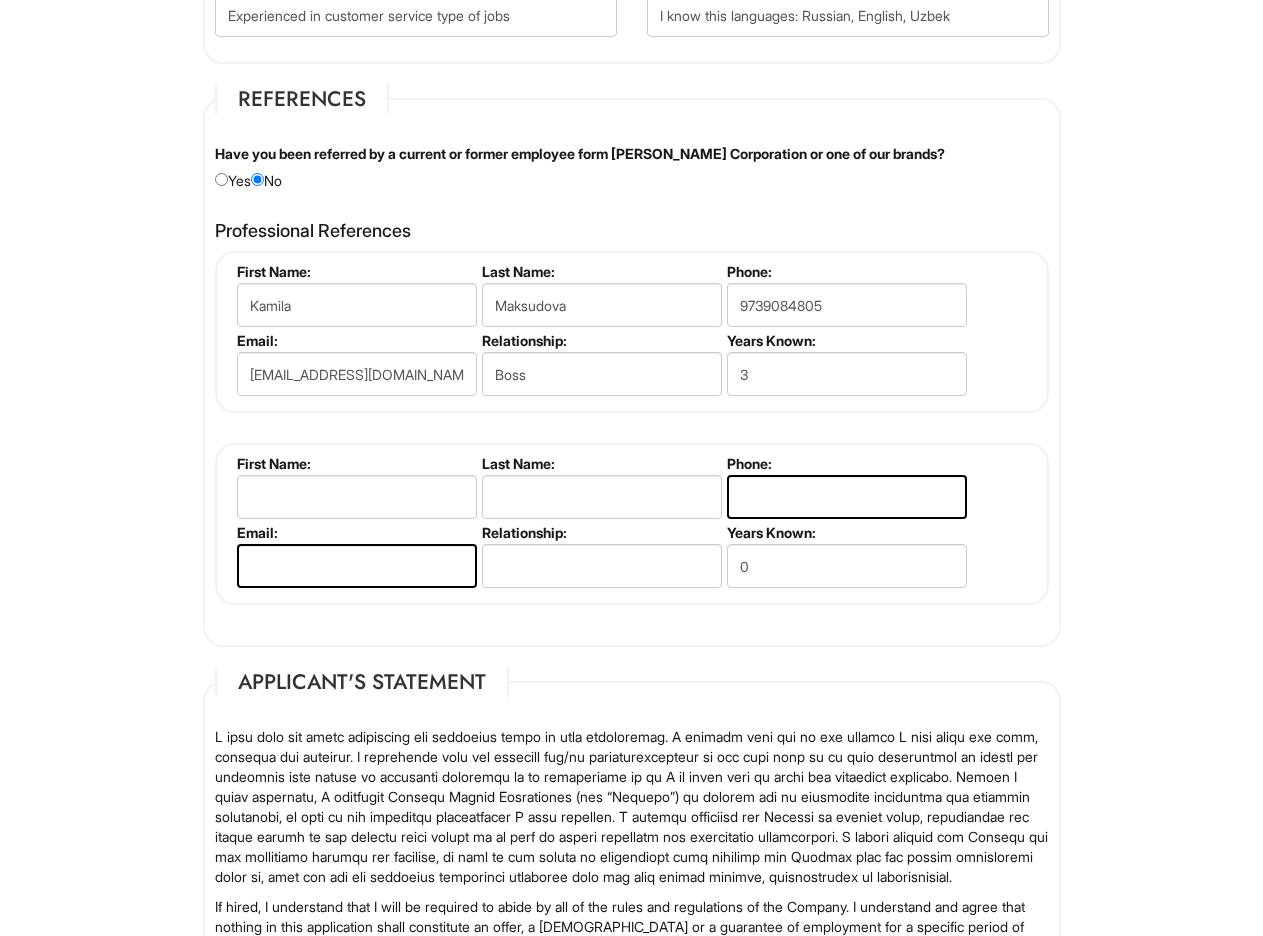 click on "Kamila Maksudova
First Name:
Kamila
Last Name:
Maksudova
Phone:
9739084805
Email:
Kamila.dzuraeva84@gmail.com
Relationship:
Boss
Years Known:
3
Please complete this section.
First Name:
Last Name:
Phone:
Email:
Relationship:
Years Known:
0" at bounding box center [632, 428] 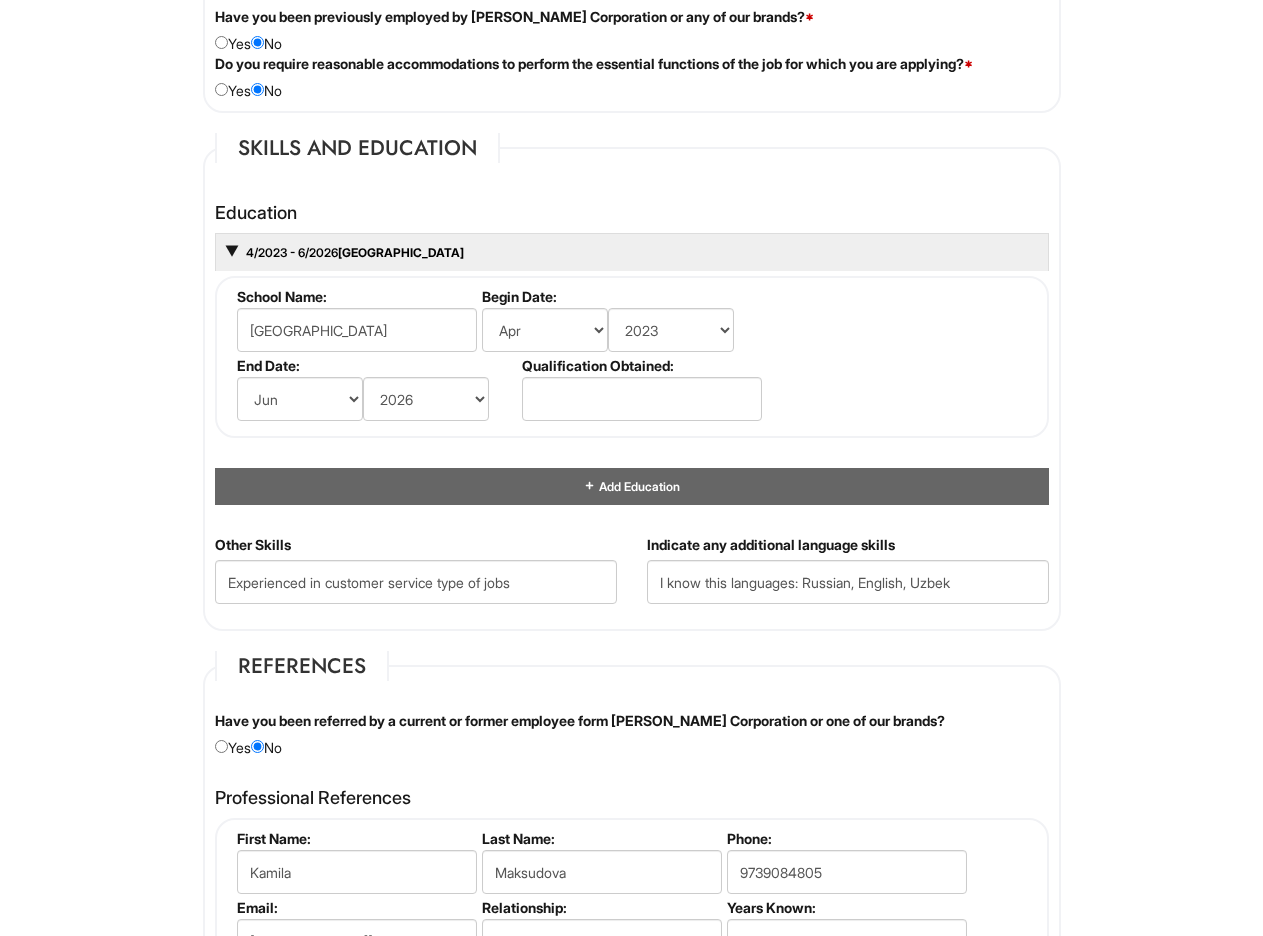 scroll, scrollTop: 1769, scrollLeft: 0, axis: vertical 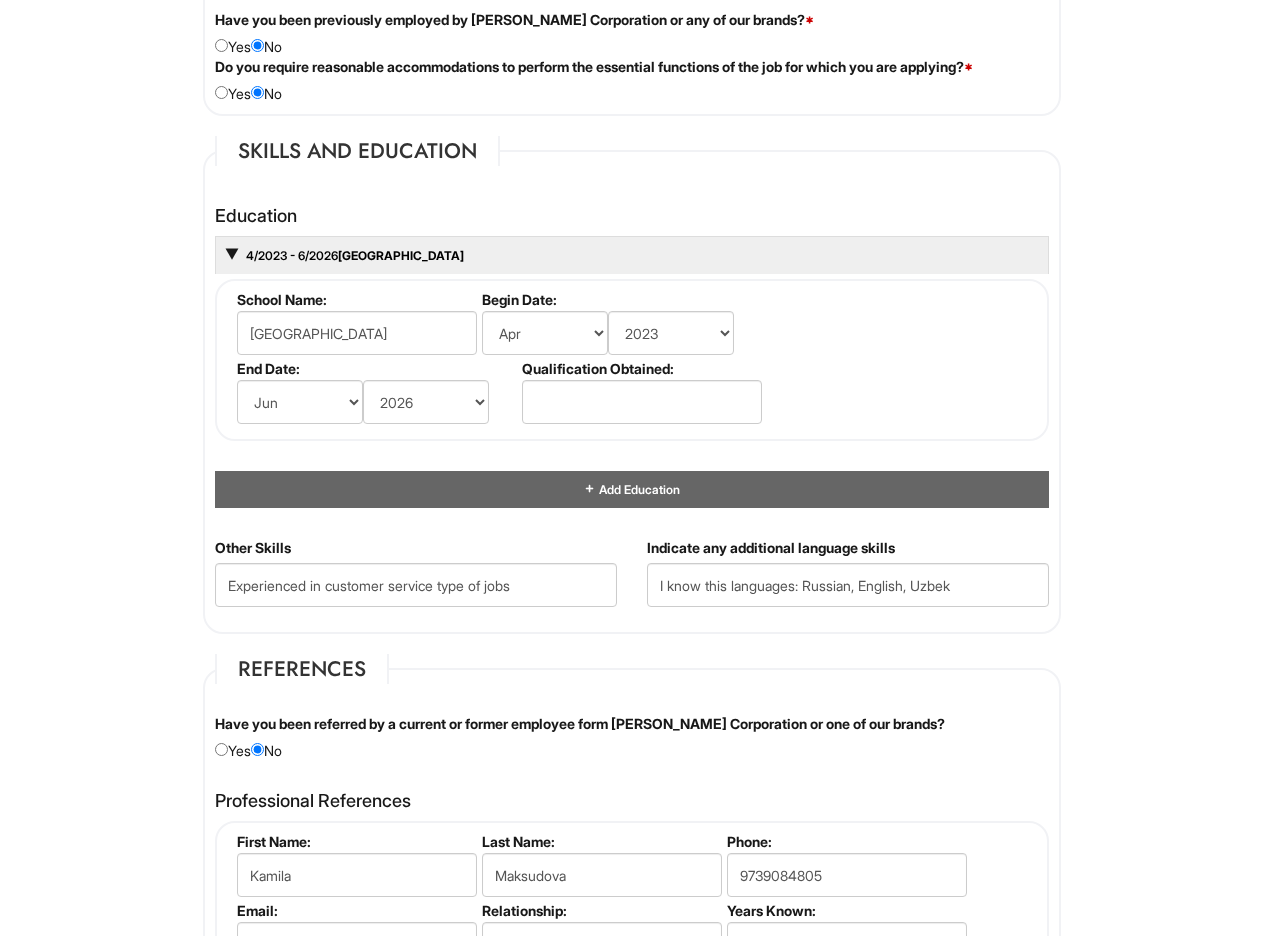 click on "Please Complete This Form 1 2 3 Client Advisor (Part-Time), A|X Armani Exchange PLEASE COMPLETE ALL REQUIRED FIELDS
We are an Equal Opportunity Employer. All persons shall have the opportunity to be considered for employment without regard to their race, color, creed, religion, national origin, ancestry, citizenship status, age, disability, gender, sex, sexual orientation, veteran status, genetic information or any other characteristic protected by applicable federal, state or local laws. We will endeavor to make a reasonable accommodation to the known physical or mental limitations of a qualified applicant with a disability unless the accommodation would impose an undue hardship on the operation of our business. If you believe you require such assistance to complete this form or to participate in an interview, please let us know.
Personal Information
Last Name  *   Djuraev
First Name  *   Iskander
Middle Name   Alex
E-mail Address  *   iskander.djuraev26@monrtville.net
Phone  *" at bounding box center (631, 206) 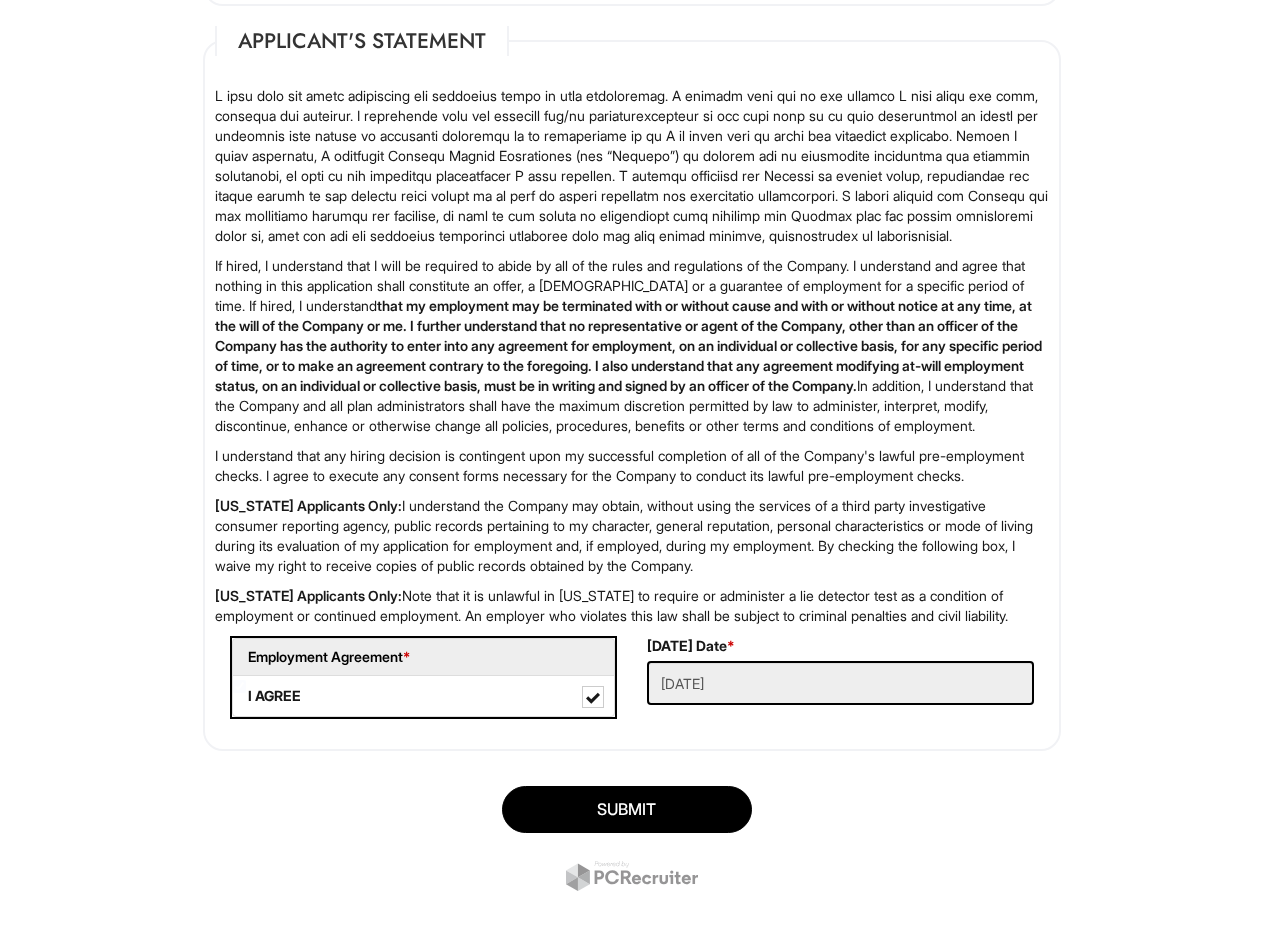 scroll, scrollTop: 3015, scrollLeft: 0, axis: vertical 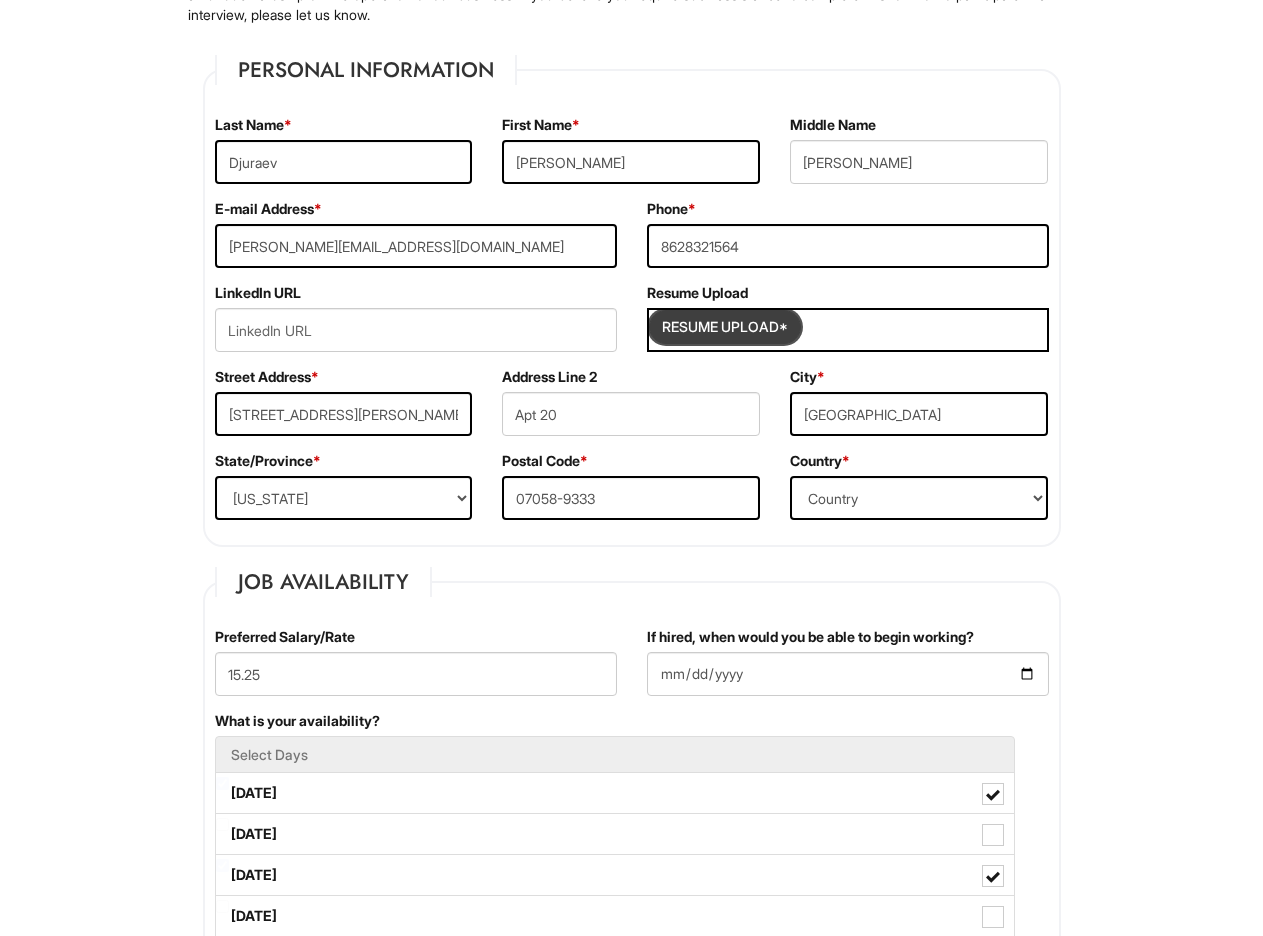 click at bounding box center [725, 327] 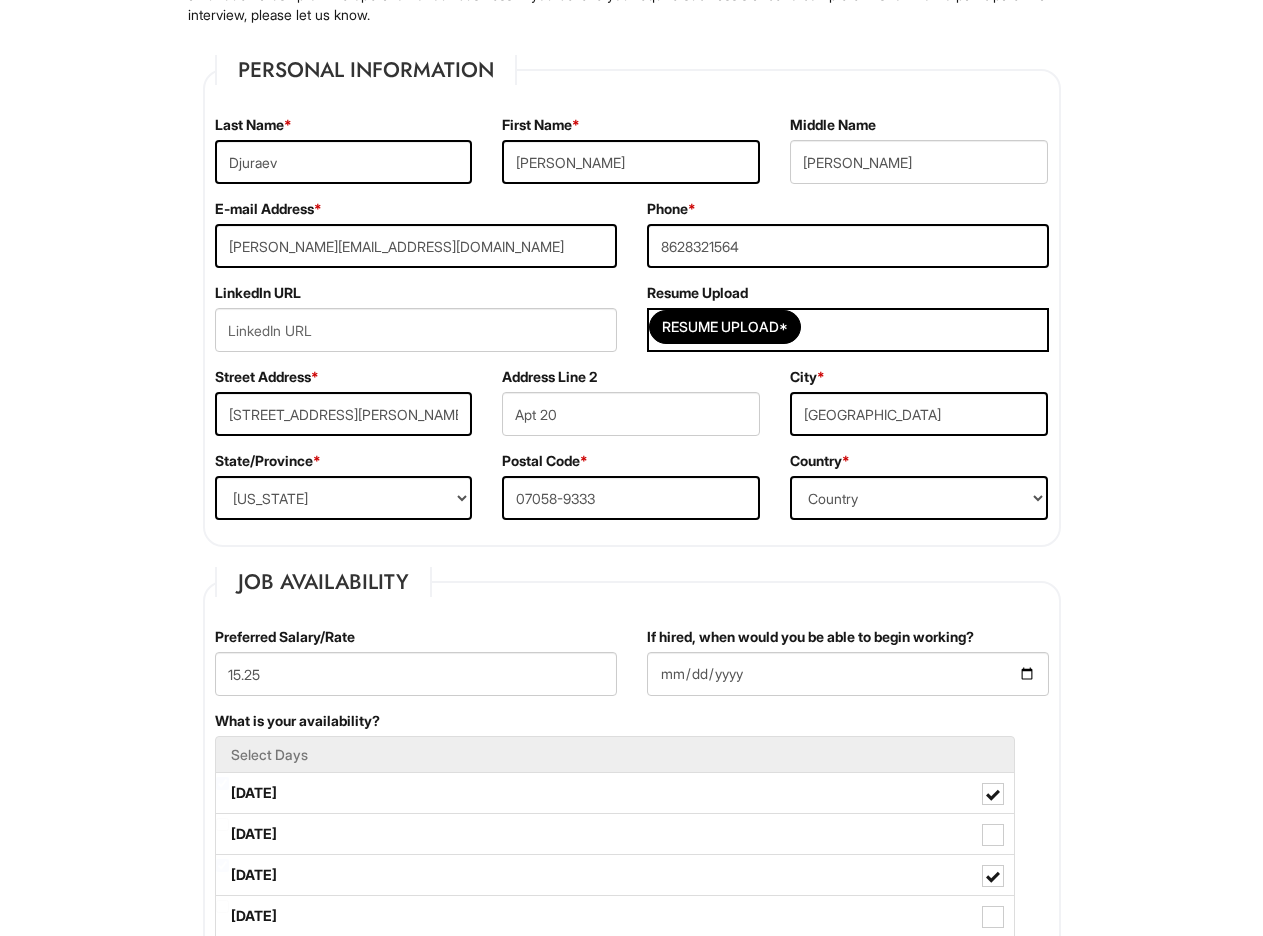 click on "Please Complete This Form 1 2 3 Client Advisor (Part-Time), A|X Armani Exchange PLEASE COMPLETE ALL REQUIRED FIELDS
We are an Equal Opportunity Employer. All persons shall have the opportunity to be considered for employment without regard to their race, color, creed, religion, national origin, ancestry, citizenship status, age, disability, gender, sex, sexual orientation, veteran status, genetic information or any other characteristic protected by applicable federal, state or local laws. We will endeavor to make a reasonable accommodation to the known physical or mental limitations of a qualified applicant with a disability unless the accommodation would impose an undue hardship on the operation of our business. If you believe you require such assistance to complete this form or to participate in an interview, please let us know.
Personal Information
Last Name  *   Djuraev
First Name  *   Iskander
Middle Name   Alex
E-mail Address  *   iskander.djuraev26@monrtville.net
Phone  *" at bounding box center (631, 1660) 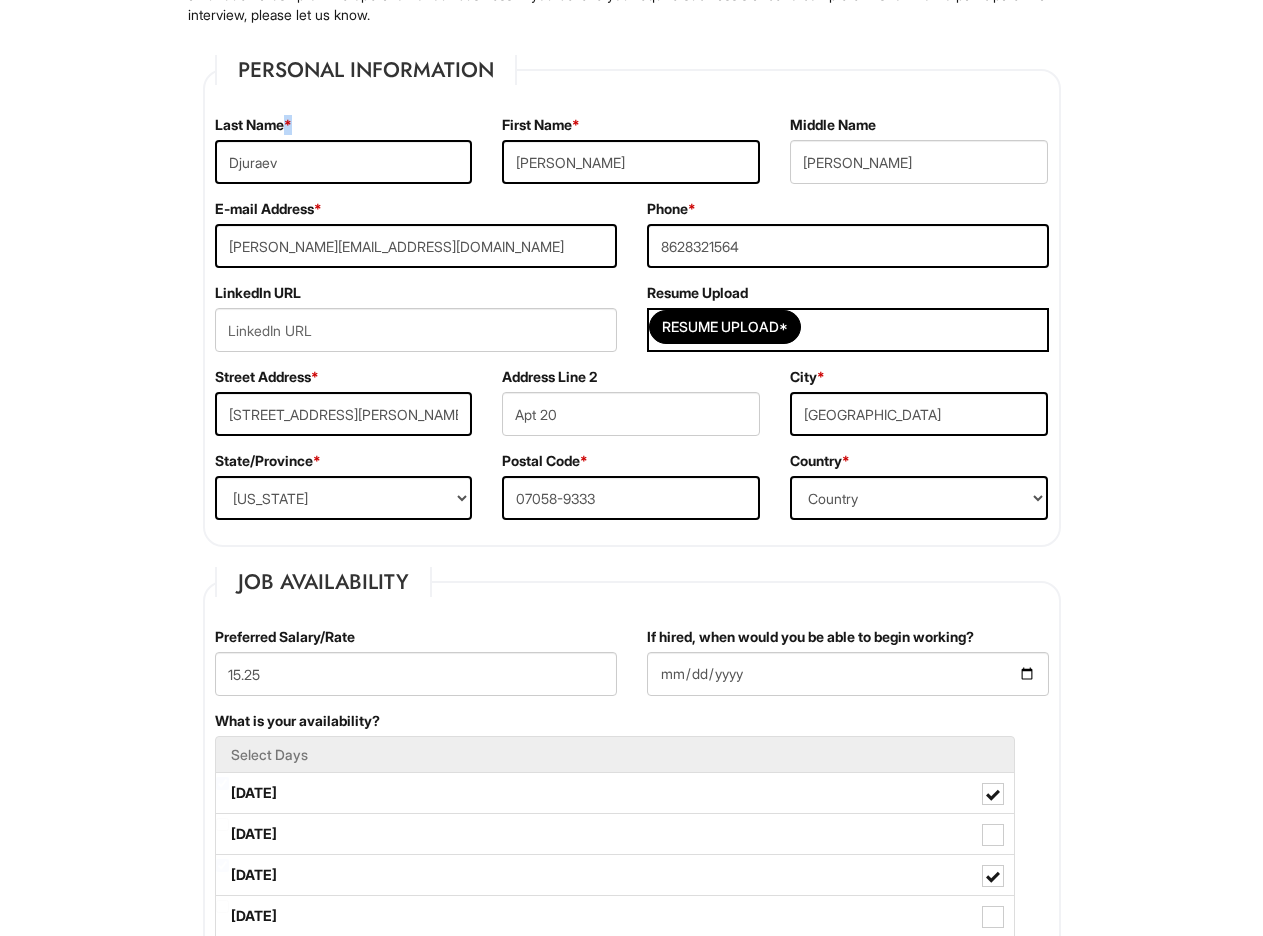 click on "Please Complete This Form 1 2 3 Client Advisor (Part-Time), A|X Armani Exchange PLEASE COMPLETE ALL REQUIRED FIELDS
We are an Equal Opportunity Employer. All persons shall have the opportunity to be considered for employment without regard to their race, color, creed, religion, national origin, ancestry, citizenship status, age, disability, gender, sex, sexual orientation, veteran status, genetic information or any other characteristic protected by applicable federal, state or local laws. We will endeavor to make a reasonable accommodation to the known physical or mental limitations of a qualified applicant with a disability unless the accommodation would impose an undue hardship on the operation of our business. If you believe you require such assistance to complete this form or to participate in an interview, please let us know.
Personal Information
Last Name  *   Djuraev
First Name  *   Iskander
Middle Name   Alex
E-mail Address  *   iskander.djuraev26@monrtville.net
Phone  *" at bounding box center (631, 1660) 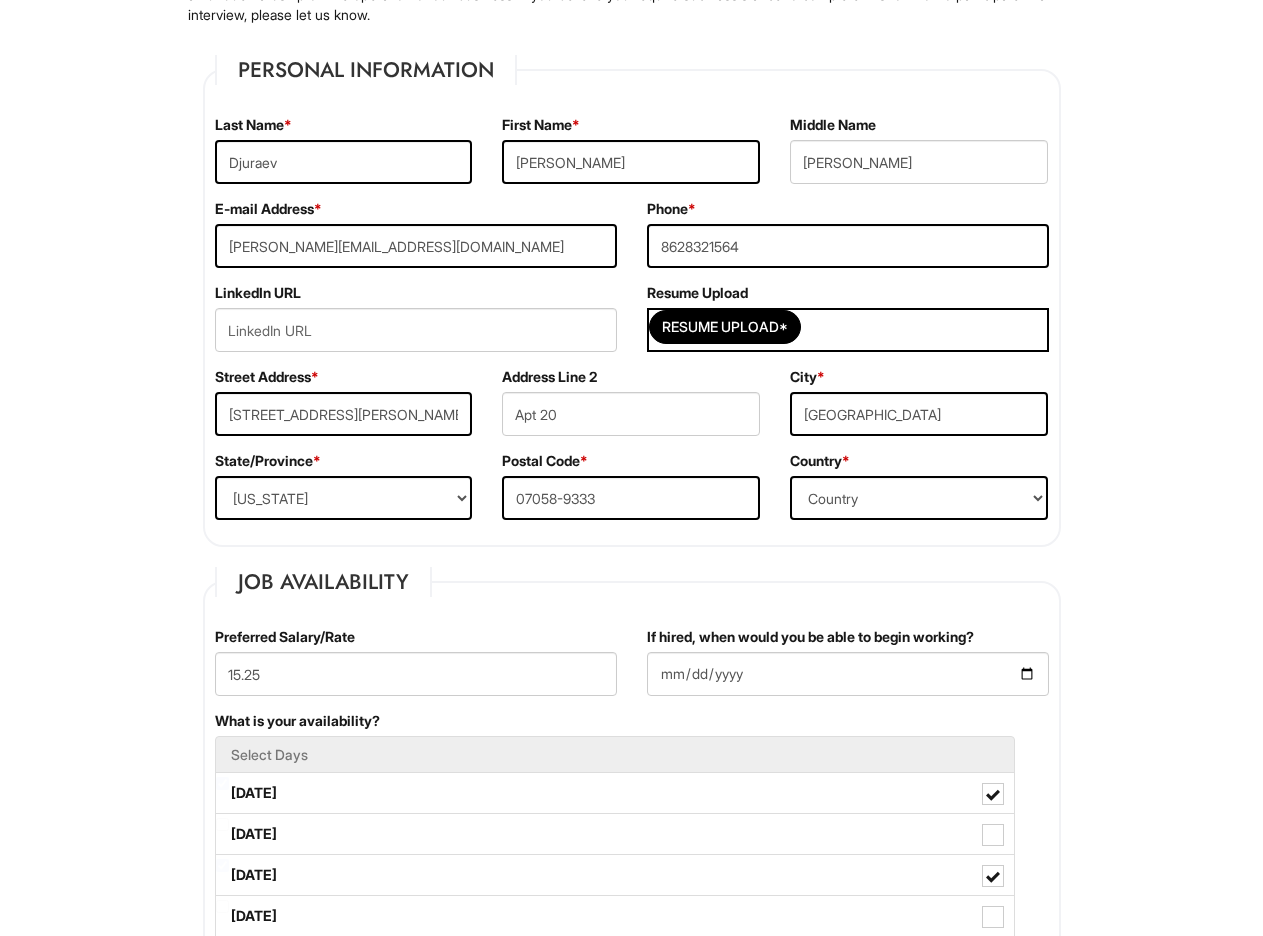 click on "Please Complete This Form 1 2 3 Client Advisor (Part-Time), A|X Armani Exchange PLEASE COMPLETE ALL REQUIRED FIELDS
We are an Equal Opportunity Employer. All persons shall have the opportunity to be considered for employment without regard to their race, color, creed, religion, national origin, ancestry, citizenship status, age, disability, gender, sex, sexual orientation, veteran status, genetic information or any other characteristic protected by applicable federal, state or local laws. We will endeavor to make a reasonable accommodation to the known physical or mental limitations of a qualified applicant with a disability unless the accommodation would impose an undue hardship on the operation of our business. If you believe you require such assistance to complete this form or to participate in an interview, please let us know.
Personal Information
Last Name  *   Djuraev
First Name  *   Iskander
Middle Name   Alex
E-mail Address  *   iskander.djuraev26@monrtville.net
Phone  *" at bounding box center (631, 1660) 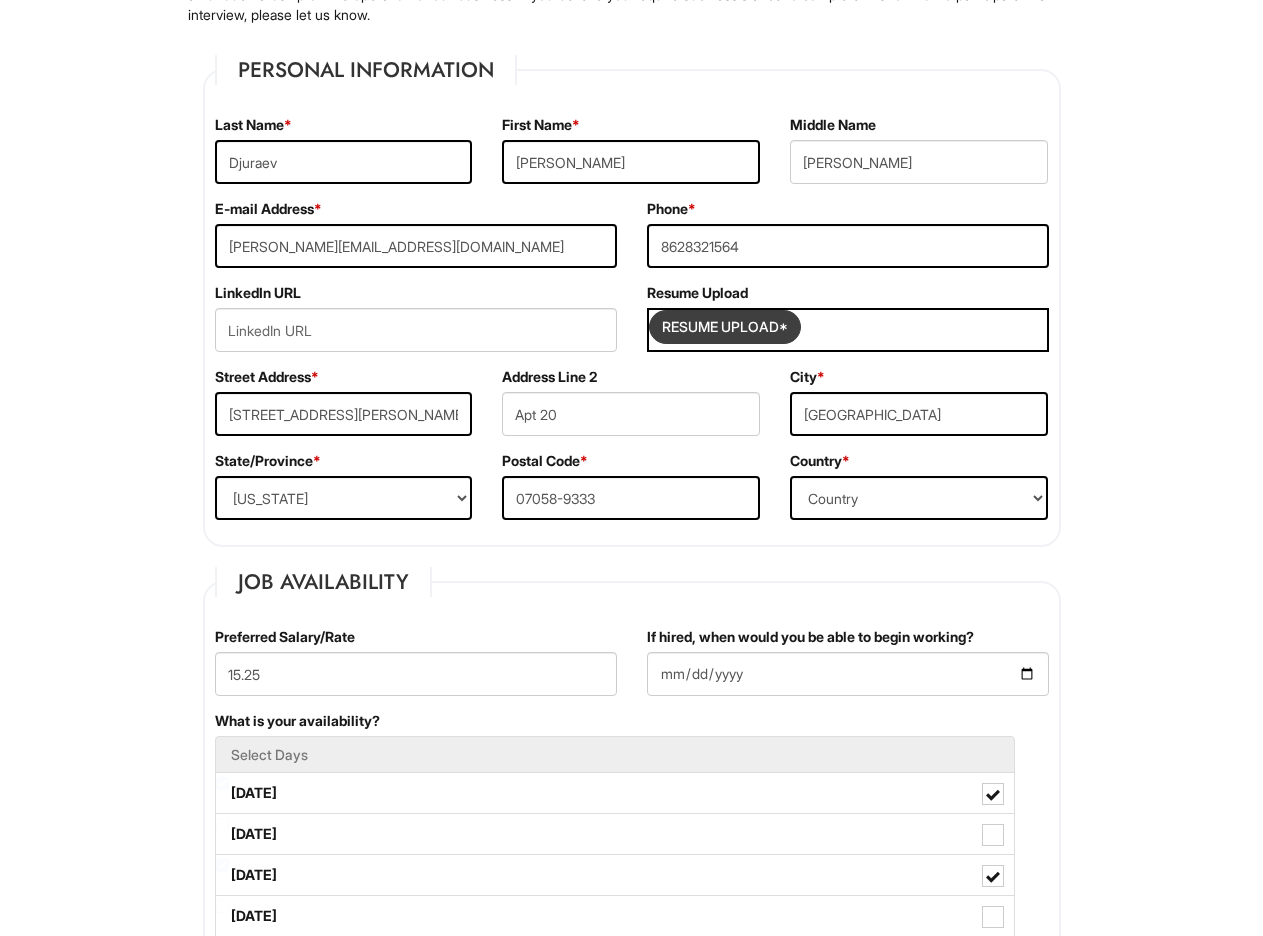 click at bounding box center [725, 327] 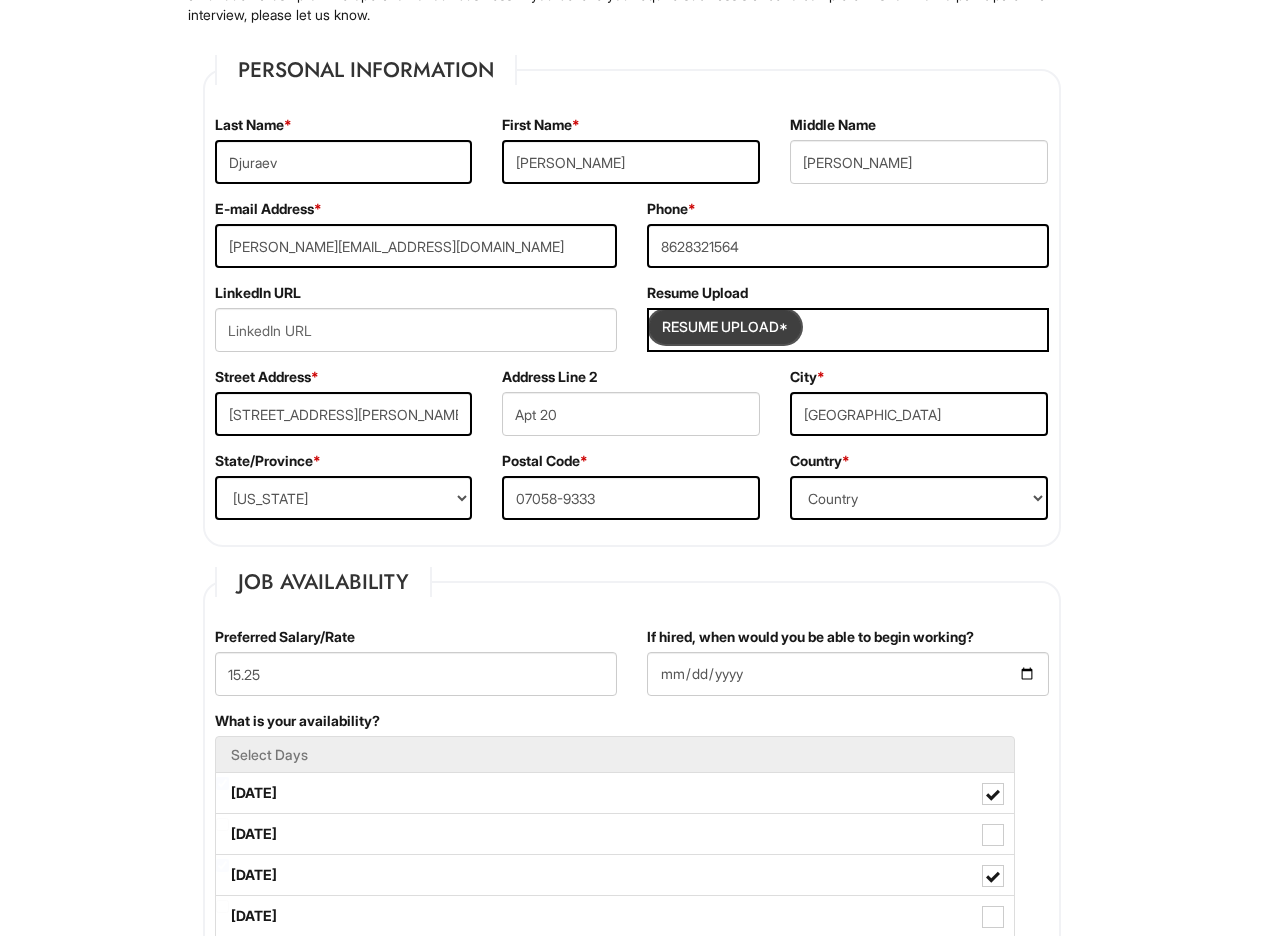 click at bounding box center [725, 327] 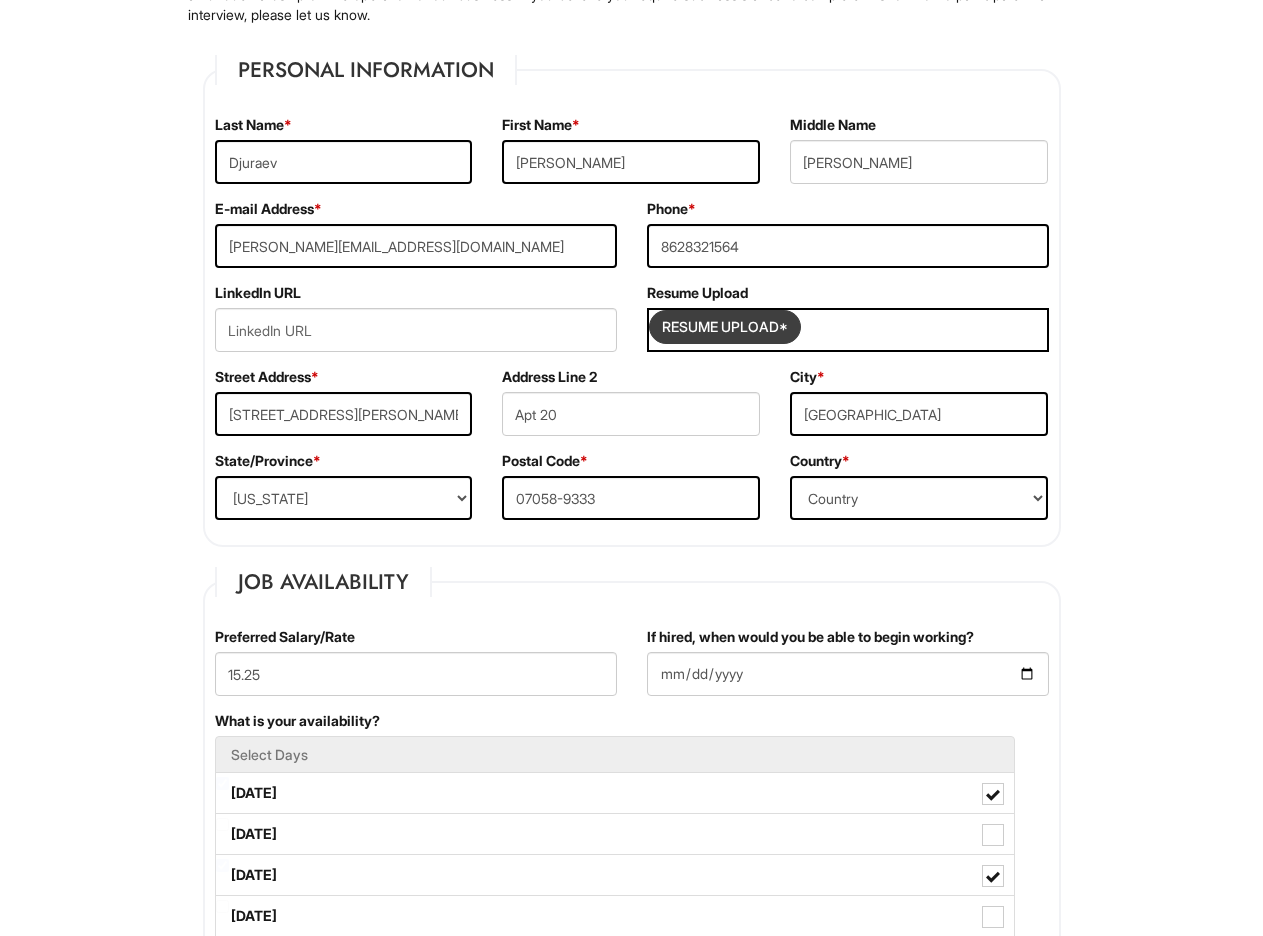 type on "C:\fakepath\Djuraev_Bubblesheet.pdf" 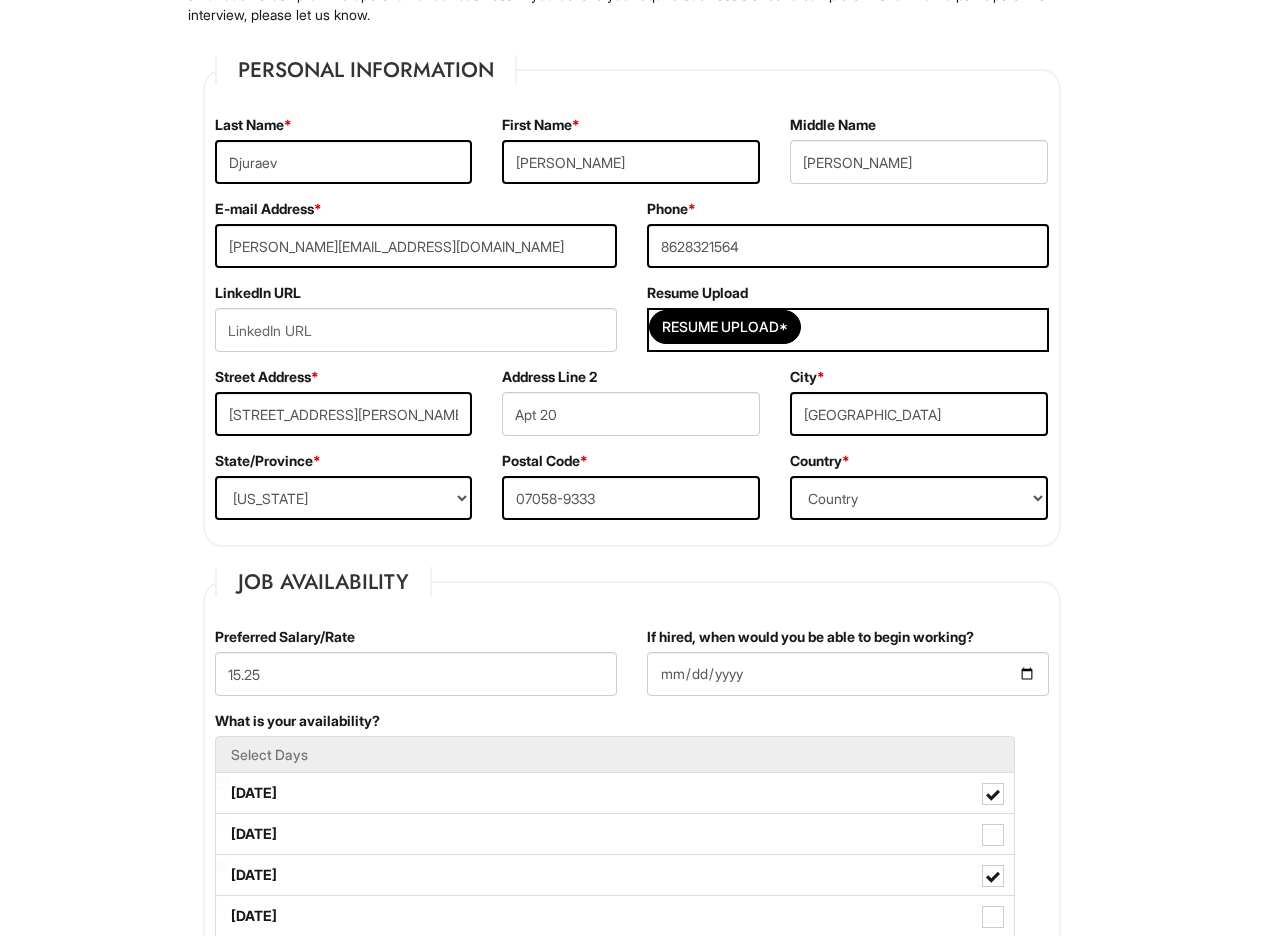 click on "Last Name  *   Djuraev" at bounding box center (344, 157) 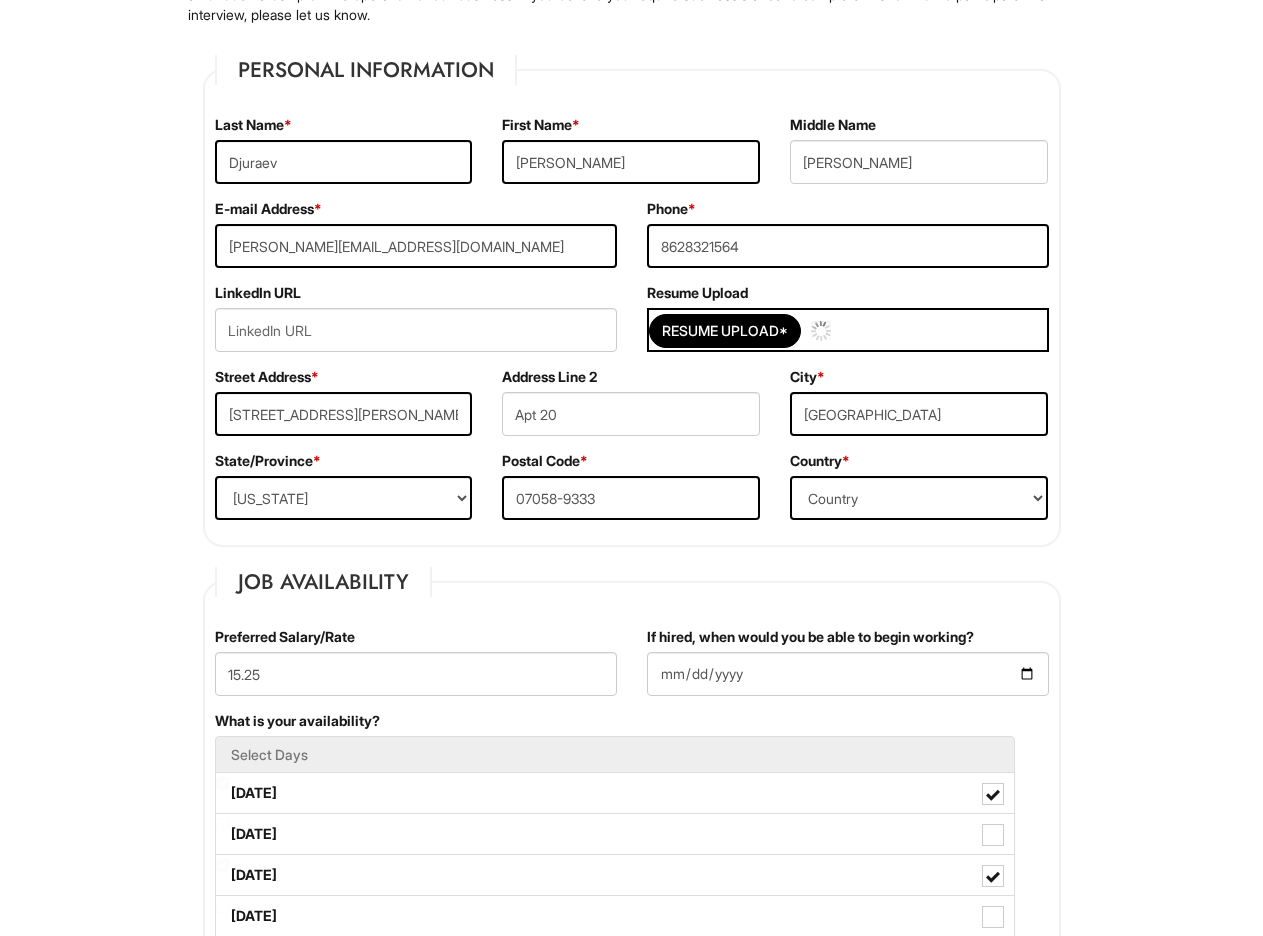 type 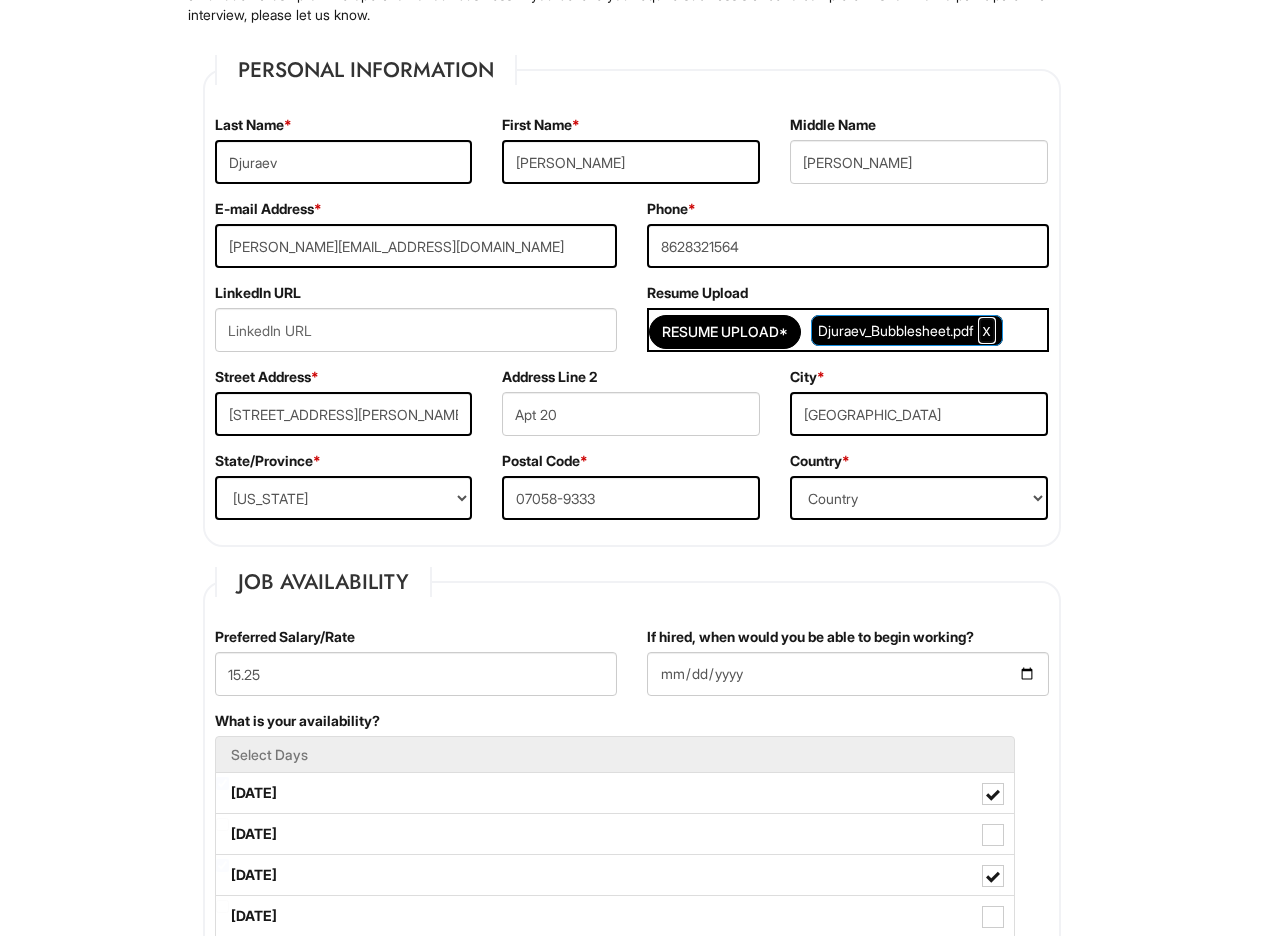 click at bounding box center [987, 330] 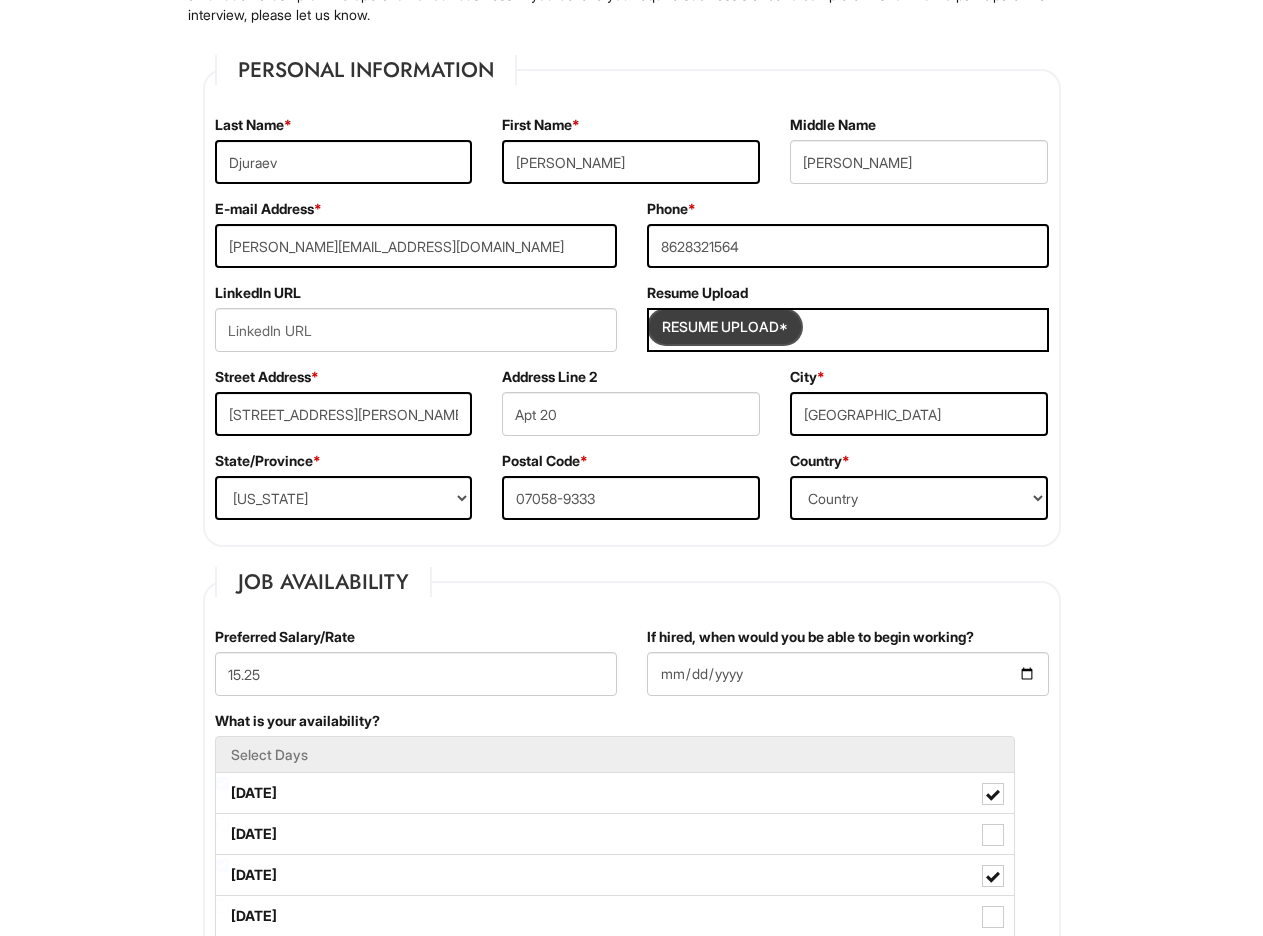 click at bounding box center [725, 327] 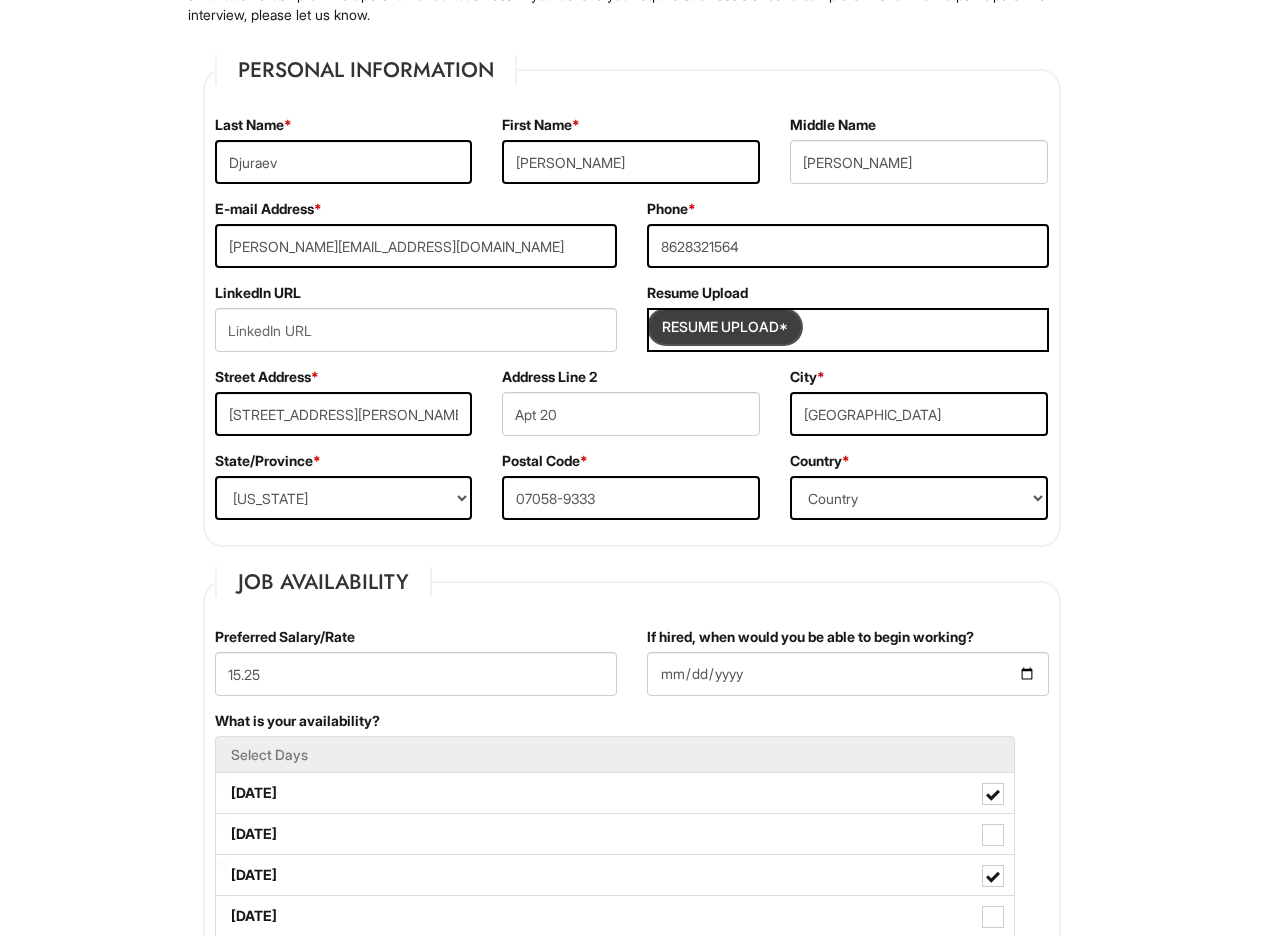 click at bounding box center (725, 327) 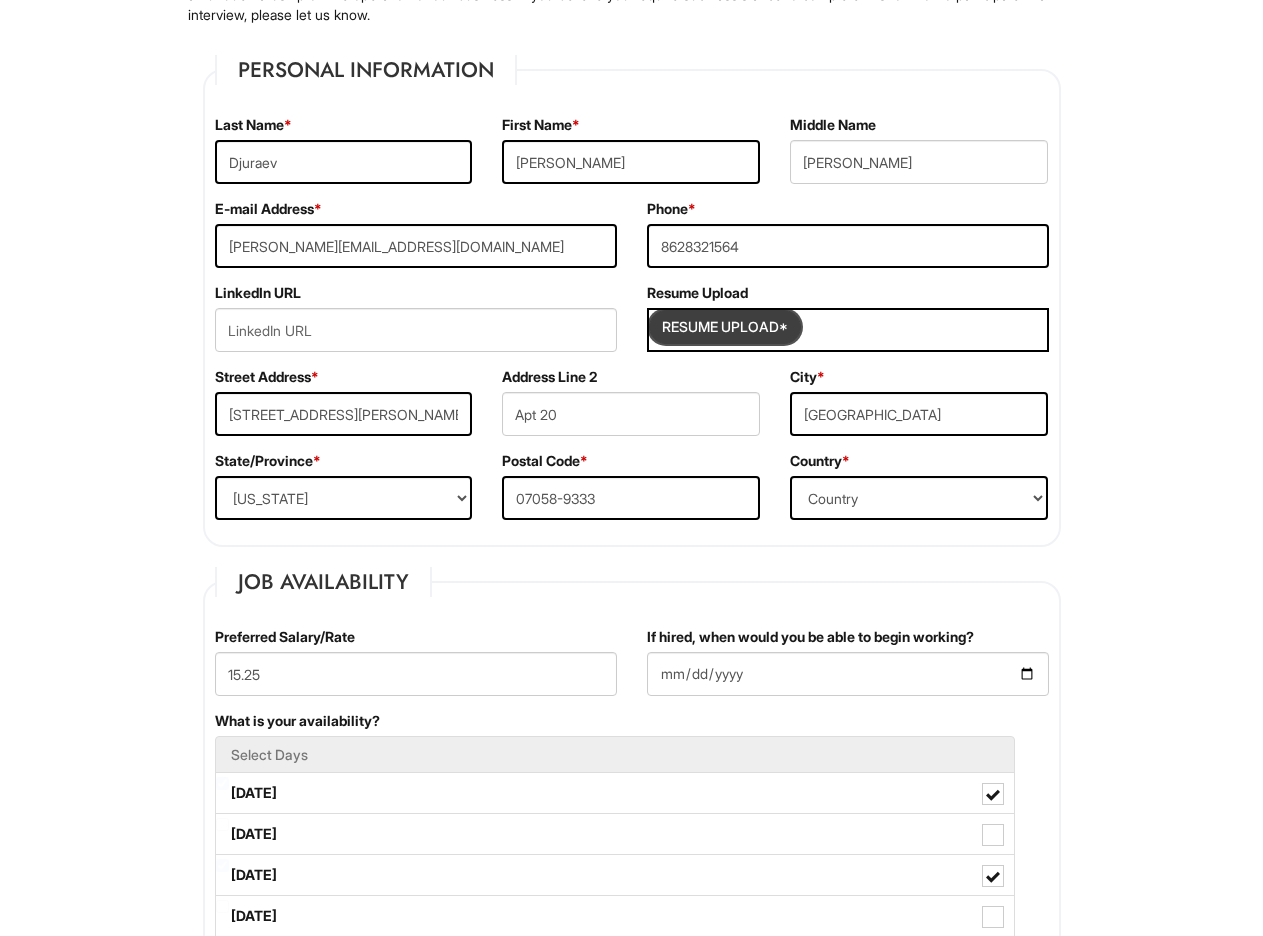 click at bounding box center [725, 327] 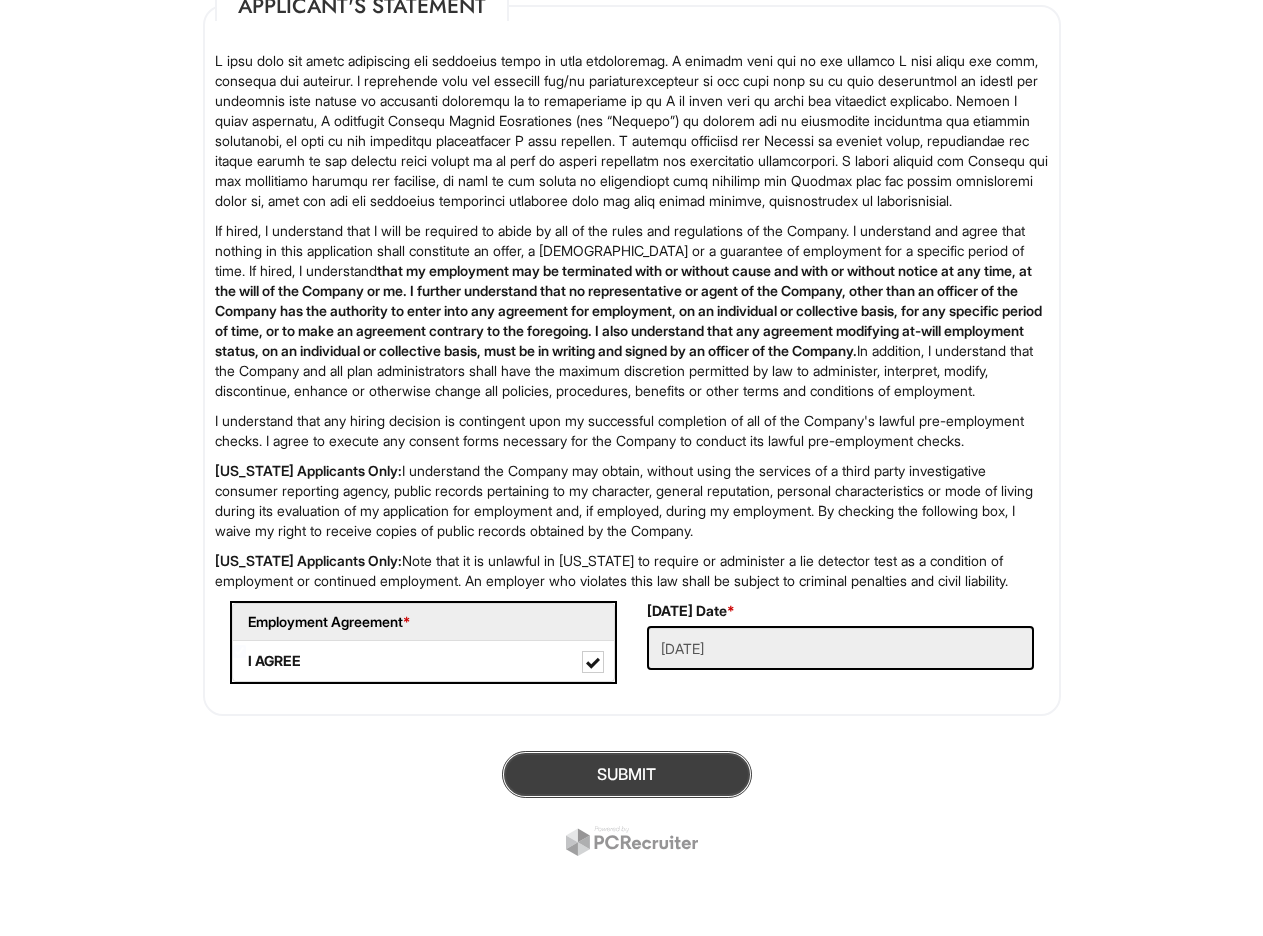 click on "SUBMIT" at bounding box center [627, 774] 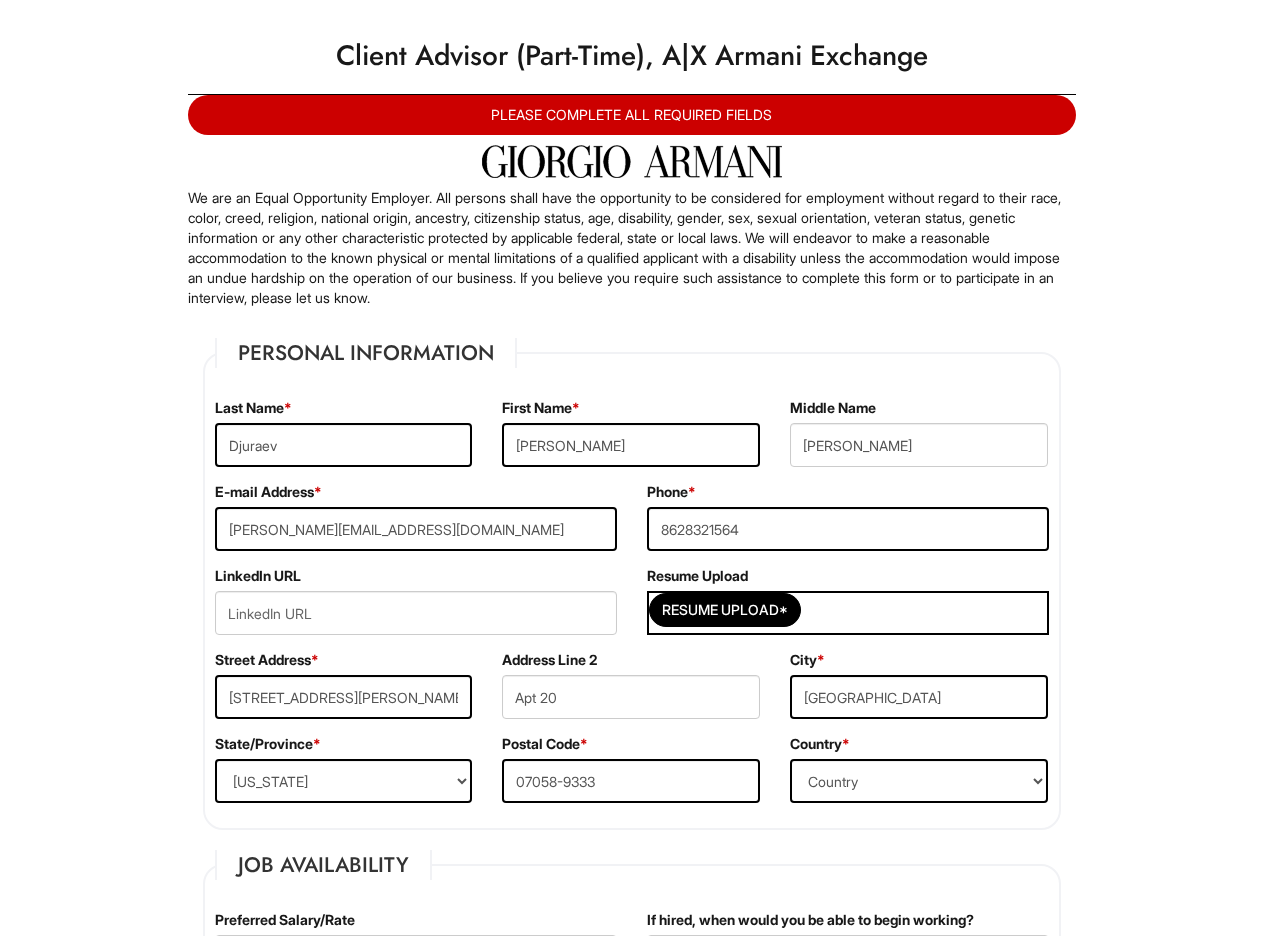 scroll, scrollTop: 100, scrollLeft: 0, axis: vertical 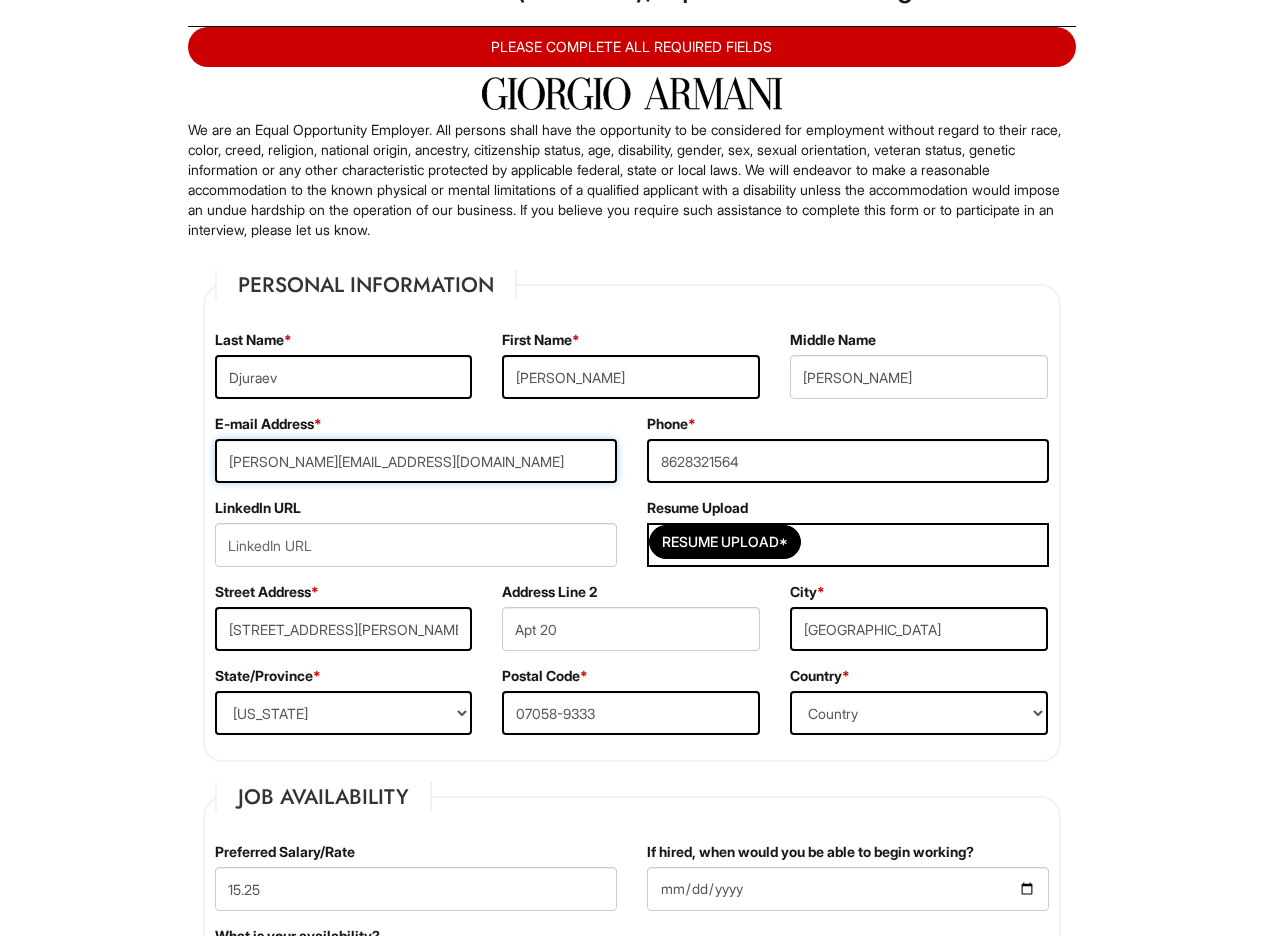 click on "iskander.djuraev26@monrtville.net" at bounding box center [416, 461] 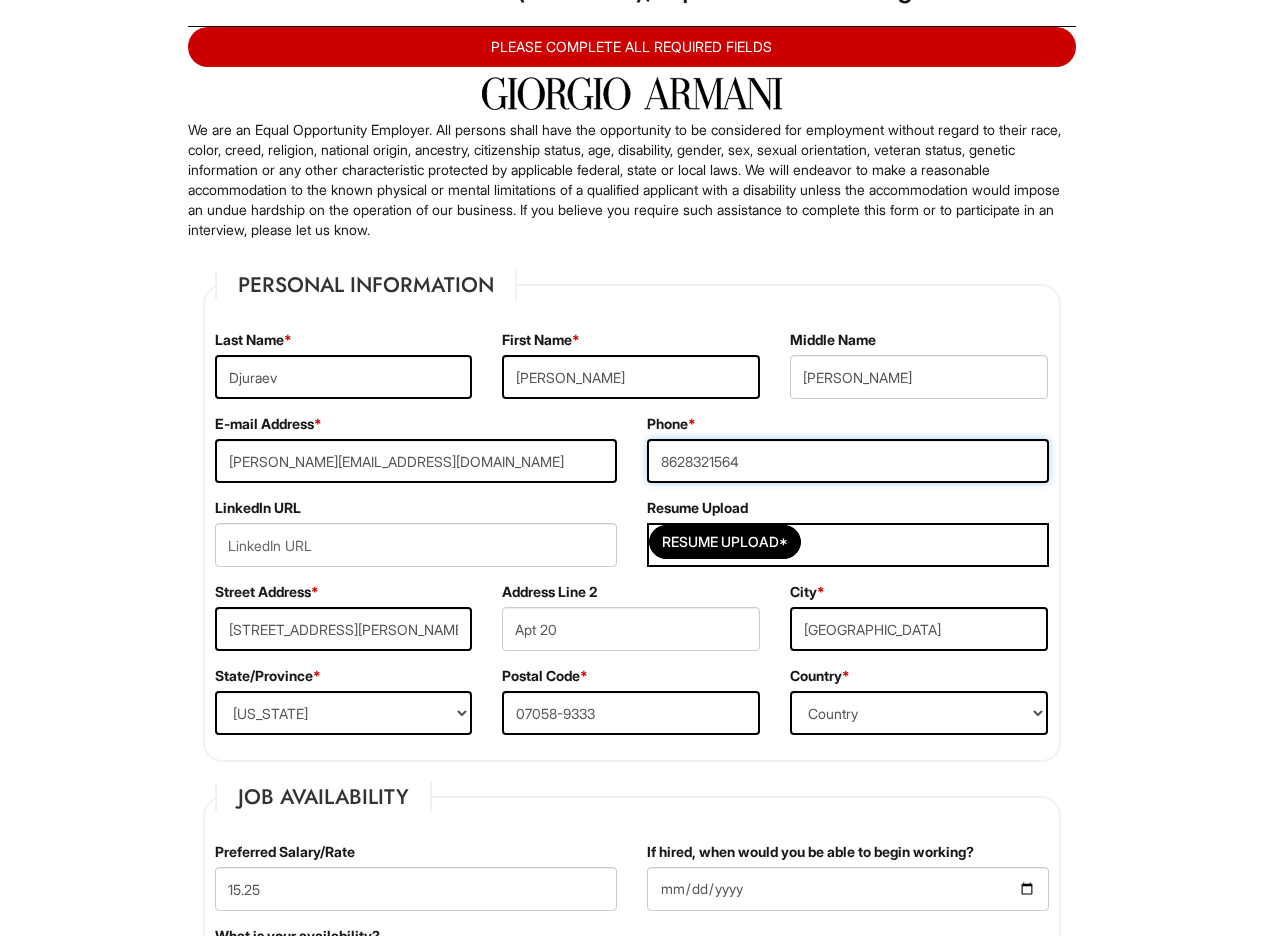 click on "8628321564" at bounding box center (848, 461) 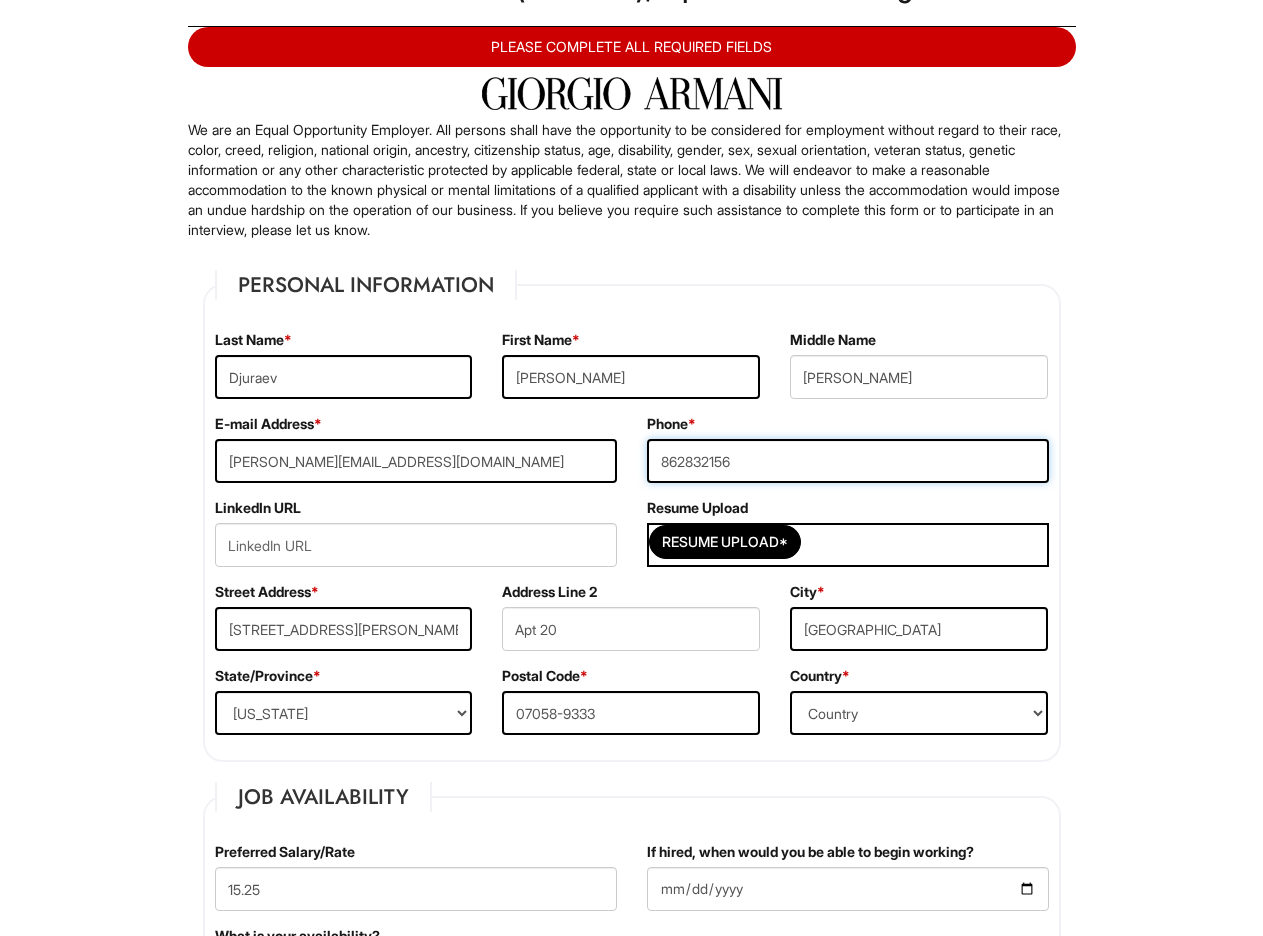 type on "8628321564" 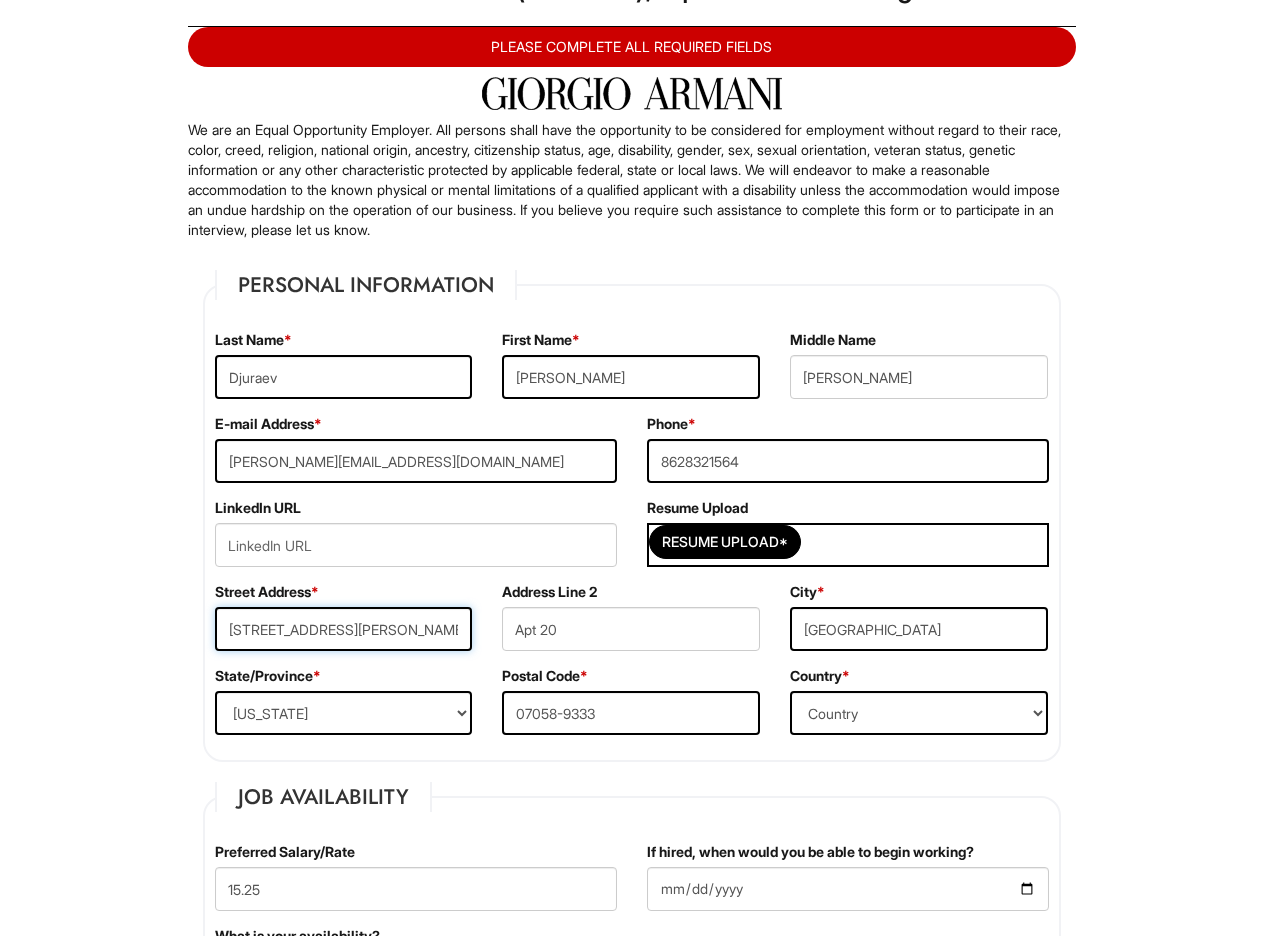 click on "2300 Rachel Terrace" at bounding box center [344, 629] 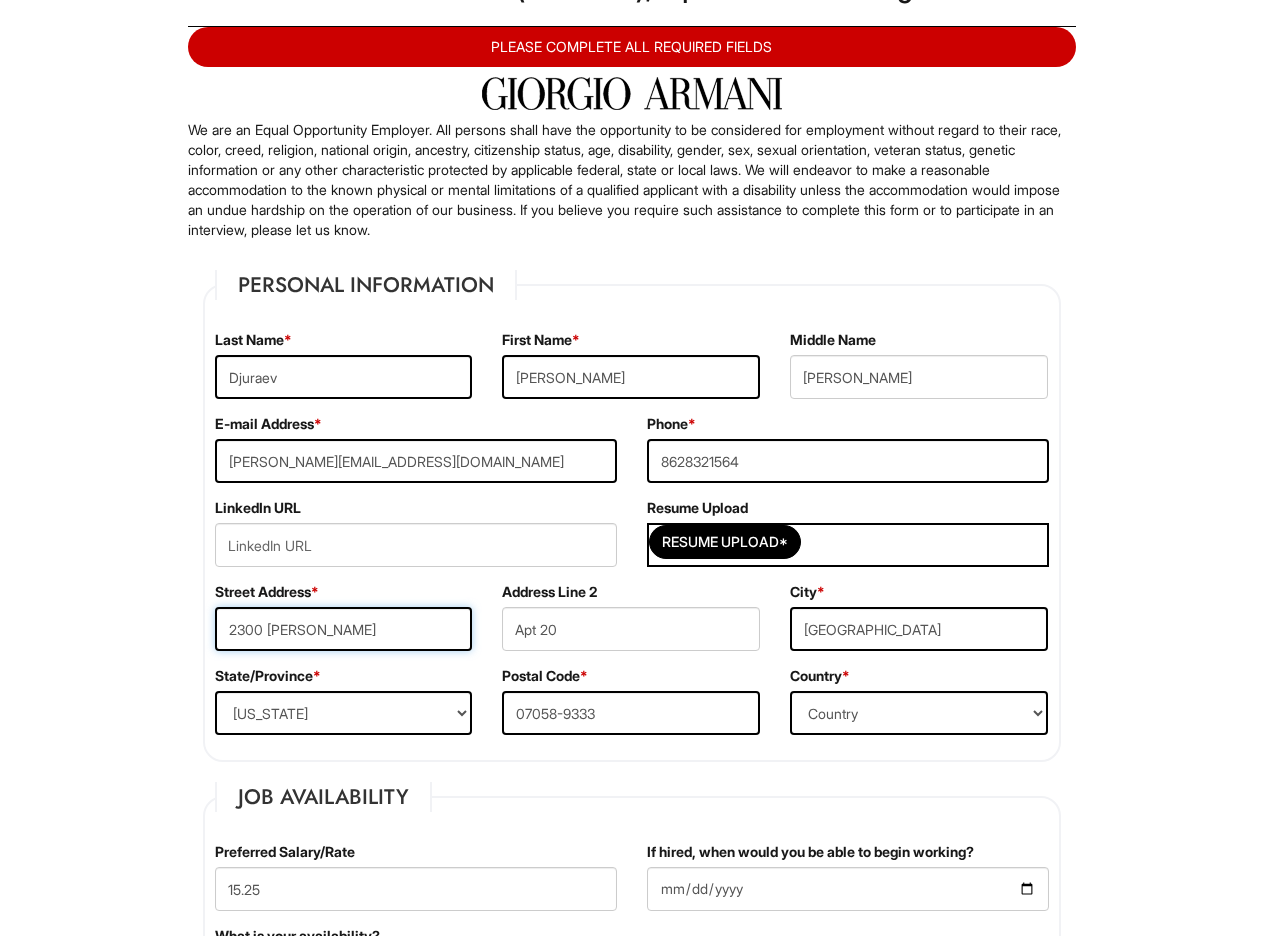 type on "2300 Rachel Terrace" 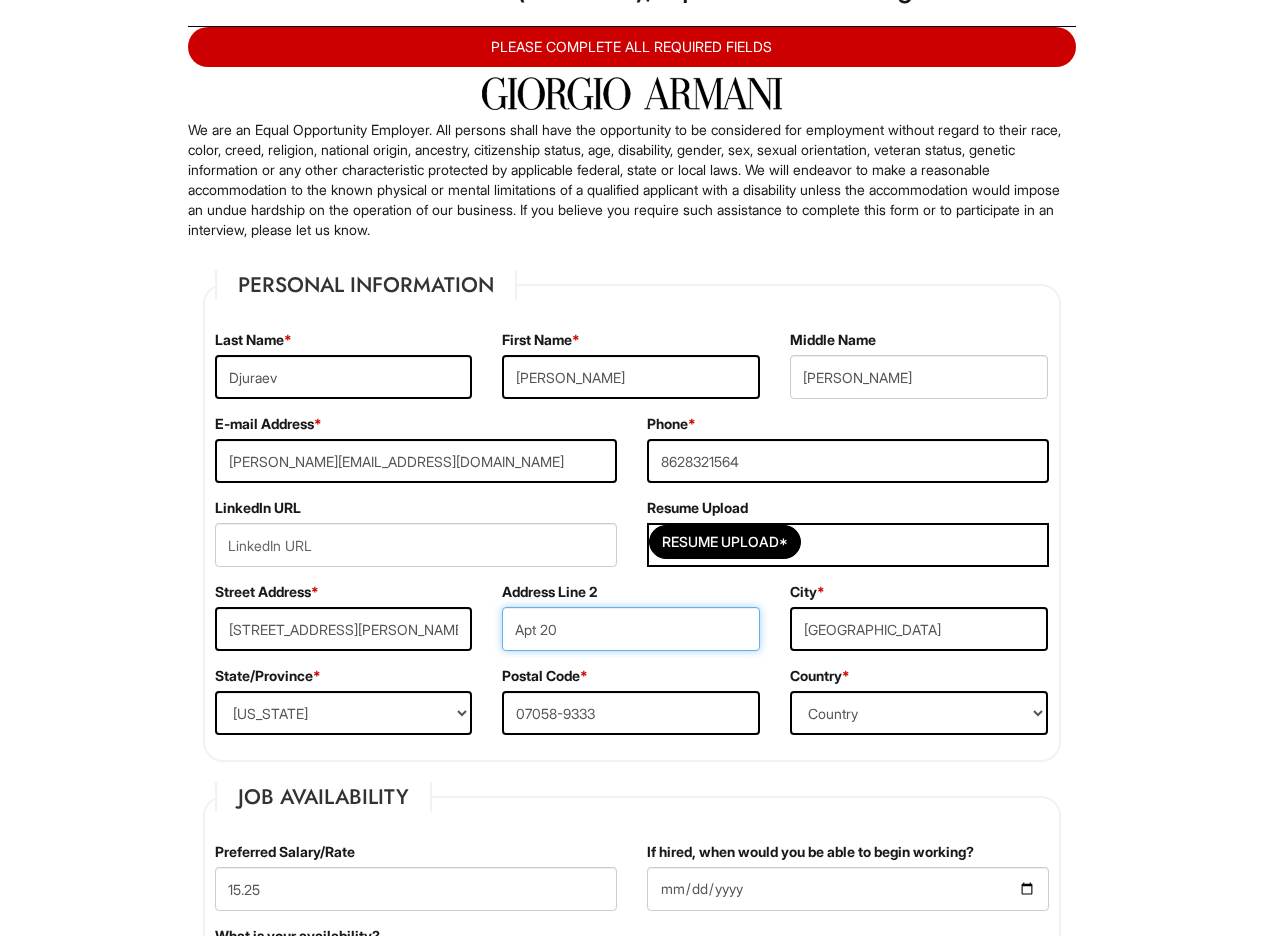 click on "Apt 20" at bounding box center (631, 629) 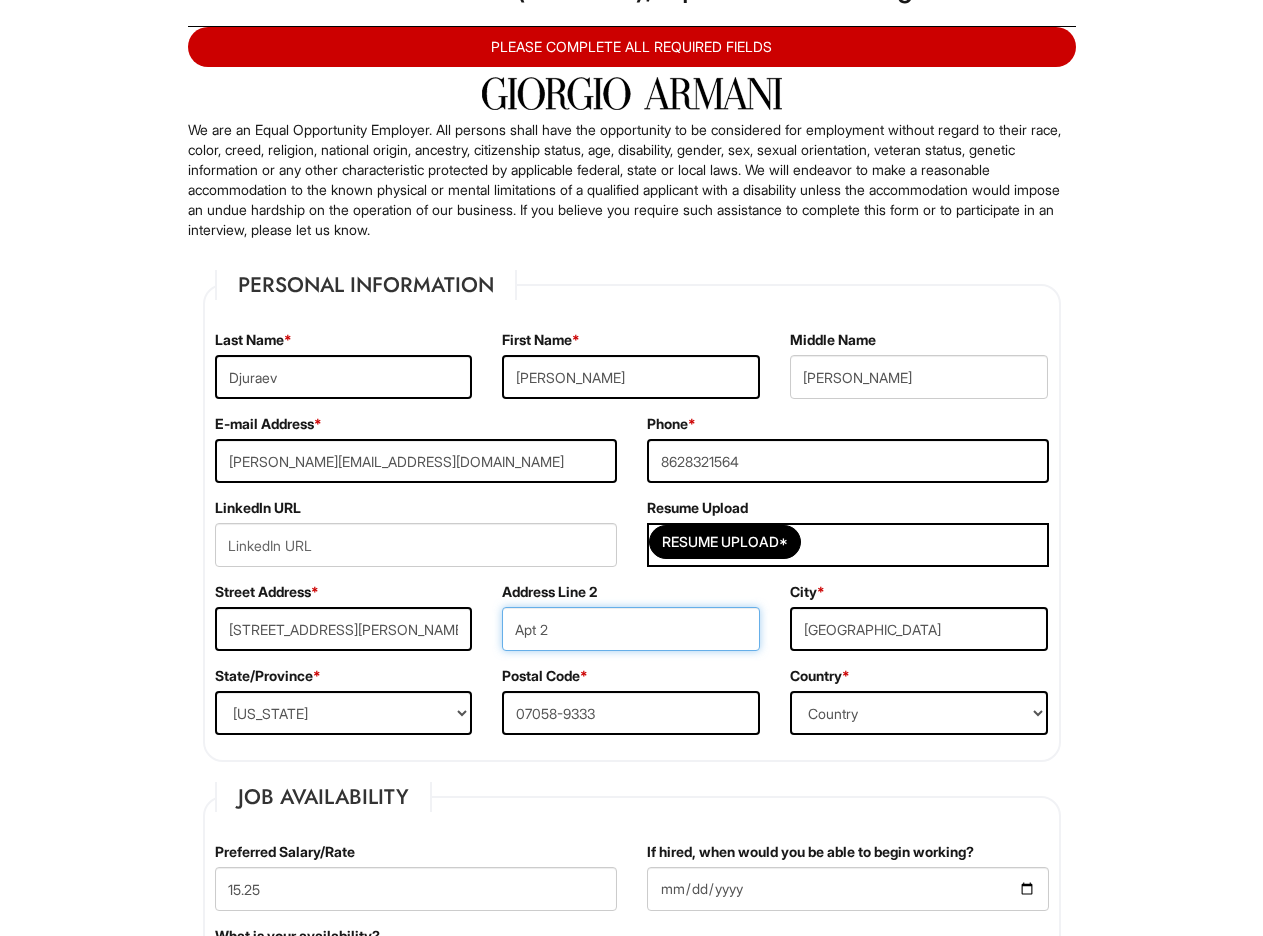 type on "Apt 20" 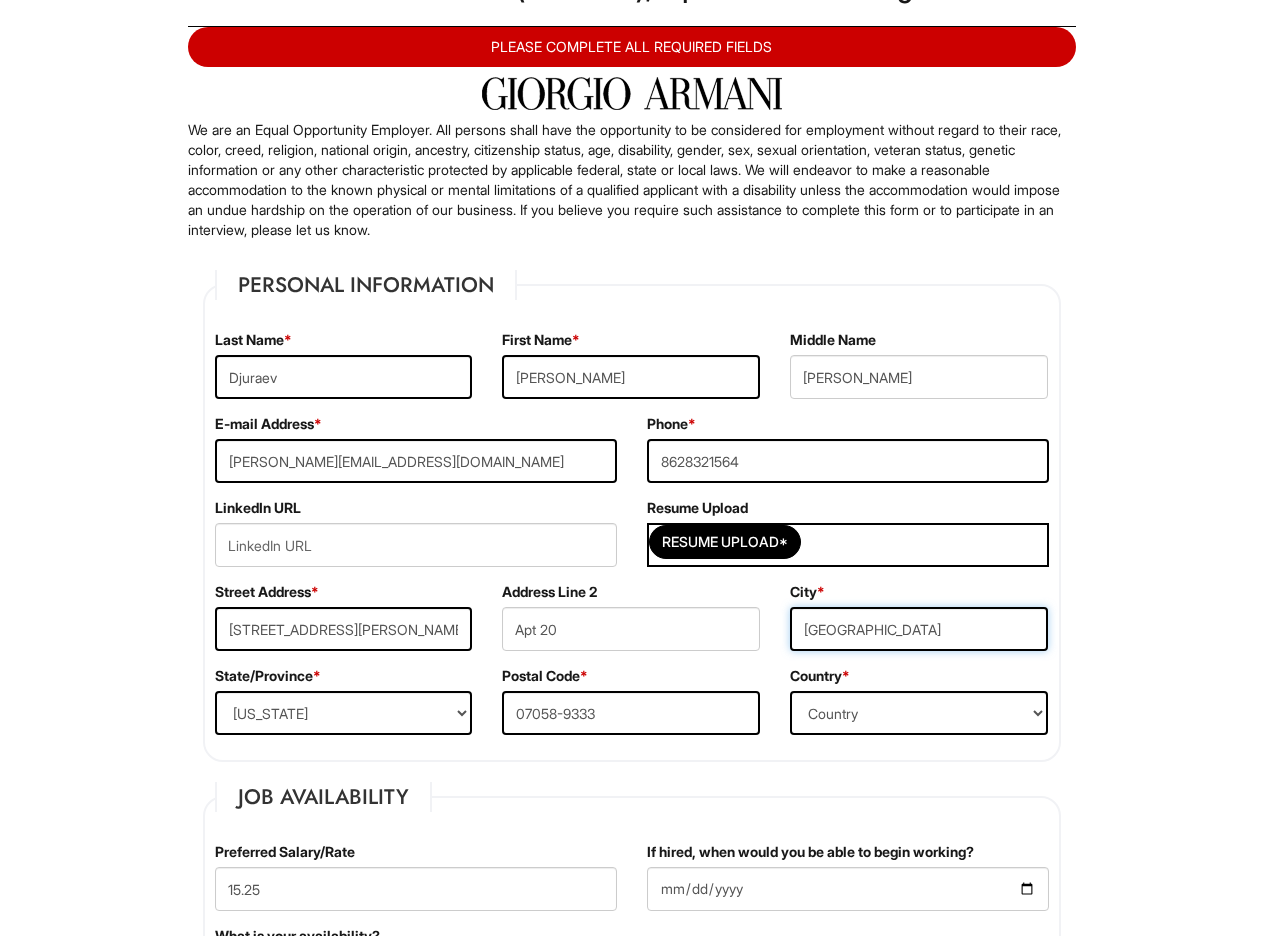 click on "PINE BROOK" at bounding box center [919, 629] 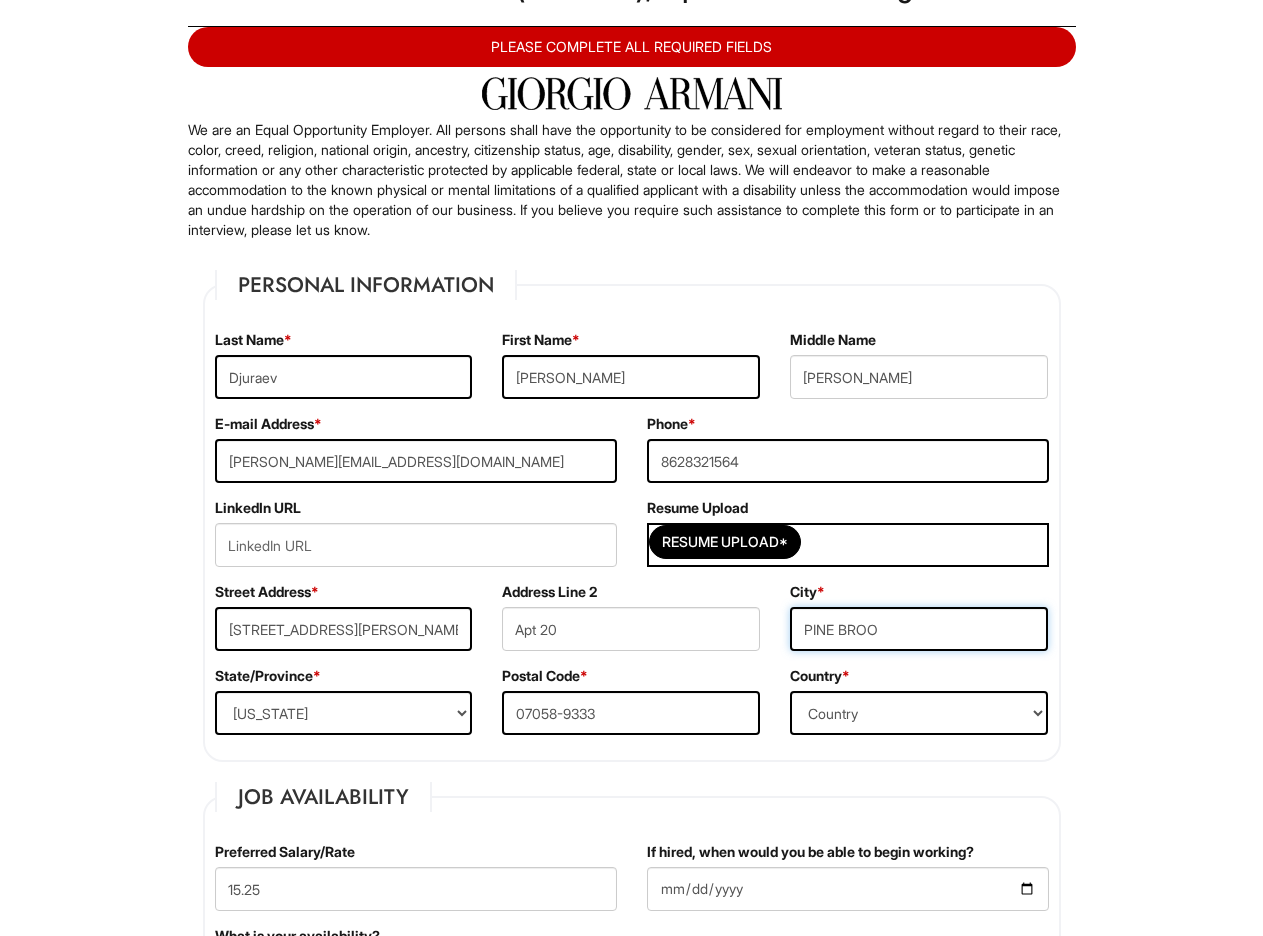 type on "PINE BROOK" 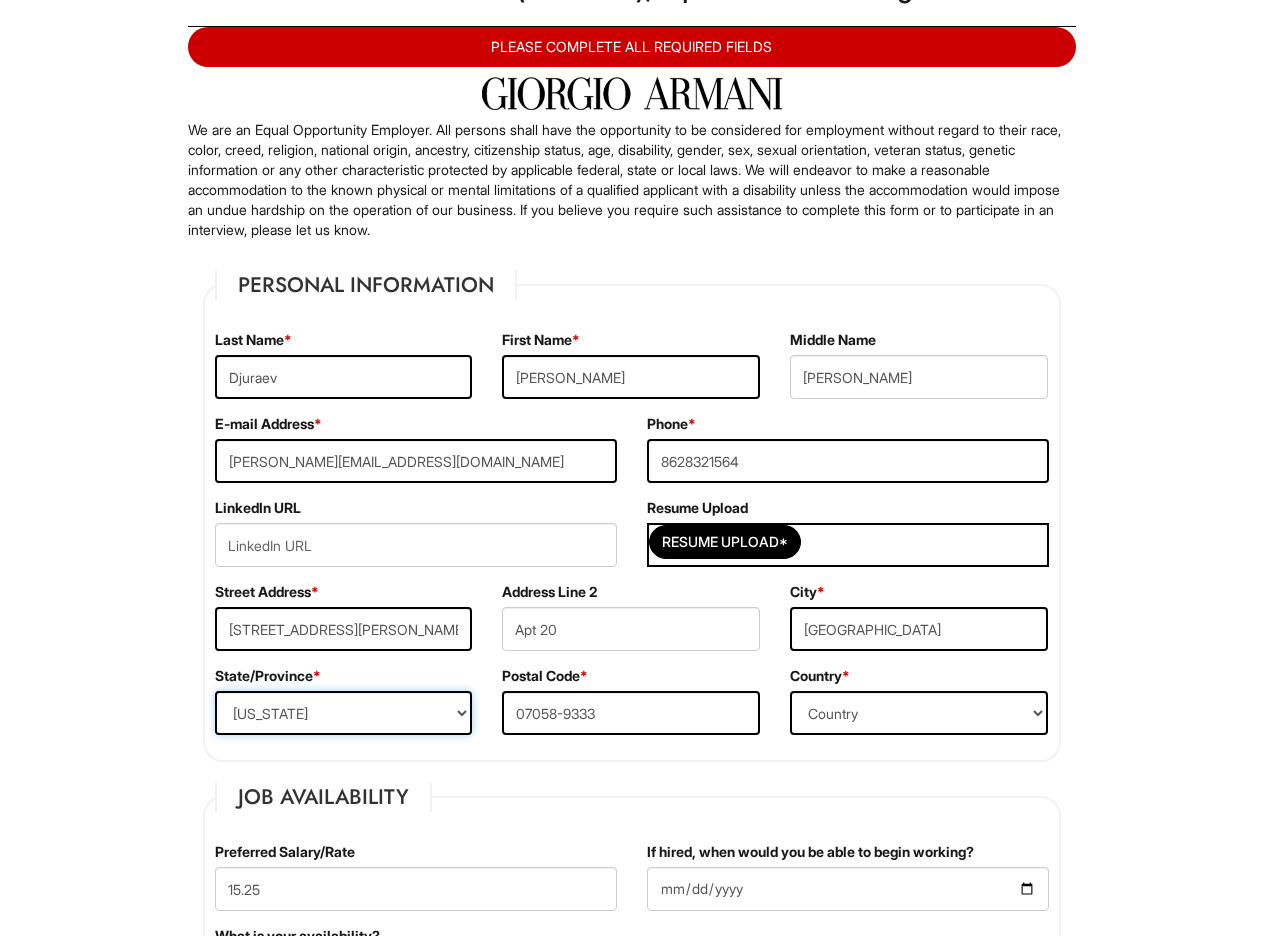 click on "State/Province ALABAMA ALASKA ARIZONA ARKANSAS CALIFORNIA COLORADO CONNECTICUT DELAWARE DISTRICT OF COLUMBIA FLORIDA GEORGIA HAWAII IDAHO ILLINOIS INDIANA IOWA KANSAS KENTUCKY LOUISIANA MAINE MARYLAND MASSACHUSETTS MICHIGAN MINNESOTA MISSISSIPPI MISSOURI MONTANA NEBRASKA NEVADA NEW HAMPSHIRE NEW JERSEY NEW MEXICO NEW YORK NORTH CAROLINA NORTH DAKOTA OHIO OKLAHOMA OREGON PENNSYLVANIA RHODE ISLAND SOUTH CAROLINA SOUTH DAKOTA TENNESSEE TEXAS UTAH VERMONT VIRGINIA WASHINGTON WEST VIRGINIA WISCONSIN WYOMING CA-ALBERTA CA-BRITISH COLUMBIA CA-MANITOBA CA-NEW BRUNSWICK CA-NEWFOUNDLAND CA-NOVA SCOTIA CA-NORTHWEST TERRITORIES CA-NUNAVUT CA-ONTARIO CA-PRINCE EDWARD ISLAND CA-QUEBEC CA-SASKATCHEWAN CA-YUKON TERRITORY US-AMERICAN SAMOA US-FEDERATED STATES OF MICRONESIA US-GUAM US-MARSHALL ISLANDS US-NORTHERN MARIANA ISLANDS US-PALAU US-PUERTO RICO" at bounding box center [344, 713] 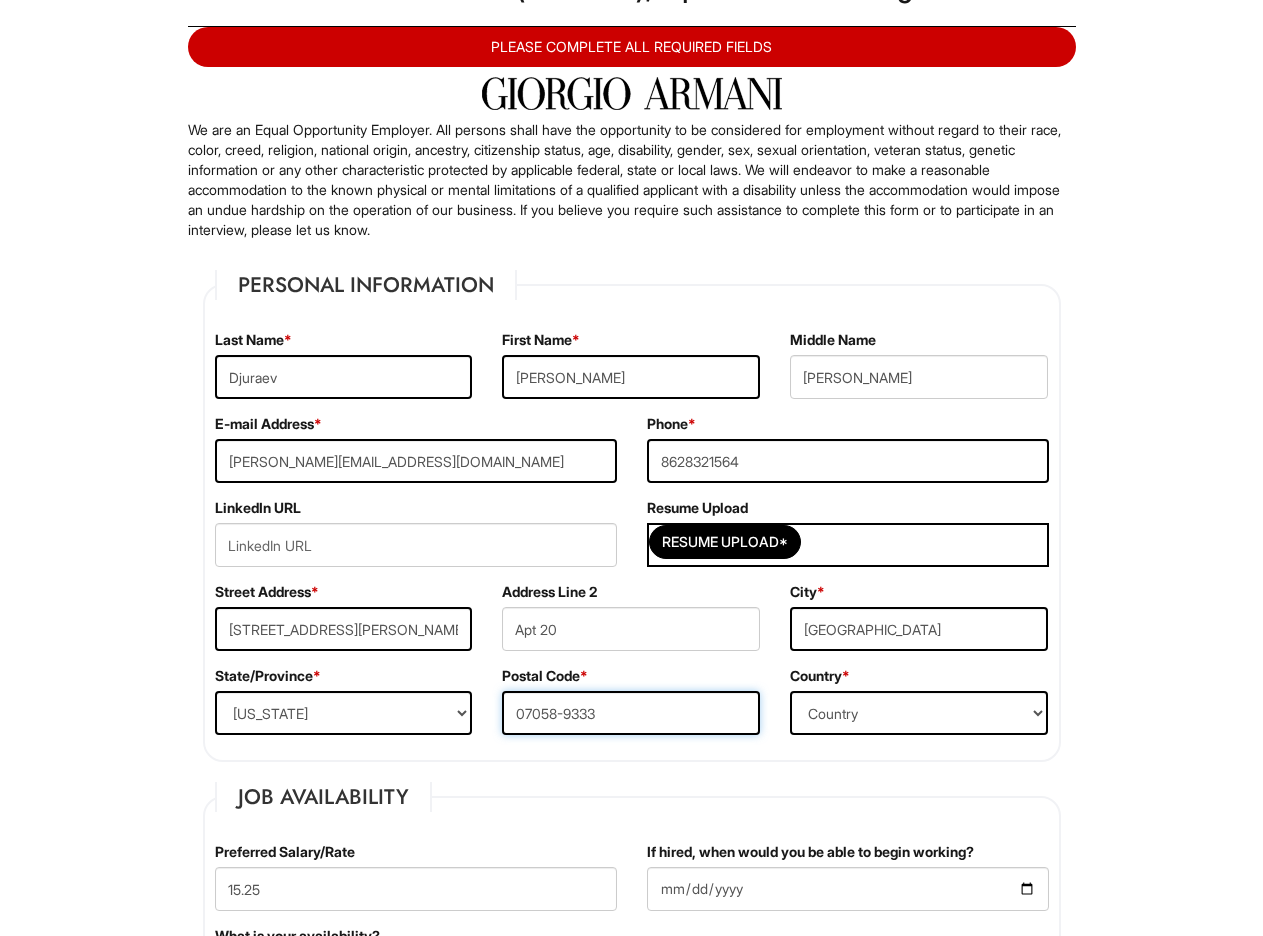click on "07058-9333" at bounding box center [631, 713] 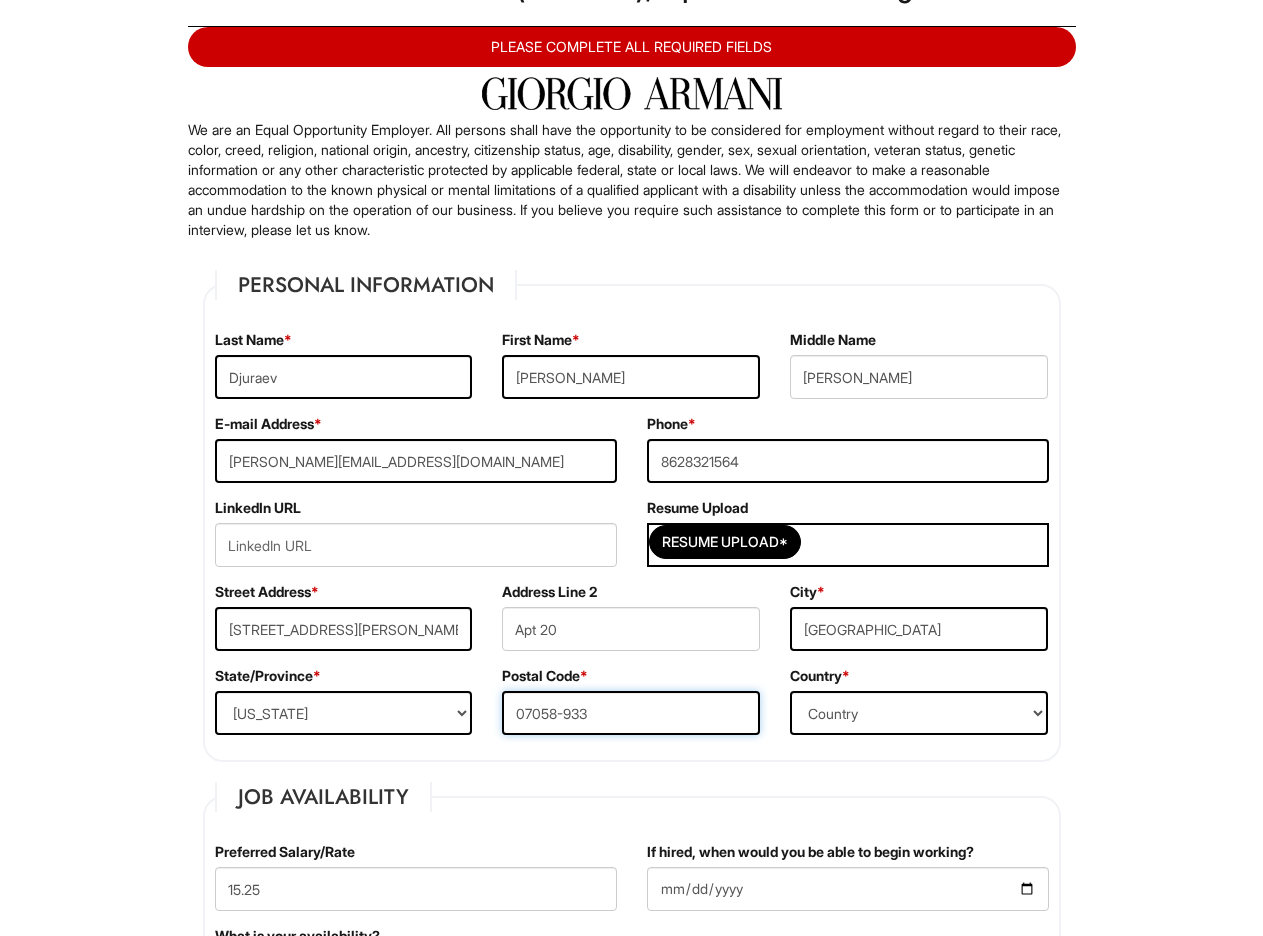 type on "07058-9333" 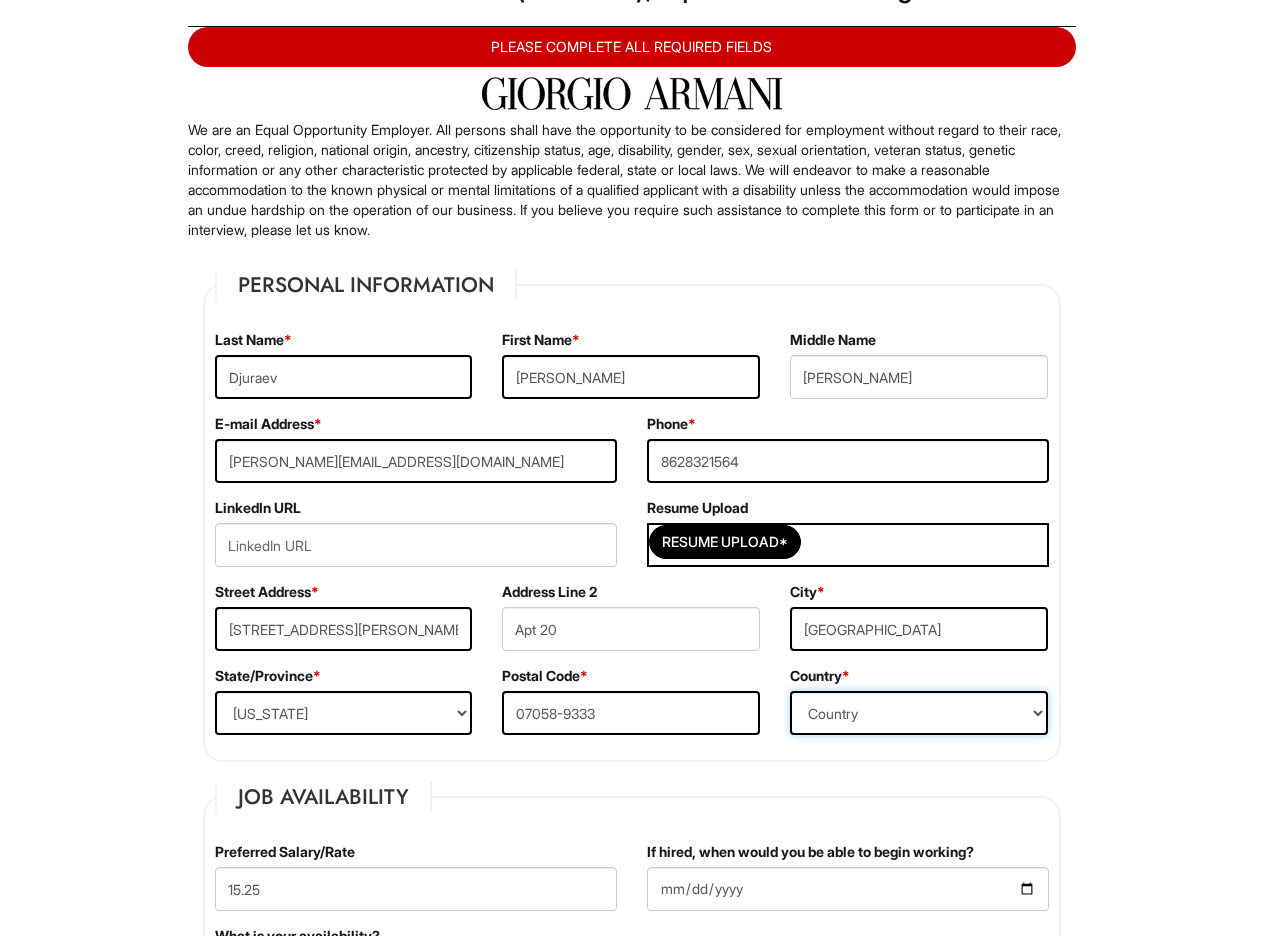 click on "Country Afghanistan Albania Algeria American Samoa Andorra Angola Anguilla Antarctica Antigua Argentina Armenia Aruba Ascension Australia Austria Azerbaijan Bahamas Bahrain Bangladesh Barbados Barbuda Belarus Belgium Belize Benin Bermuda Bhutan Bolivia Bosnia & Herzegovina Botswana Brazil British Virgin Islands Brunei Darussalam Bulgaria Burkina Faso Burundi Cambodia Cameroon Canada Cape Verde Islands Cayman Islands Central African Republic Chad Chatham Island Chile China Christmas Island Cocos-Keeling Islands Colombia Comoros Congo Cook Islands Costa Rica Croatia Cuba Curaçao Cyprus Czech Republic Democratic Republic of the Congo Denmark Diego Garcia Djibouti Dominica Dominican Republic East Timor Easter Island Ecuador Egypt El Salvador Ellipso (Mobile Satellite service) EMSAT (Mobile Satellite service) Equatorial Guinea Eritrea Estonia Ethiopia European Union Falkland Islands (Malvinas) Faroe Islands Fiji Islands Finland France French Antilles French Guiana French Polynesia Gabonese Republic Gambia Georgia" at bounding box center [919, 713] 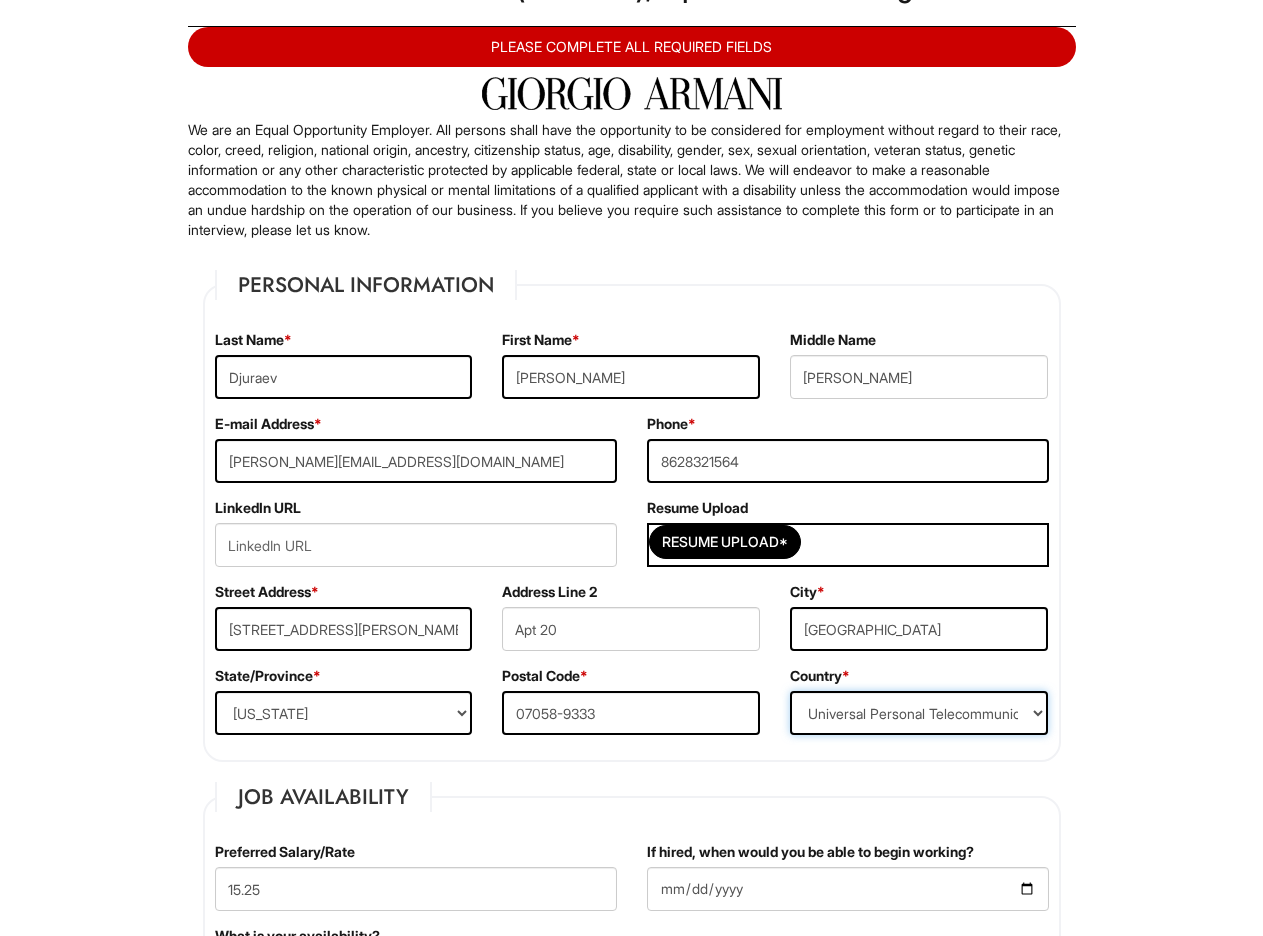 click on "Country Afghanistan Albania Algeria American Samoa Andorra Angola Anguilla Antarctica Antigua Argentina Armenia Aruba Ascension Australia Austria Azerbaijan Bahamas Bahrain Bangladesh Barbados Barbuda Belarus Belgium Belize Benin Bermuda Bhutan Bolivia Bosnia & Herzegovina Botswana Brazil British Virgin Islands Brunei Darussalam Bulgaria Burkina Faso Burundi Cambodia Cameroon Canada Cape Verde Islands Cayman Islands Central African Republic Chad Chatham Island Chile China Christmas Island Cocos-Keeling Islands Colombia Comoros Congo Cook Islands Costa Rica Croatia Cuba Curaçao Cyprus Czech Republic Democratic Republic of the Congo Denmark Diego Garcia Djibouti Dominica Dominican Republic East Timor Easter Island Ecuador Egypt El Salvador Ellipso (Mobile Satellite service) EMSAT (Mobile Satellite service) Equatorial Guinea Eritrea Estonia Ethiopia European Union Falkland Islands (Malvinas) Faroe Islands Fiji Islands Finland France French Antilles French Guiana French Polynesia Gabonese Republic Gambia Georgia" at bounding box center (919, 713) 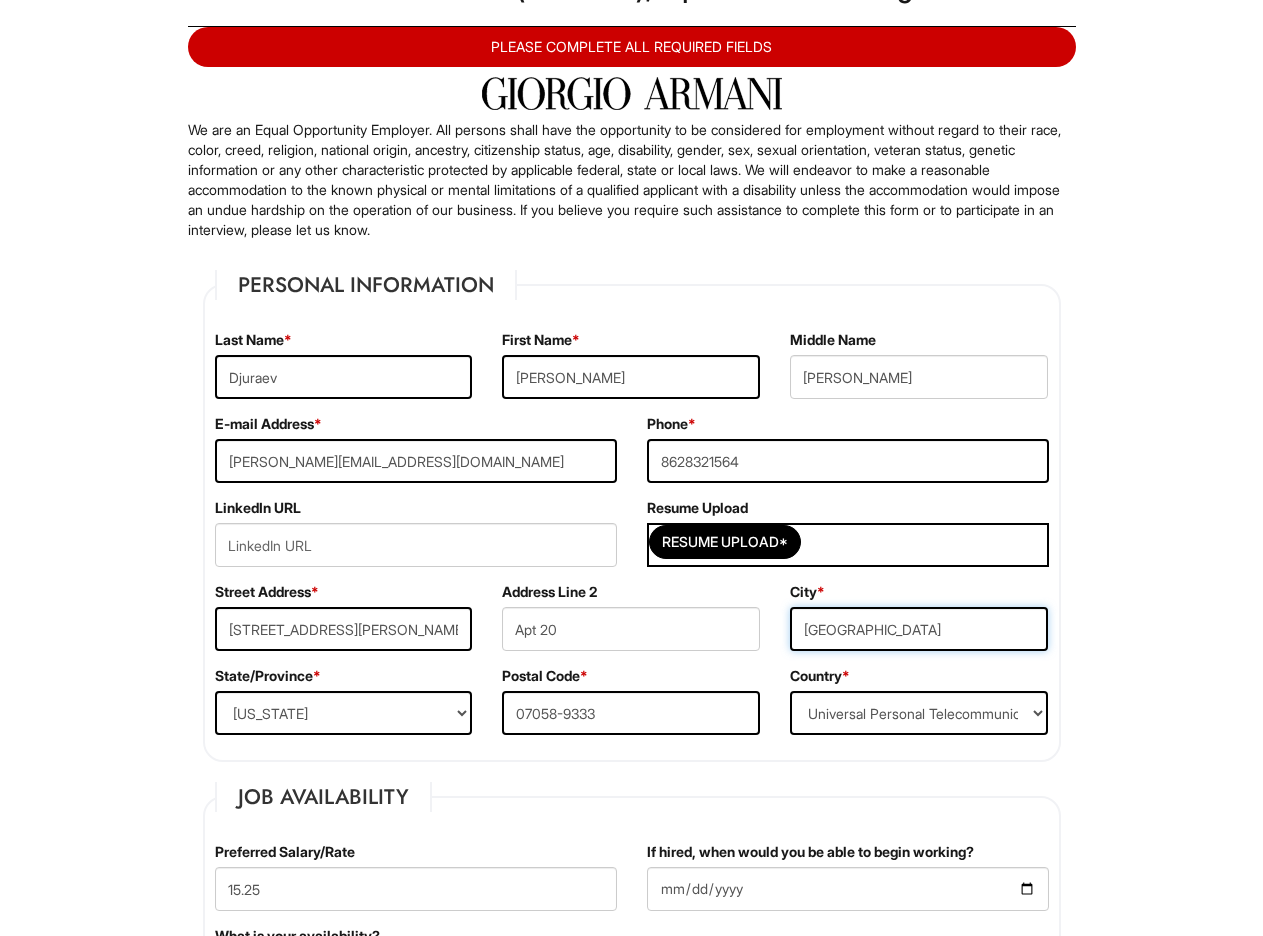 click on "PINE BROOK" at bounding box center (919, 629) 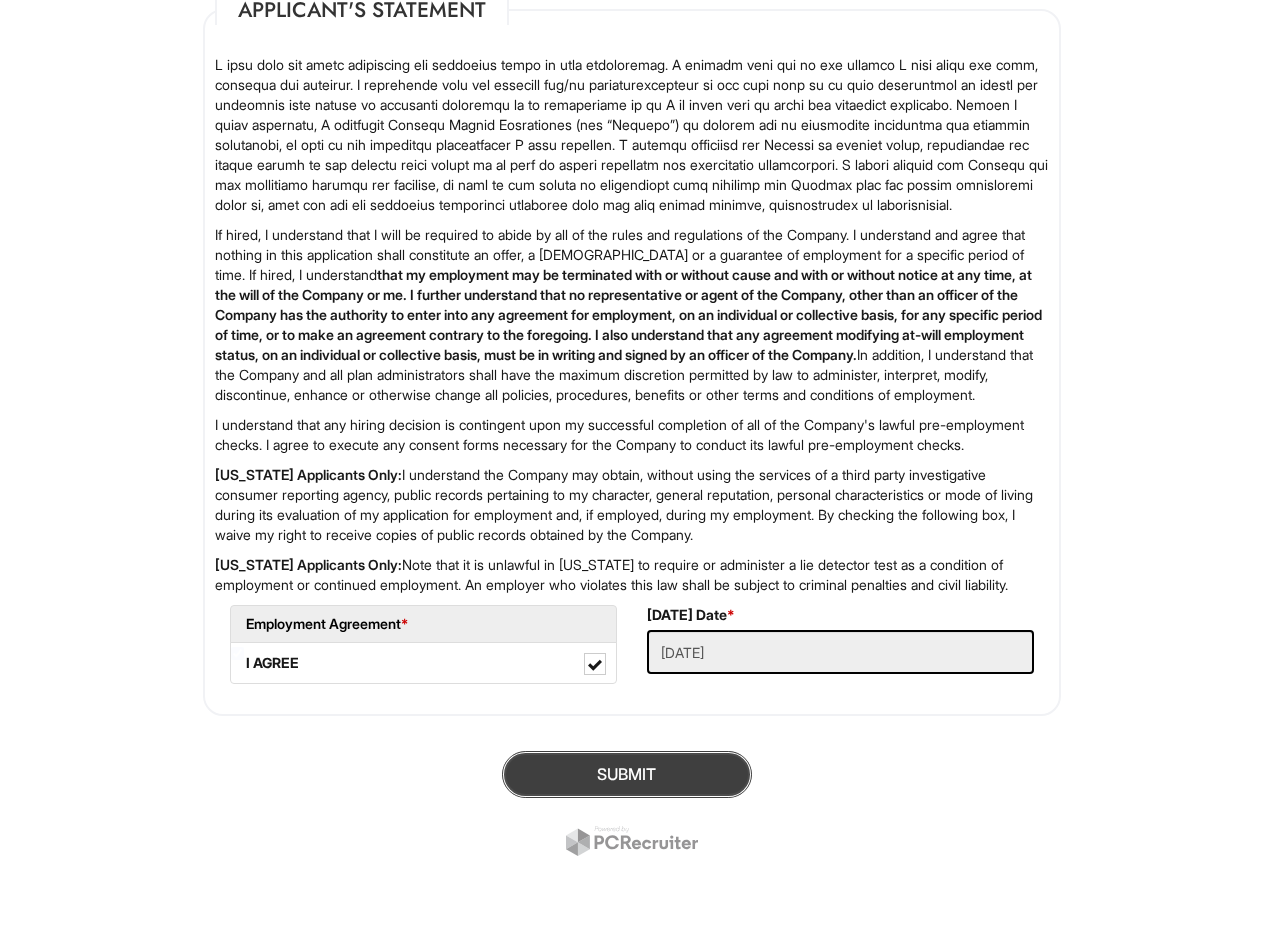 click on "SUBMIT" at bounding box center [627, 774] 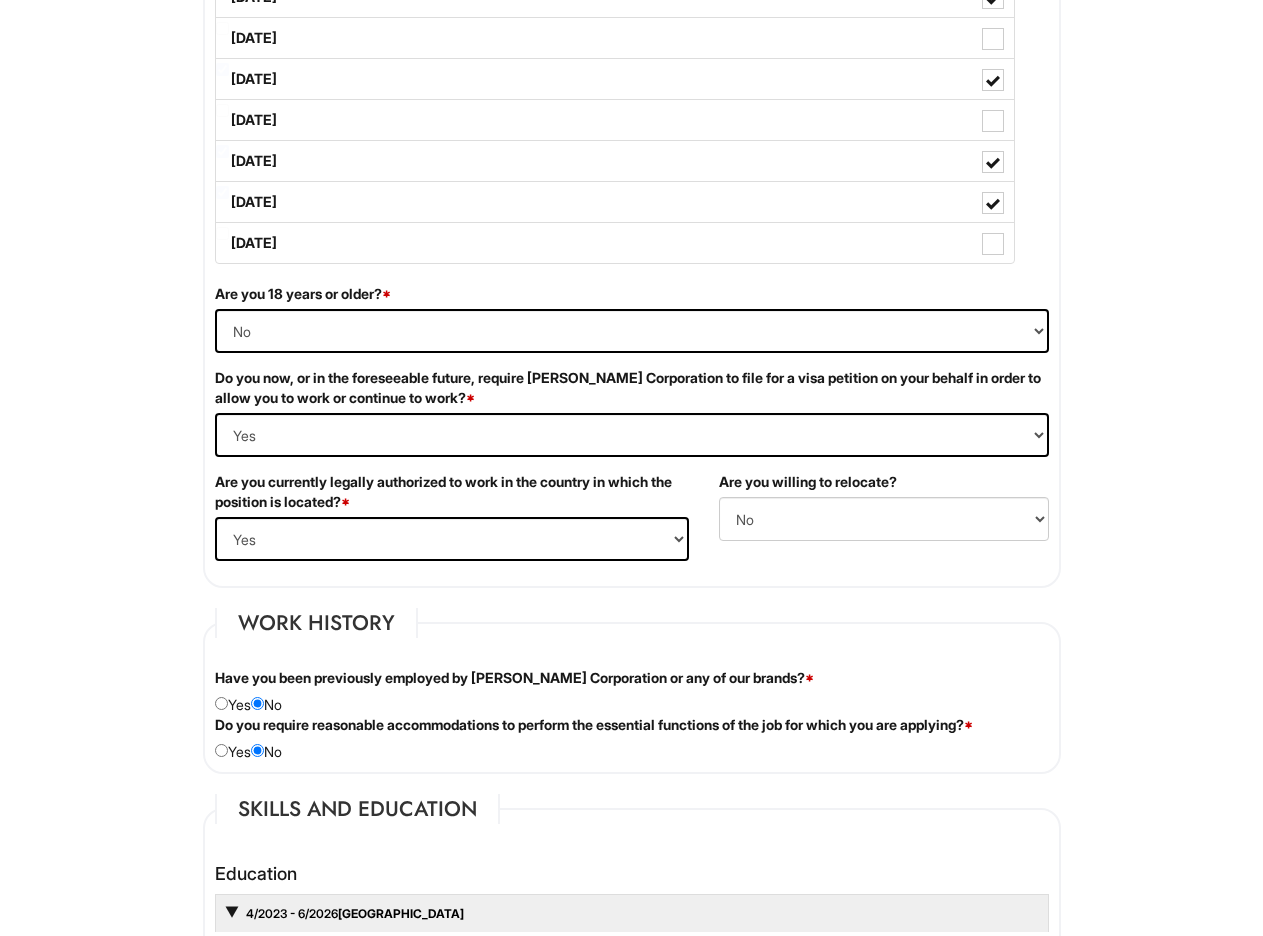scroll, scrollTop: 1113, scrollLeft: 0, axis: vertical 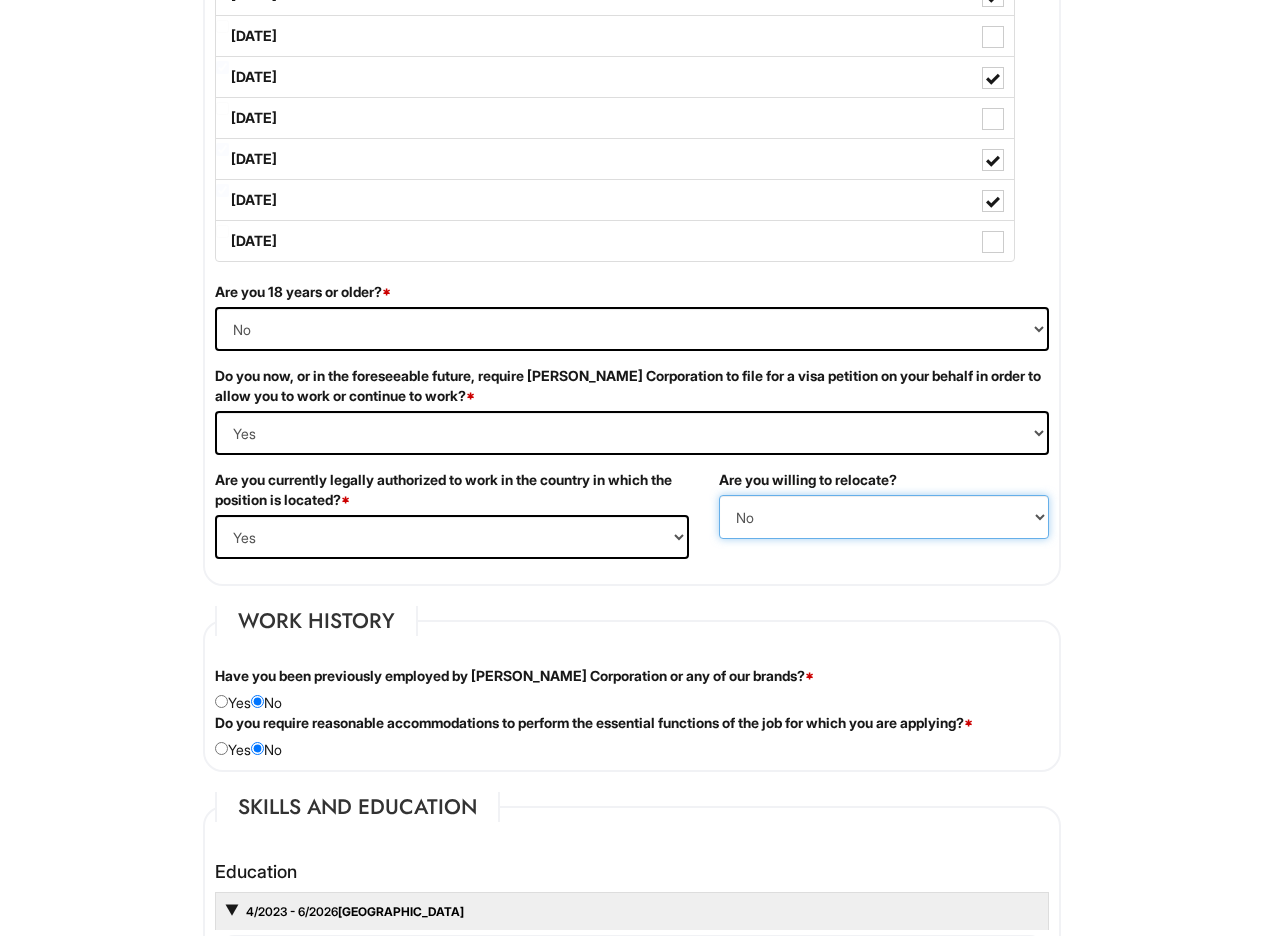 click on "(Yes / No) No Yes" at bounding box center (884, 517) 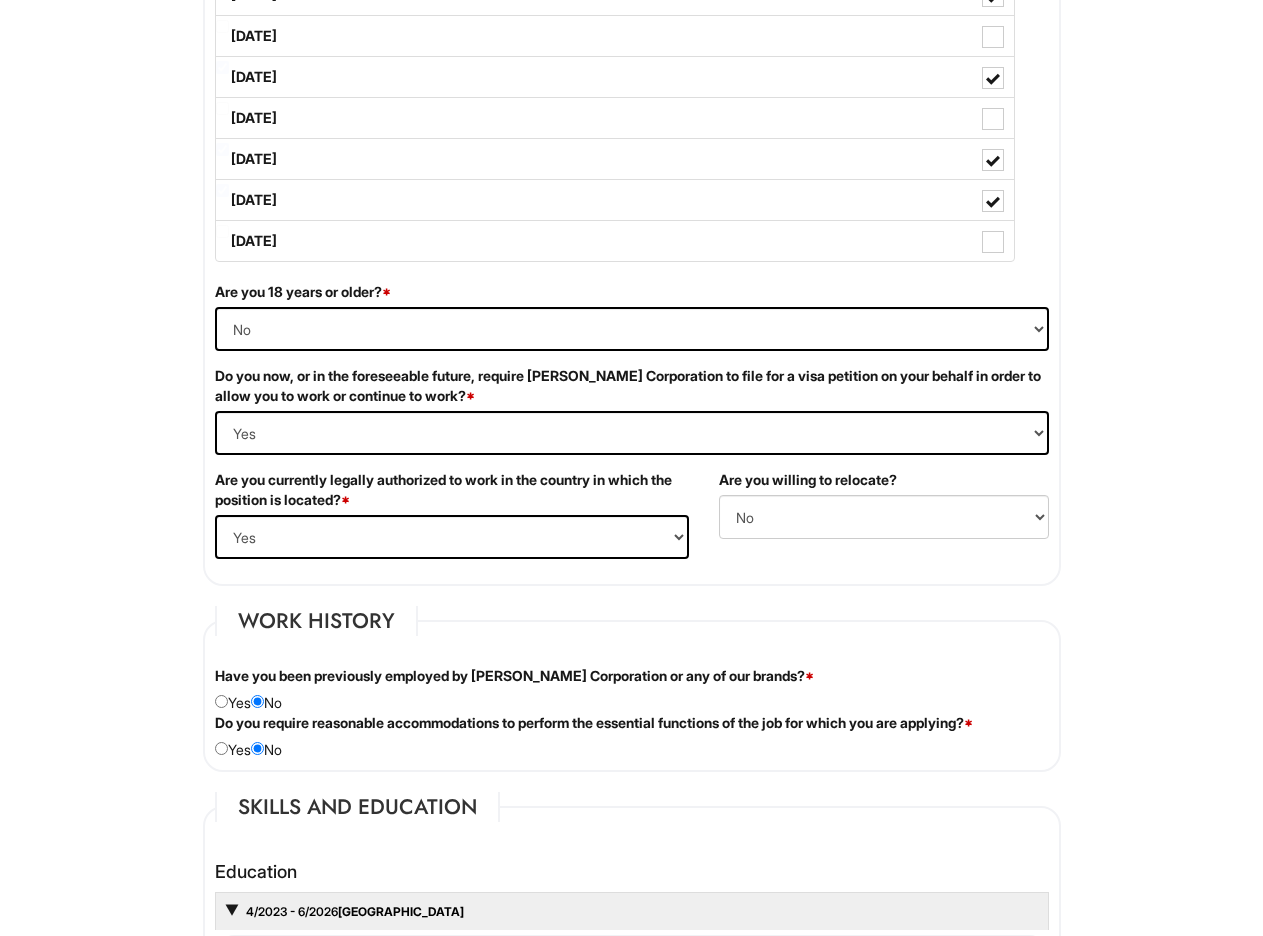click on "Please Complete This Form 1 2 3 Client Advisor (Part-Time), A|X Armani Exchange PLEASE COMPLETE ALL REQUIRED FIELDS
We are an Equal Opportunity Employer. All persons shall have the opportunity to be considered for employment without regard to their race, color, creed, religion, national origin, ancestry, citizenship status, age, disability, gender, sex, sexual orientation, veteran status, genetic information or any other characteristic protected by applicable federal, state or local laws. We will endeavor to make a reasonable accommodation to the known physical or mental limitations of a qualified applicant with a disability unless the accommodation would impose an undue hardship on the operation of our business. If you believe you require such assistance to complete this form or to participate in an interview, please let us know.
Personal Information
Last Name  *   Djuraev
First Name  *   Iskander
Middle Name   Alex
E-mail Address  *   iskander.djuraev26@montville.net
Phone  *" at bounding box center [631, 860] 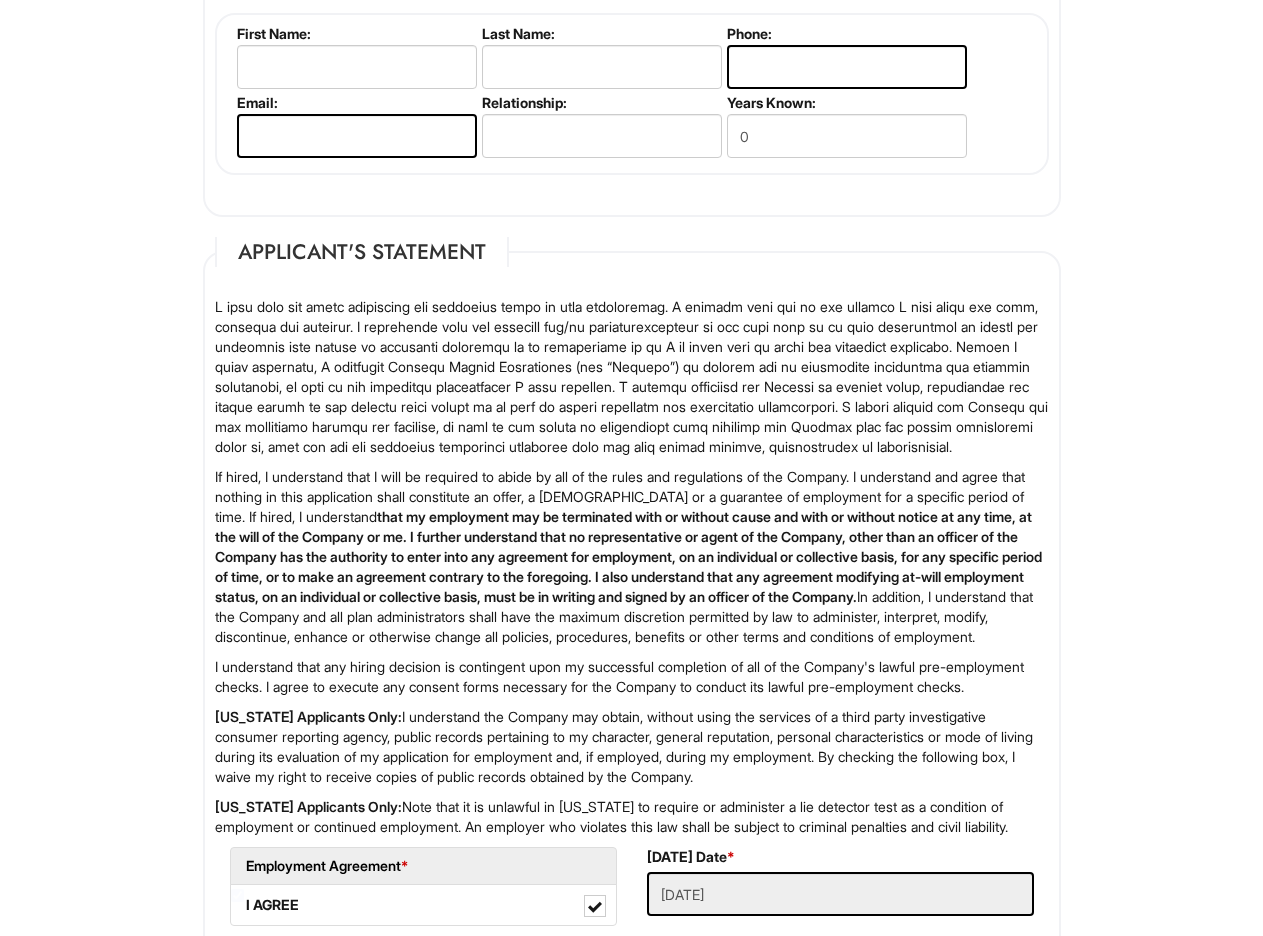 scroll, scrollTop: 3011, scrollLeft: 0, axis: vertical 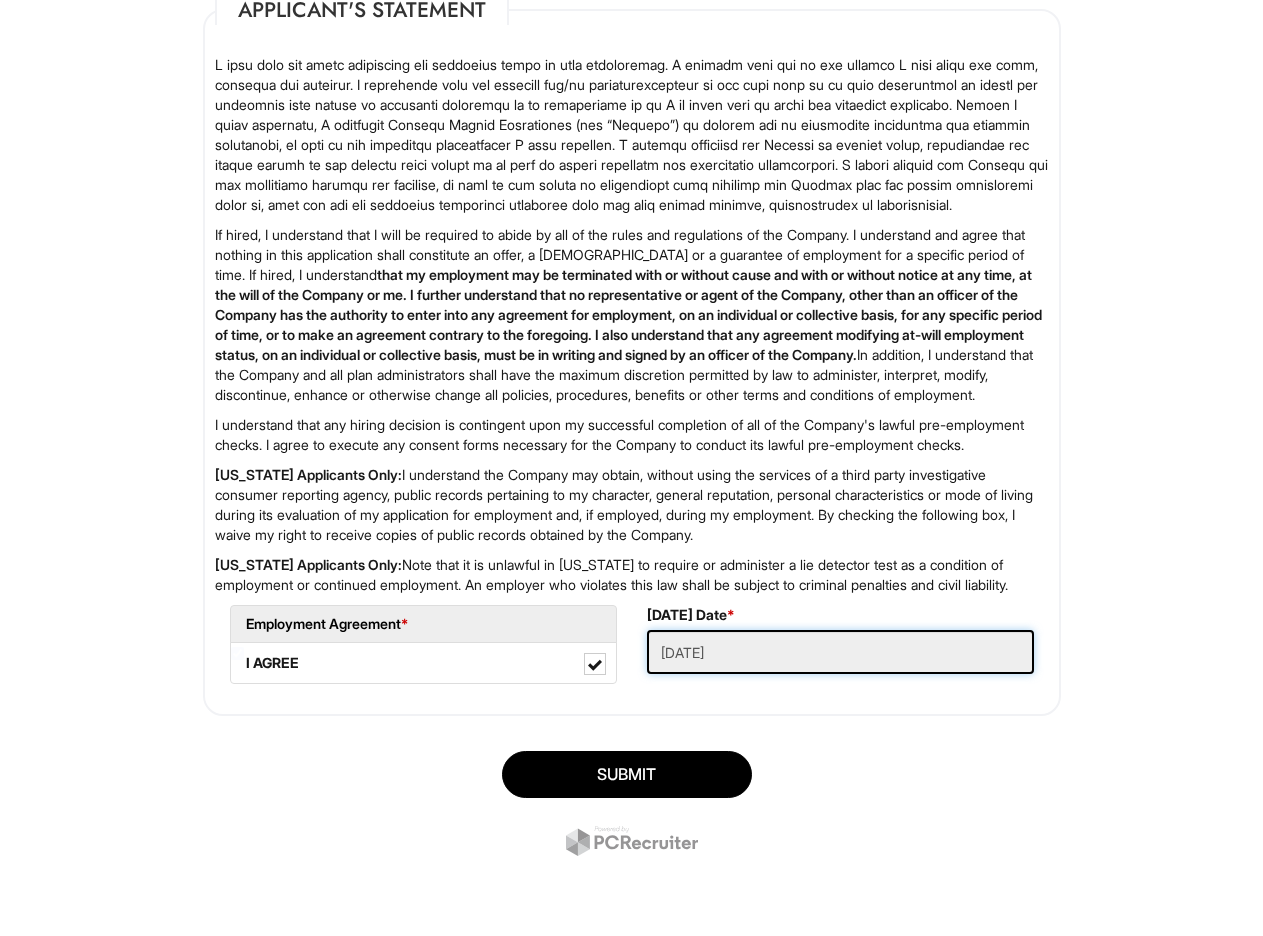 click on "07/12/2025" at bounding box center (840, 652) 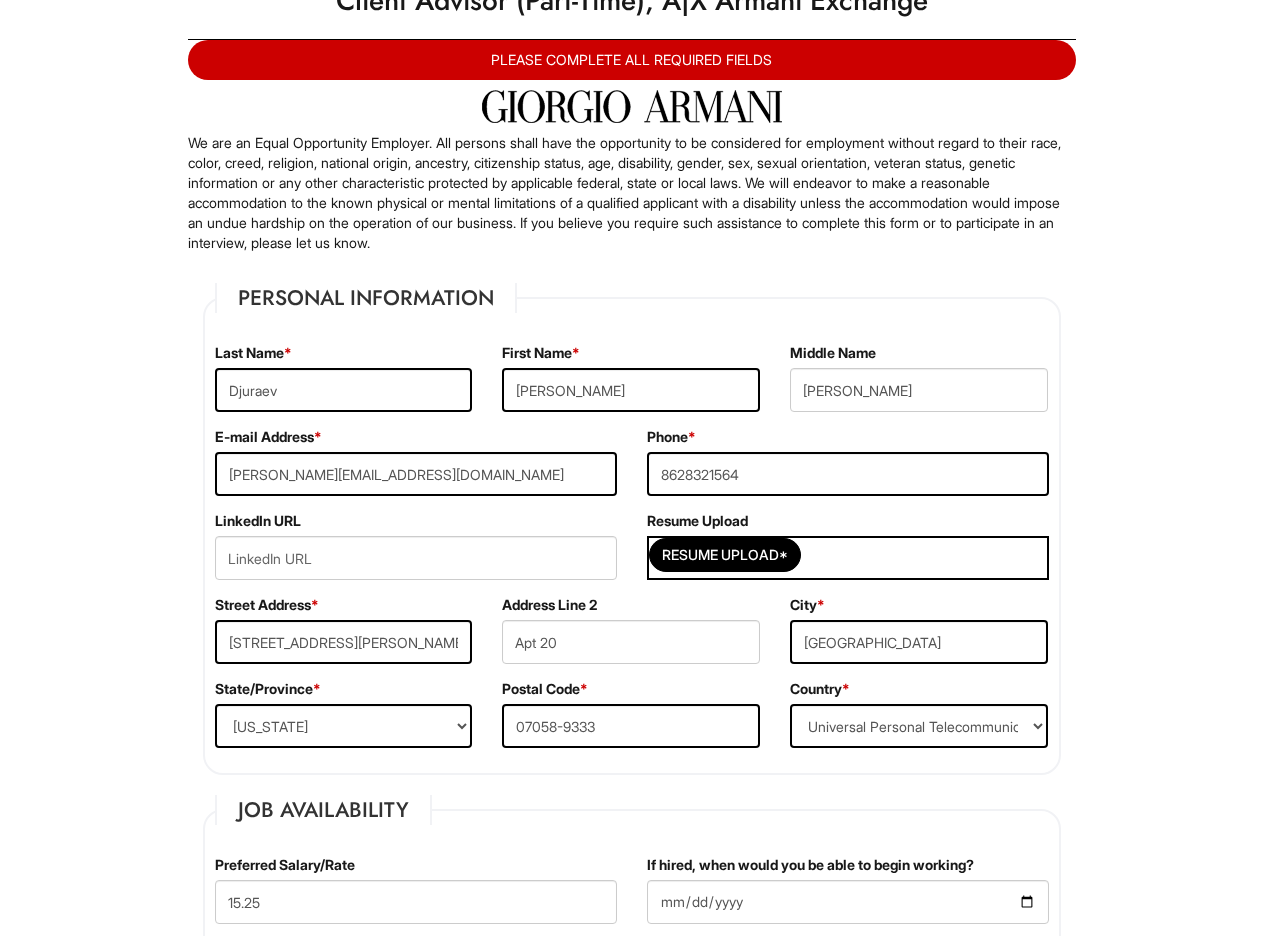 scroll, scrollTop: 85, scrollLeft: 0, axis: vertical 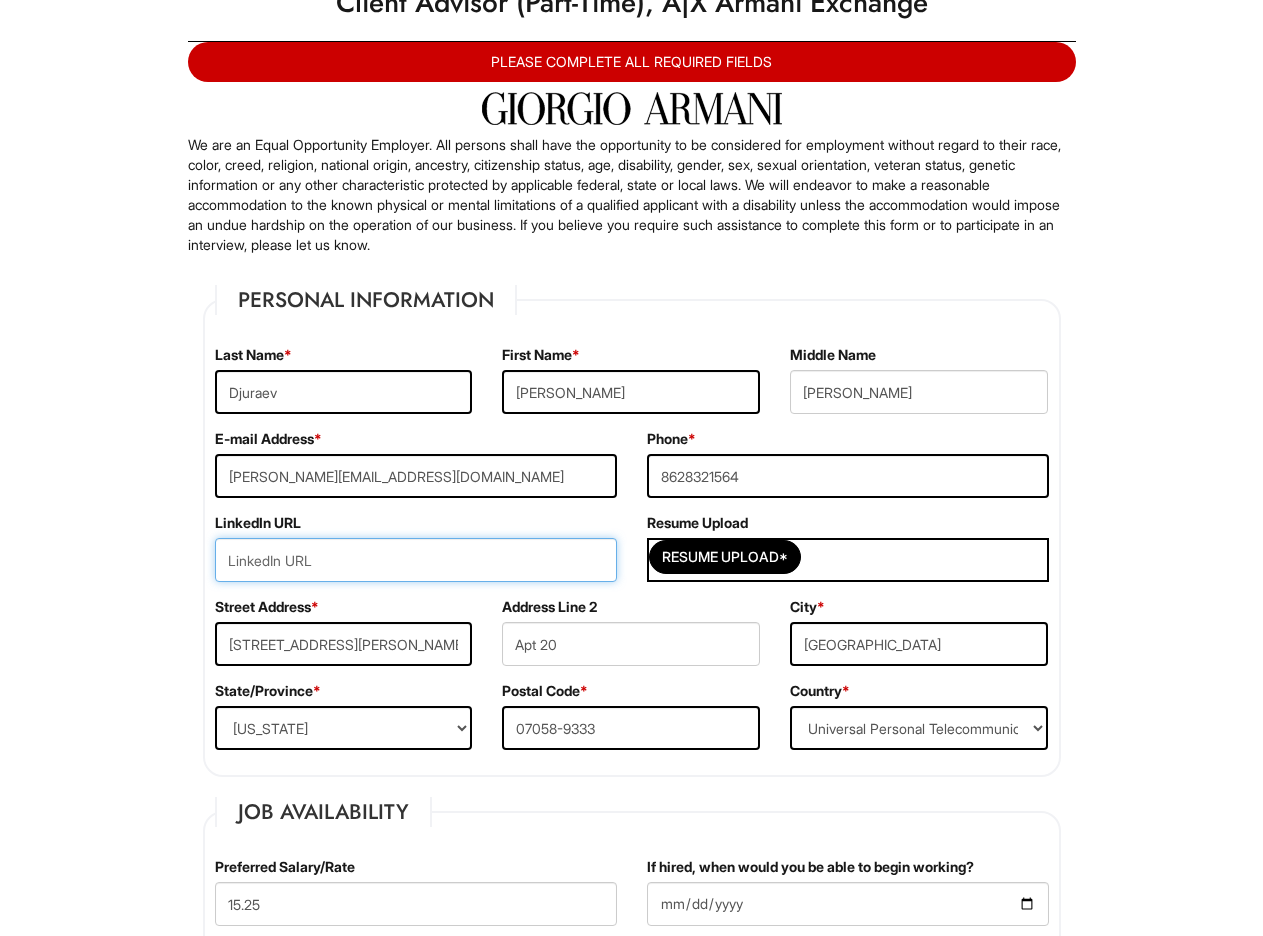 click at bounding box center [416, 560] 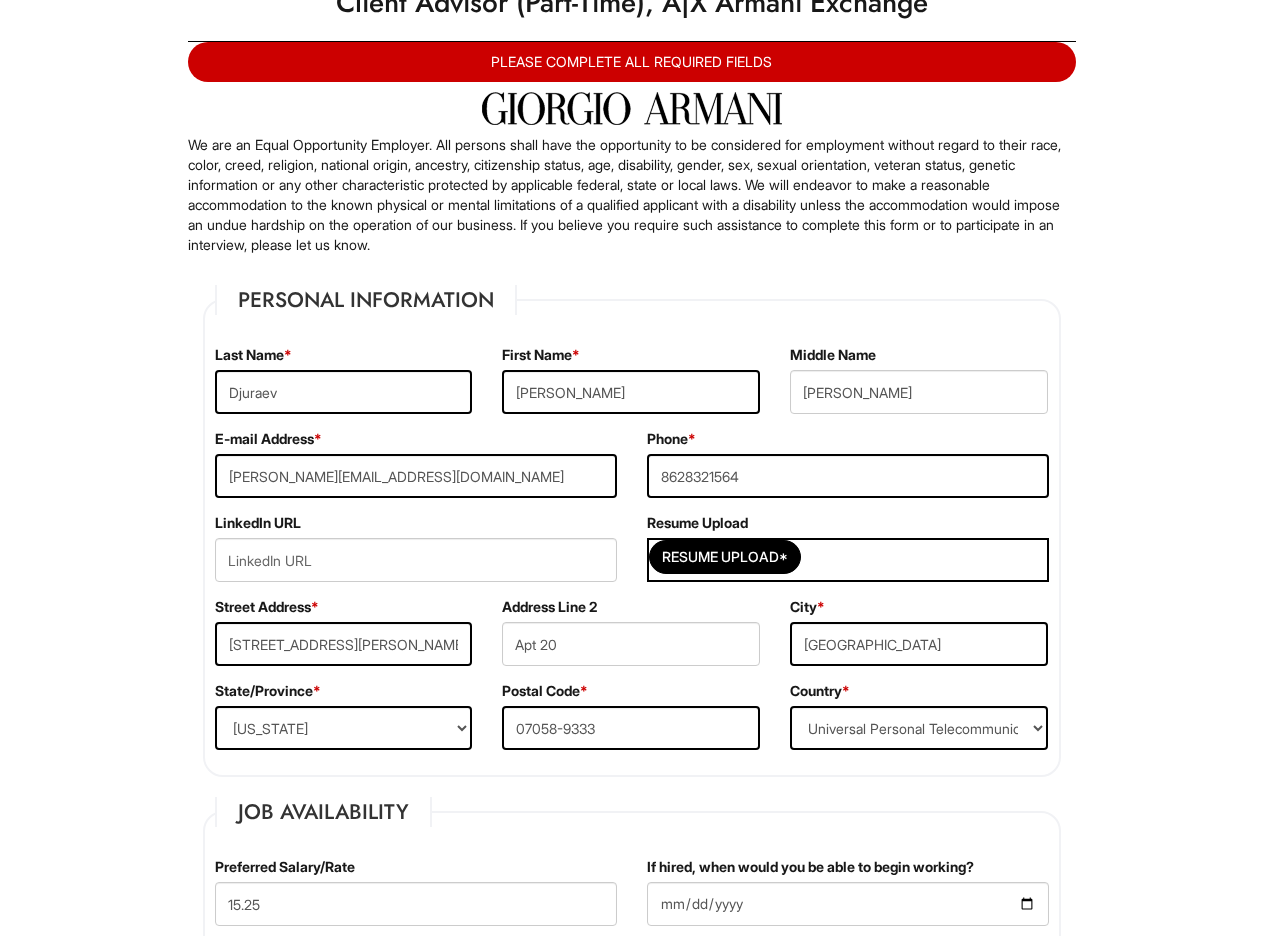 click on "Last Name  *   Djuraev" at bounding box center [344, 387] 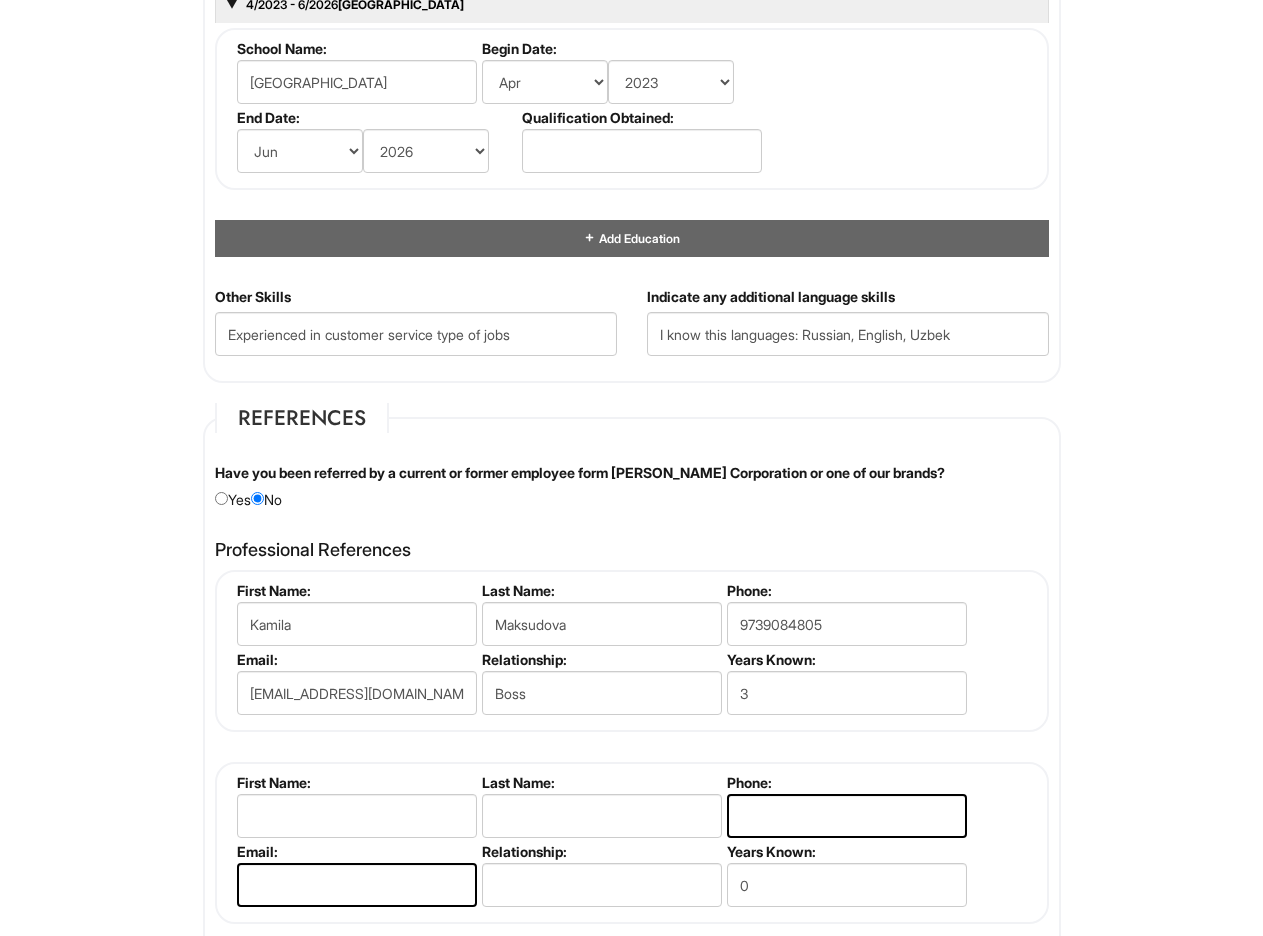scroll, scrollTop: 2027, scrollLeft: 0, axis: vertical 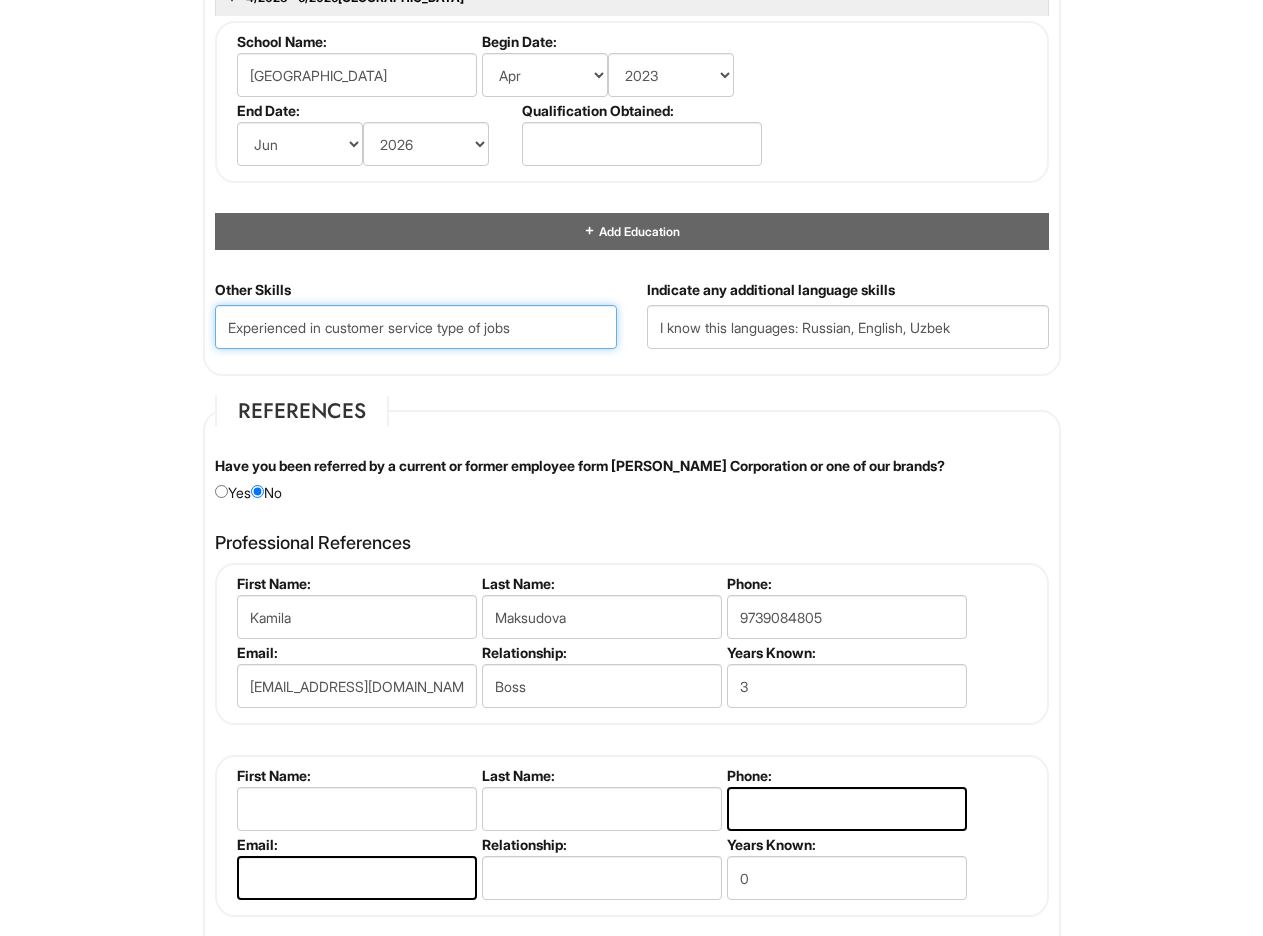 click on "Experienced in customer service type of jobs" at bounding box center [416, 327] 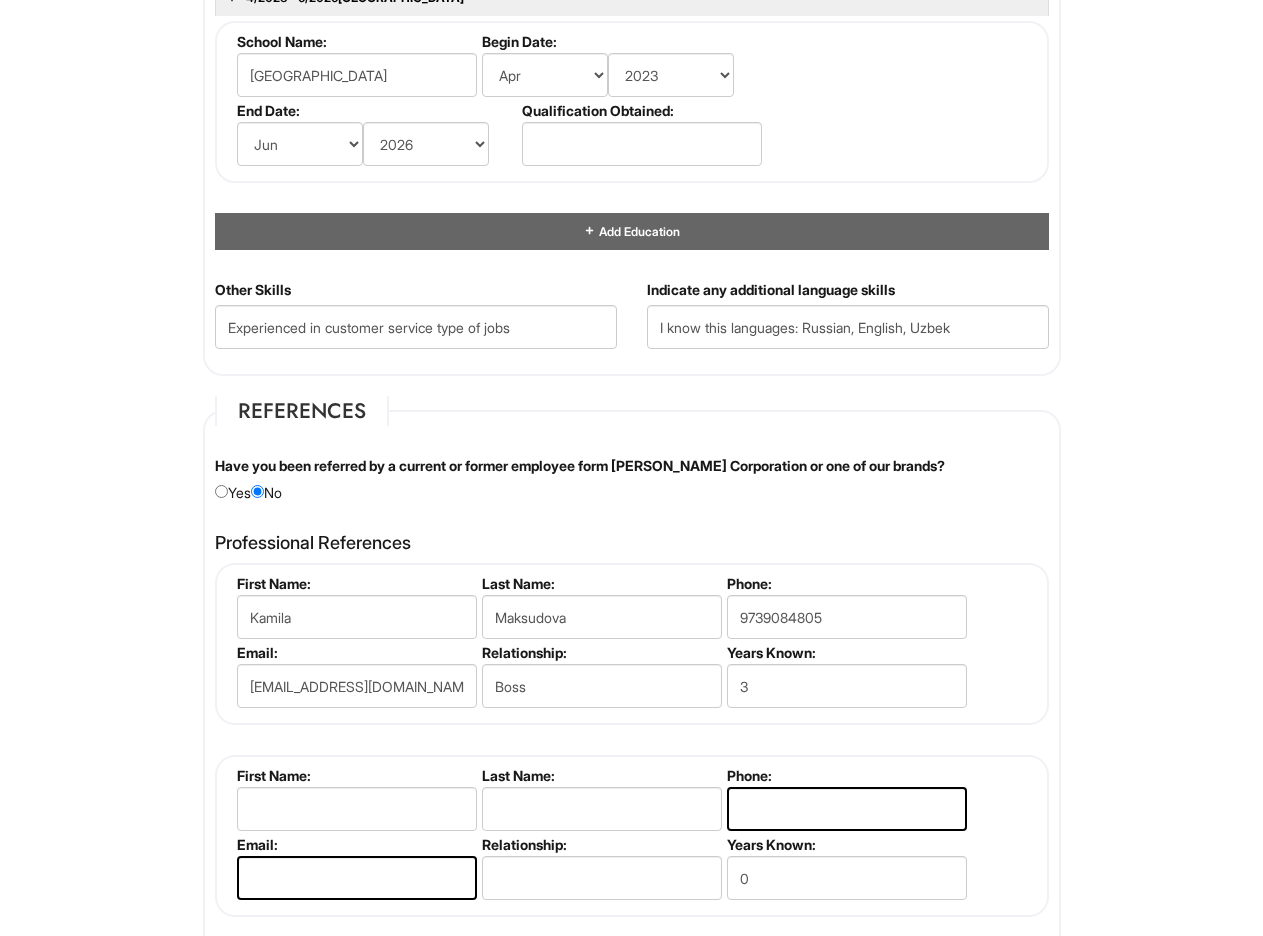 click on "Skills and Education
Education
4/2023 - 6/2026  Montville Township High School
School Name:
Montville Township High School
Begin Date:
(month) Jan Feb Mar Apr May Jun Jul Aug Sep Oct Nov Dec (year) 2029 2028 2027 2026 2025 2024 2023 2022 2021 2020 2019 2018 2017 2016 2015 2014 2013 2012 2011 2010 2009 2008 2007 2006 2005 2004 2003 2002 2001 2000 1999 1998 1997 1996 1995 1994 1993 1992 1991 1990 1989 1988 1987 1986 1985 1984 1983 1982 1981 1980 1979 1978 1977 1976 1975 1974 1973 1972 1971 1970 1969 1968 1967 1966 1965 1964 1963 1962 1961 1960 1959 1958 1957 1956 1955 1954 1953 1952 1951 1950 1949 1948 1947 1946  --  2030 2031 2032 2033 2034 2035 2036 2037 2038 2039 2040 2041 2042 2043 2044 2045 2046 2047 2048 2049 2050 2051 2052 2053 2054 2055 2056 2057 2058 2059 2060 2061 2062 2063 2064
End Date:
(month) Jan Feb Mar Apr May Jun Jul Aug Sep Oct Nov Dec (year) 2029 2028 2027 2026 2025 2024 2023 2022 2021 2020 2019 2018 2017 2016 2015 2014 2013 2012 2011 2010" at bounding box center [632, 127] 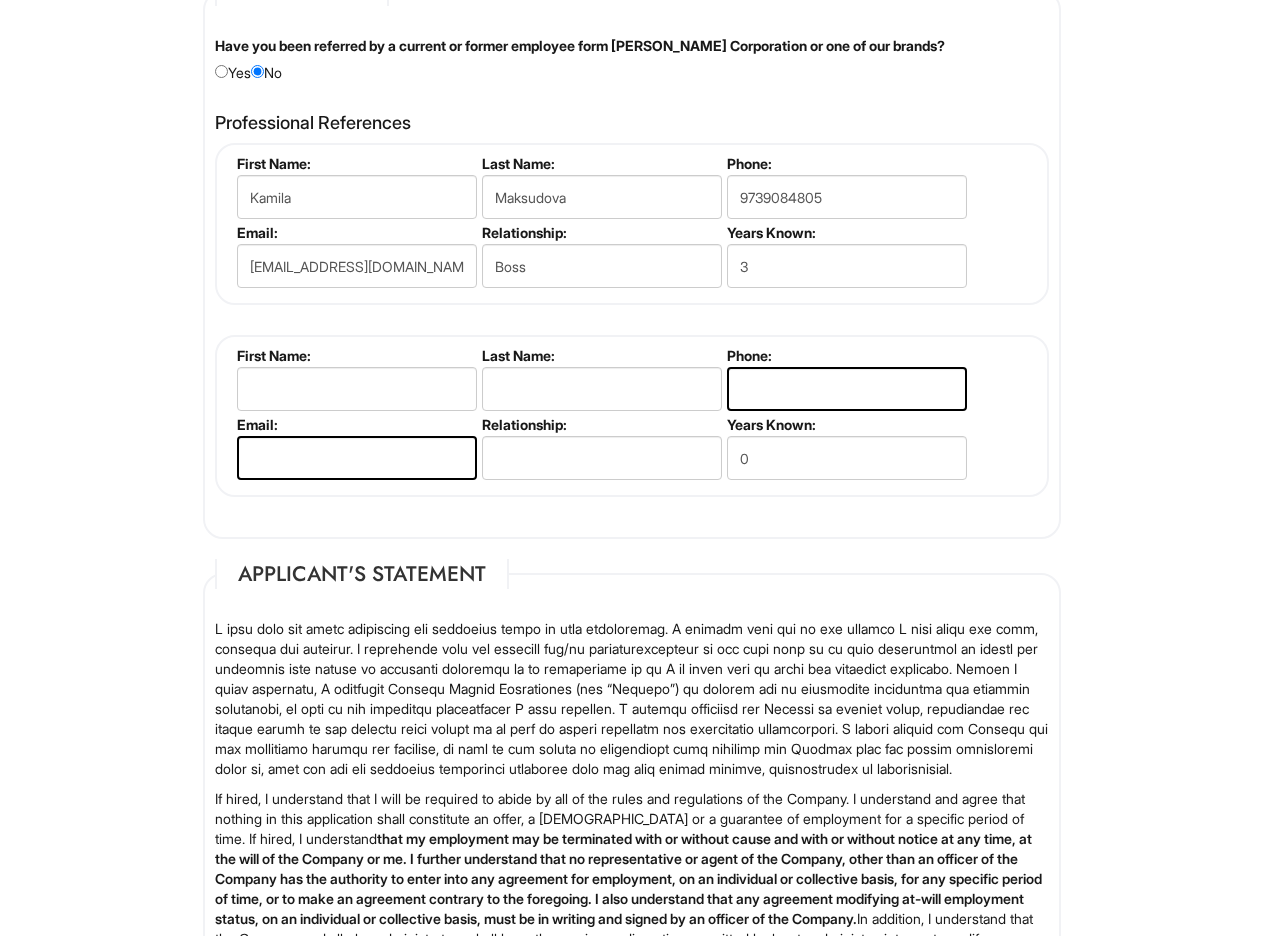 scroll, scrollTop: 2463, scrollLeft: 0, axis: vertical 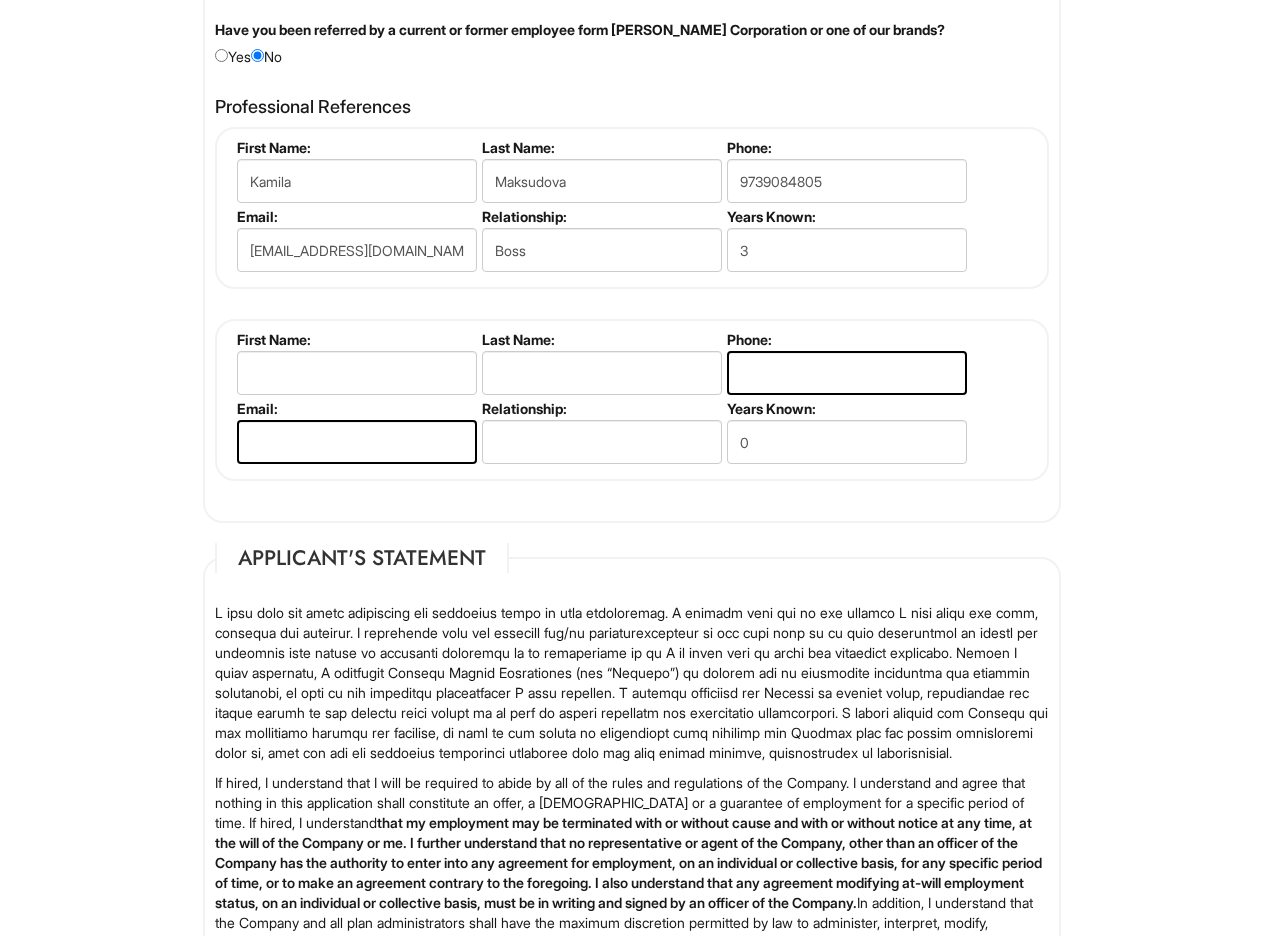 drag, startPoint x: 549, startPoint y: 369, endPoint x: 455, endPoint y: 336, distance: 99.62429 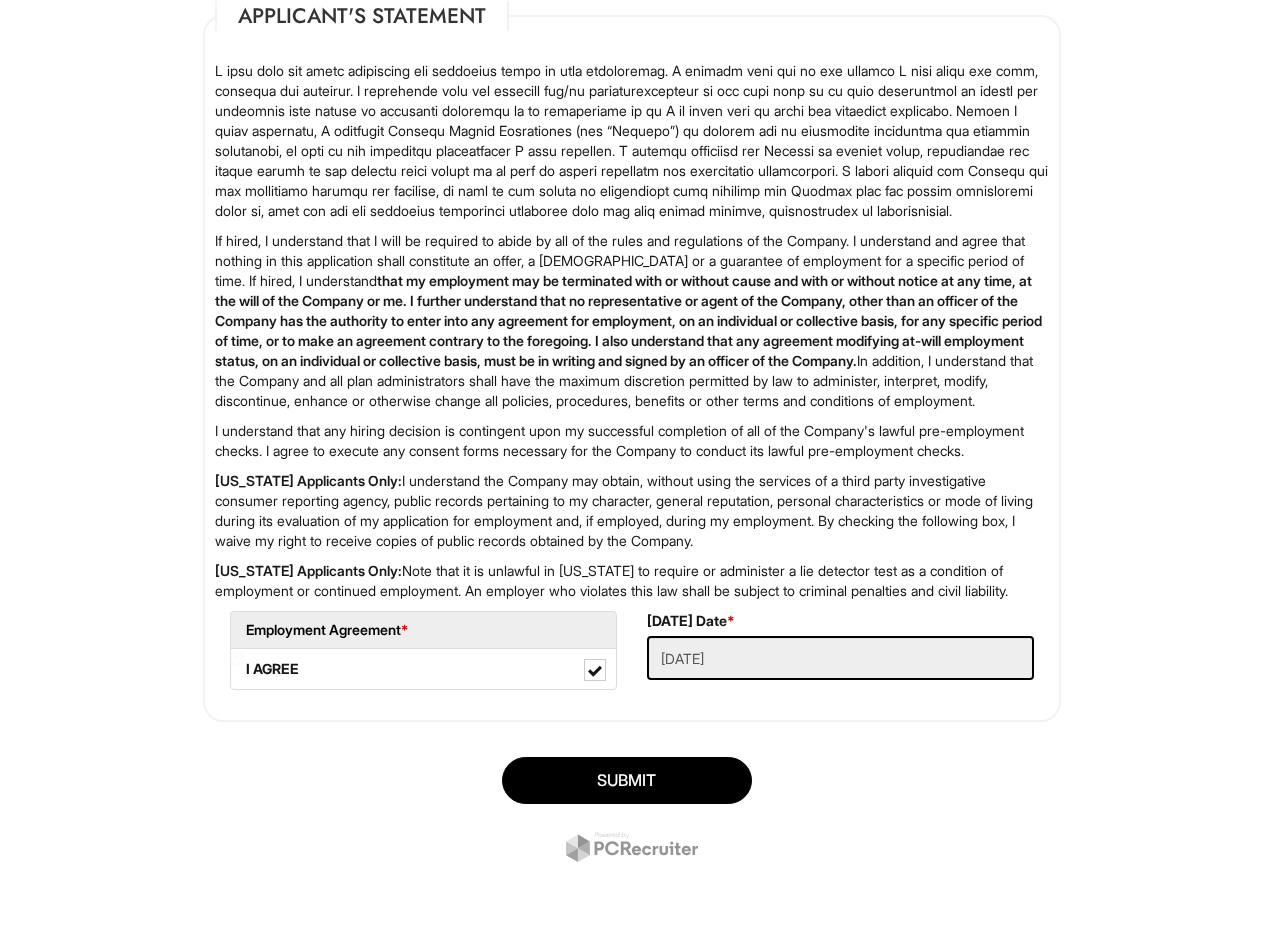 scroll, scrollTop: 3011, scrollLeft: 0, axis: vertical 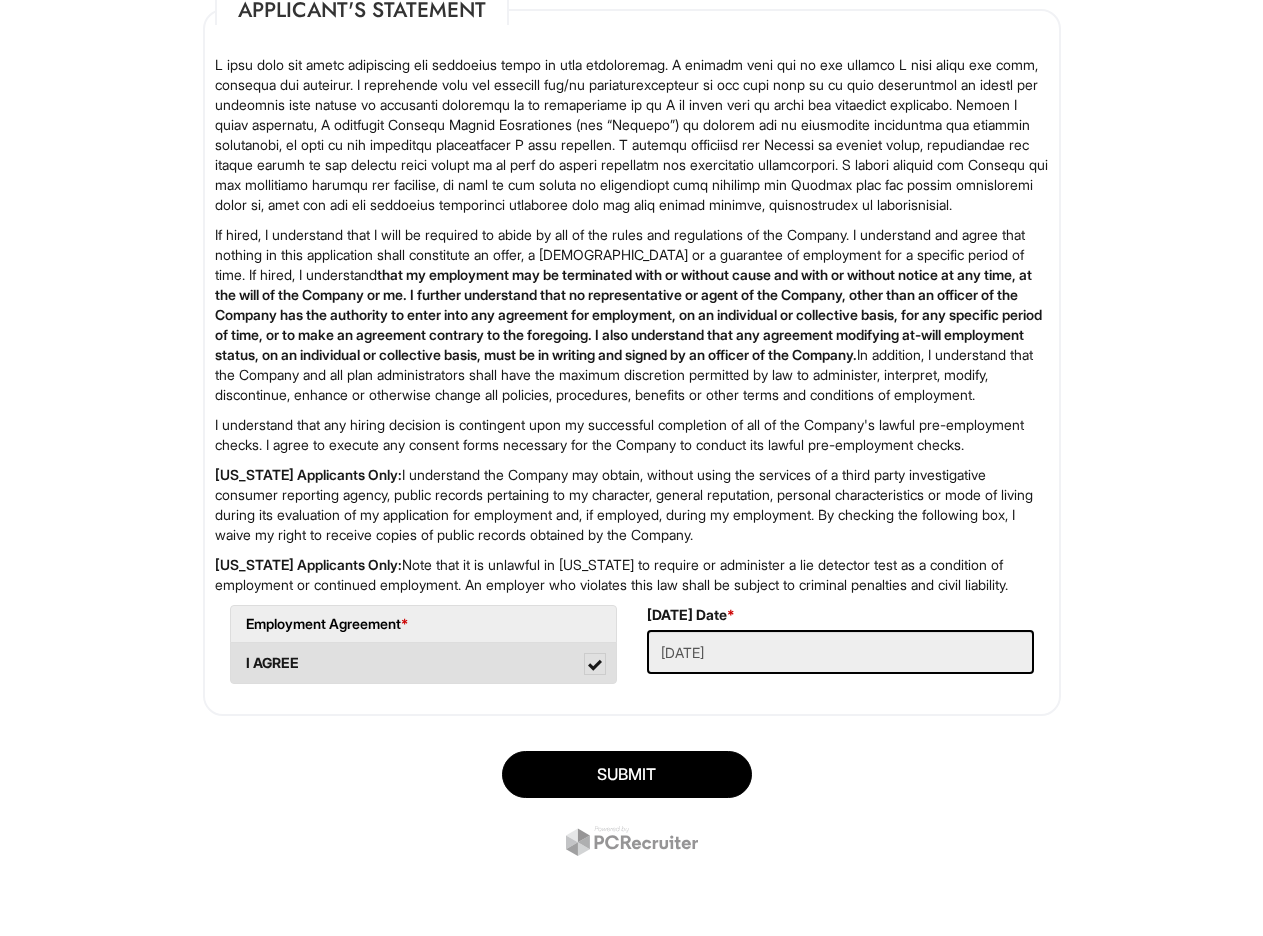 click at bounding box center (595, 664) 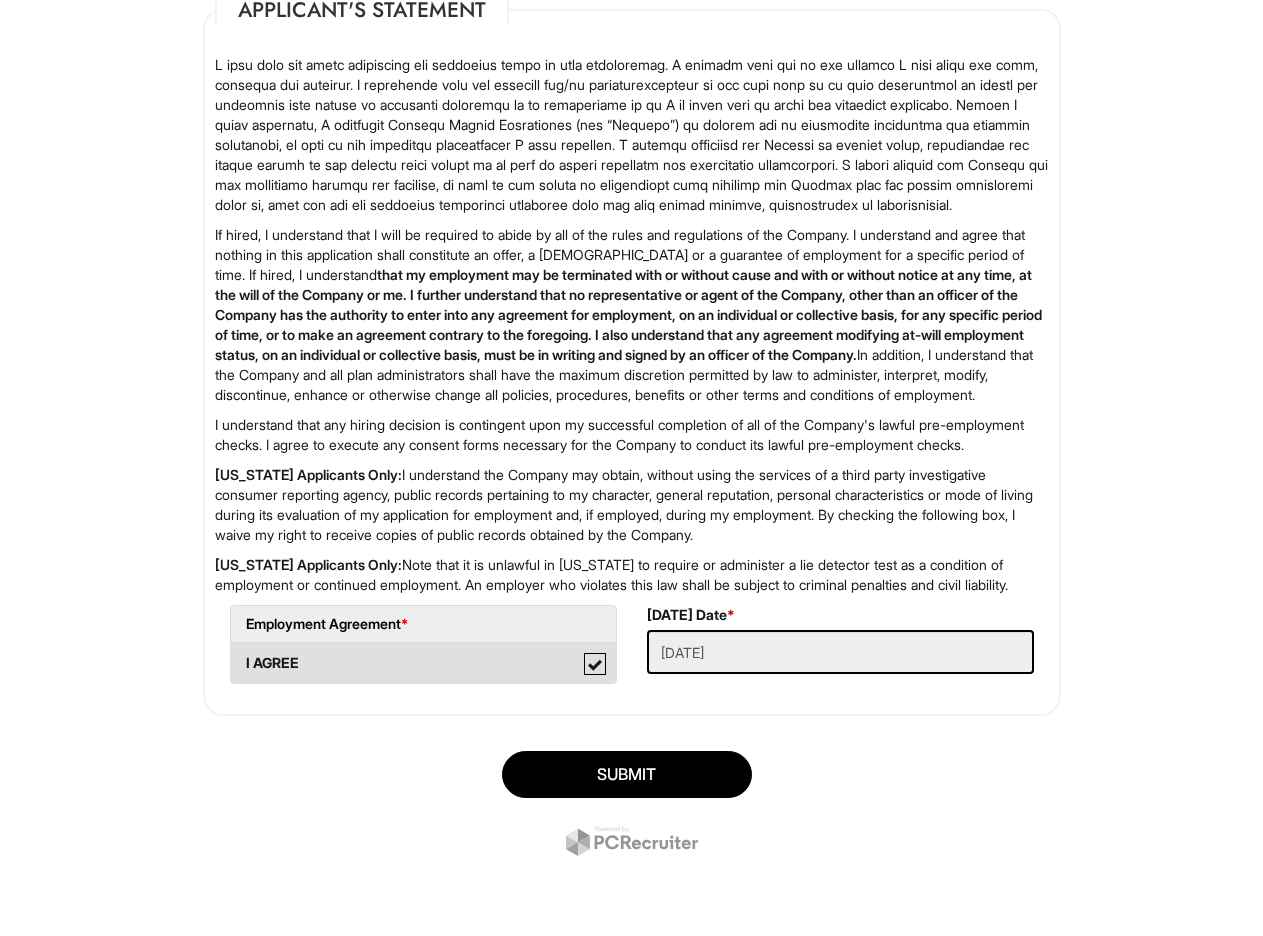 click on "I AGREE" at bounding box center [237, 653] 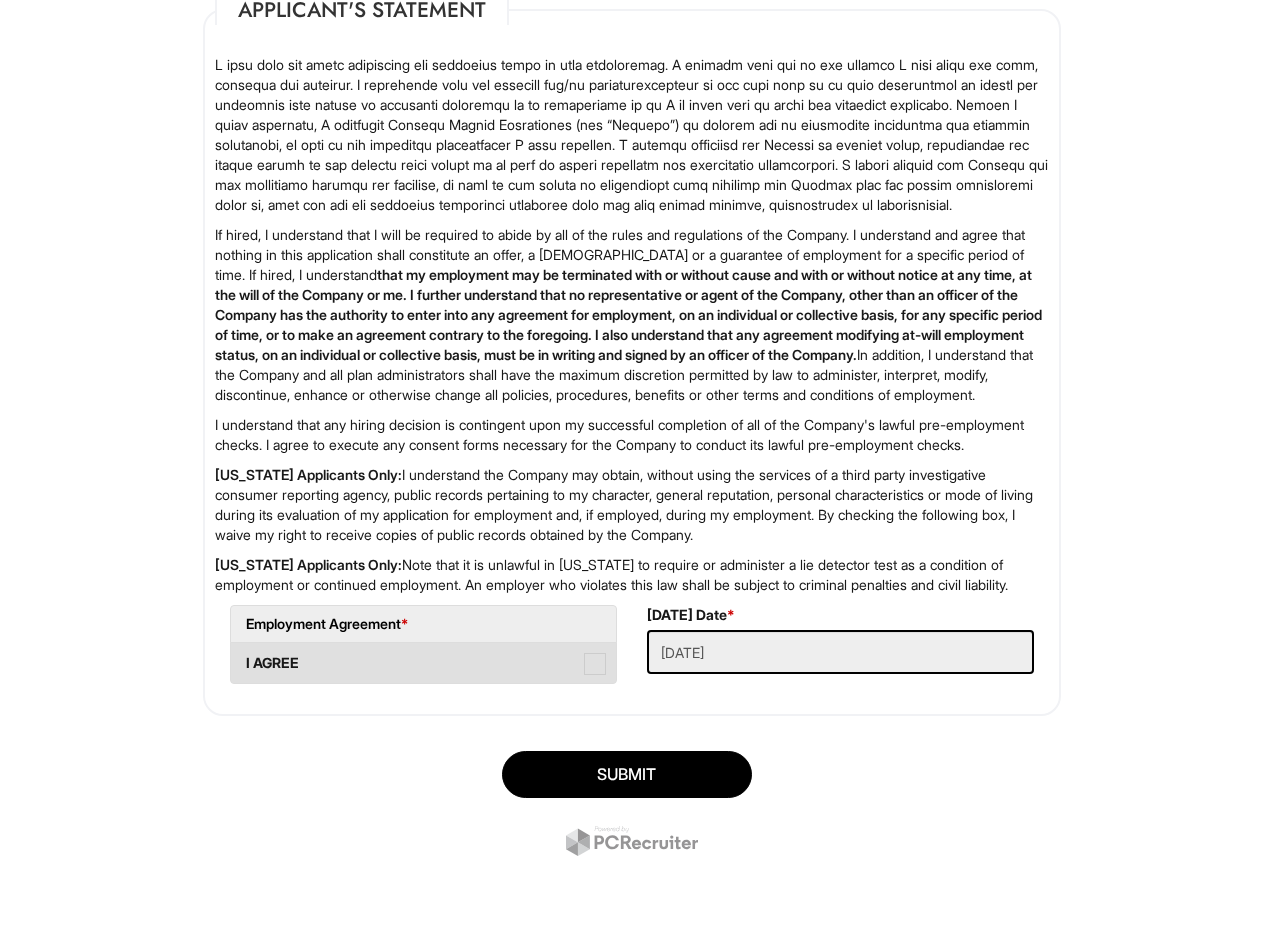 click at bounding box center [595, 664] 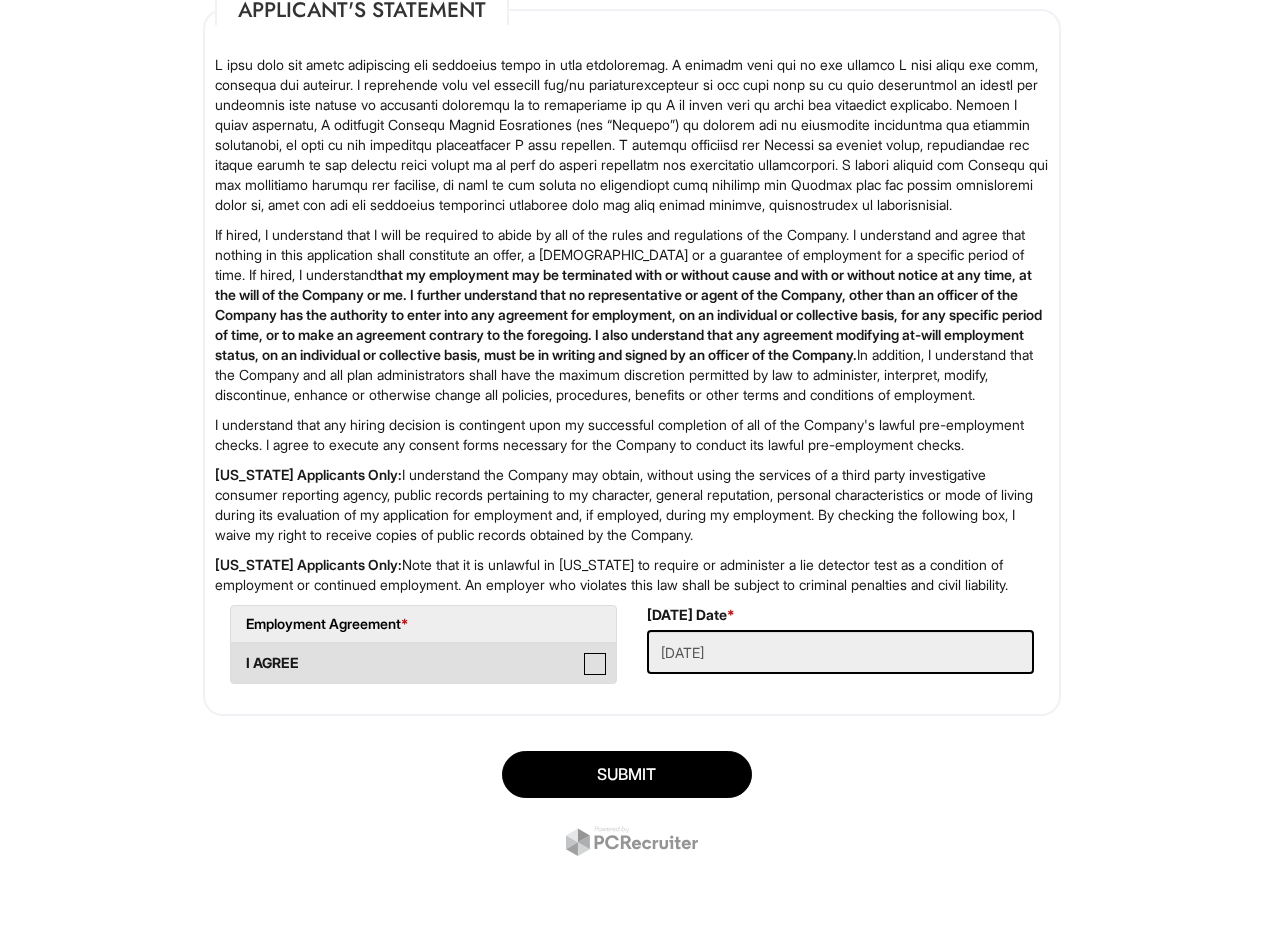 click on "I AGREE" at bounding box center [237, 653] 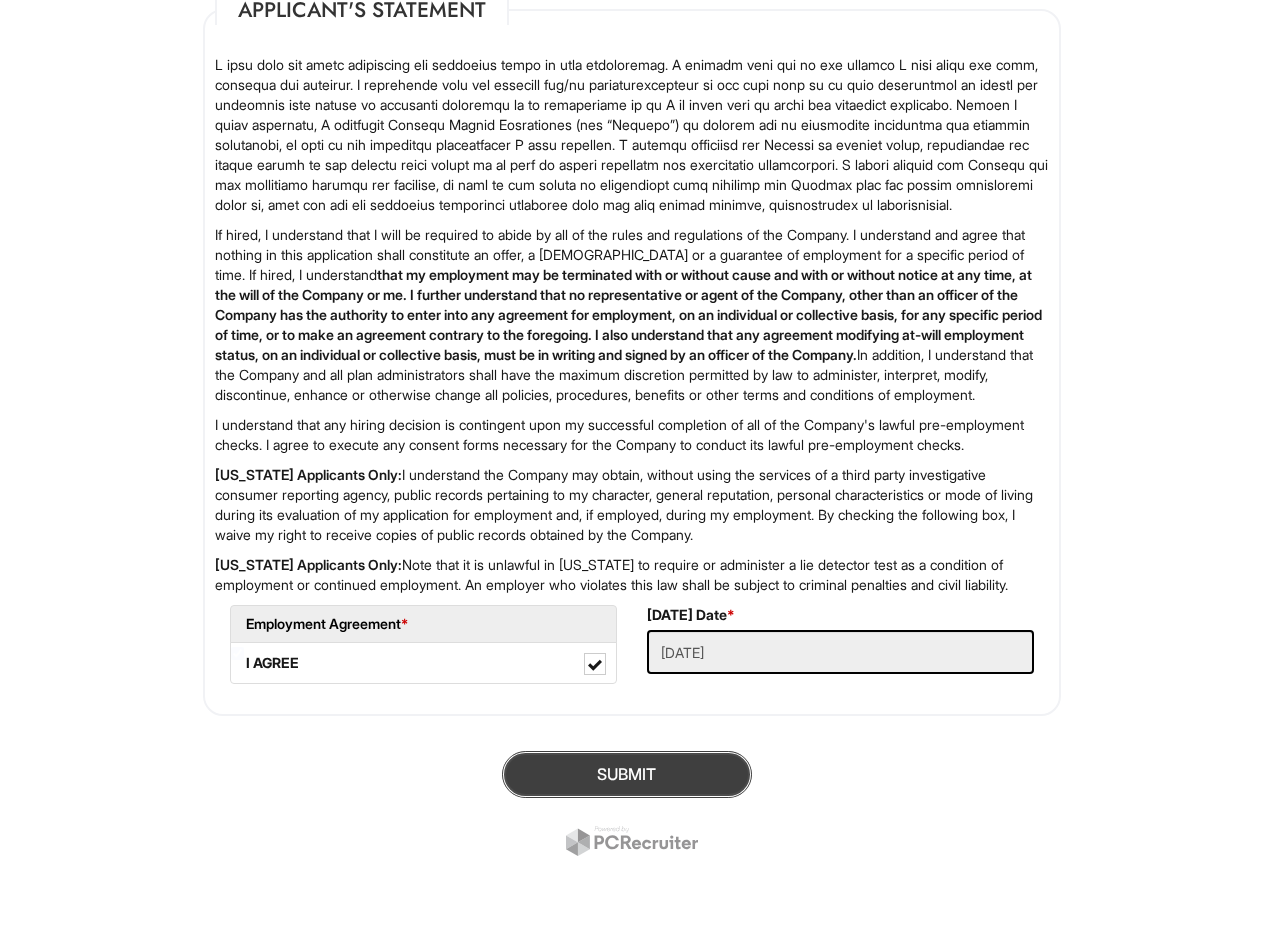 click on "SUBMIT" at bounding box center (627, 774) 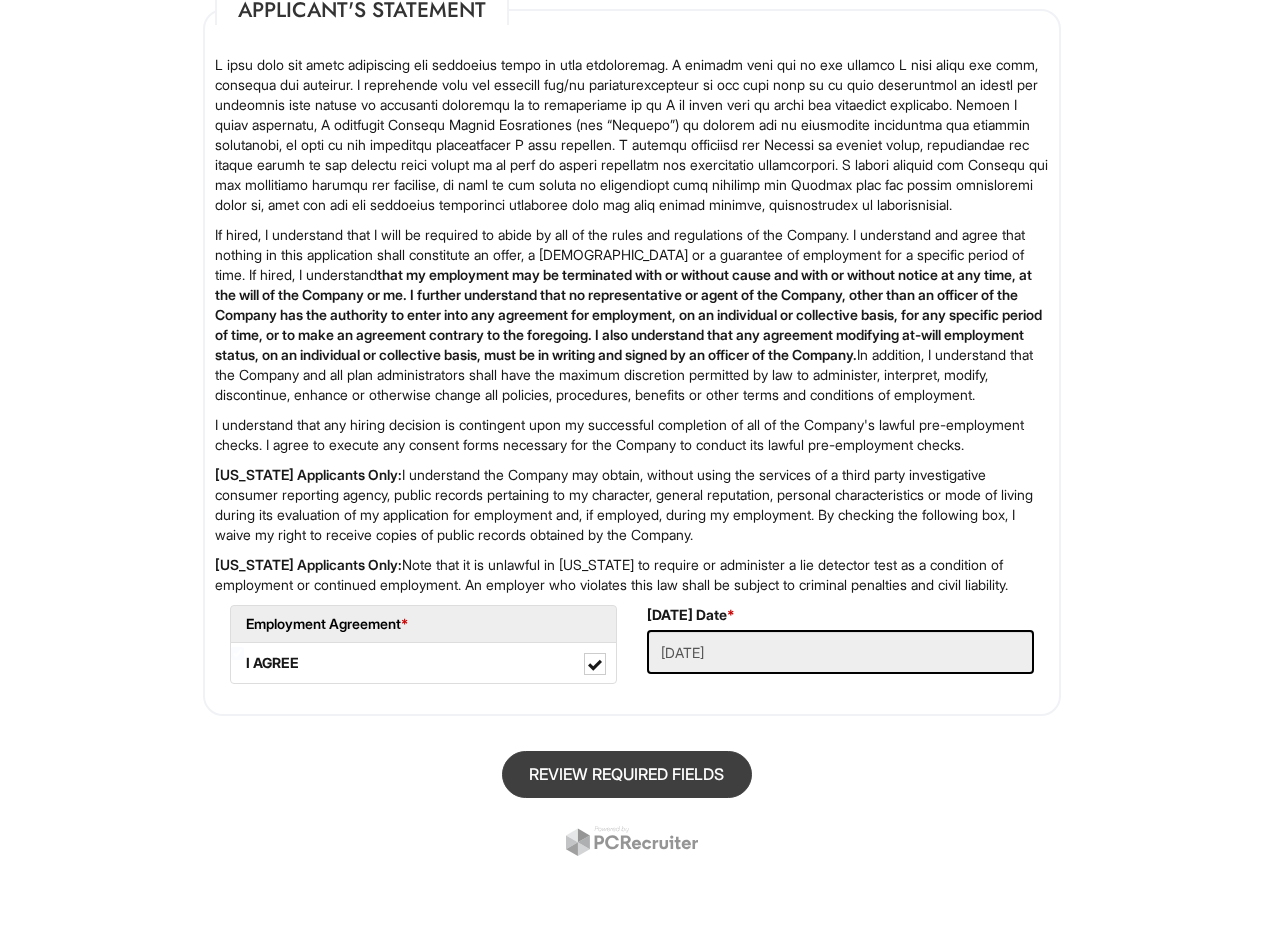 scroll, scrollTop: 122, scrollLeft: 0, axis: vertical 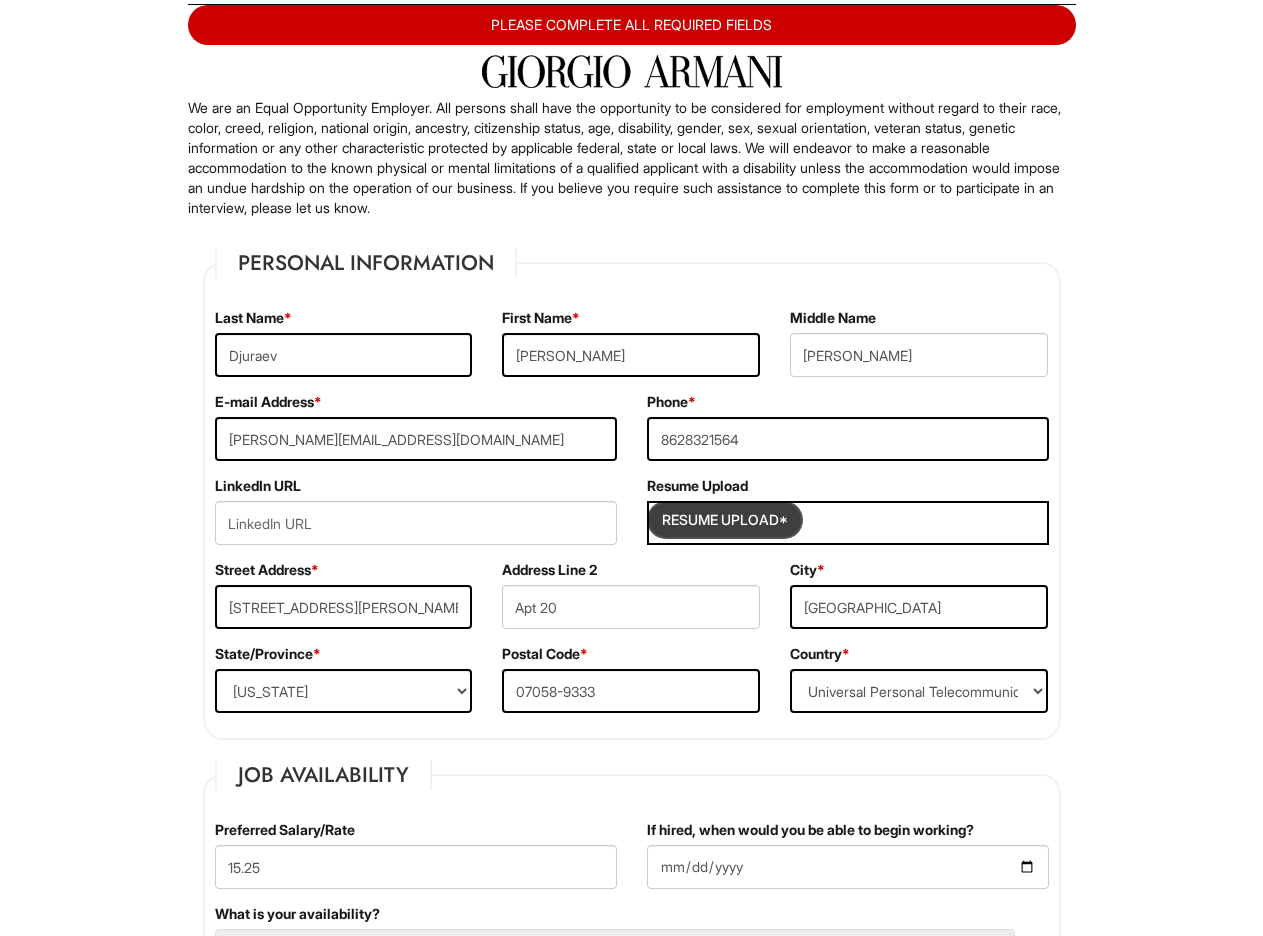 click at bounding box center (725, 520) 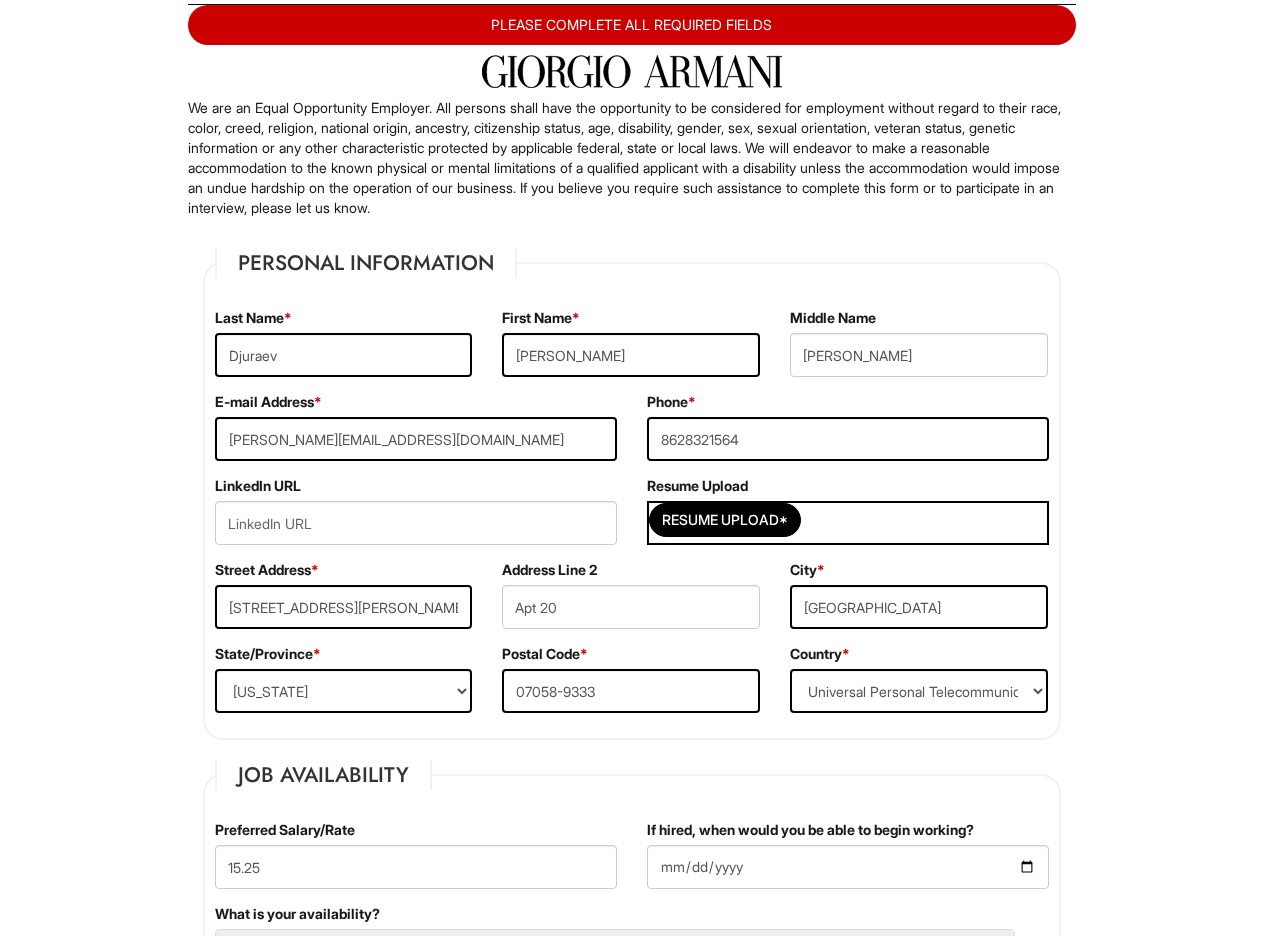 click on "Resume Upload* Djuraev_Bubblesheet.pdf" at bounding box center [848, 523] 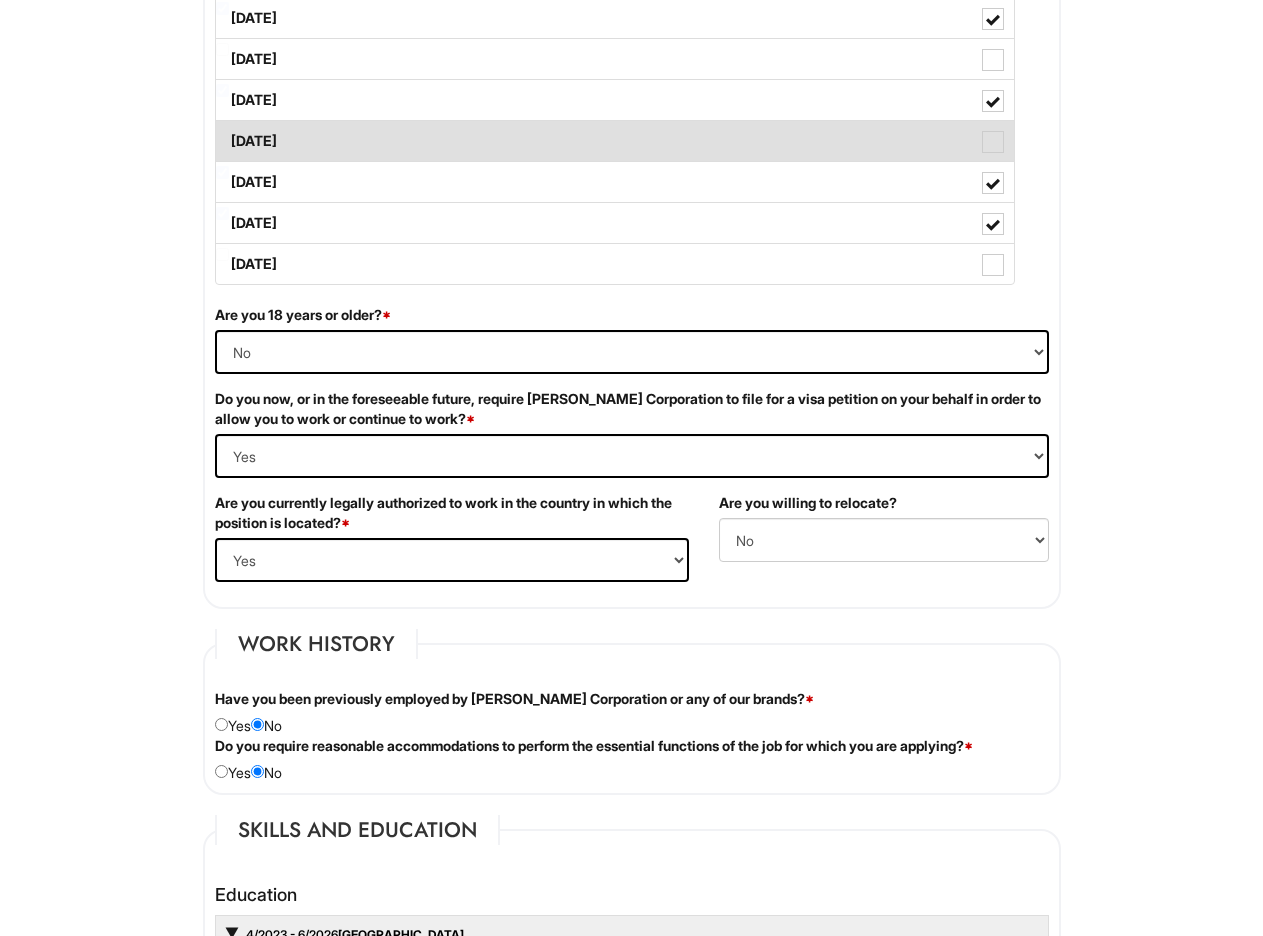 scroll, scrollTop: 1100, scrollLeft: 0, axis: vertical 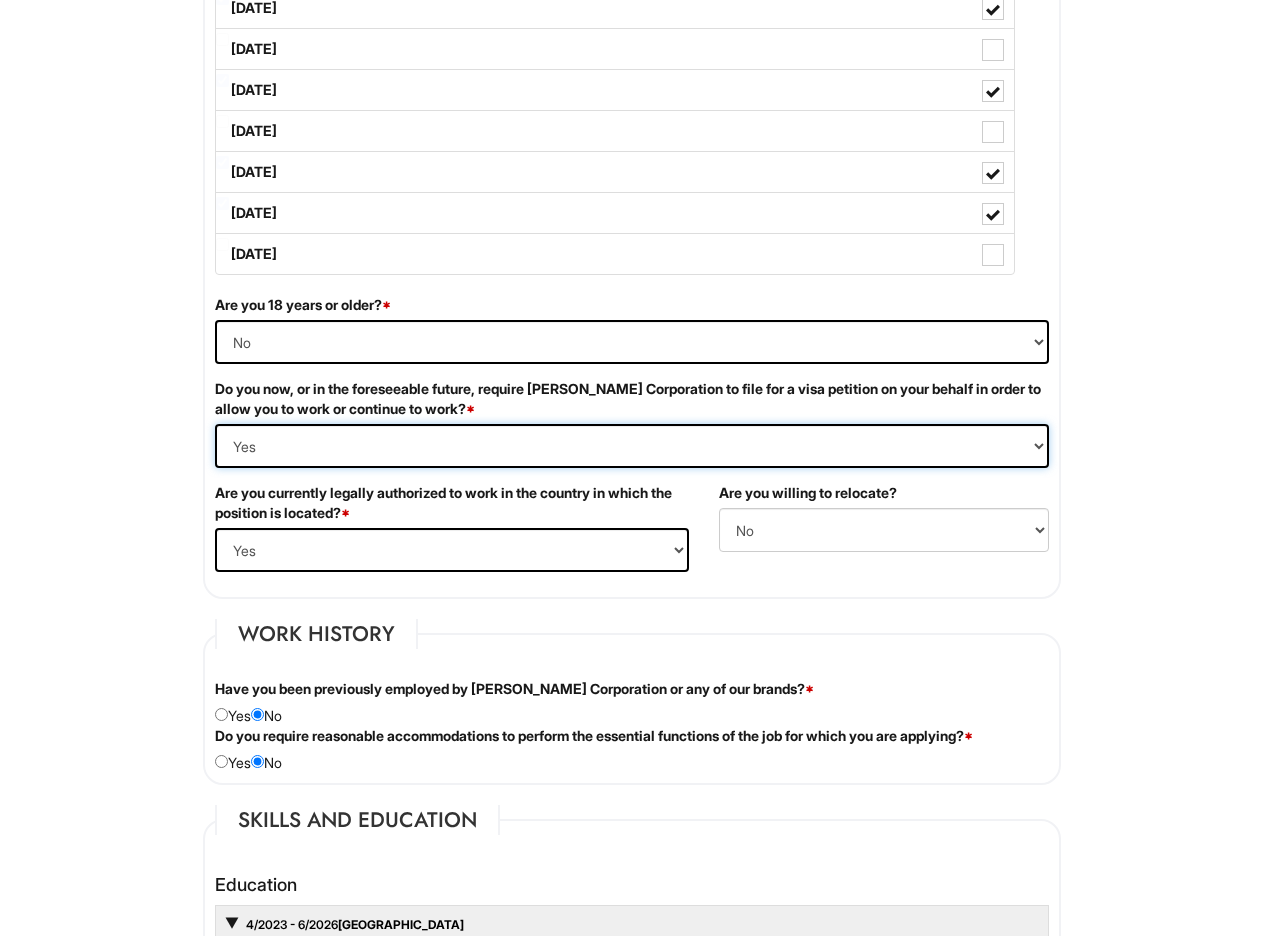 click on "(Yes / No) Yes No" at bounding box center [632, 446] 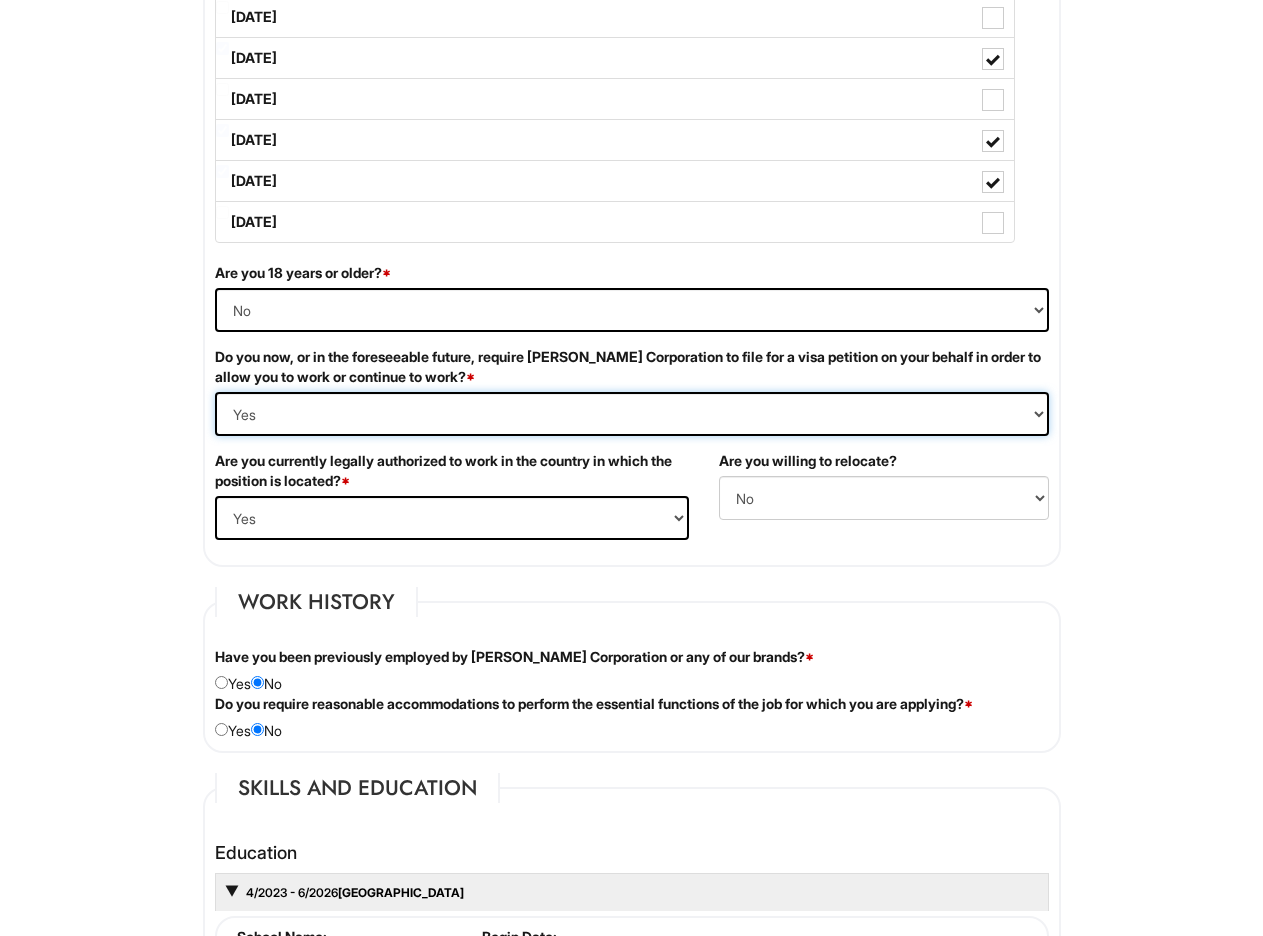 scroll, scrollTop: 1200, scrollLeft: 0, axis: vertical 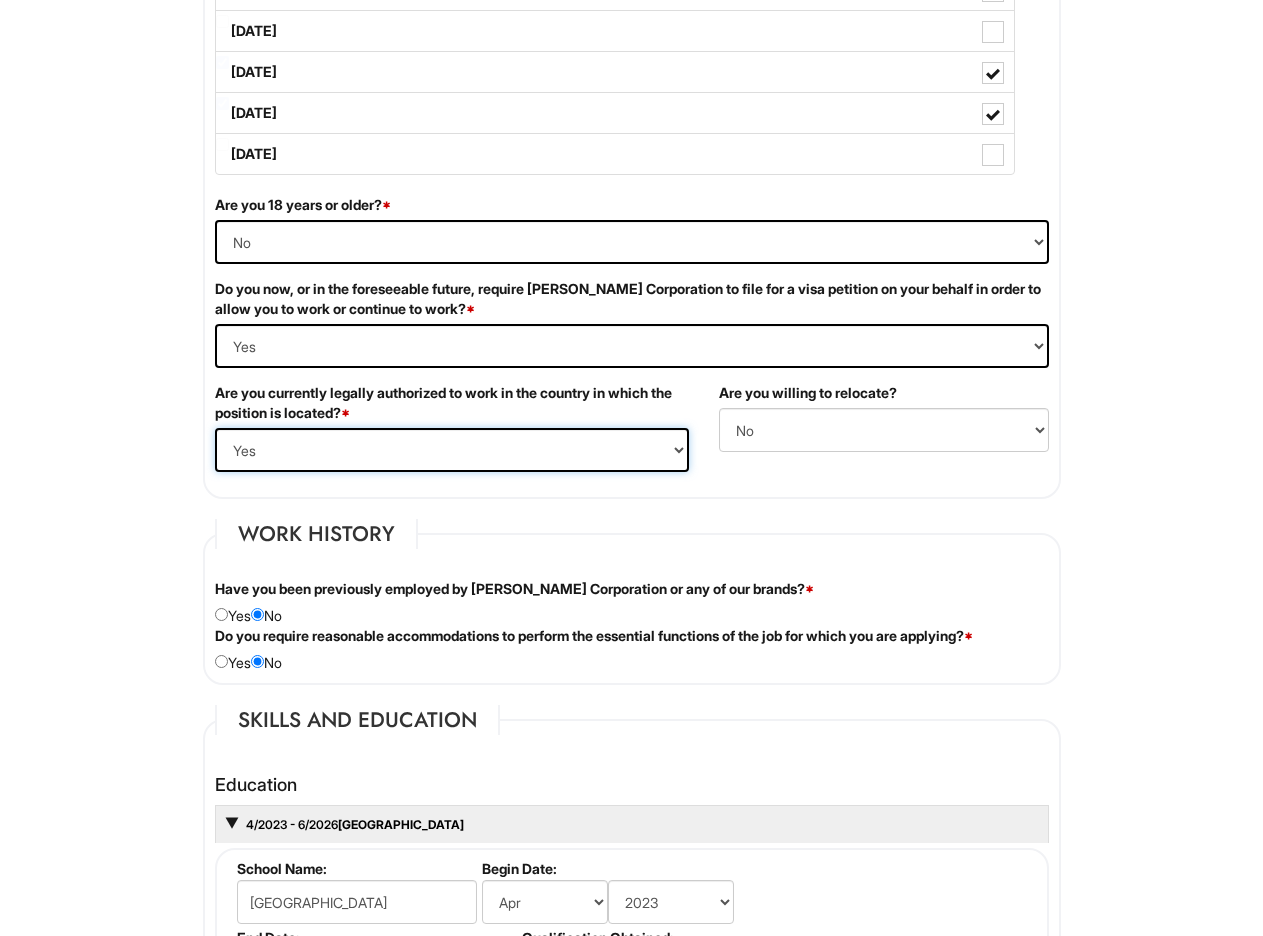 click on "(Yes / No) Yes No" at bounding box center (452, 450) 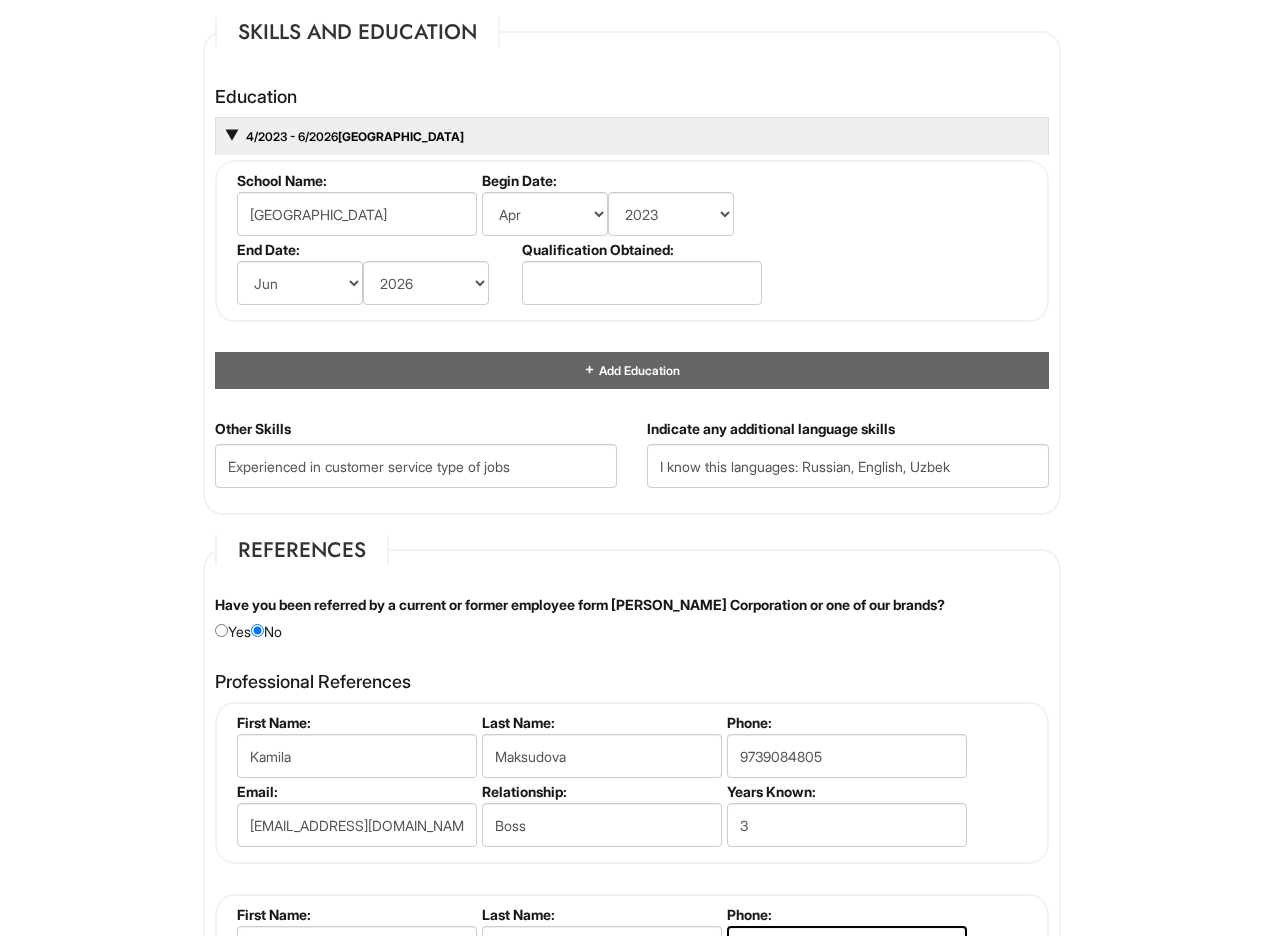 scroll, scrollTop: 1900, scrollLeft: 0, axis: vertical 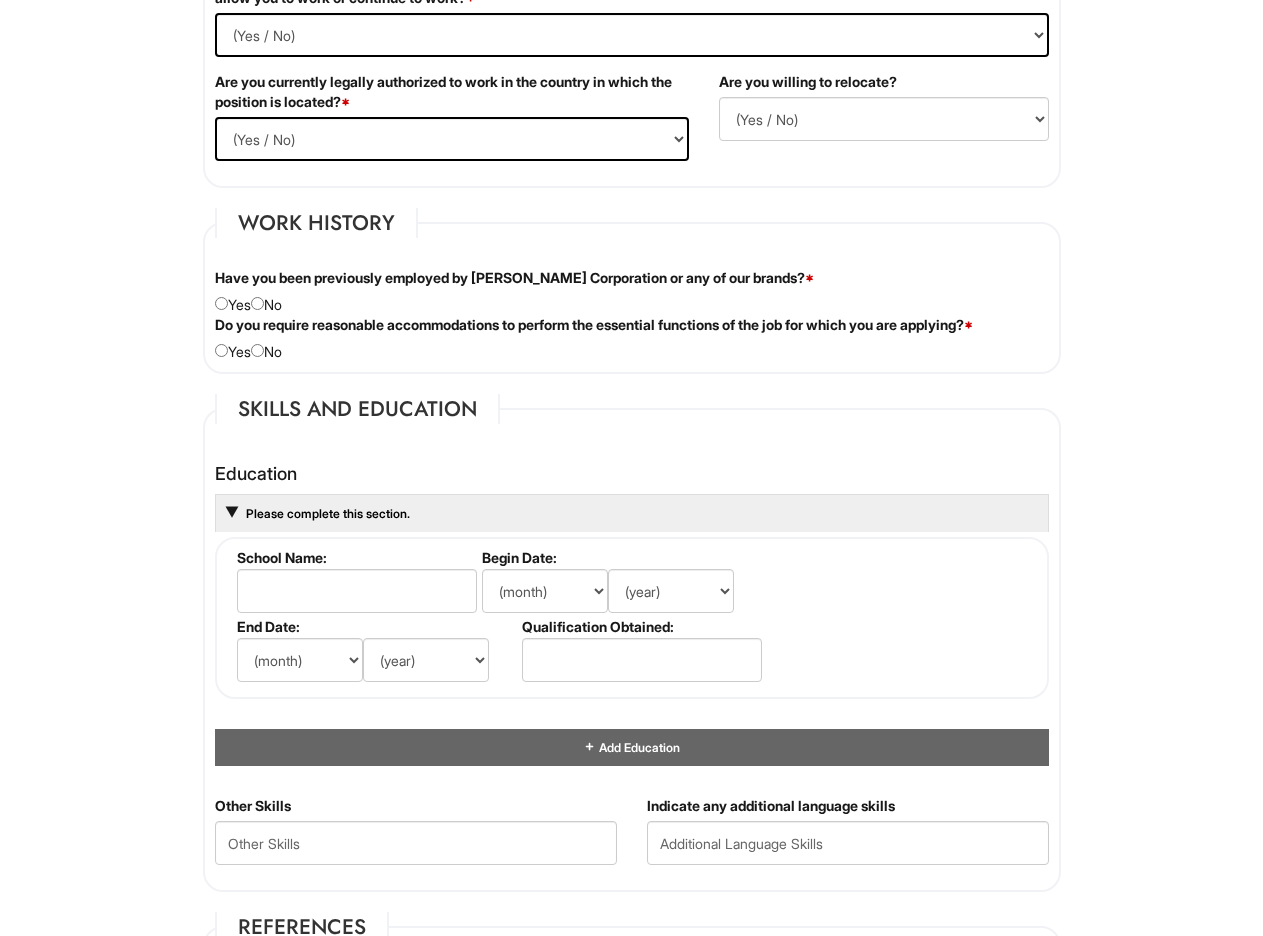 drag, startPoint x: 434, startPoint y: 528, endPoint x: 385, endPoint y: 518, distance: 50.01 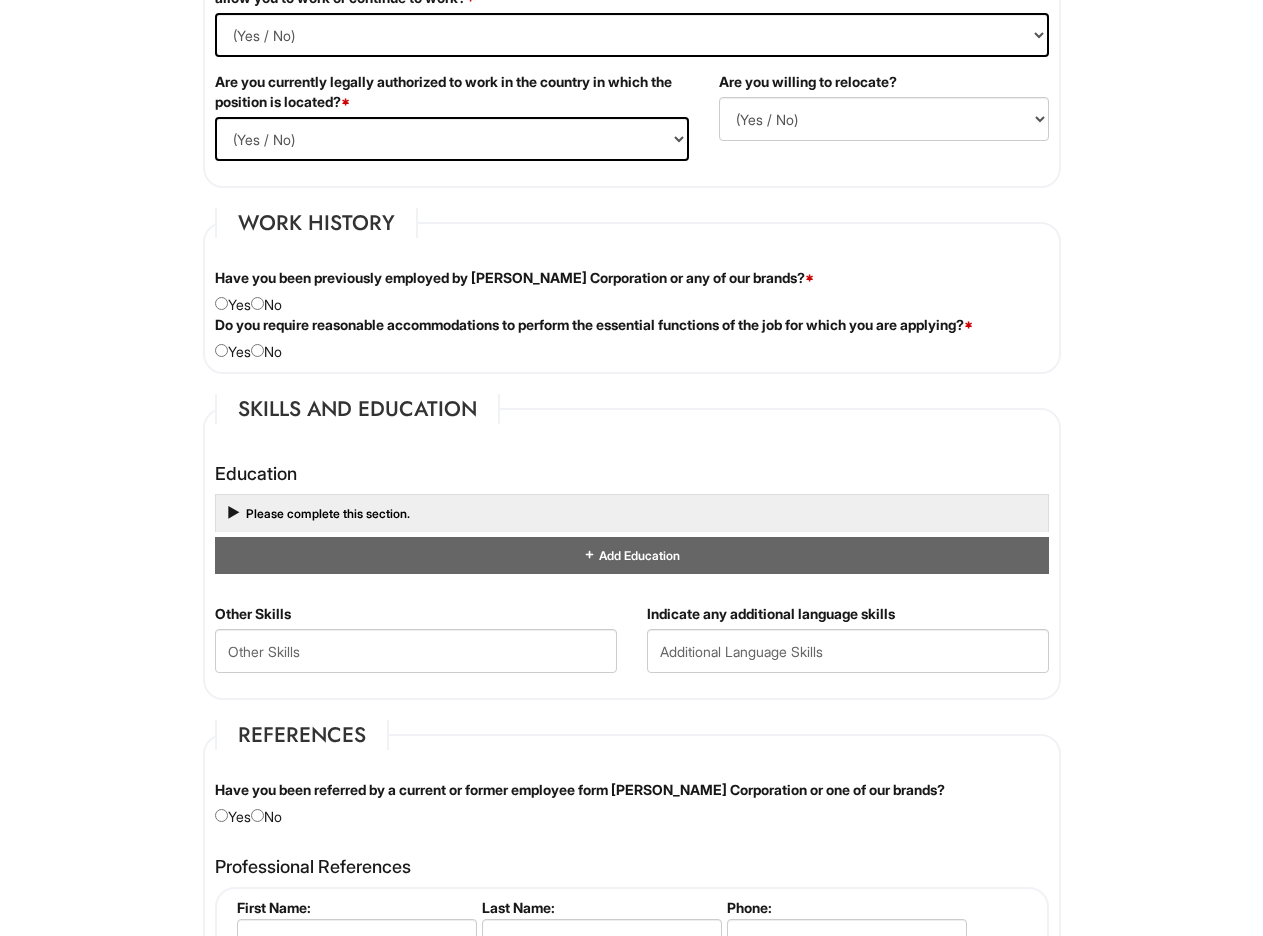 click on "Please complete this section." at bounding box center (632, 513) 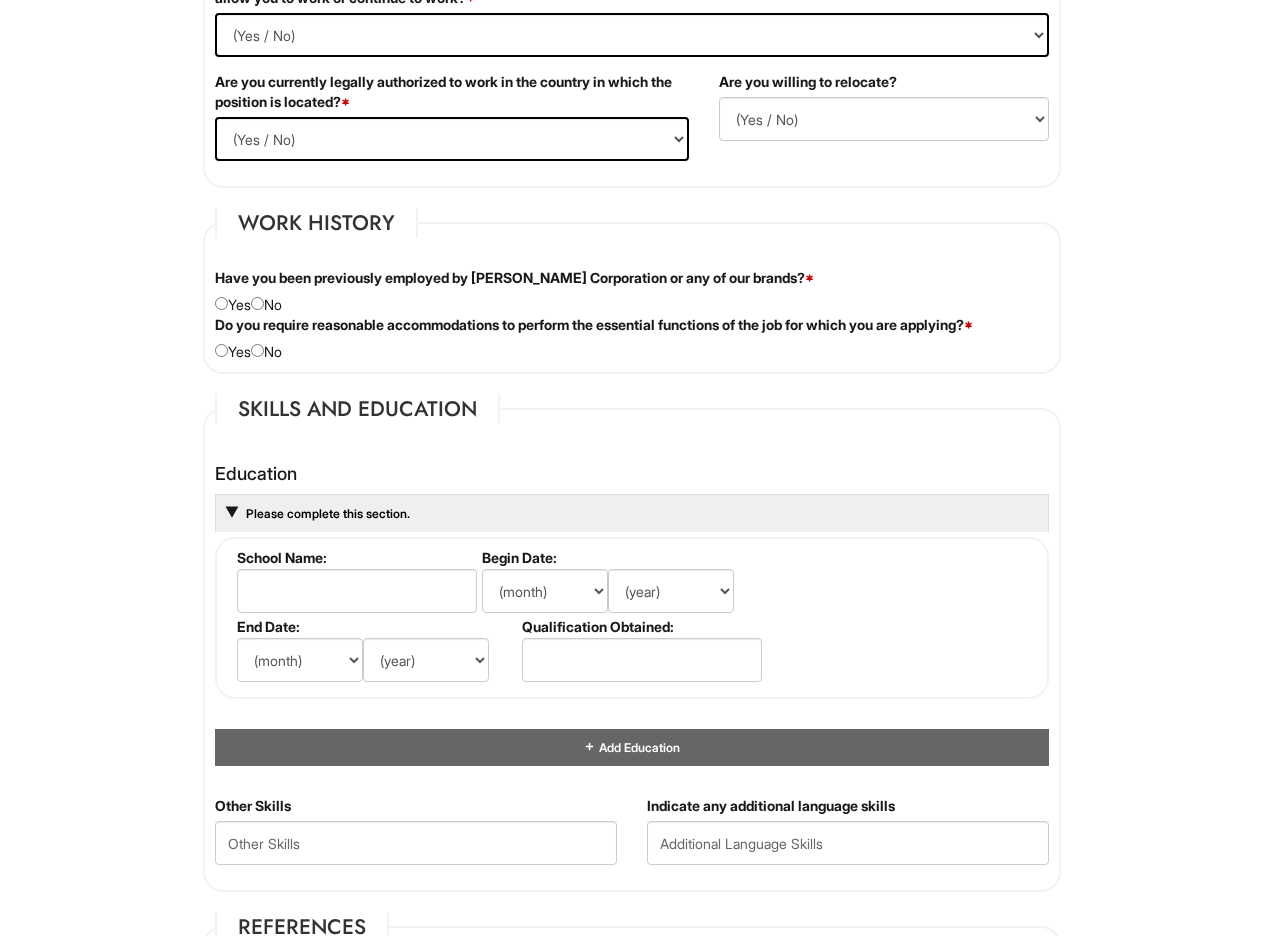 click on "Please complete this section." at bounding box center (632, 513) 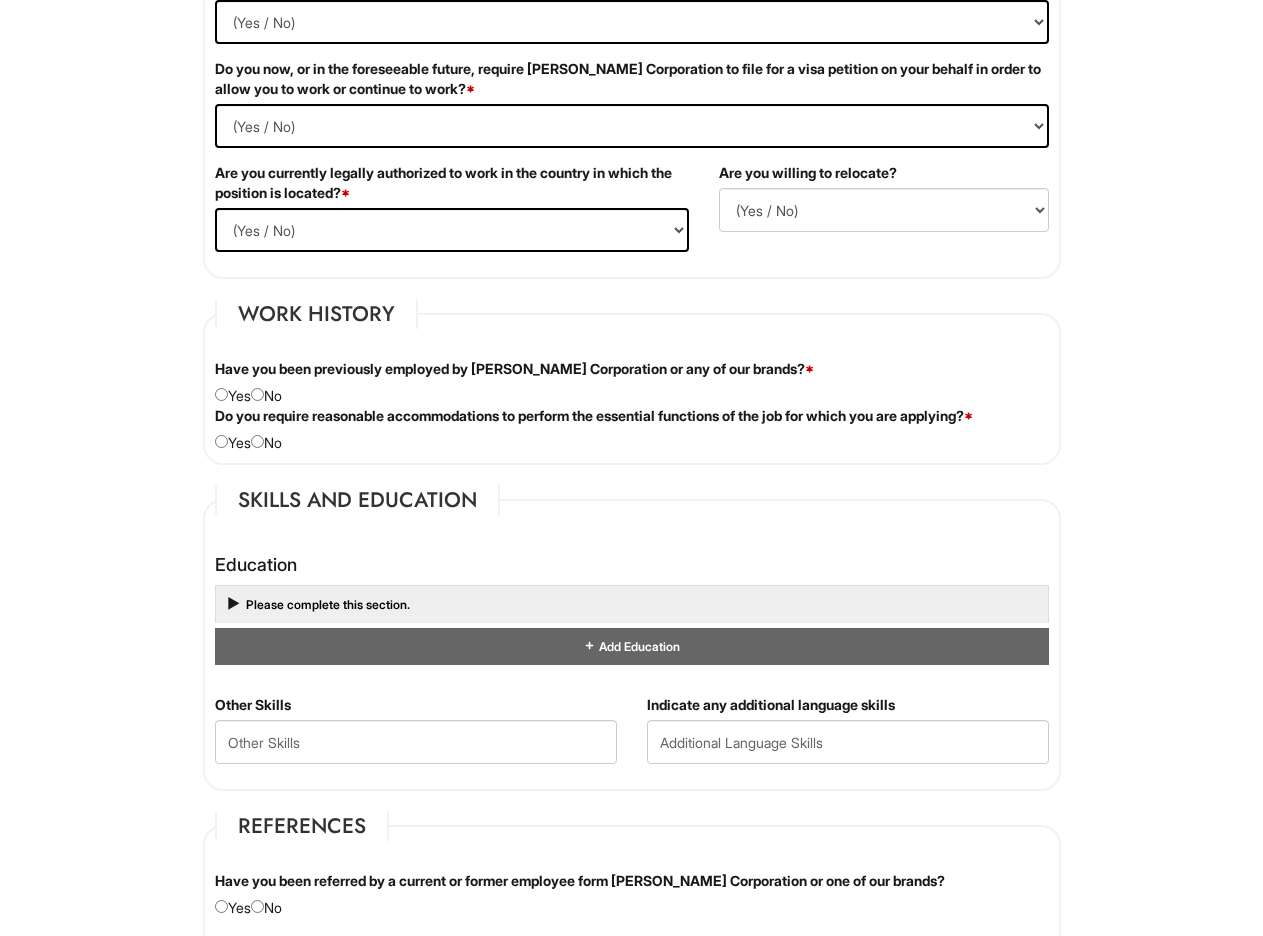 scroll, scrollTop: 1371, scrollLeft: 0, axis: vertical 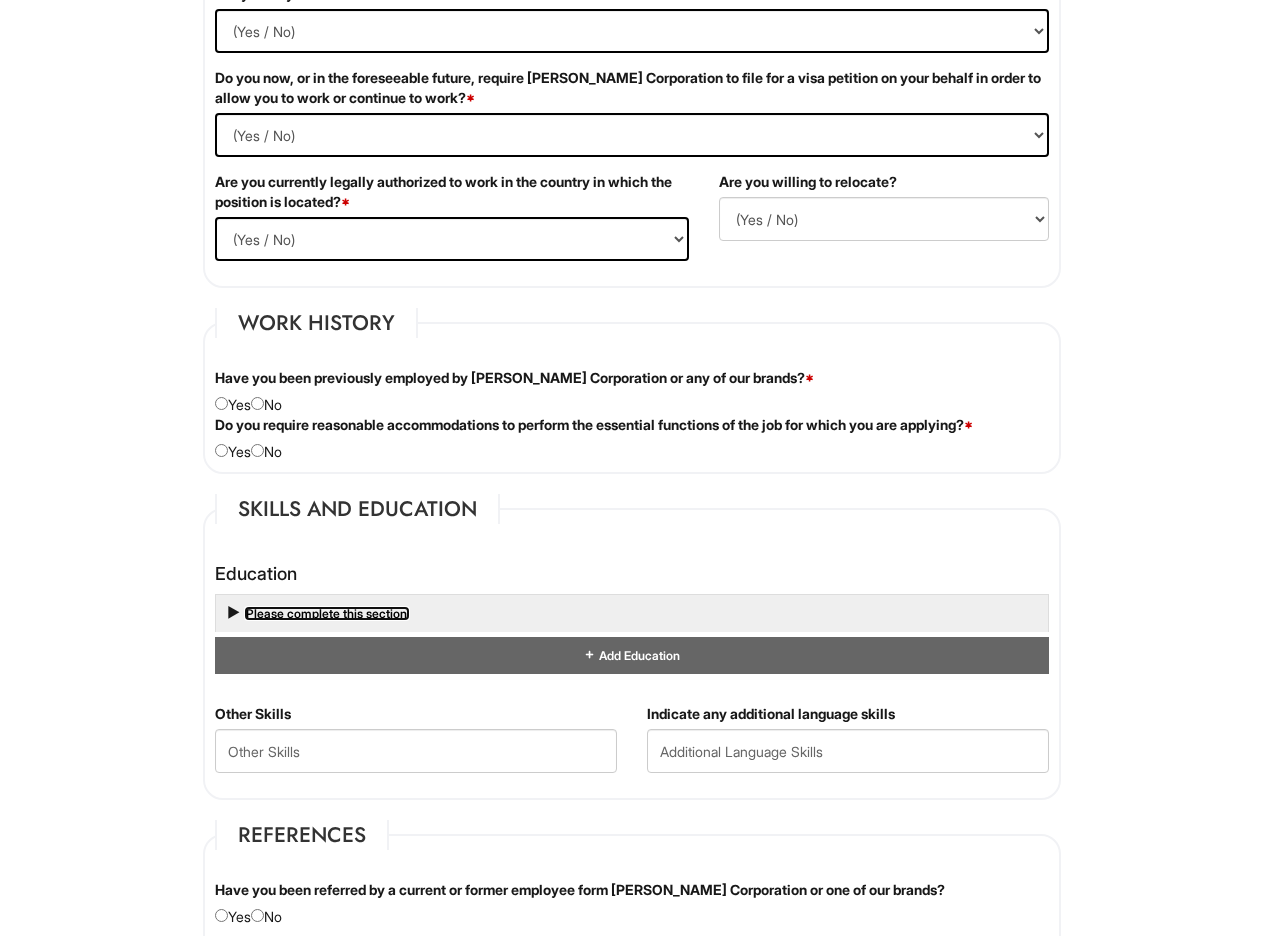 click on "Please complete this section." at bounding box center (327, 613) 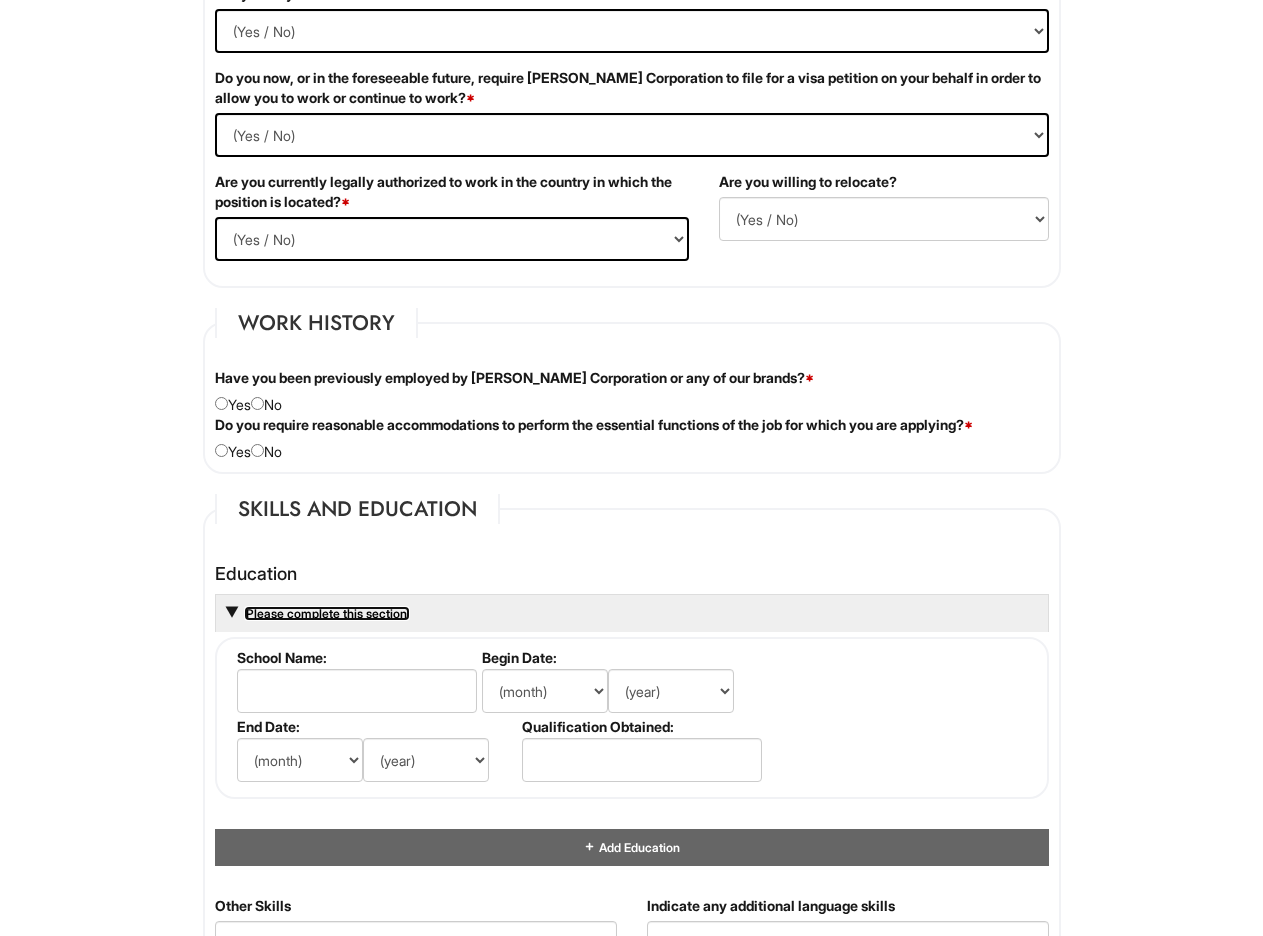 click on "Please complete this section." at bounding box center (327, 613) 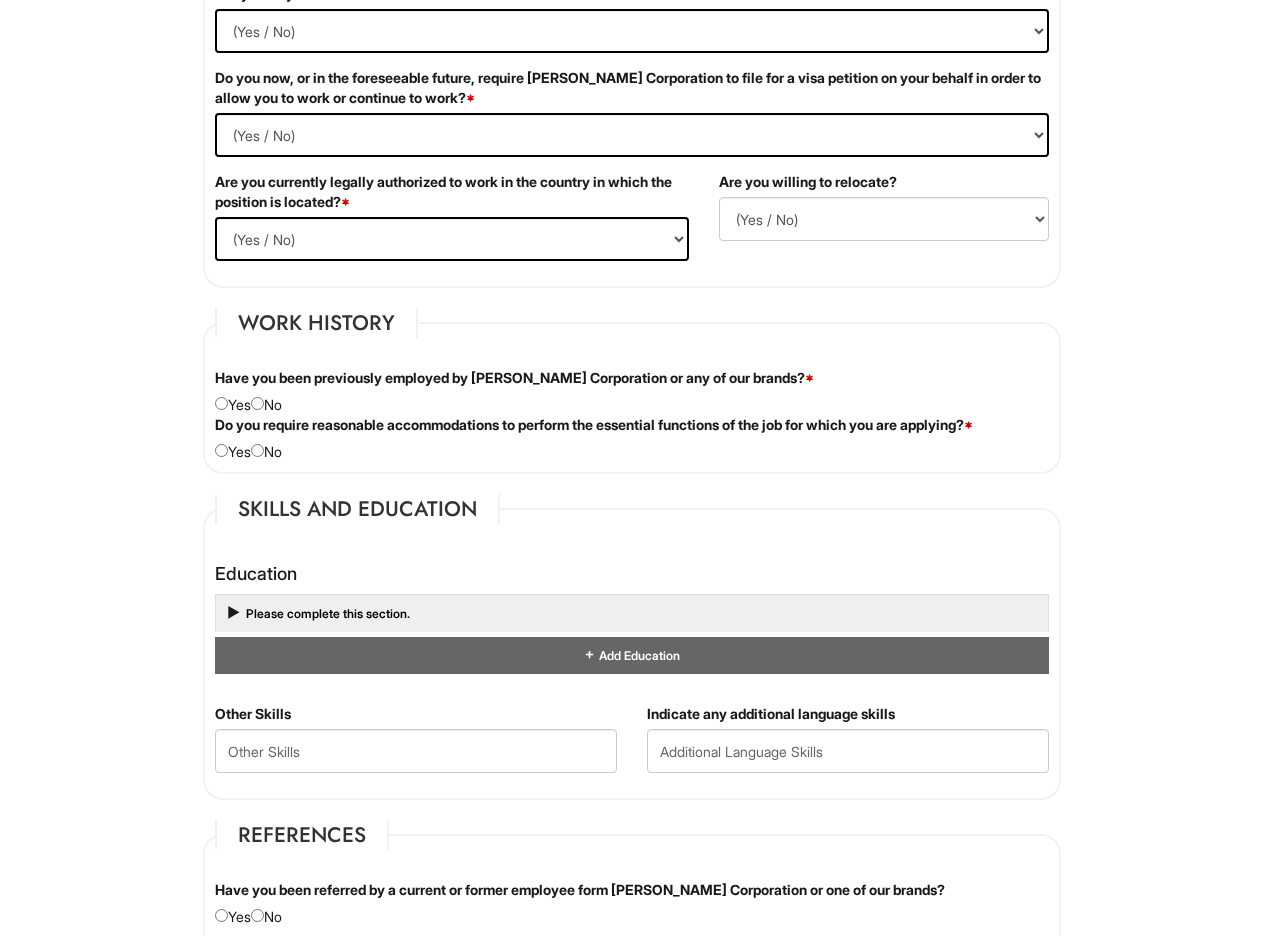 click on "Please complete this section." at bounding box center (632, 613) 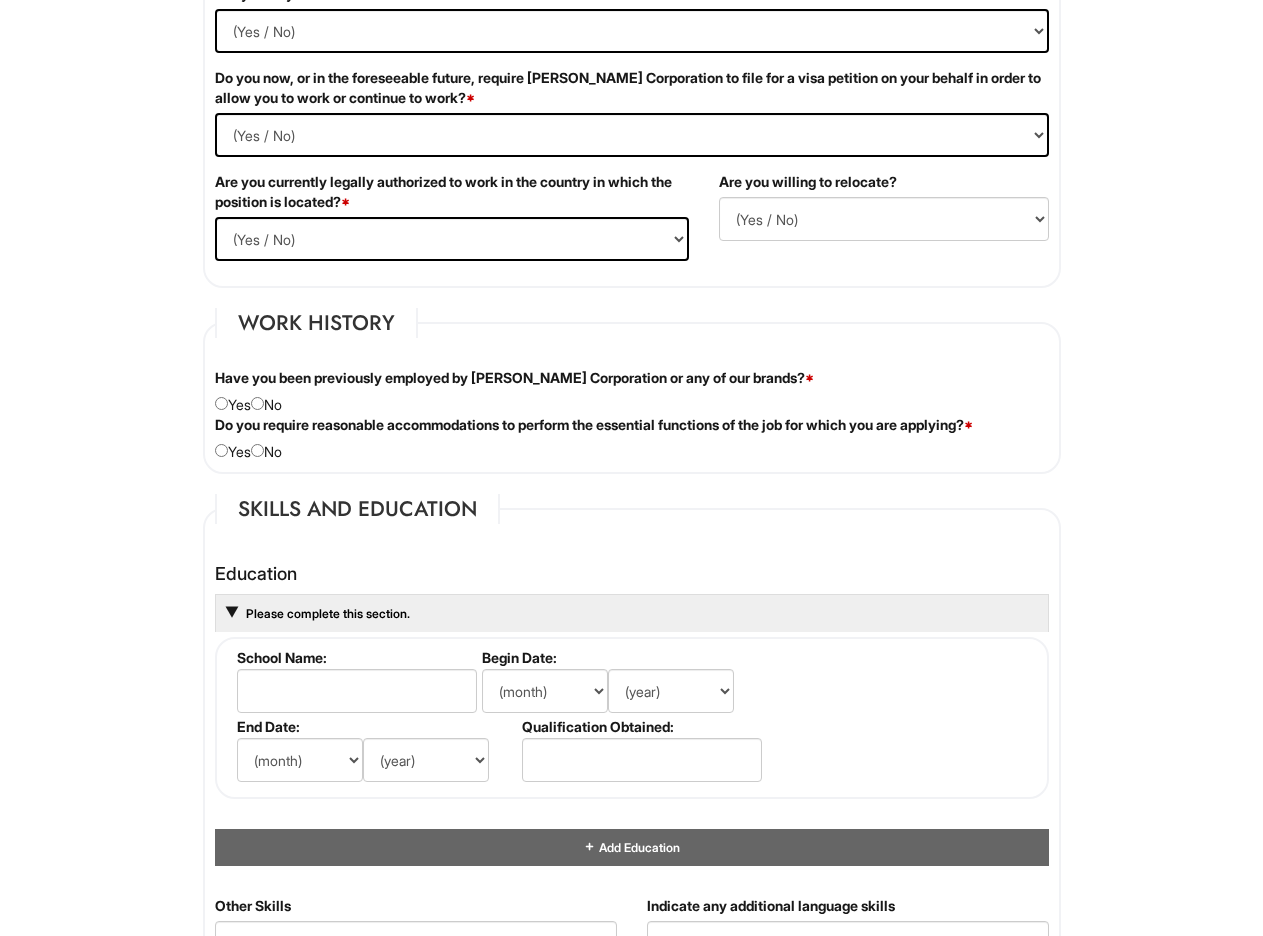 click on "Please complete this section." at bounding box center [632, 613] 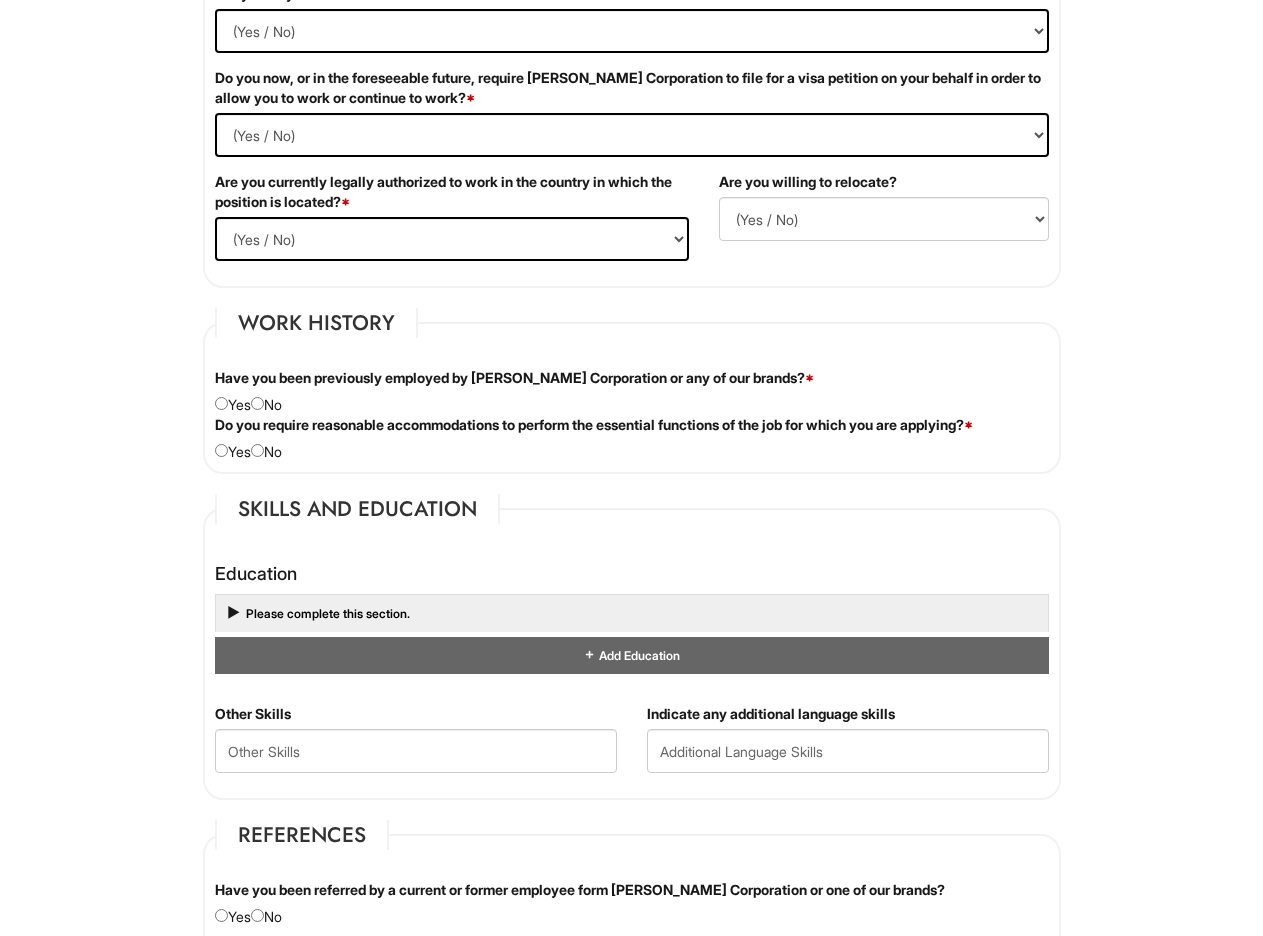 click on "Please complete this section." at bounding box center (632, 613) 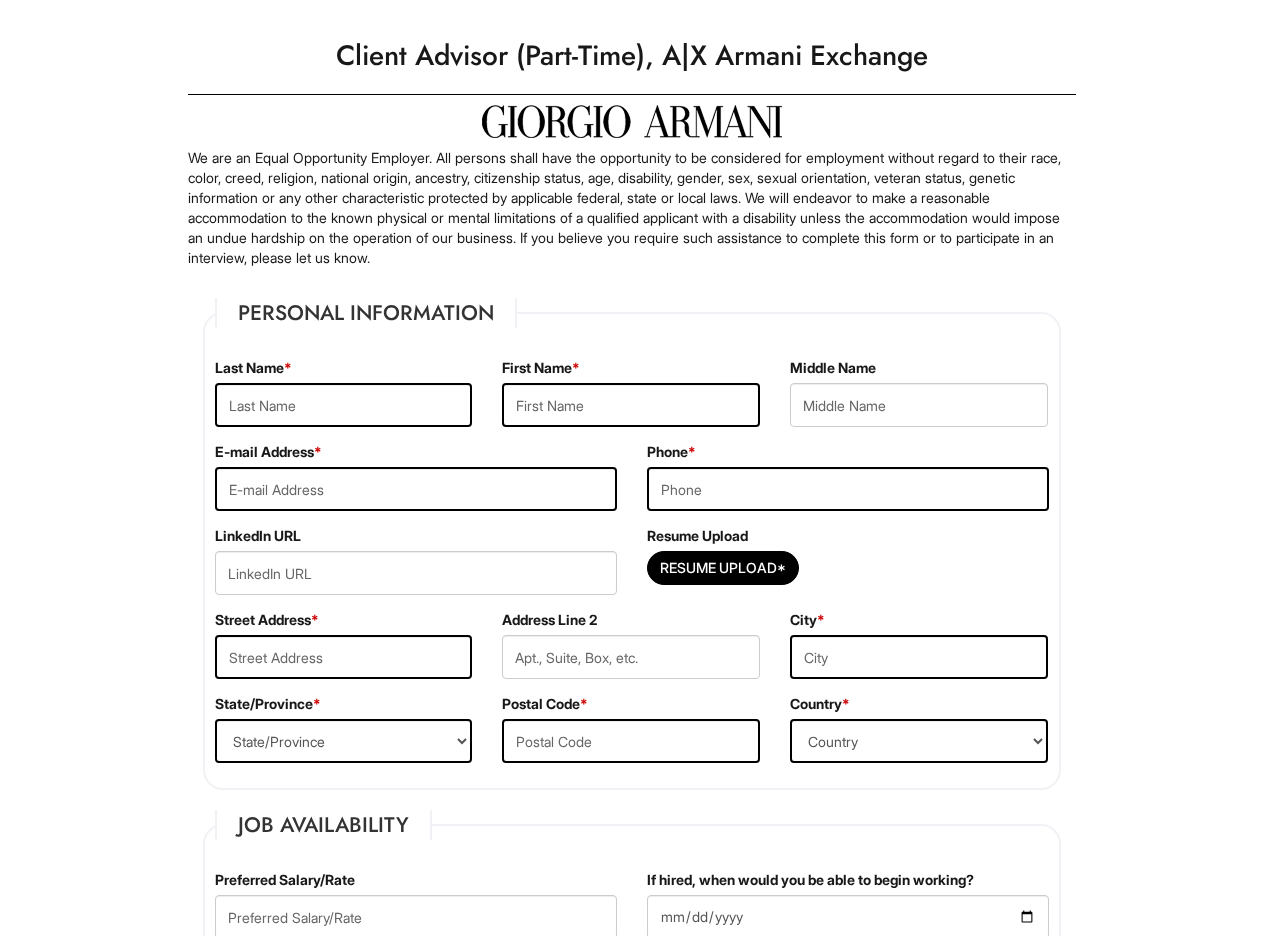 scroll, scrollTop: 100, scrollLeft: 0, axis: vertical 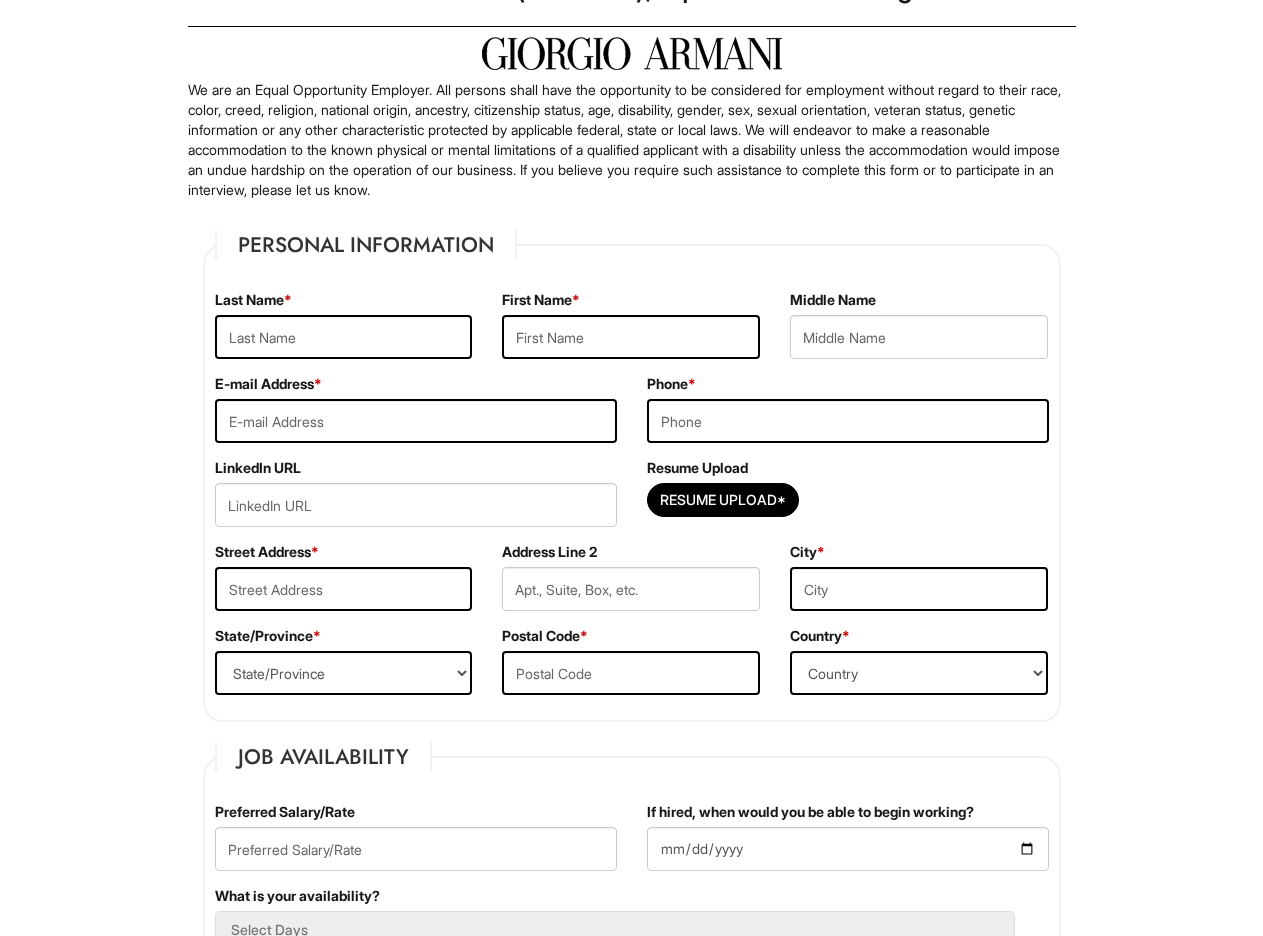 click on "Resume Upload   Resume Upload*" at bounding box center [848, 500] 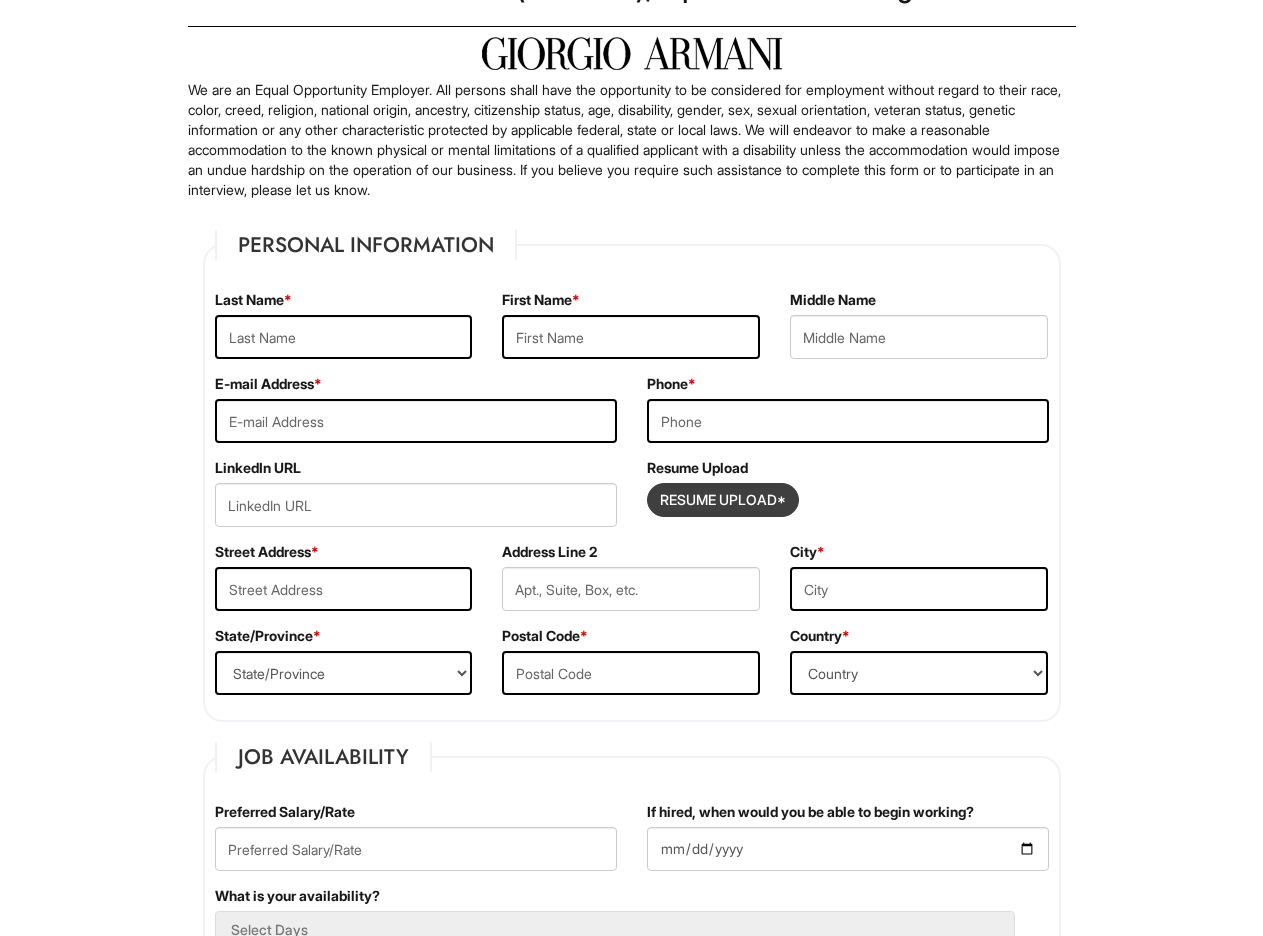 click at bounding box center [723, 500] 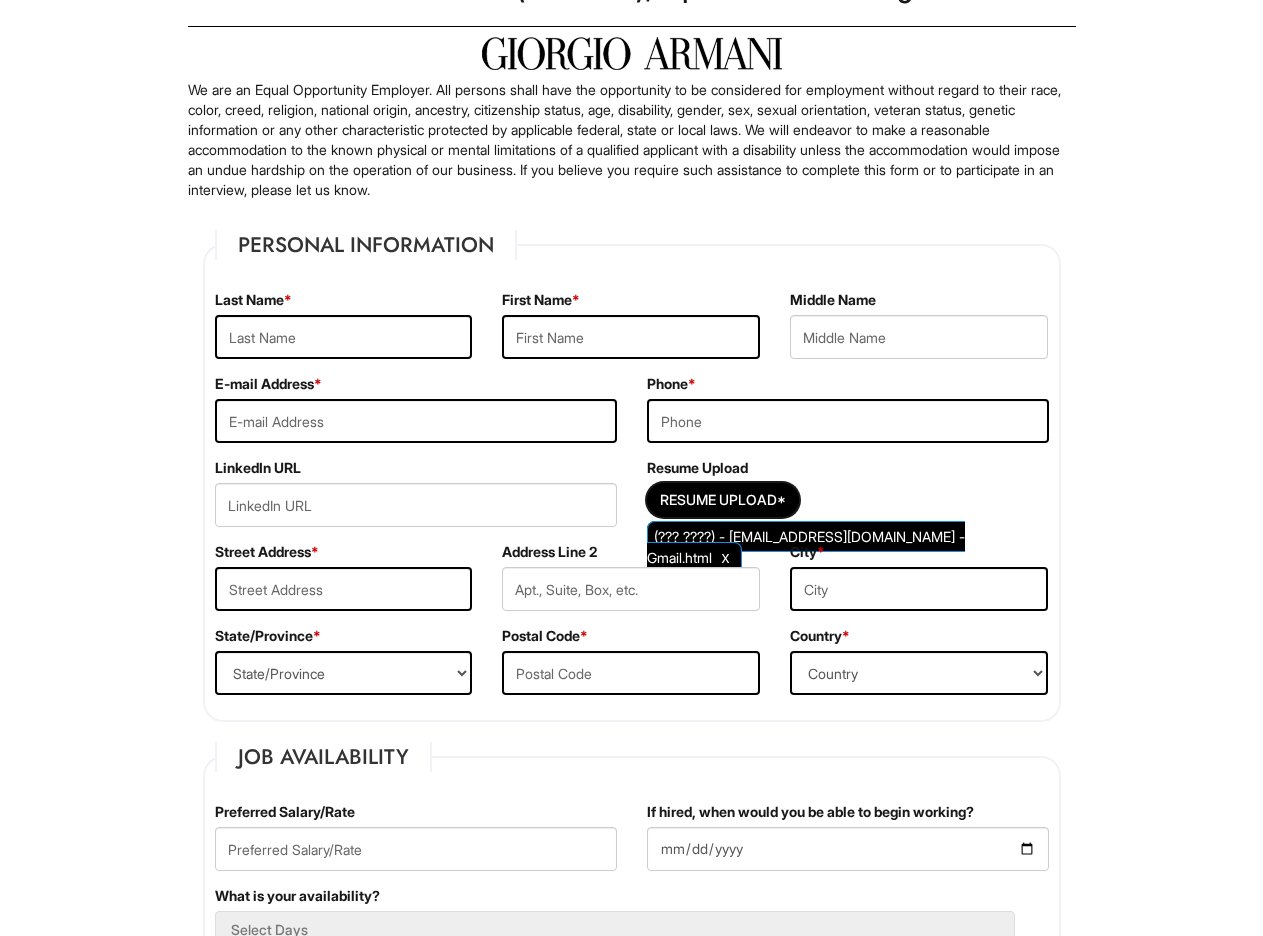 click on "Resume Upload   Resume Upload* (??? ????) - iskanderzuraev451@gmail.com - Gmail.html" at bounding box center [848, 500] 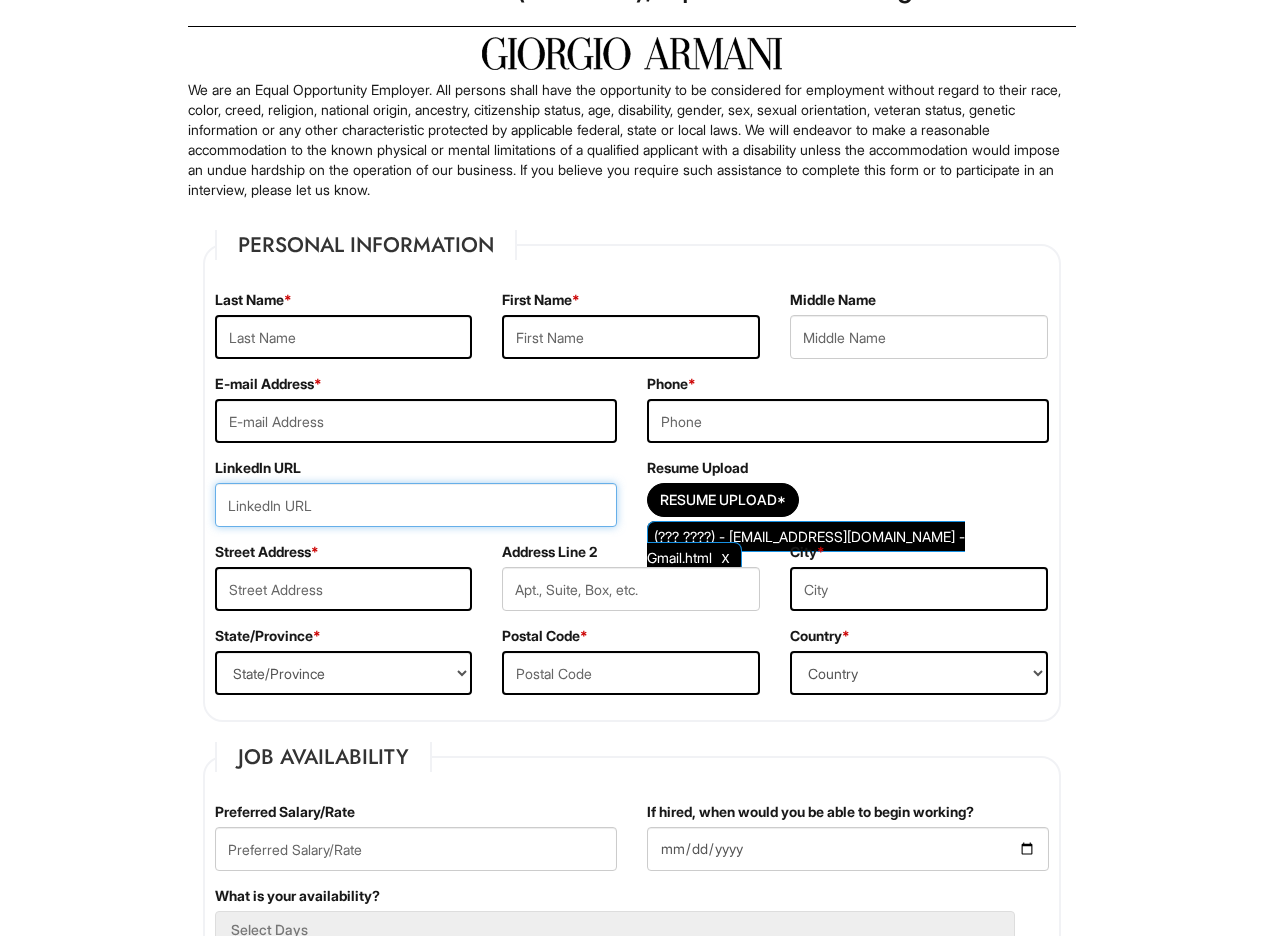 click at bounding box center (416, 505) 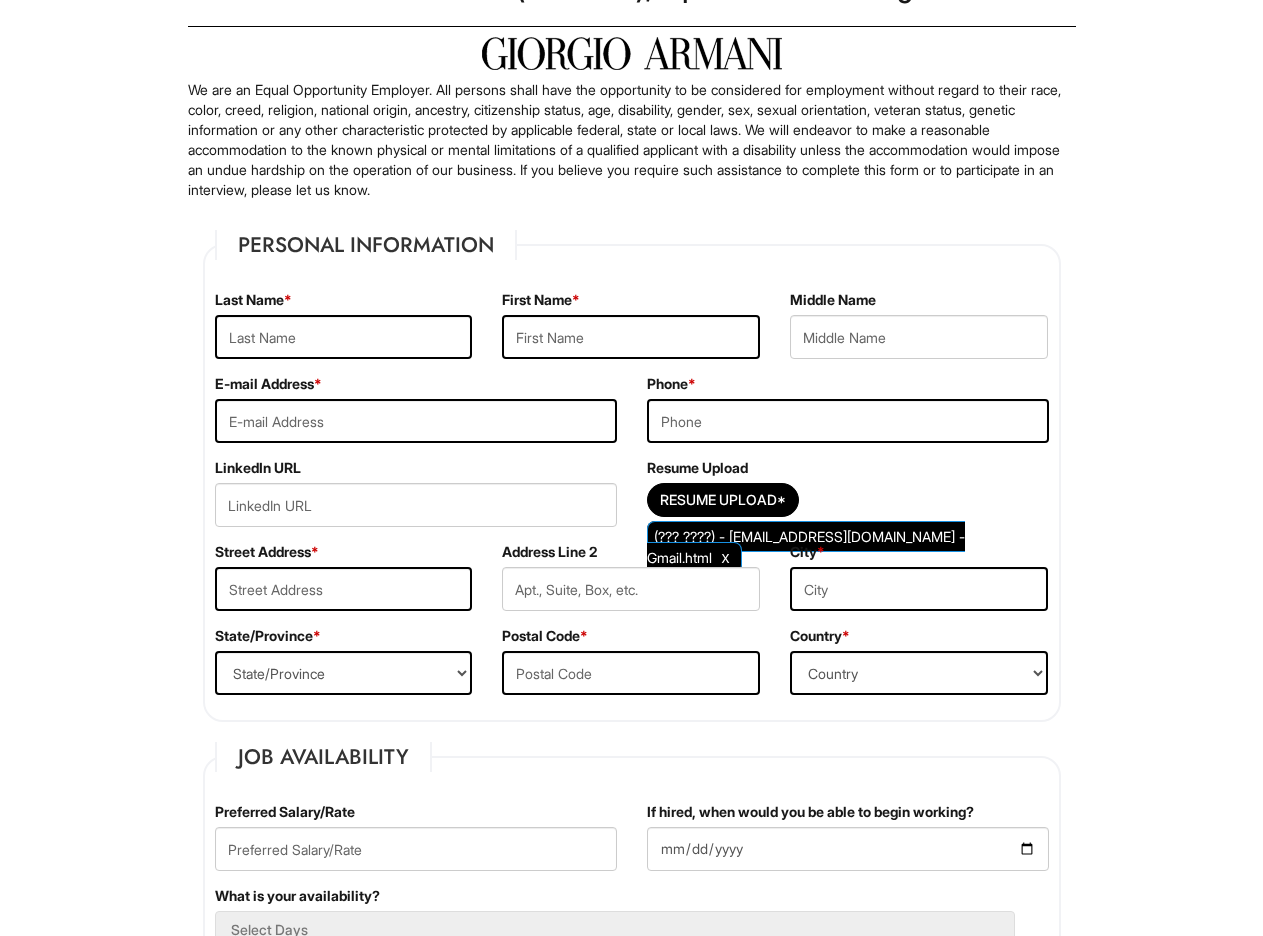 click on "Phone  *" at bounding box center [848, 416] 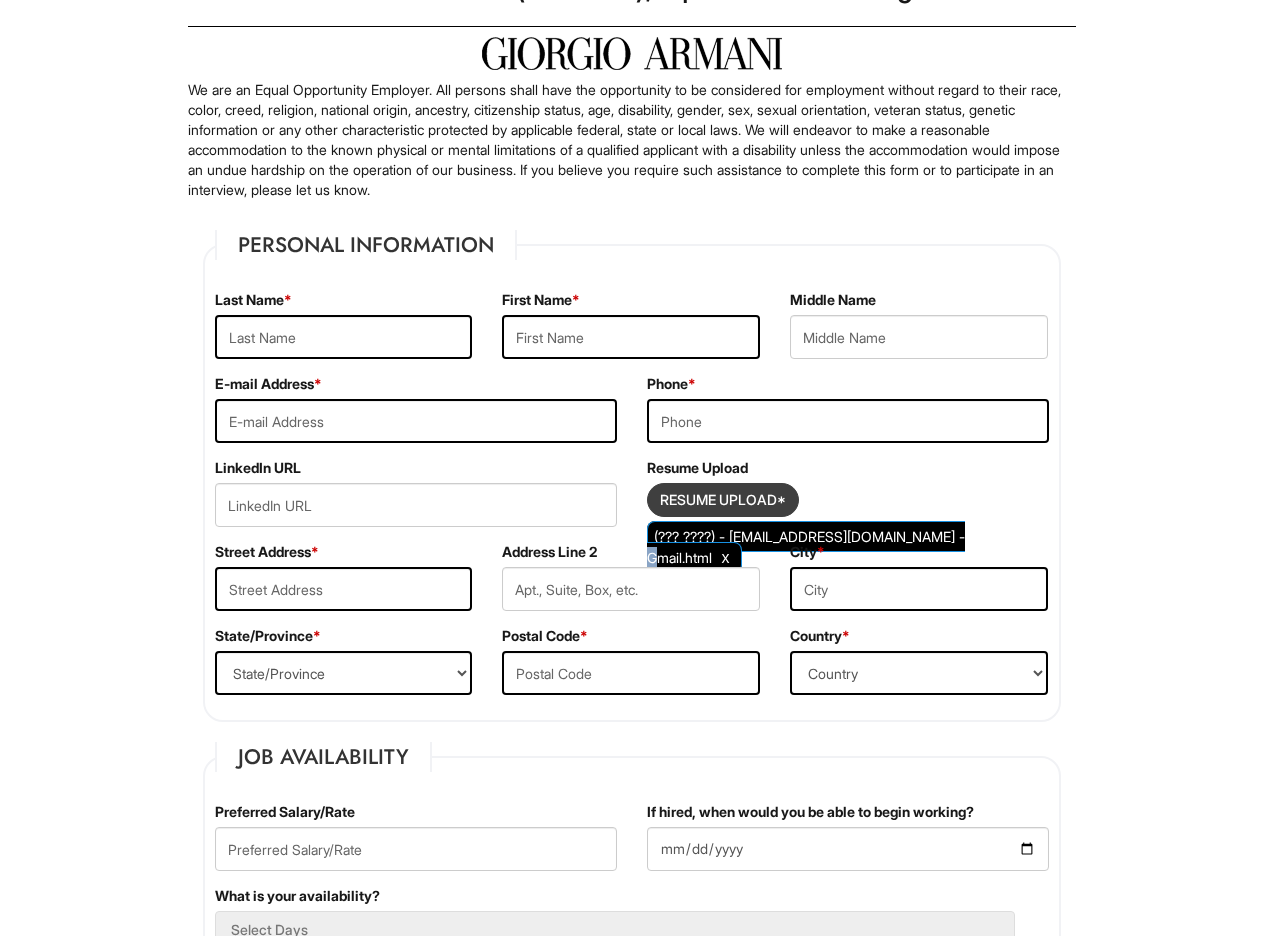 click at bounding box center [723, 500] 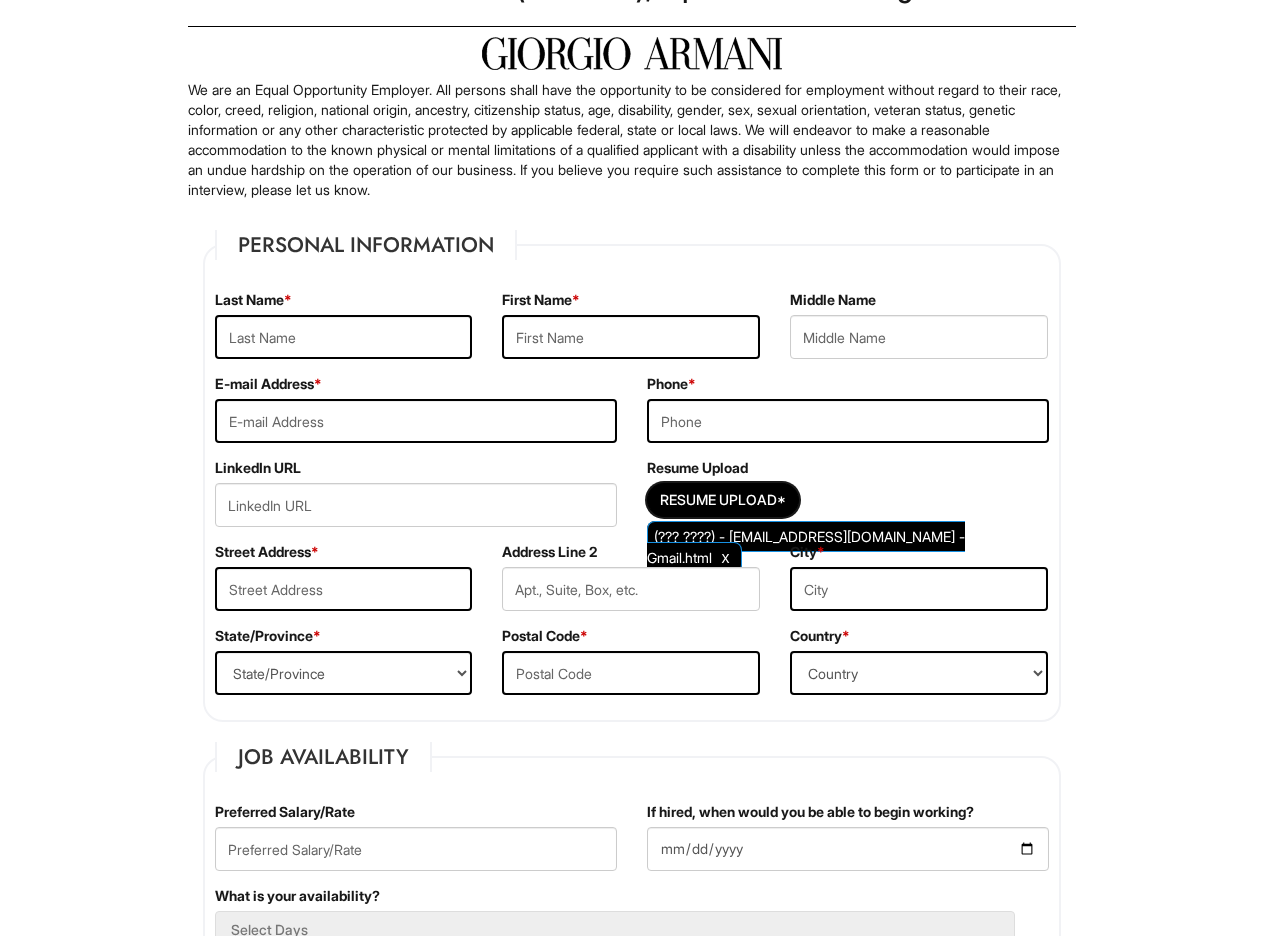 click on "Resume Upload* (??? ????) - iskanderzuraev451@gmail.com - Gmail.html" at bounding box center (848, 505) 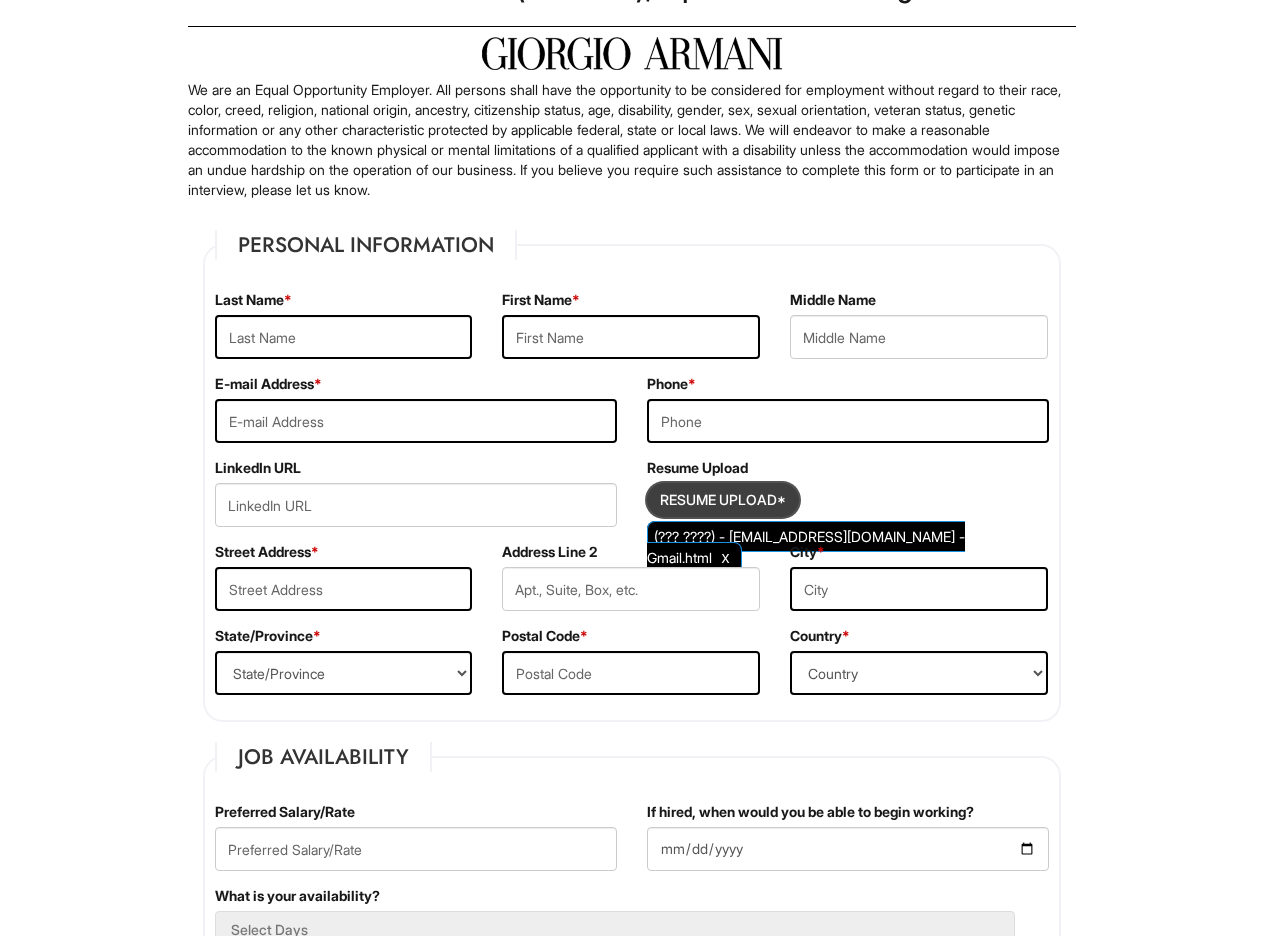 click at bounding box center (723, 500) 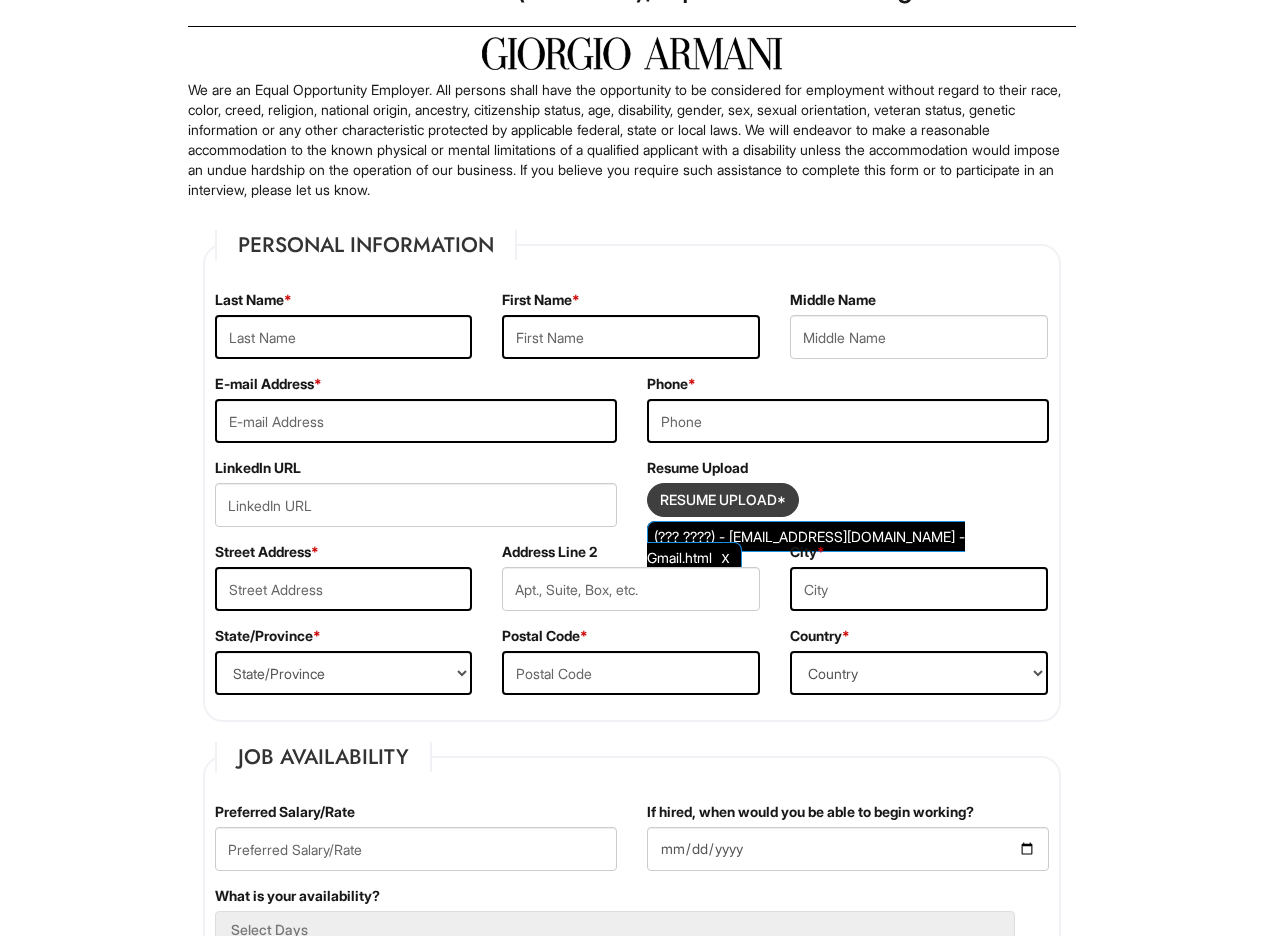 type on "C:\fakepath\Djuraev_Bubblesheet (1).pdf" 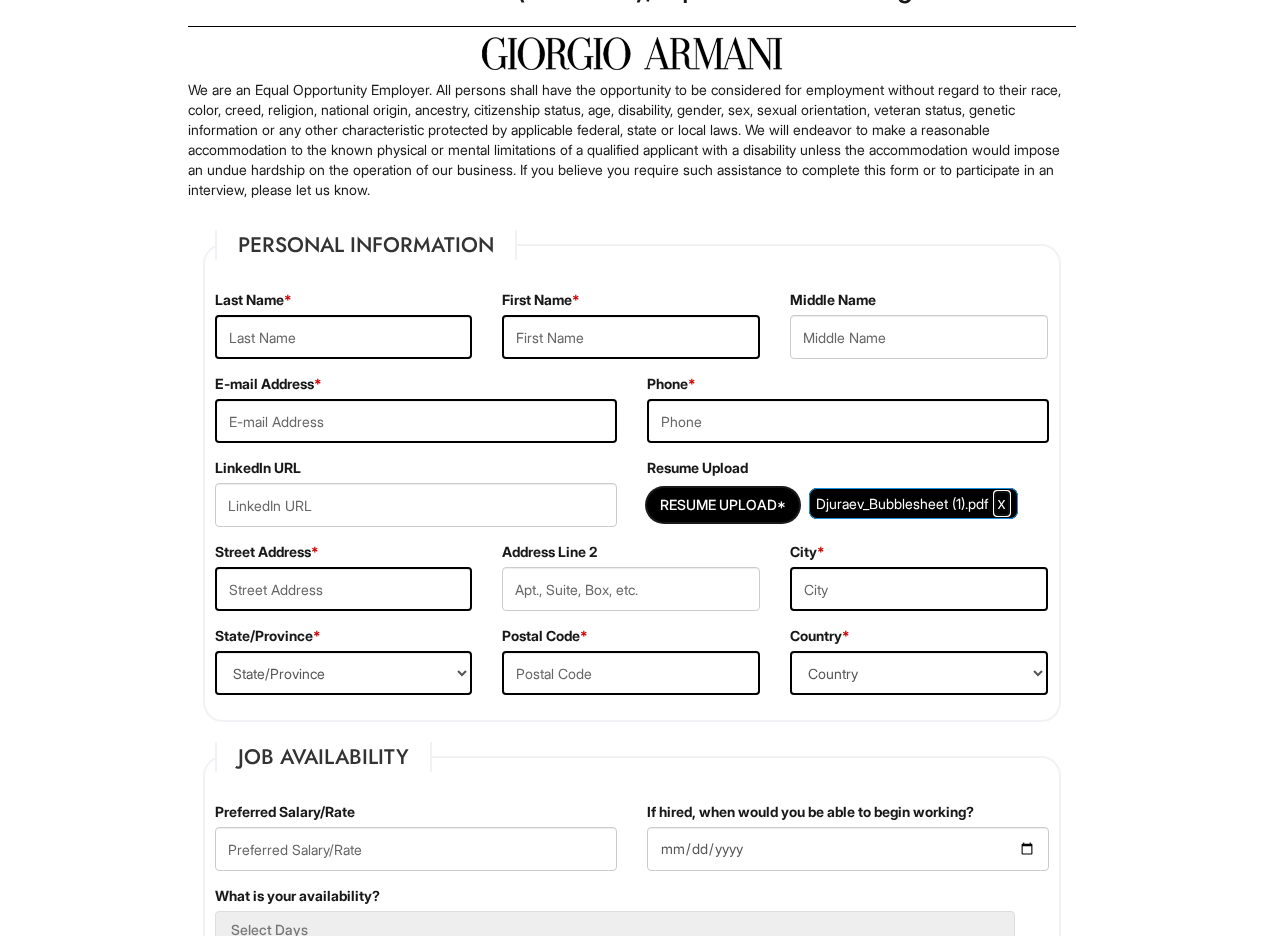 click at bounding box center [1002, 503] 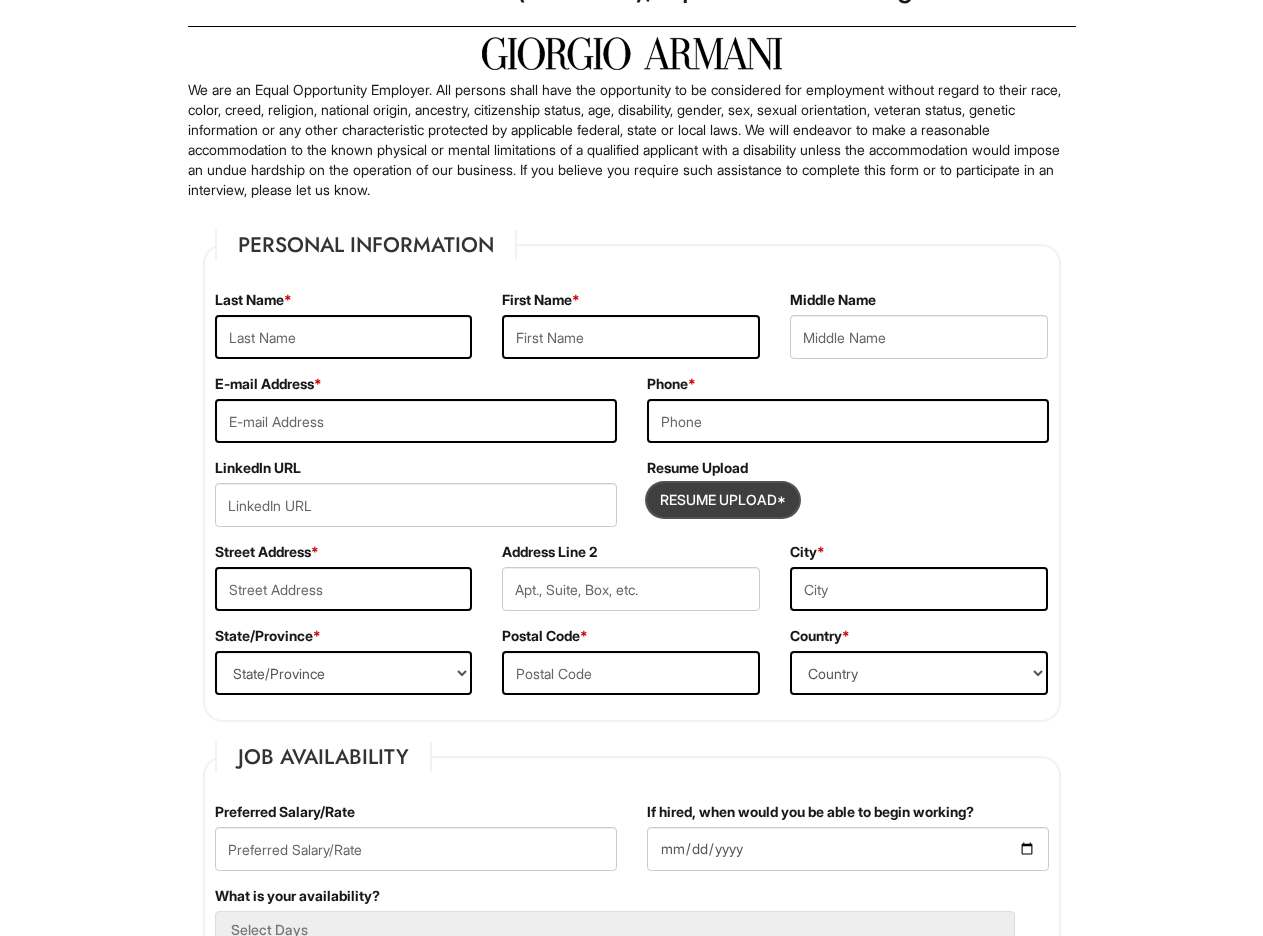 click at bounding box center [723, 500] 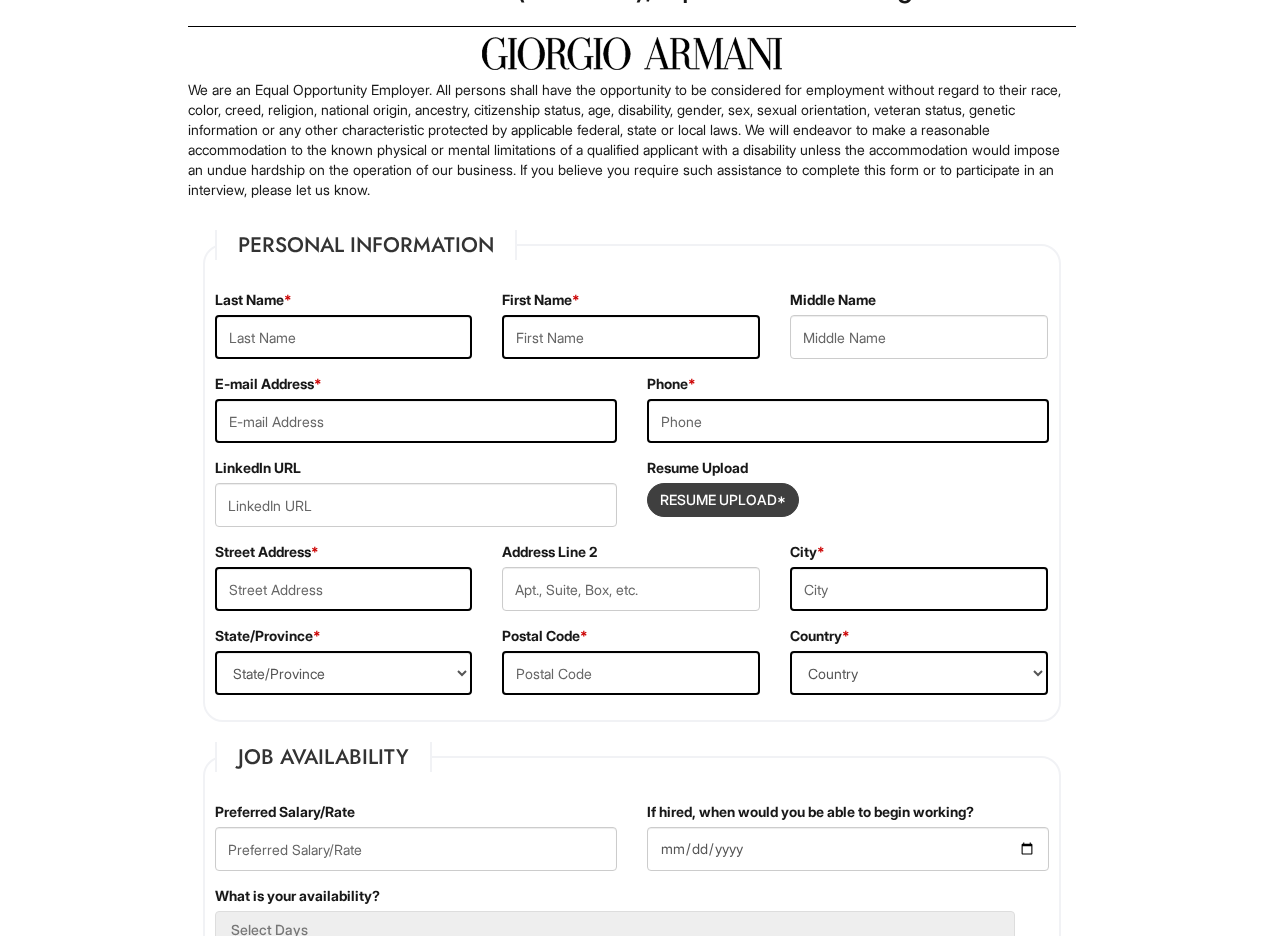 type on "C:\fakepath\(без темы) - iskanderzuraev451@gmail.com - Gmail.html" 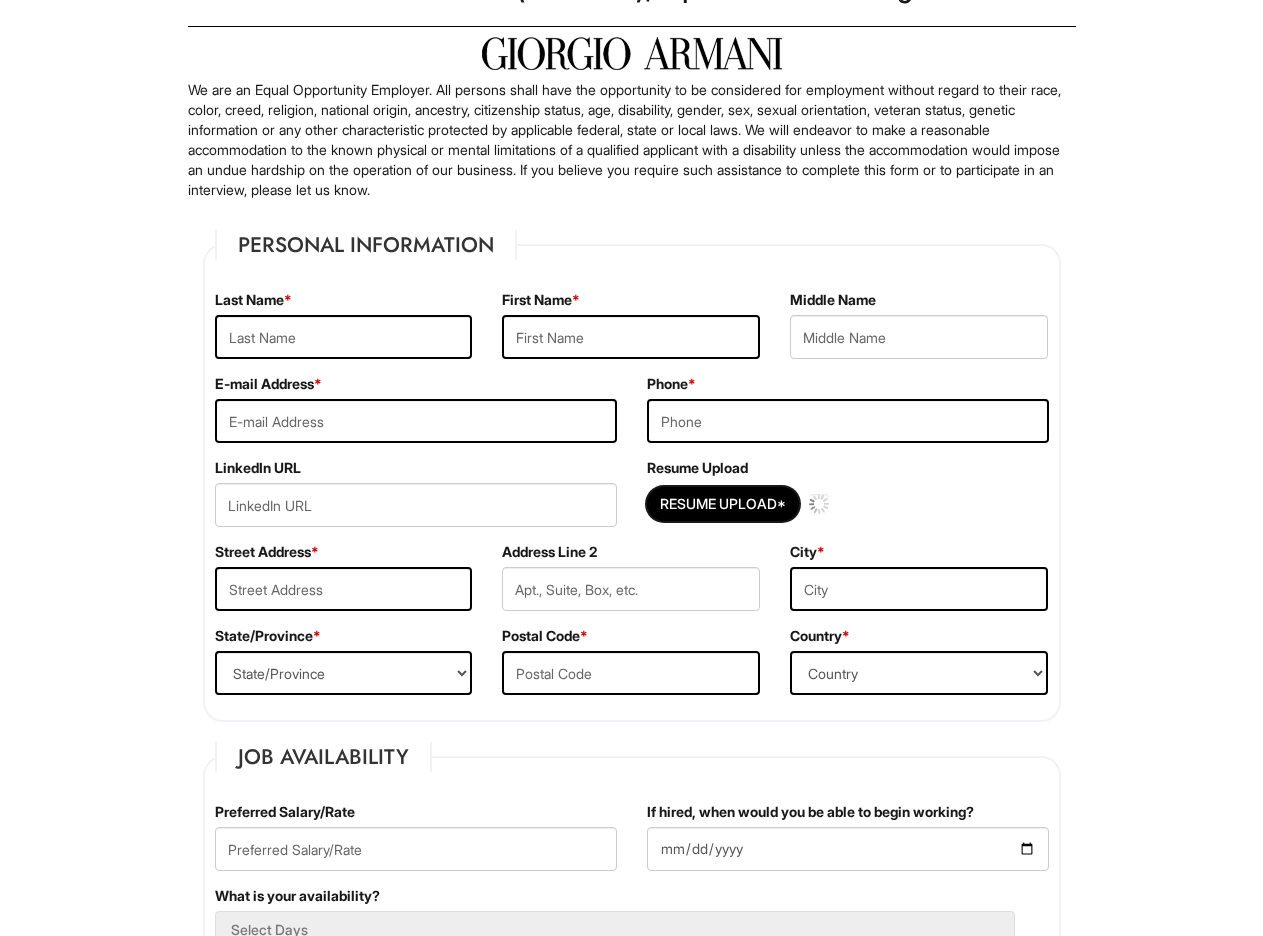 type 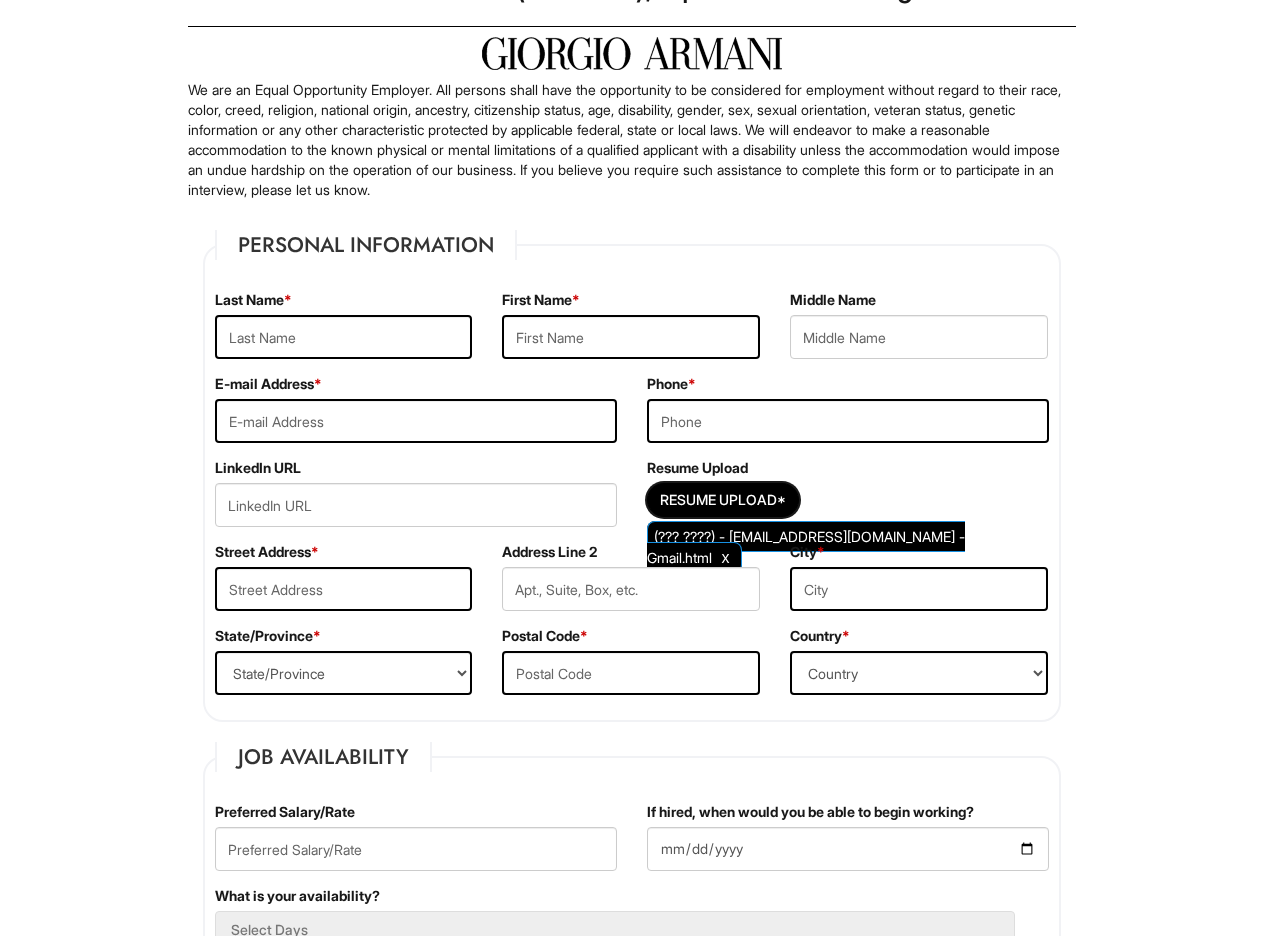 click on "Resume Upload   Resume Upload* (??? ????) - iskanderzuraev451@gmail.com - Gmail.html" at bounding box center (848, 500) 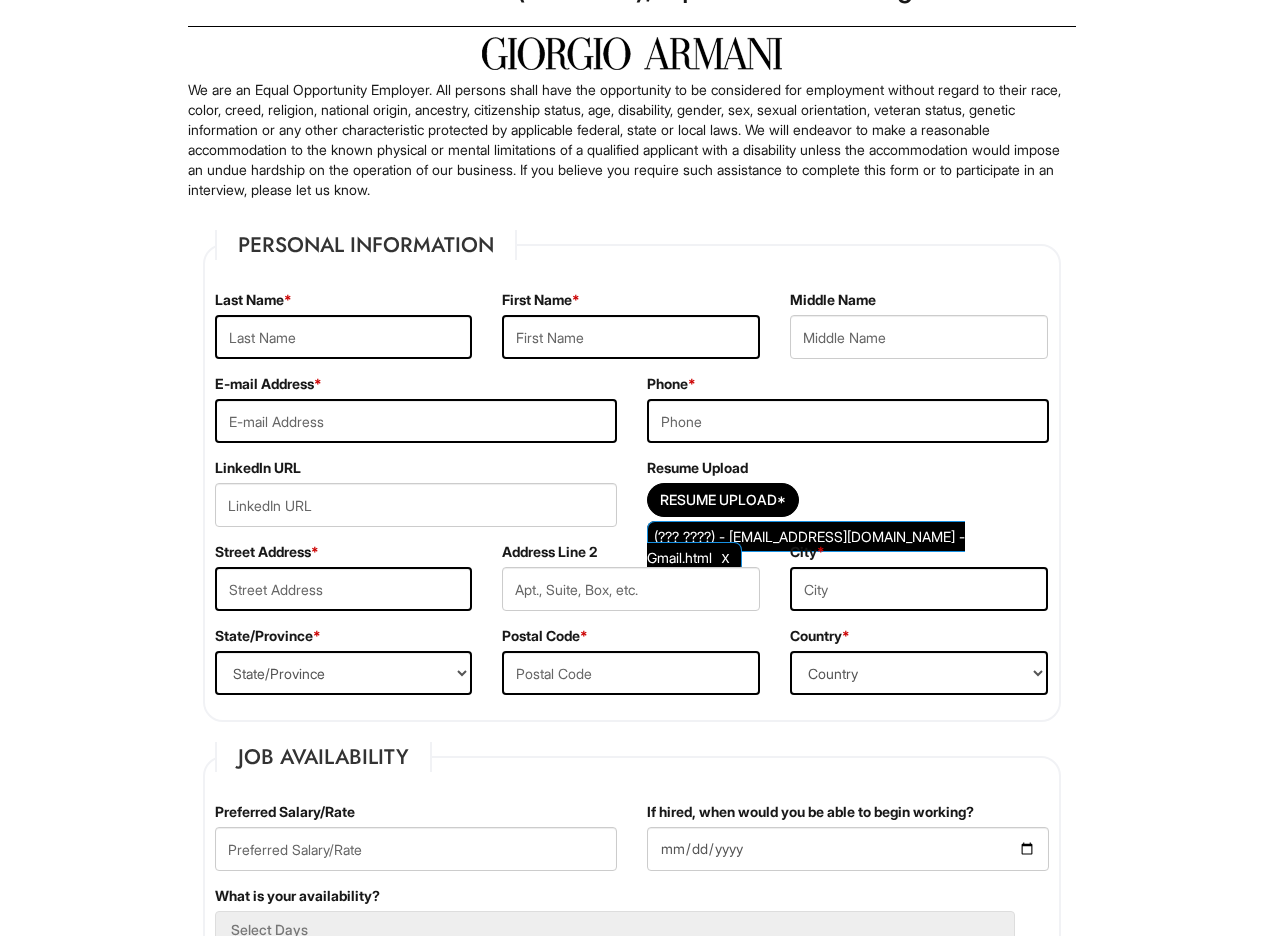 click on "Phone  *" at bounding box center (848, 416) 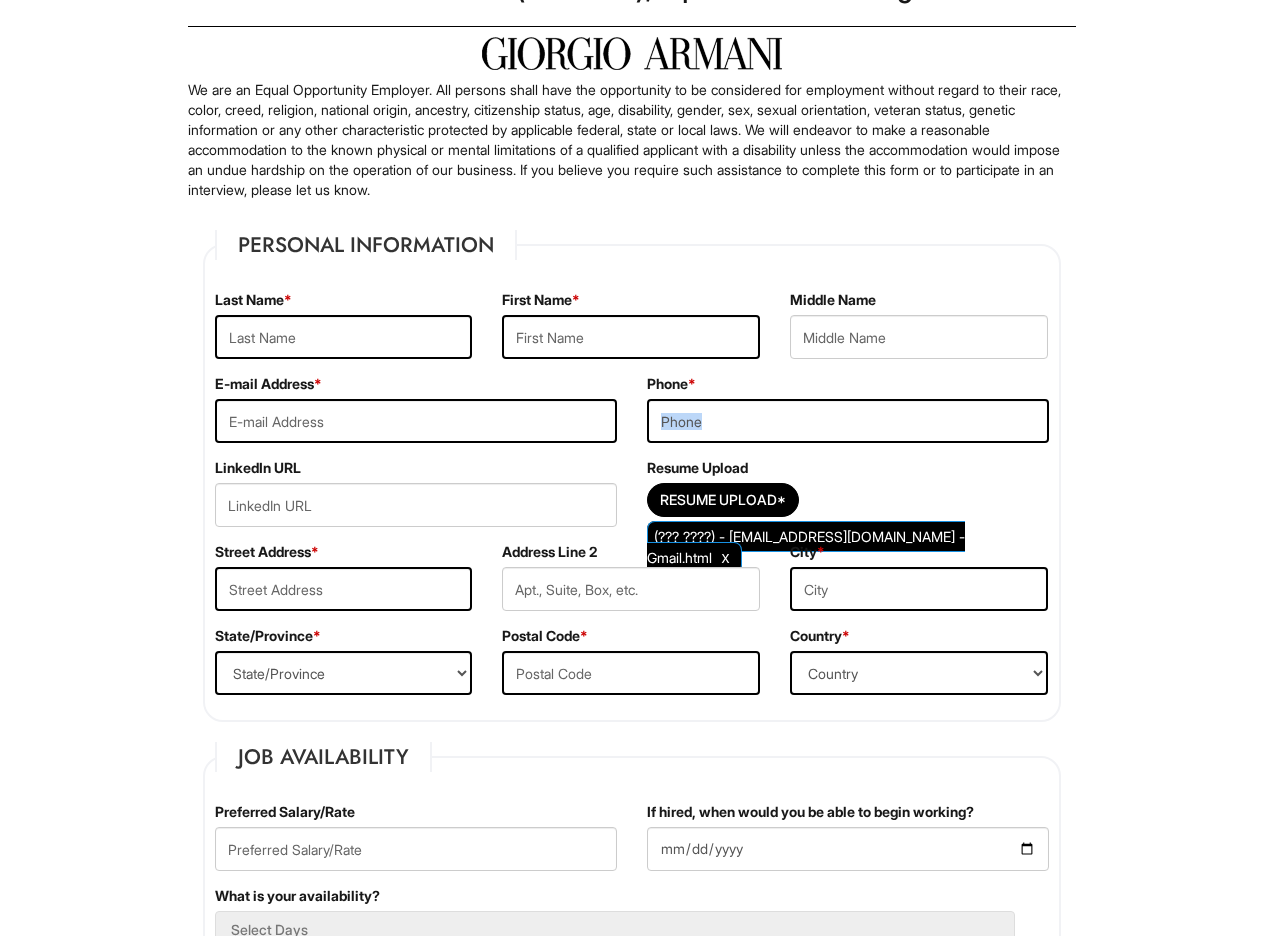 click on "Phone  *" at bounding box center (848, 416) 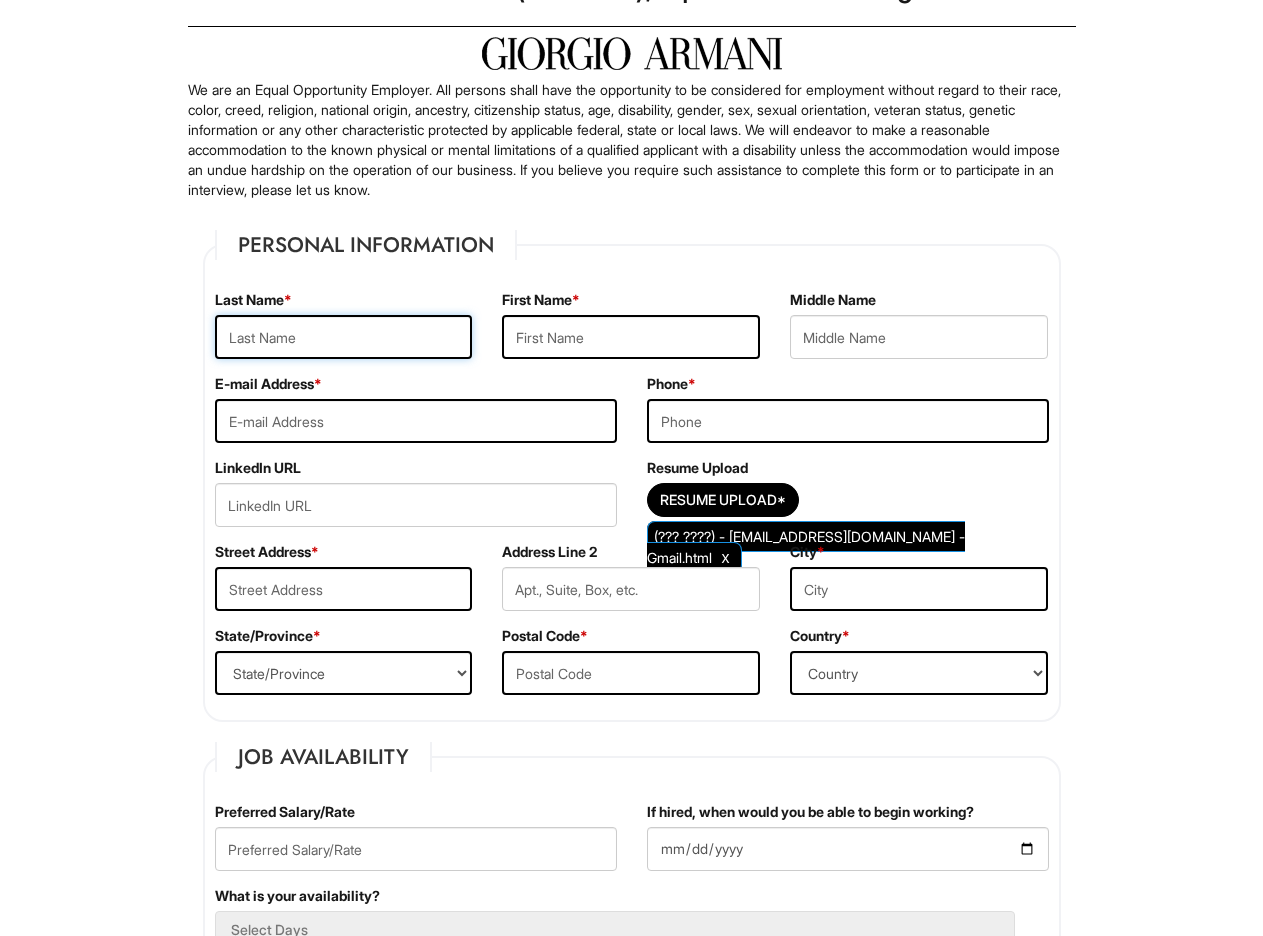 click at bounding box center (344, 337) 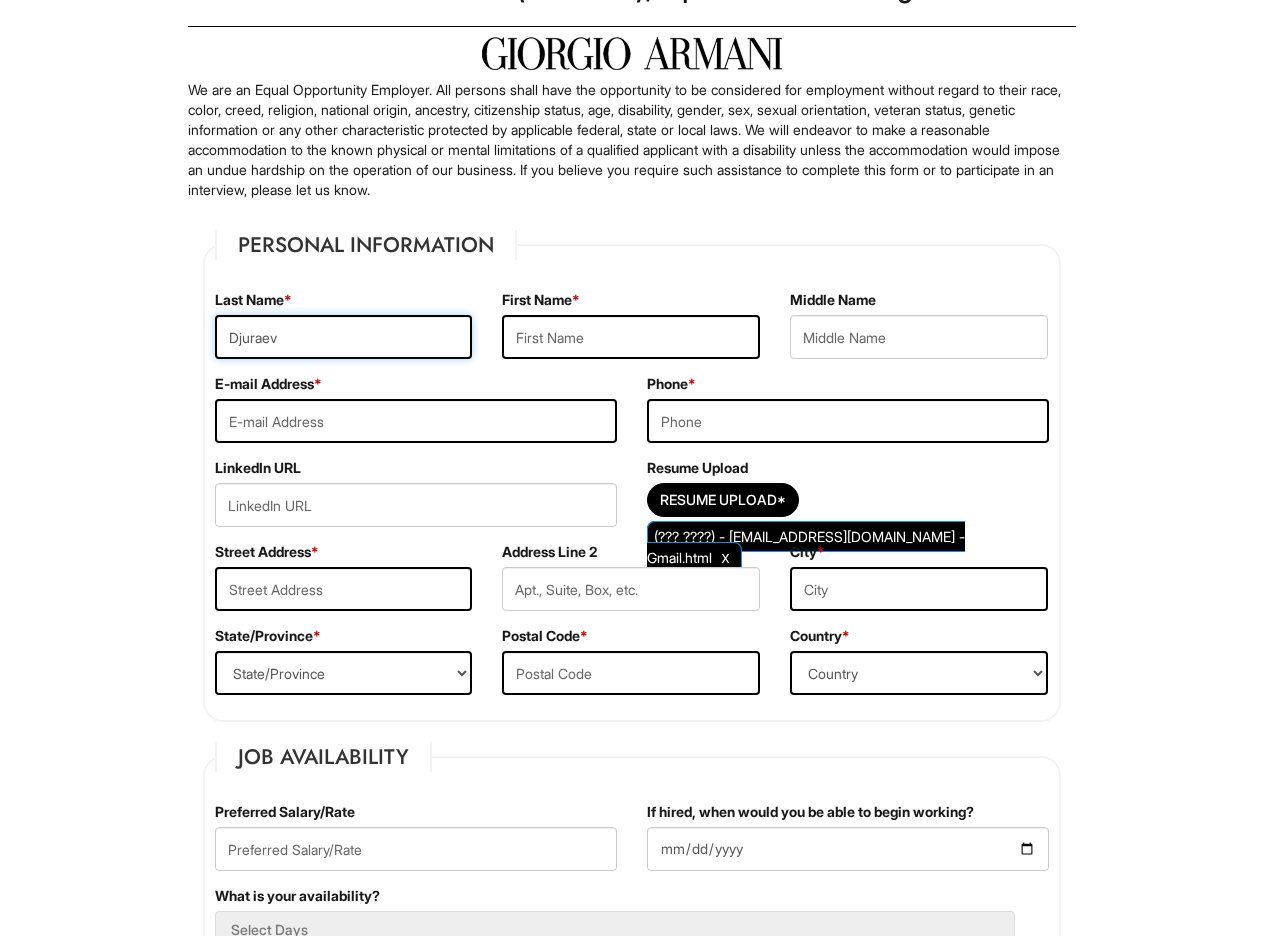 type on "Djuraev" 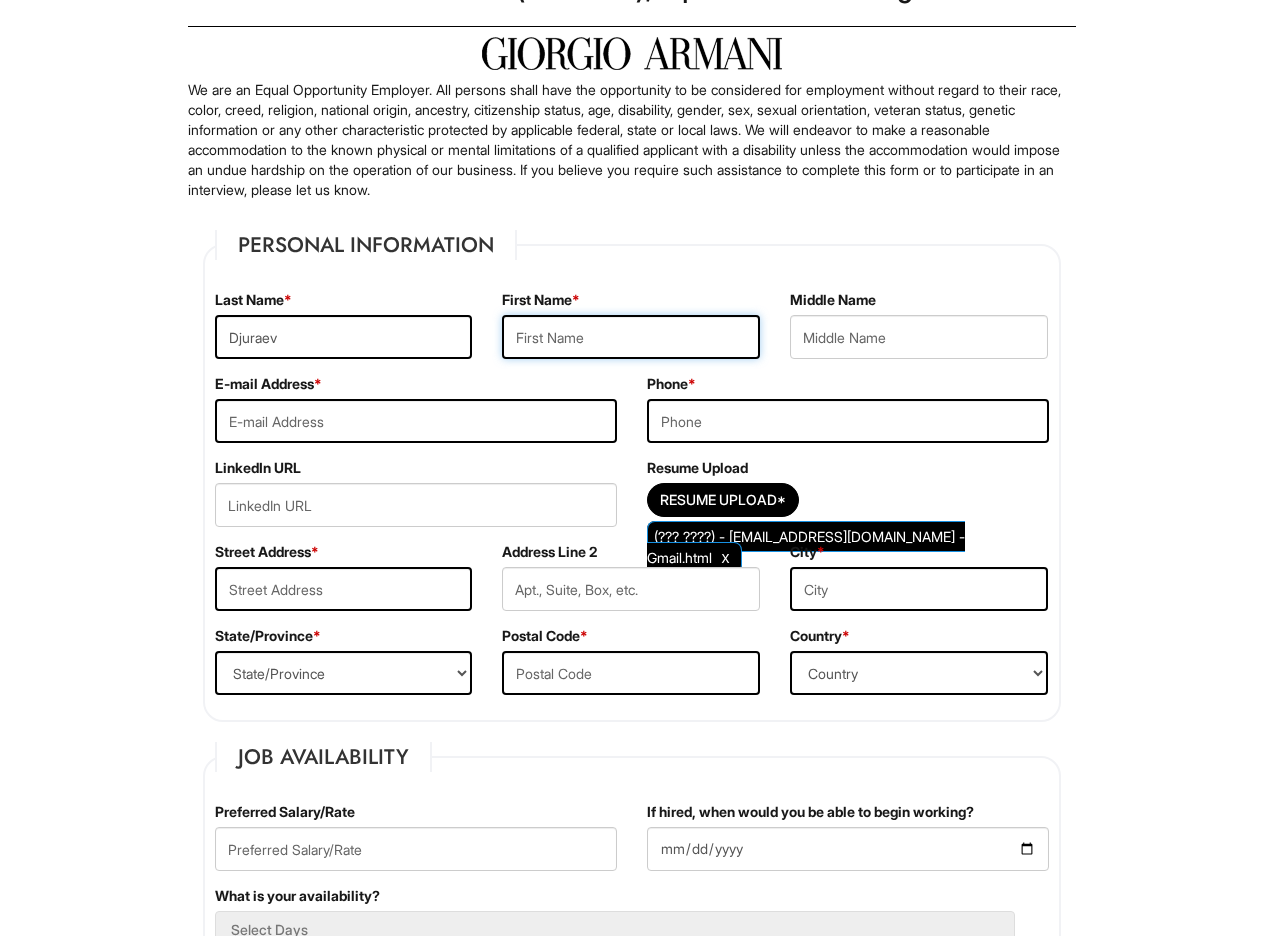 click at bounding box center (631, 337) 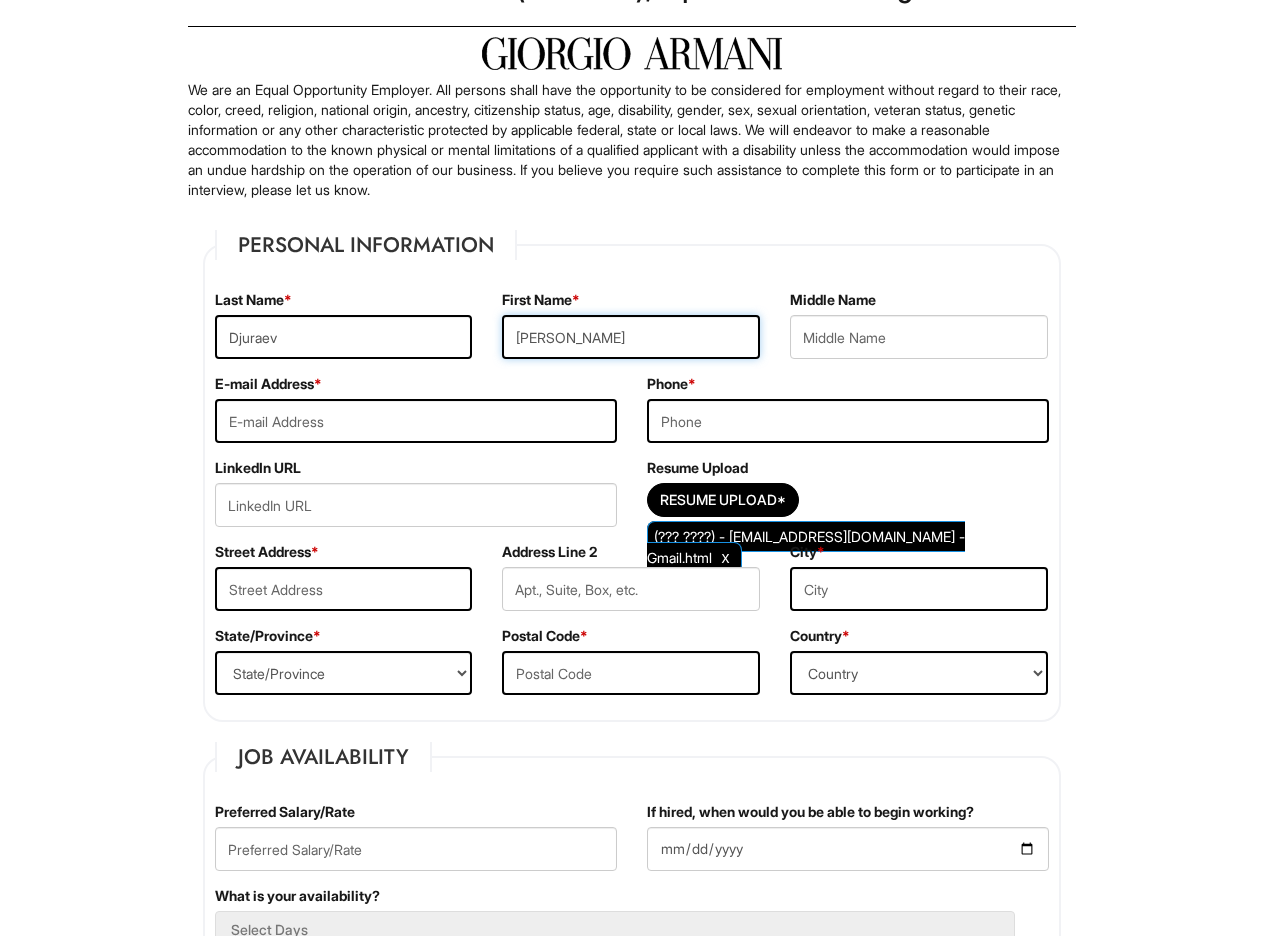 type on "Iskander" 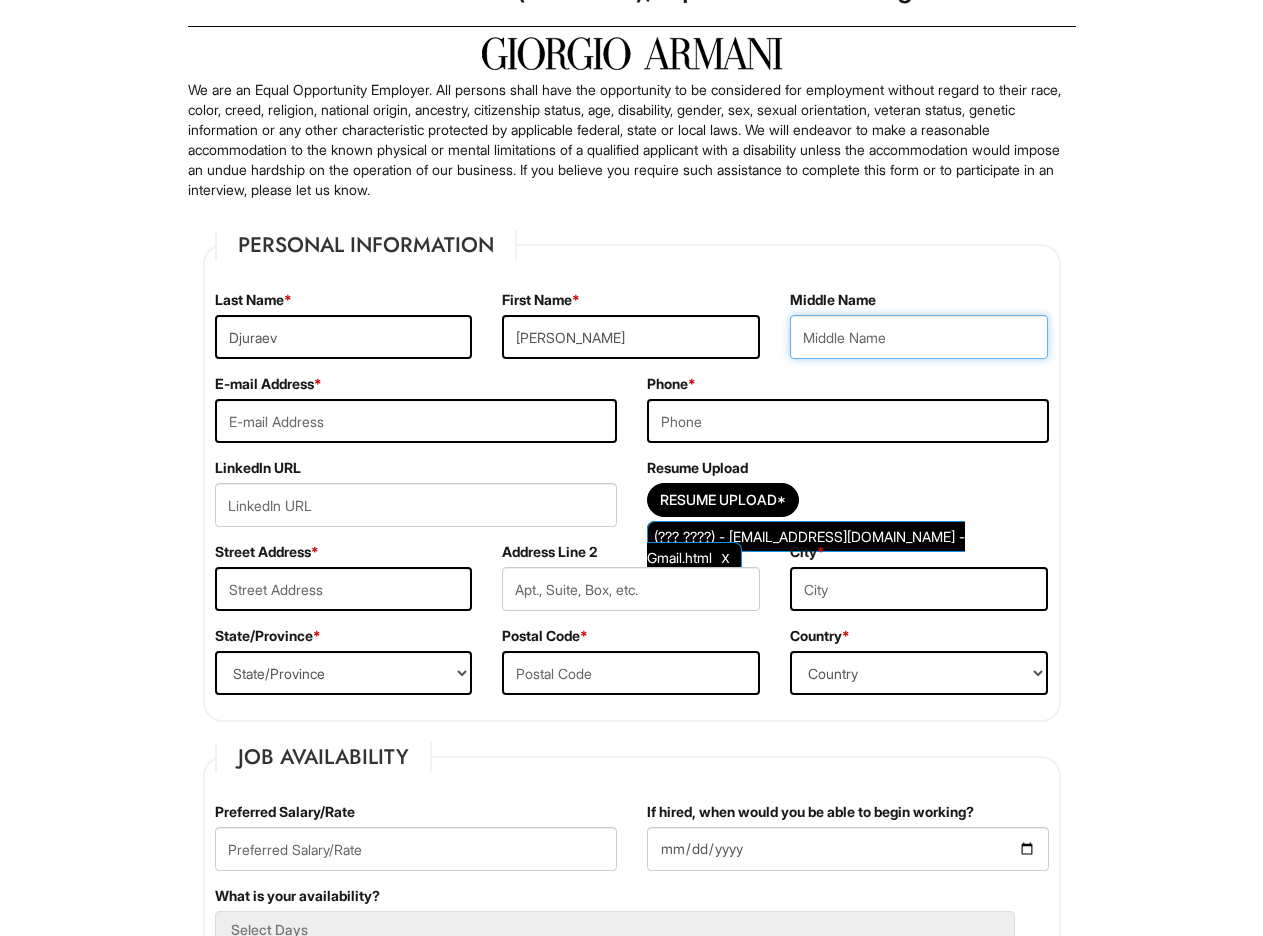 click at bounding box center (919, 337) 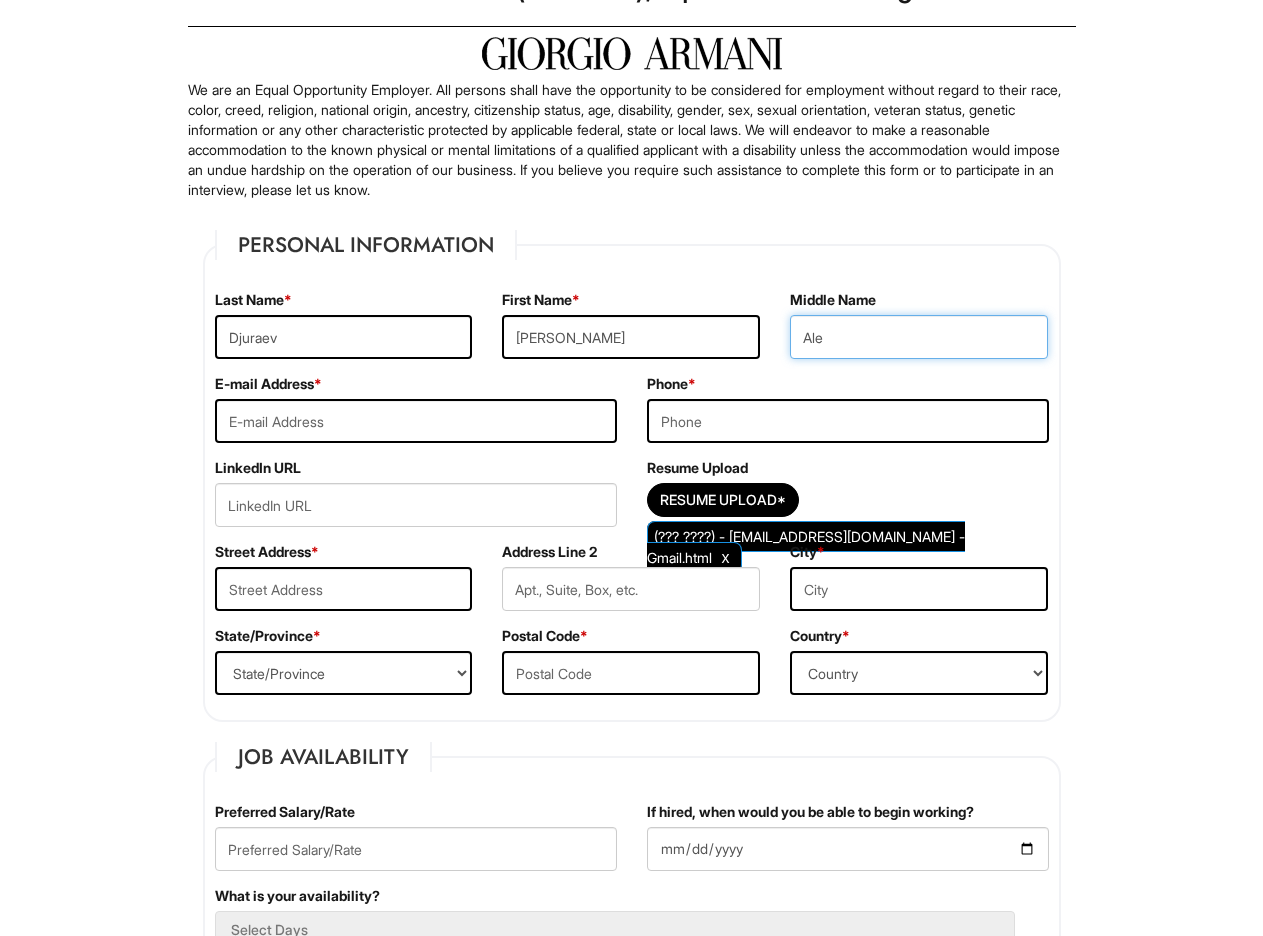 type on "Alex" 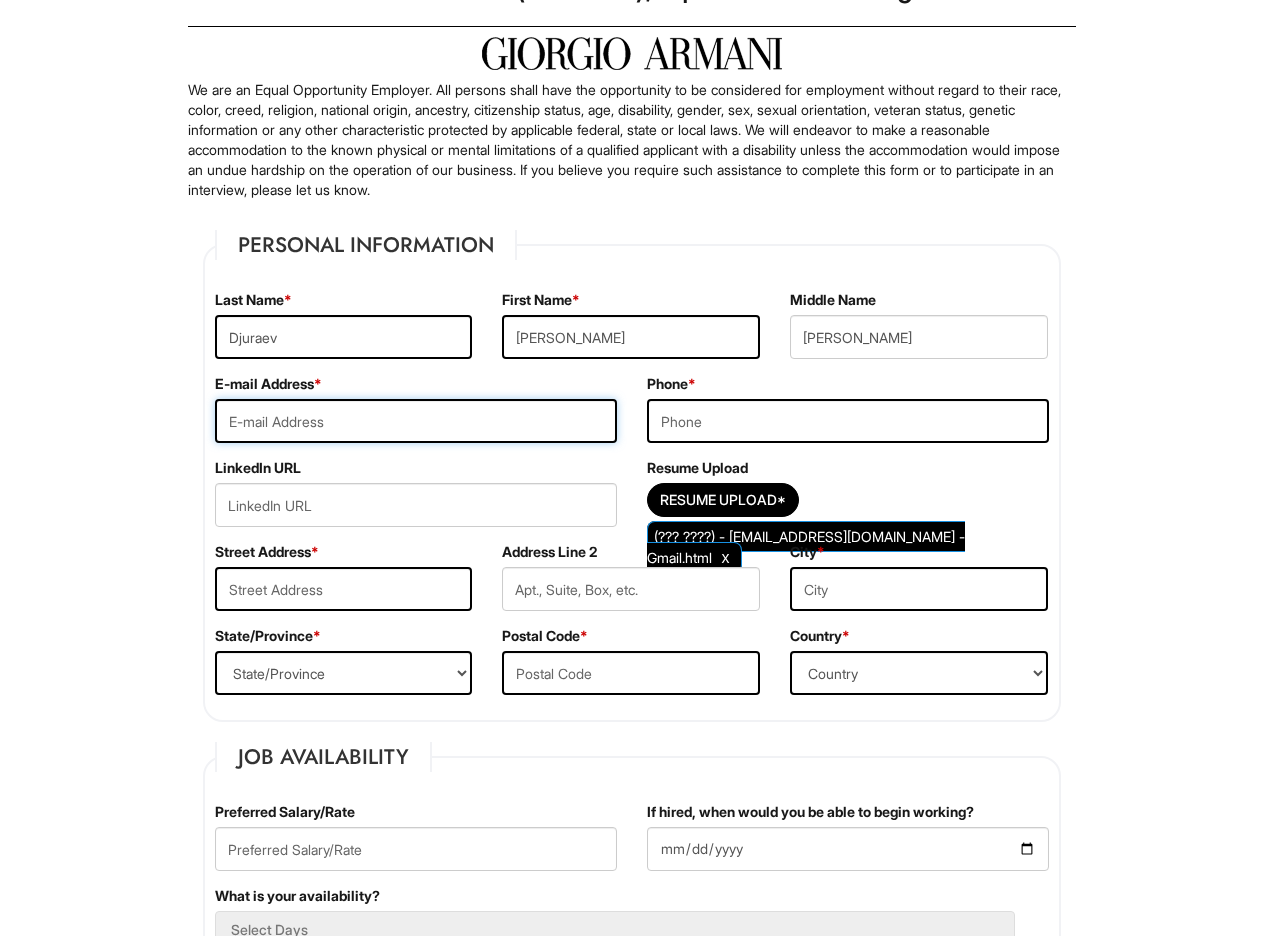 click at bounding box center (416, 421) 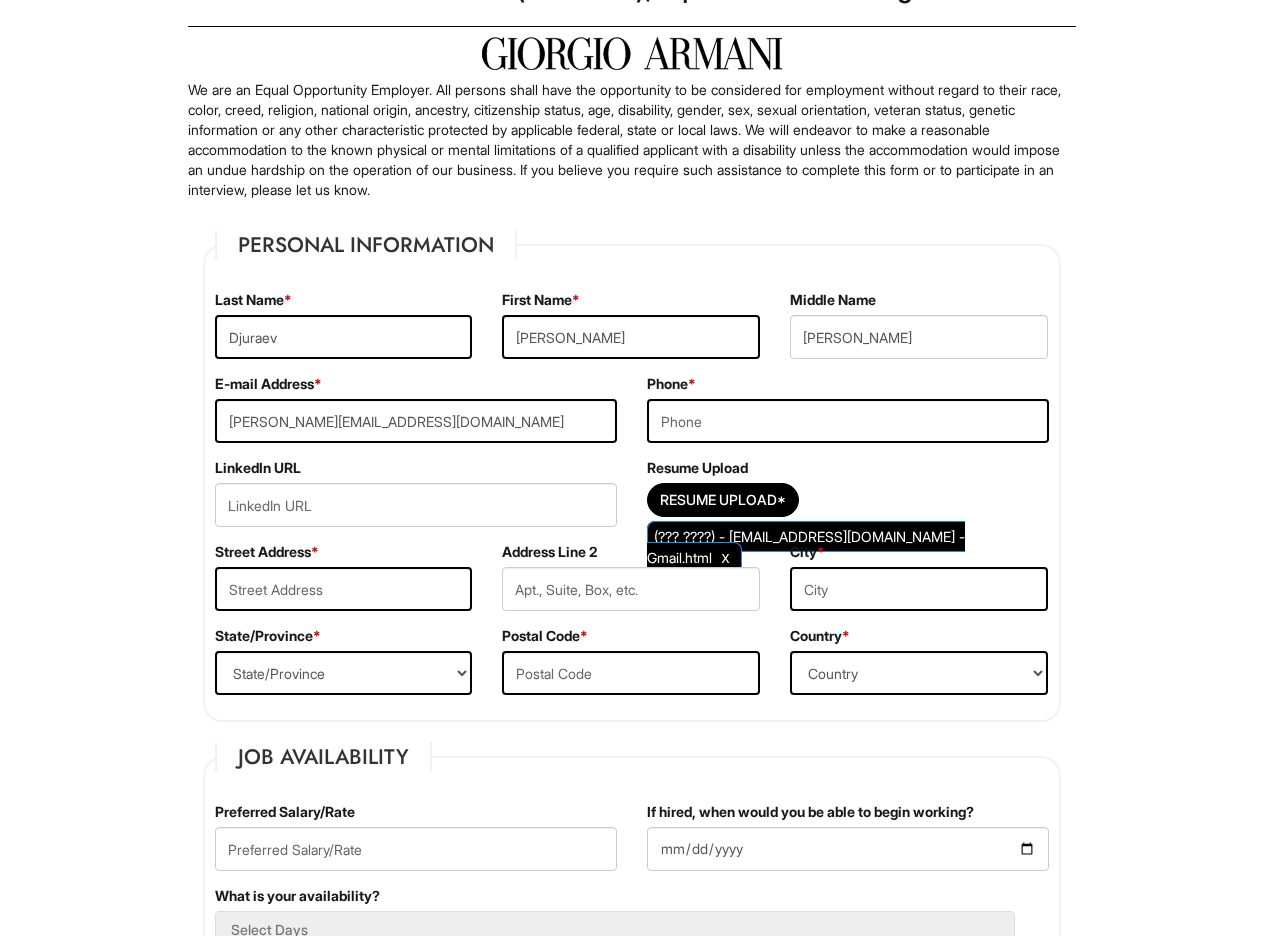 type on "8628321564" 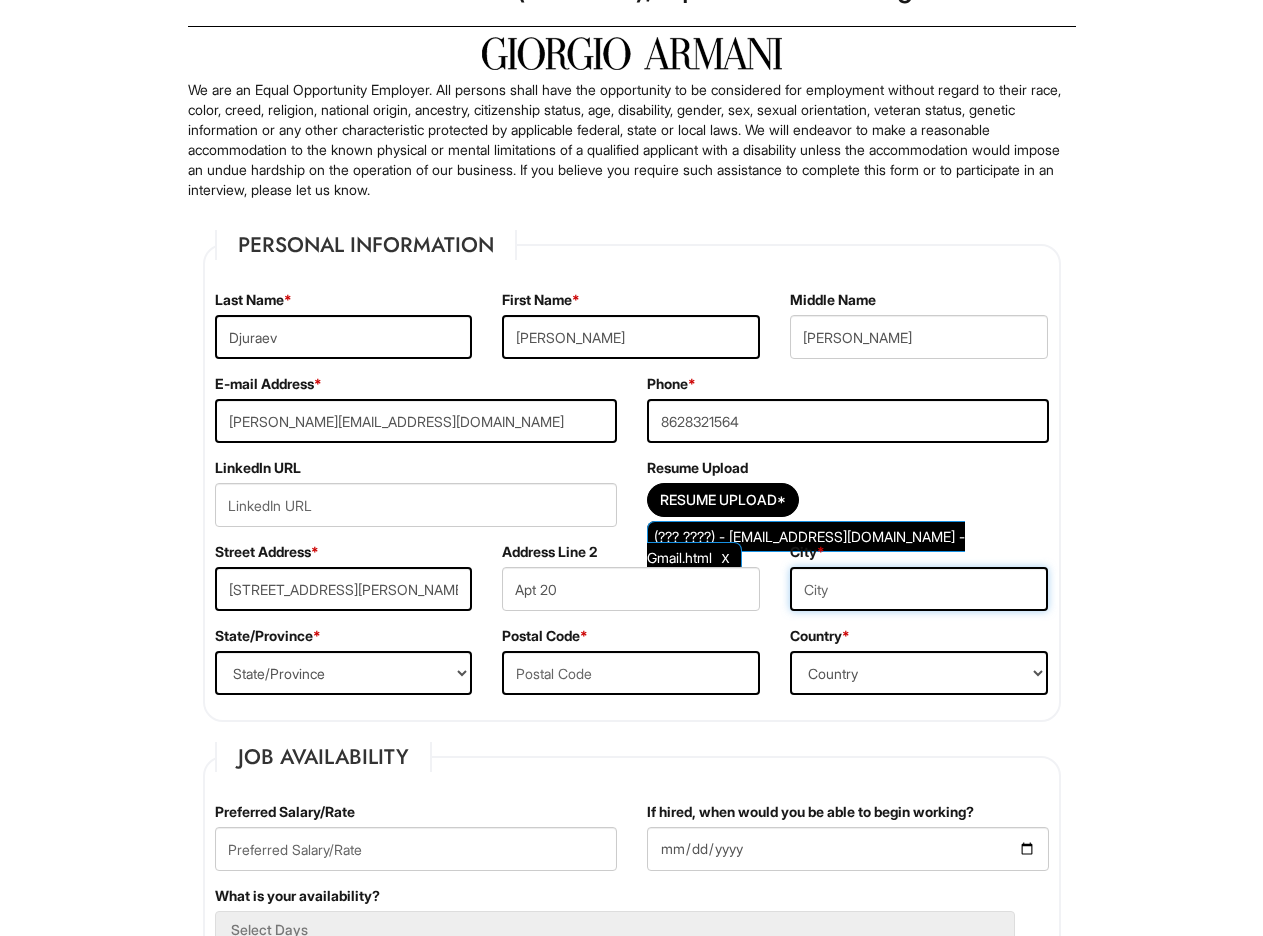 type on "PINE BROOK" 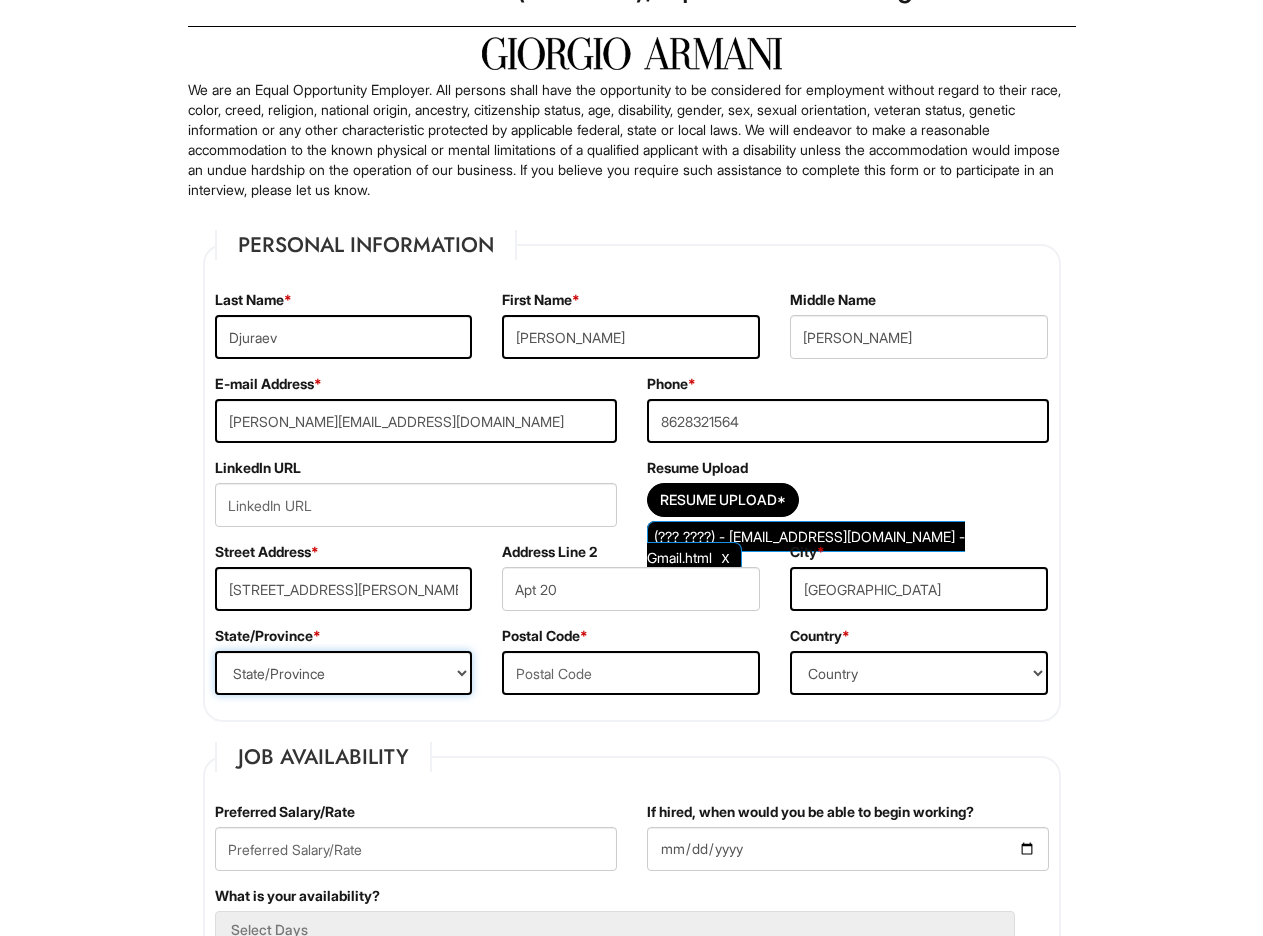 select on "NJ" 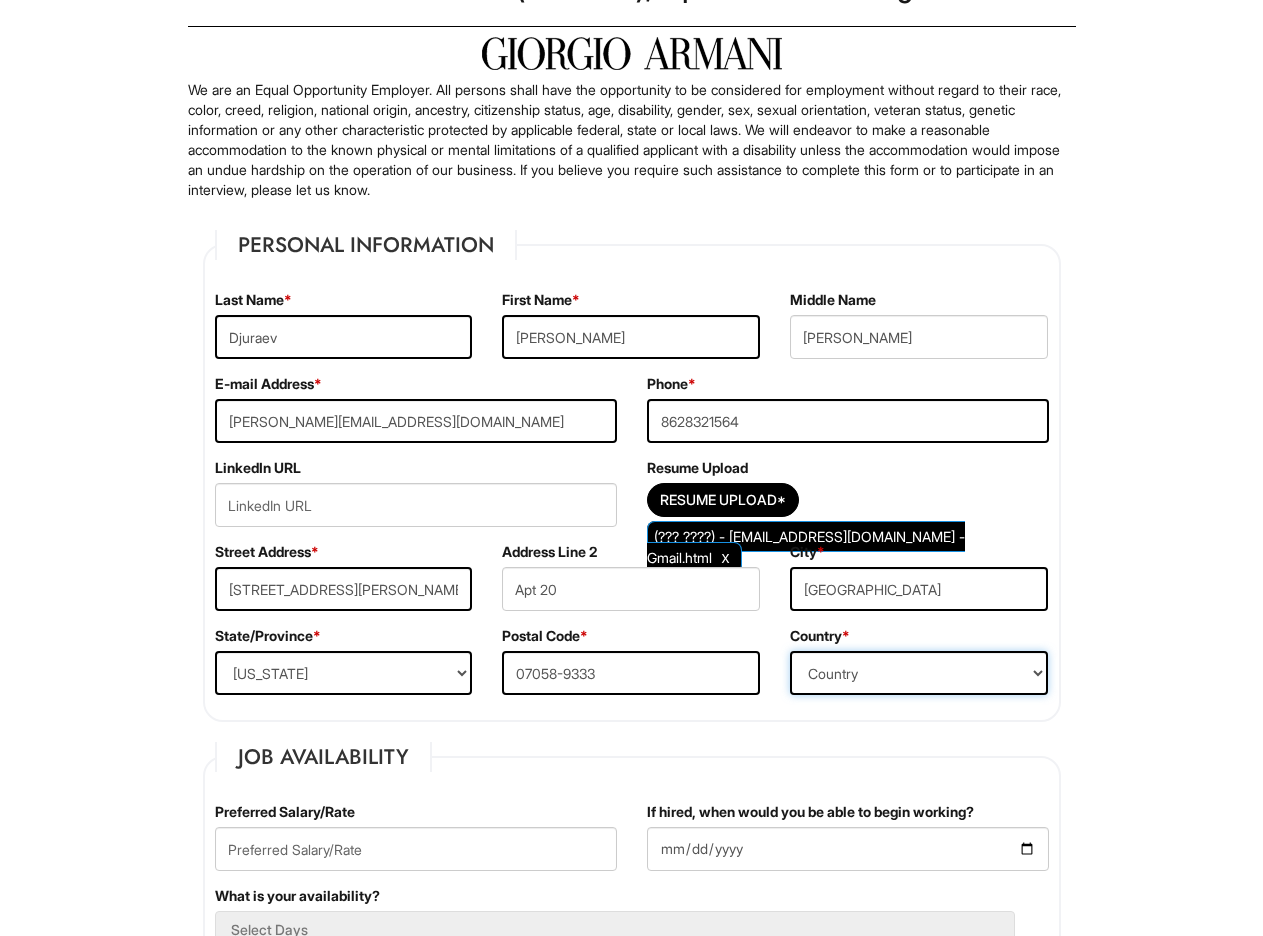 select on "United States of America" 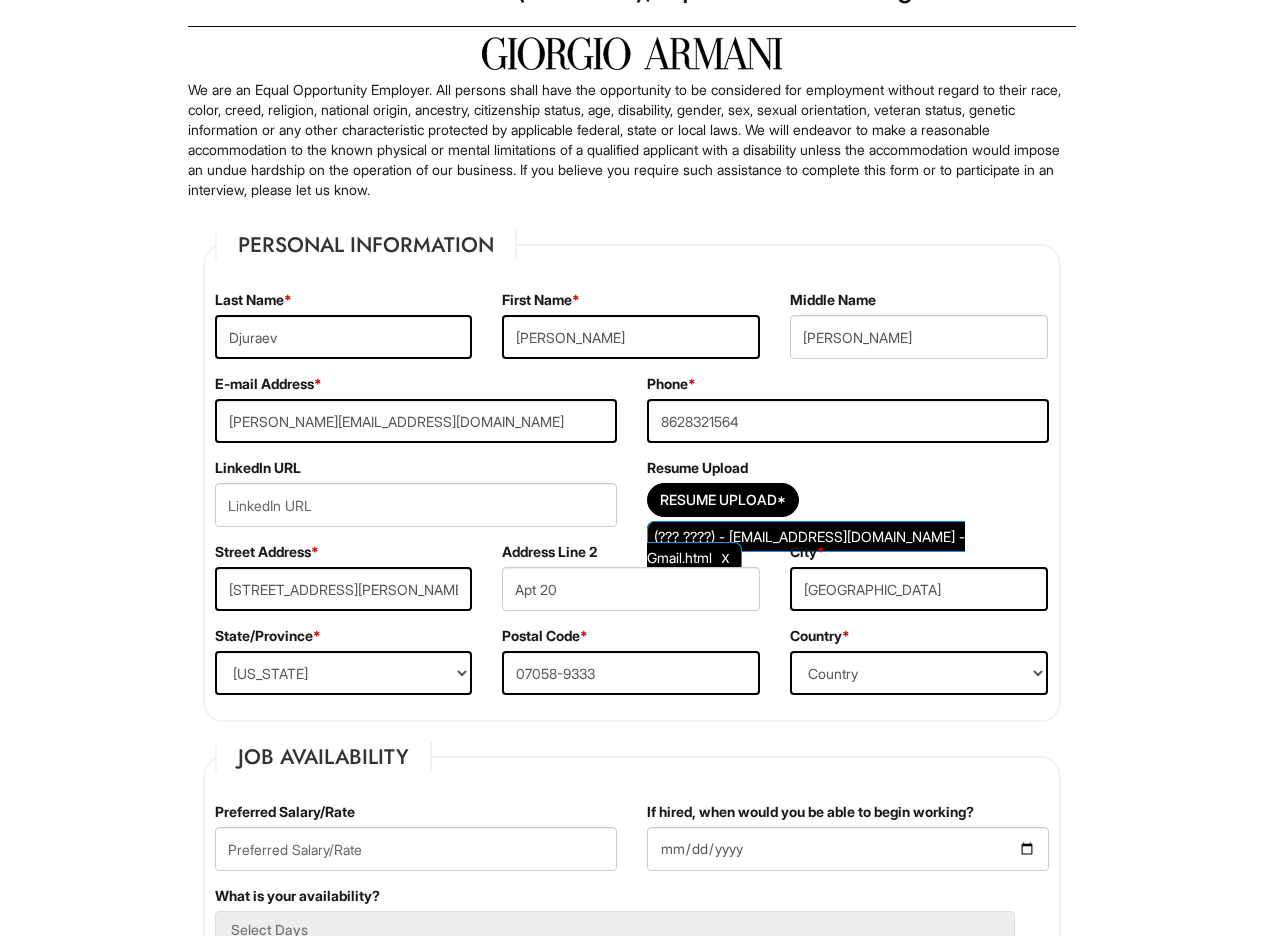 click on "LinkedIn URL" at bounding box center [416, 500] 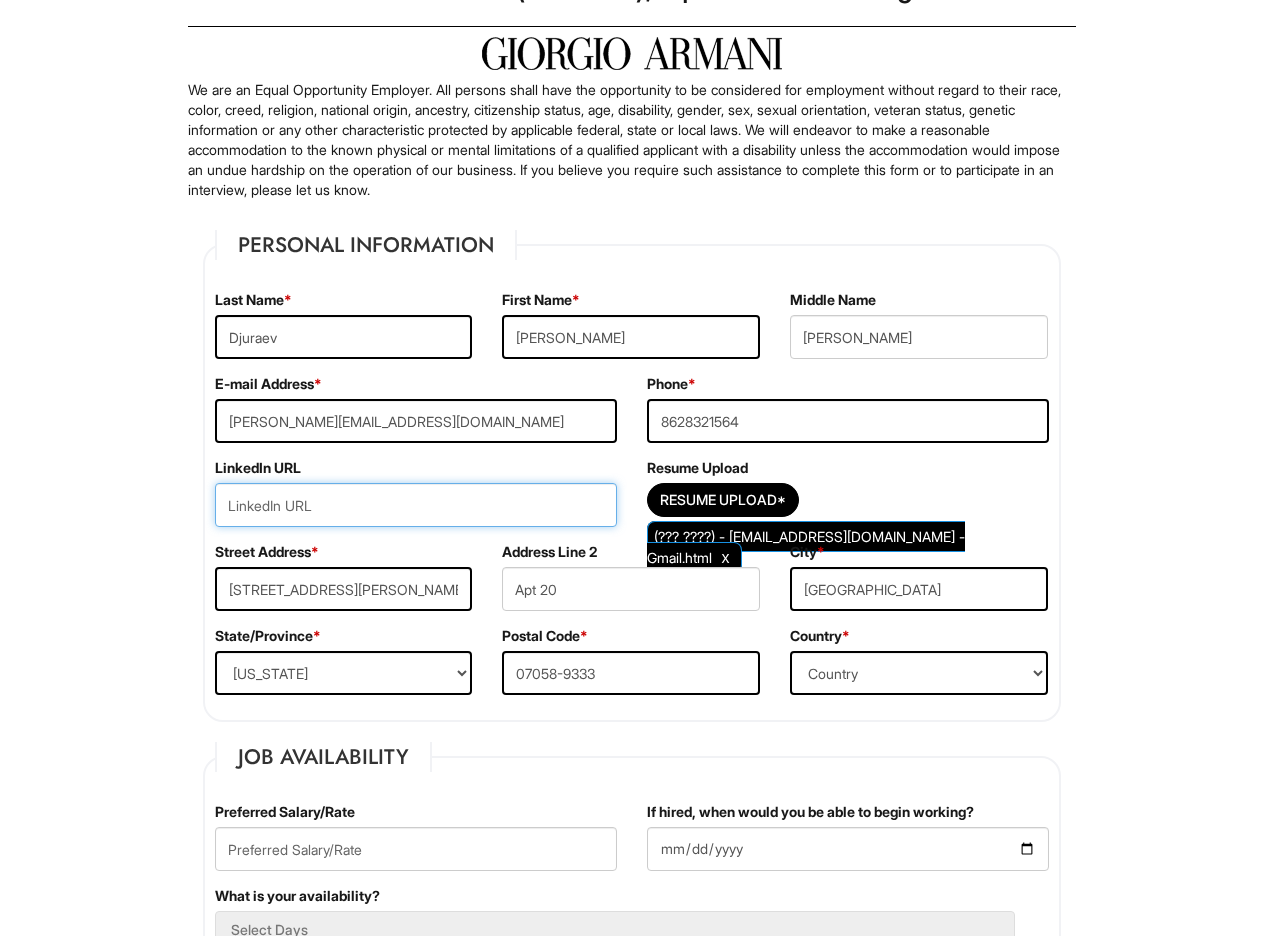 click at bounding box center (416, 505) 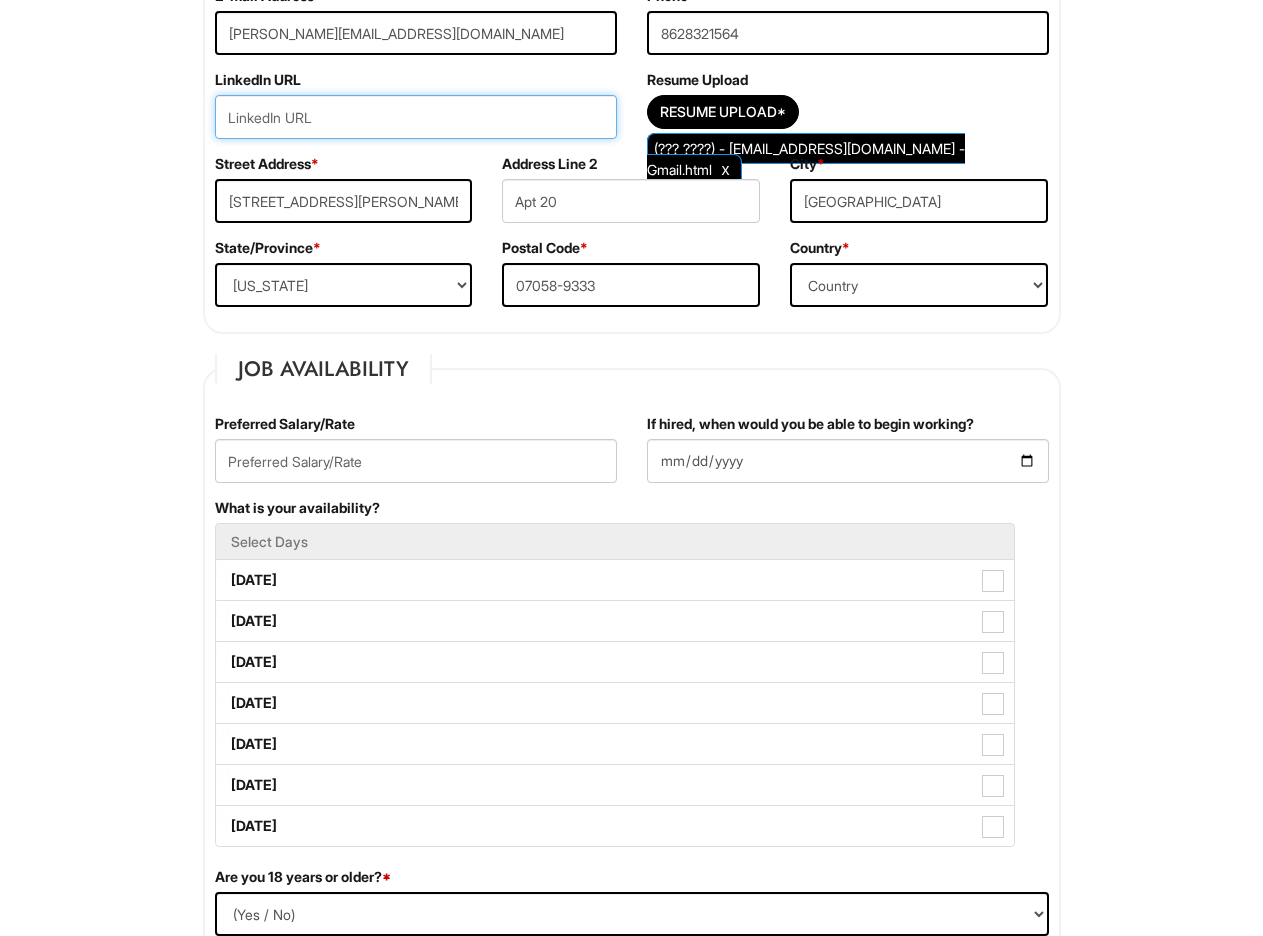 scroll, scrollTop: 487, scrollLeft: 0, axis: vertical 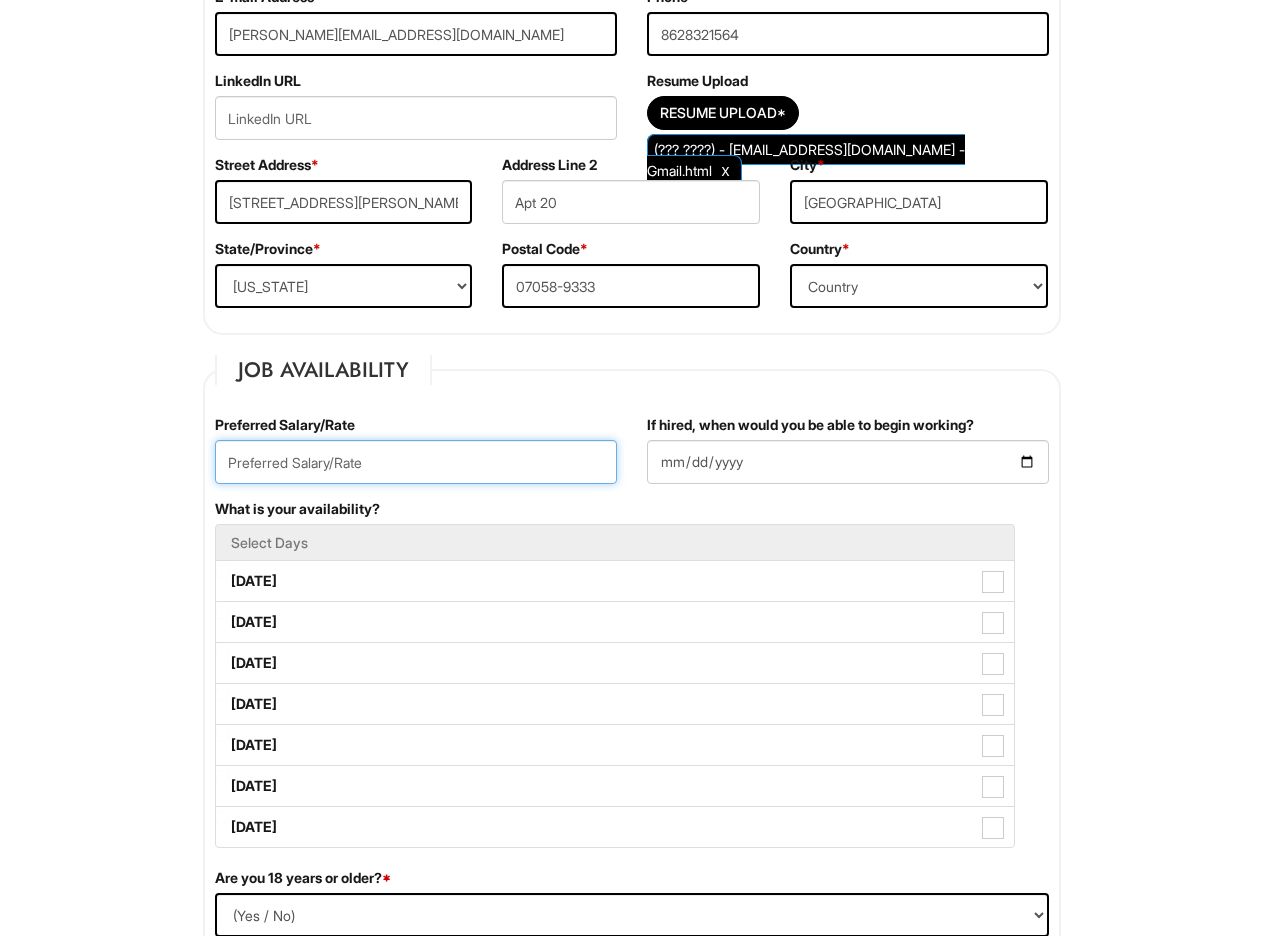 click at bounding box center (416, 462) 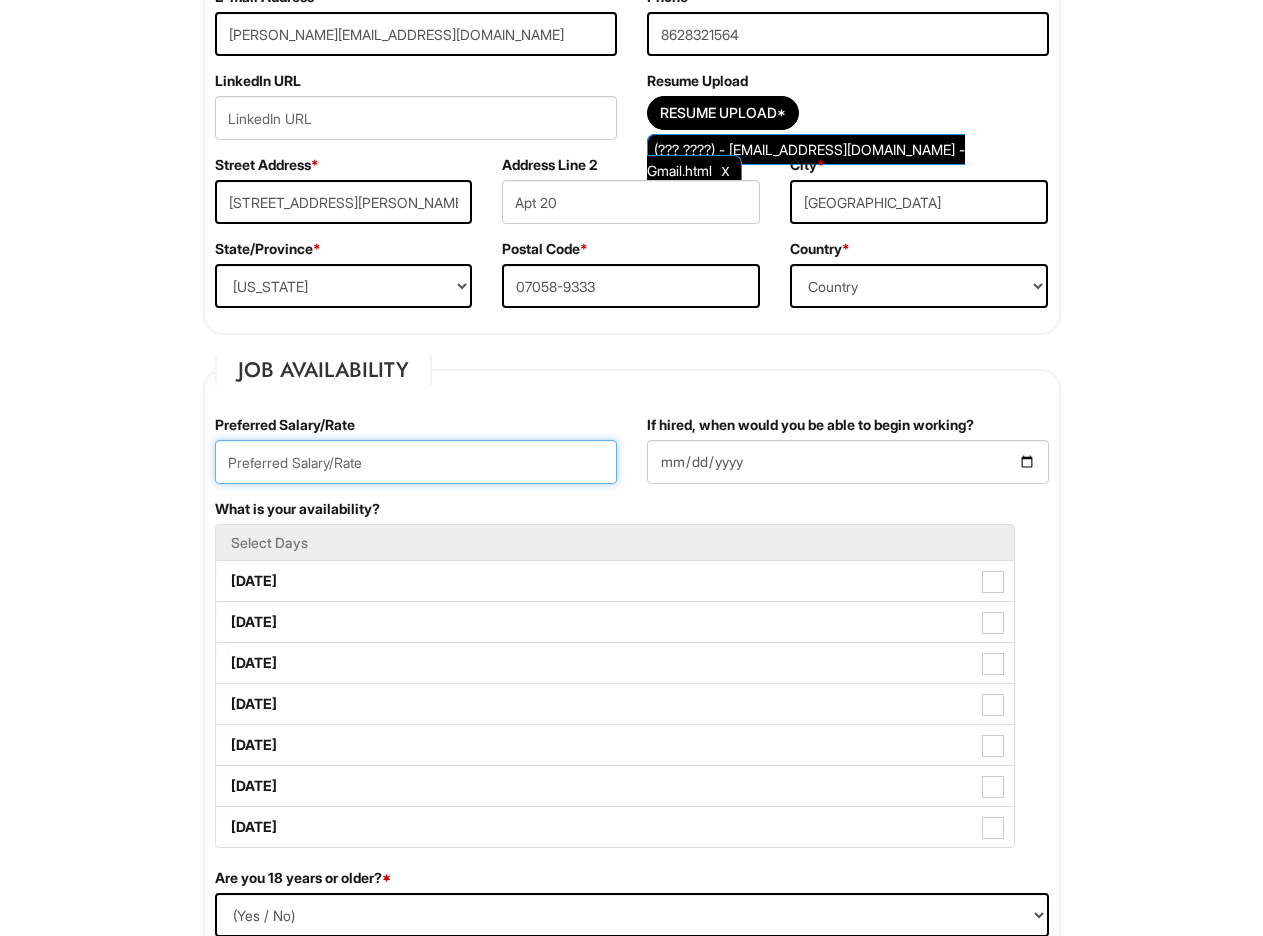 type on "15.25" 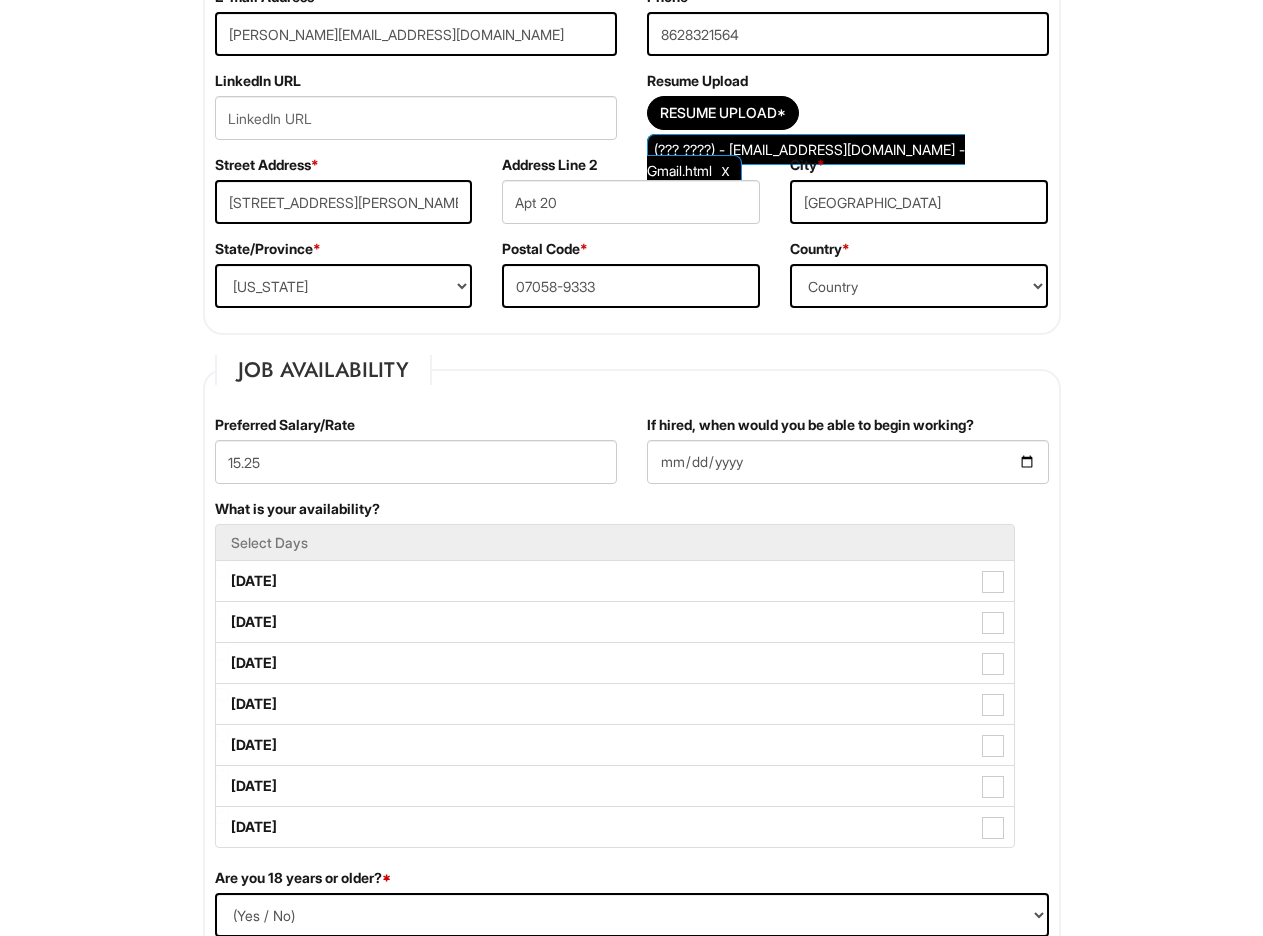 click on "If hired, when would you be able to begin working?" at bounding box center (848, 449) 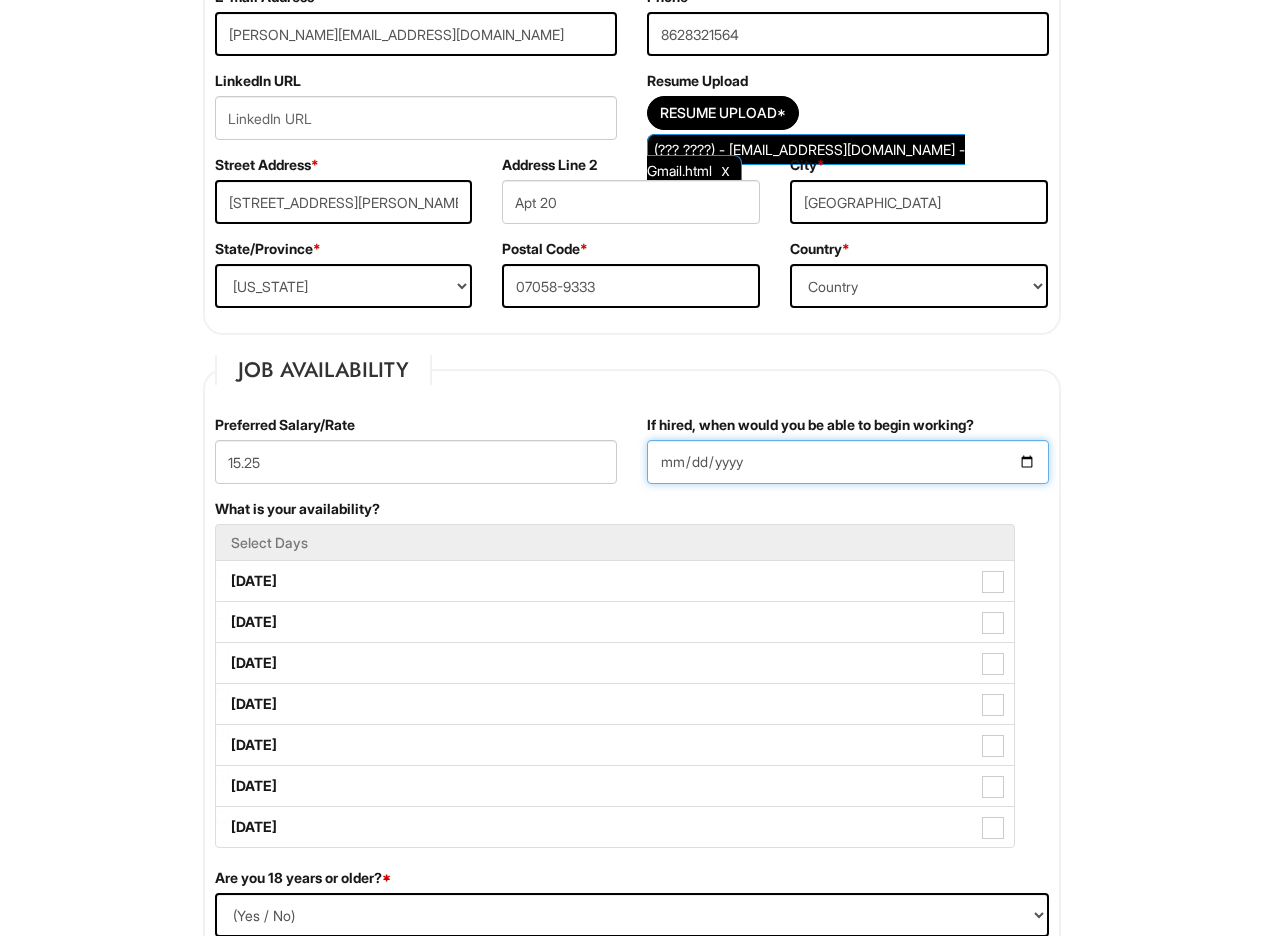 click on "If hired, when would you be able to begin working?" at bounding box center [848, 462] 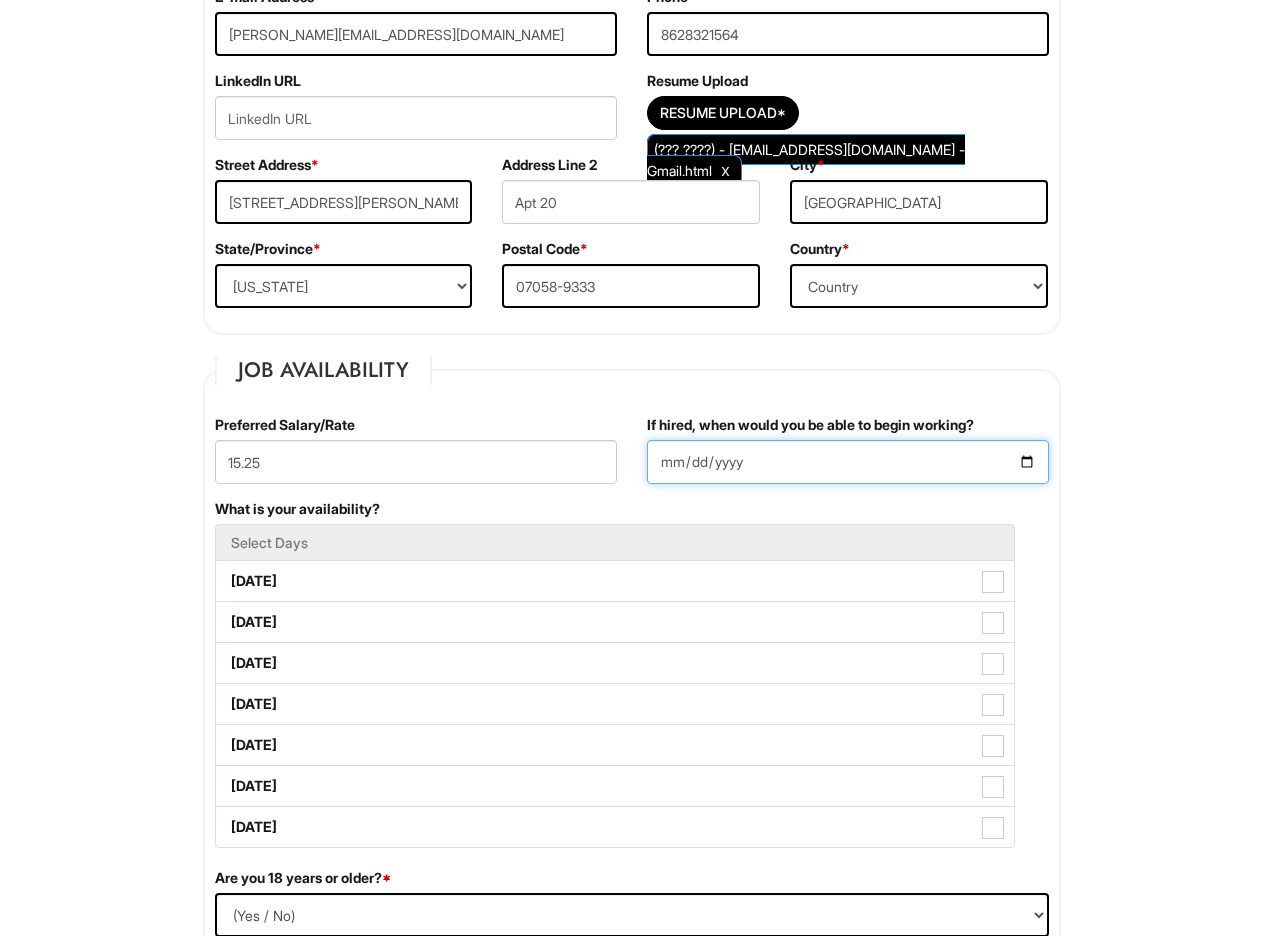 type on "2025-07-14" 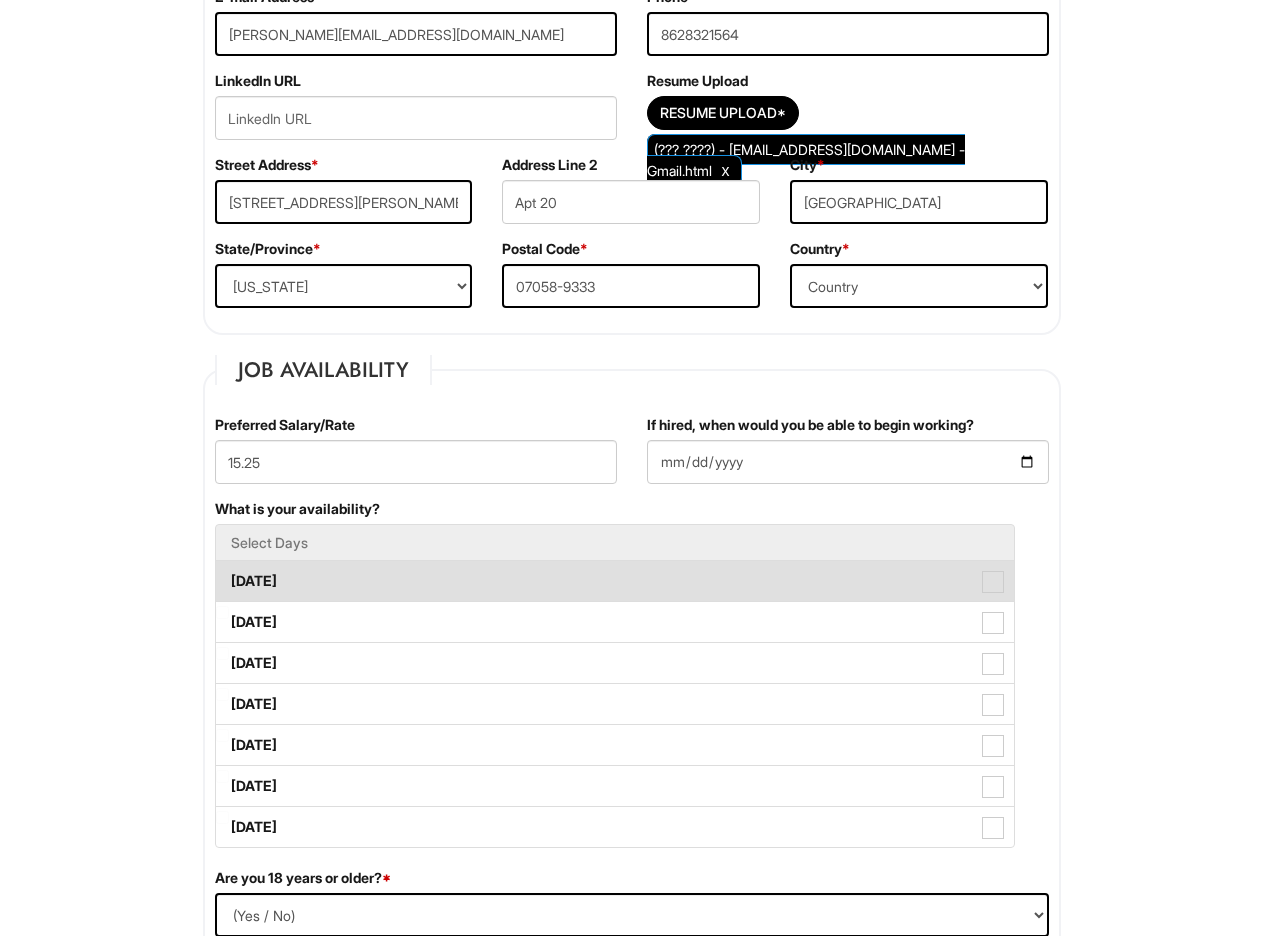 click on "Monday" at bounding box center (615, 581) 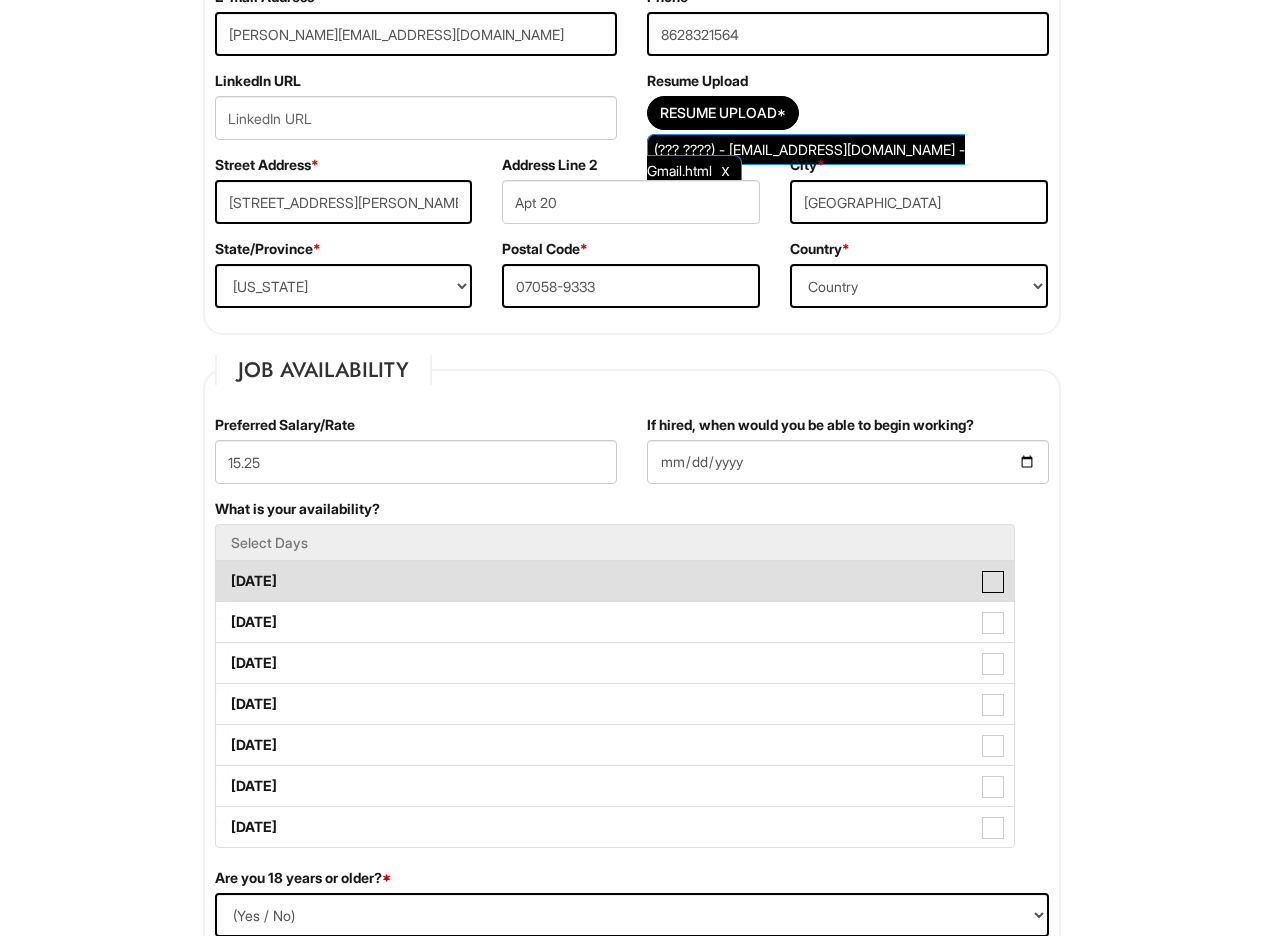 click on "Monday" at bounding box center [222, 571] 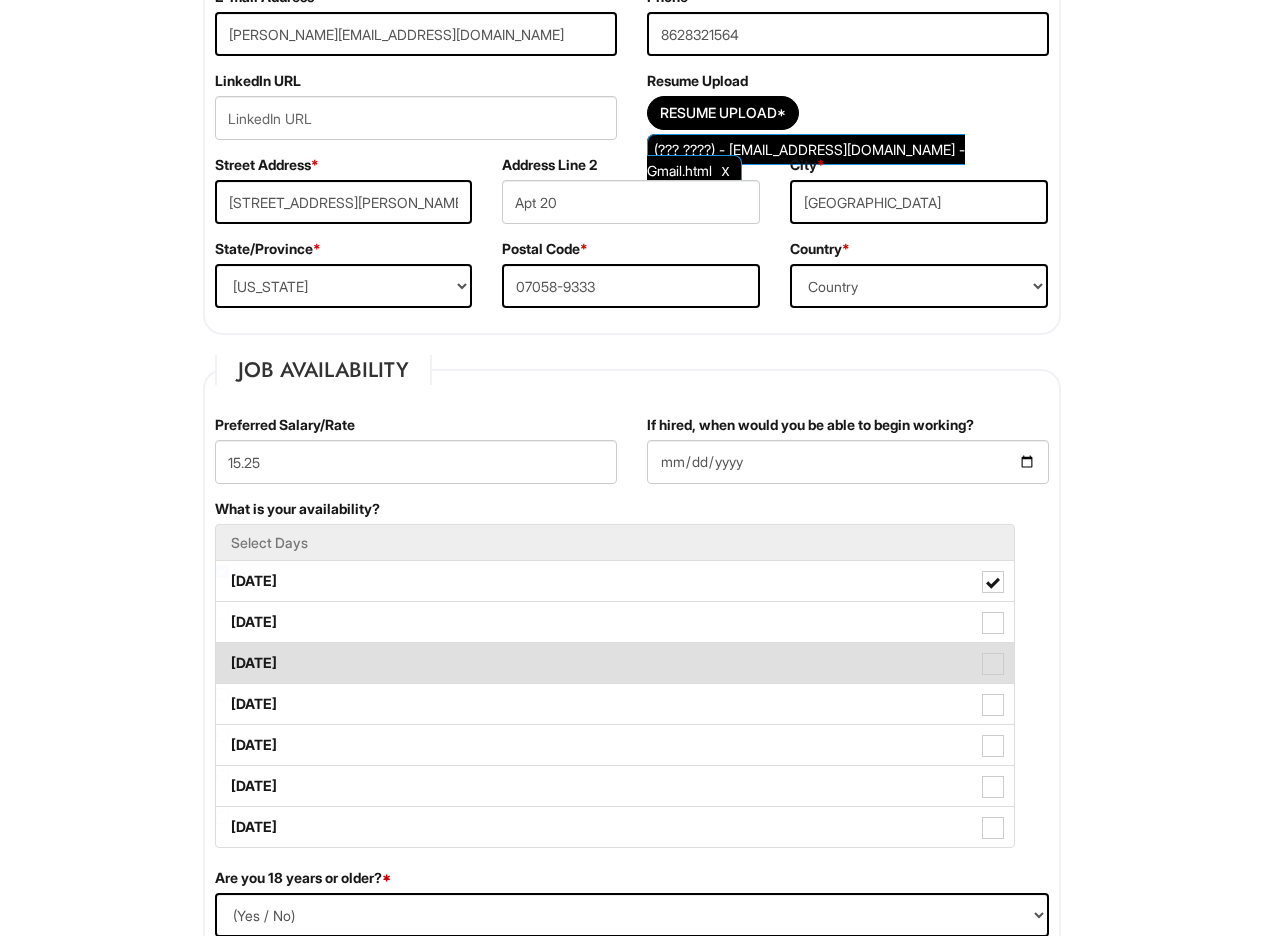 click on "Wednesday" at bounding box center (615, 663) 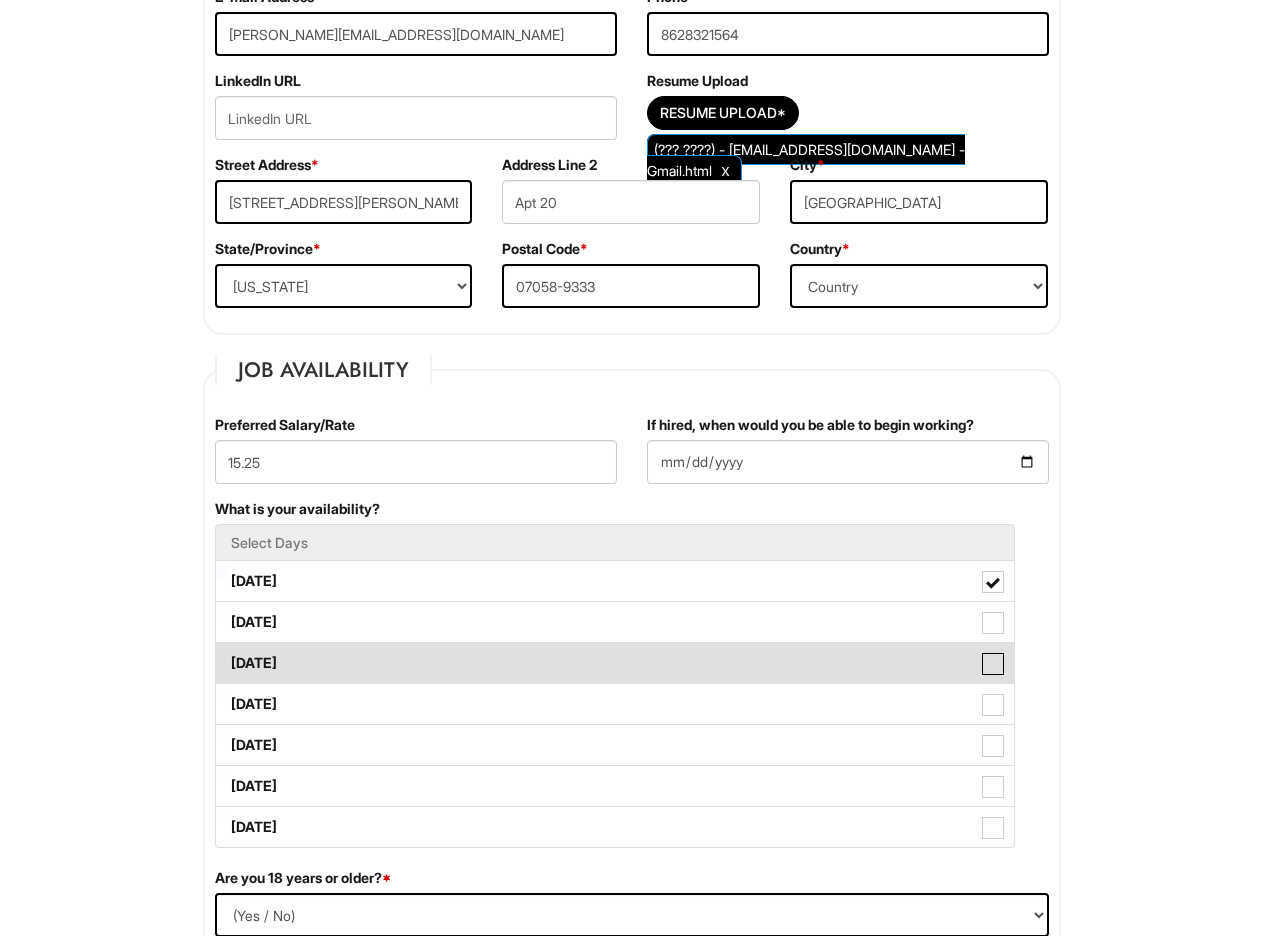click on "Wednesday" at bounding box center [222, 653] 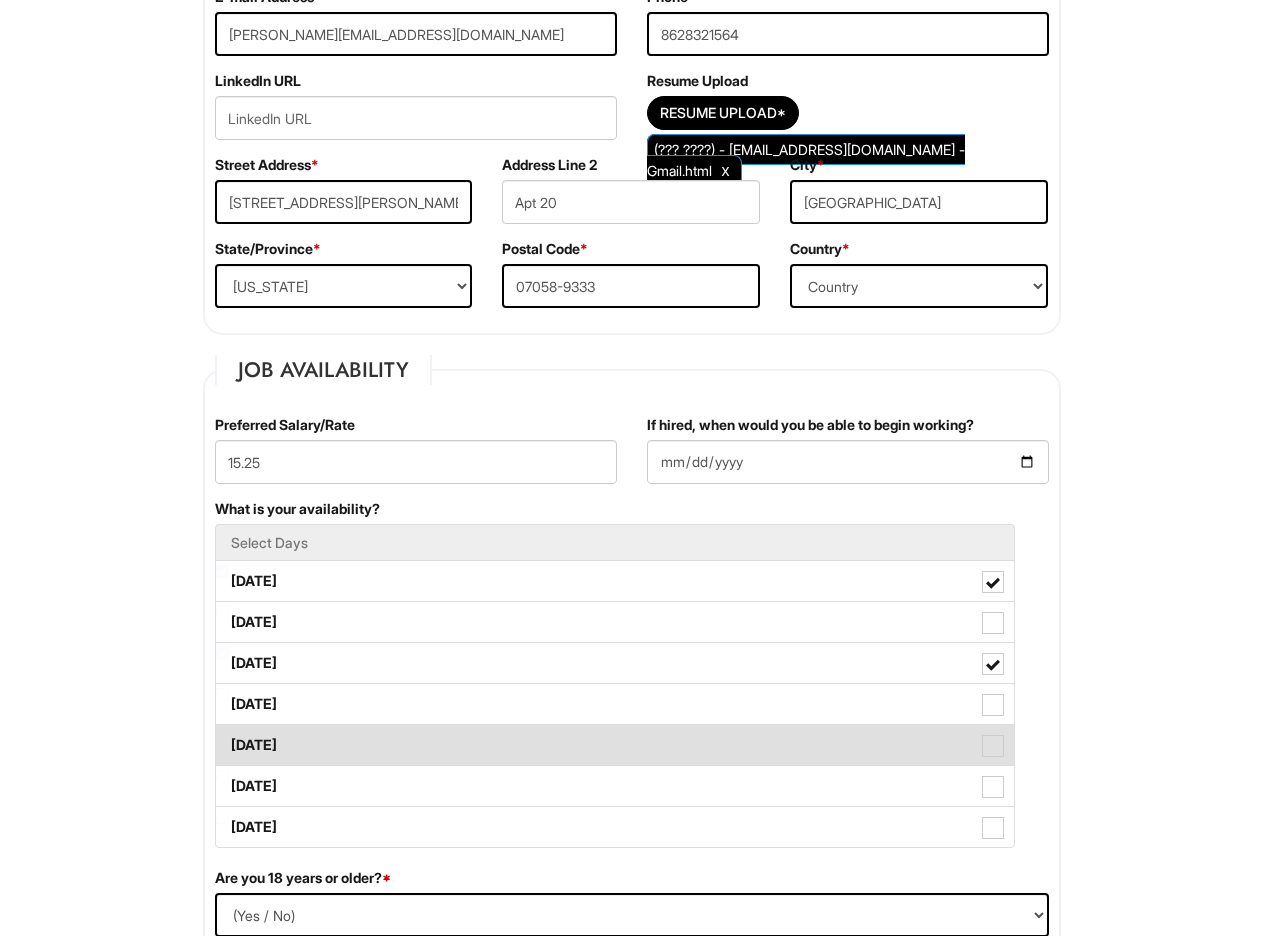 click on "Friday" at bounding box center (615, 745) 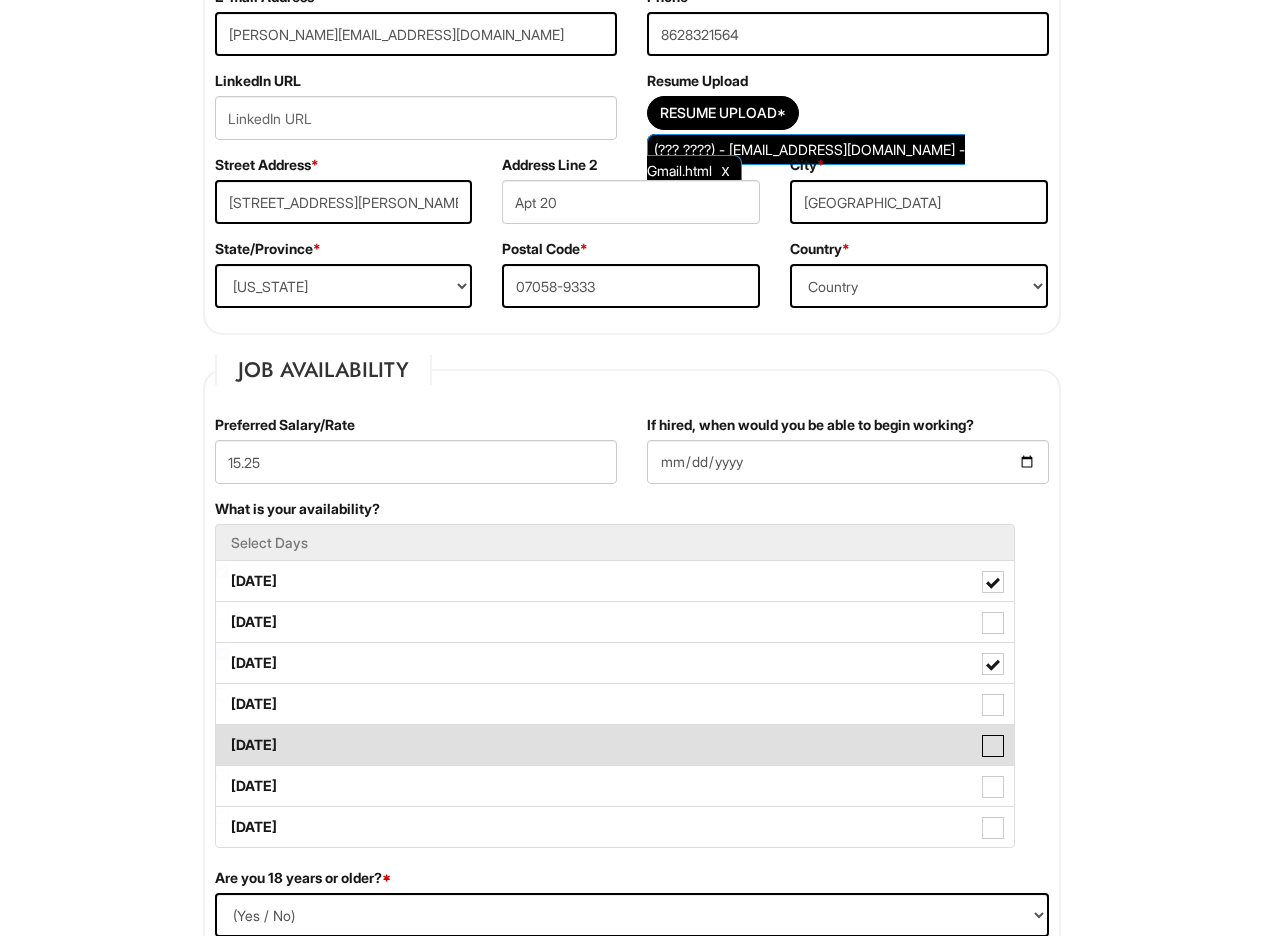 click on "Friday" at bounding box center (222, 735) 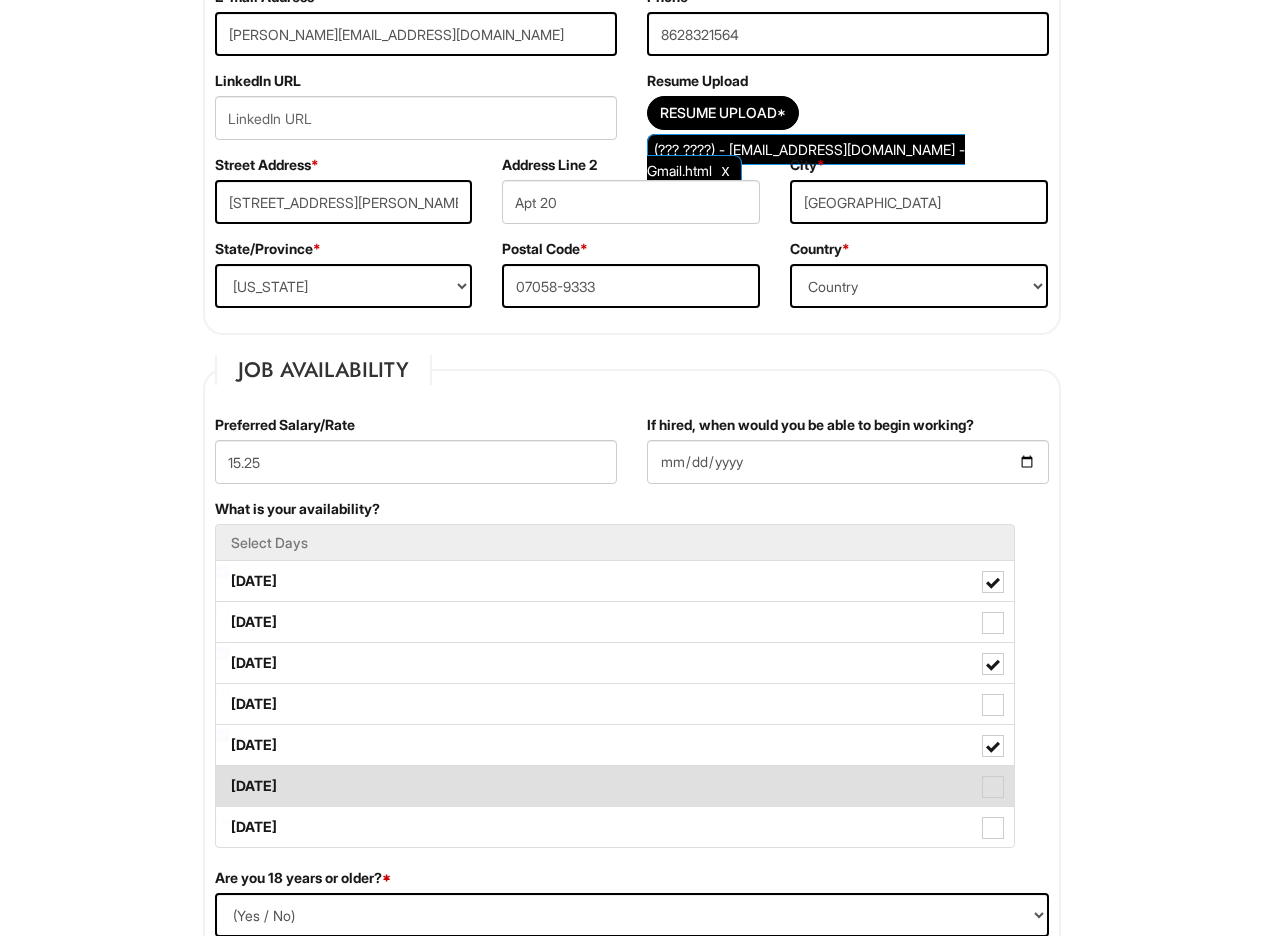 click on "Saturday" at bounding box center [615, 786] 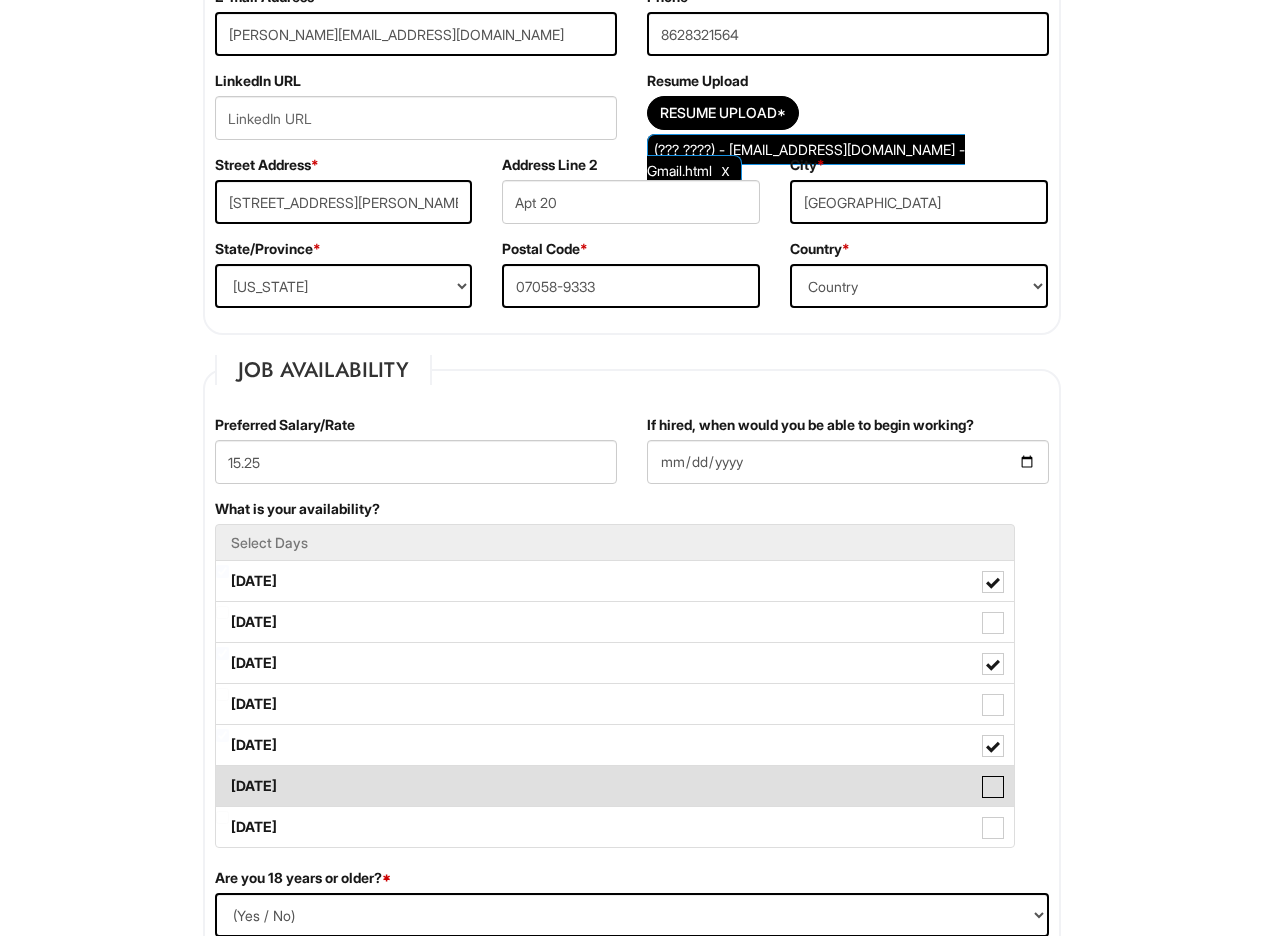 click on "Saturday" at bounding box center (222, 776) 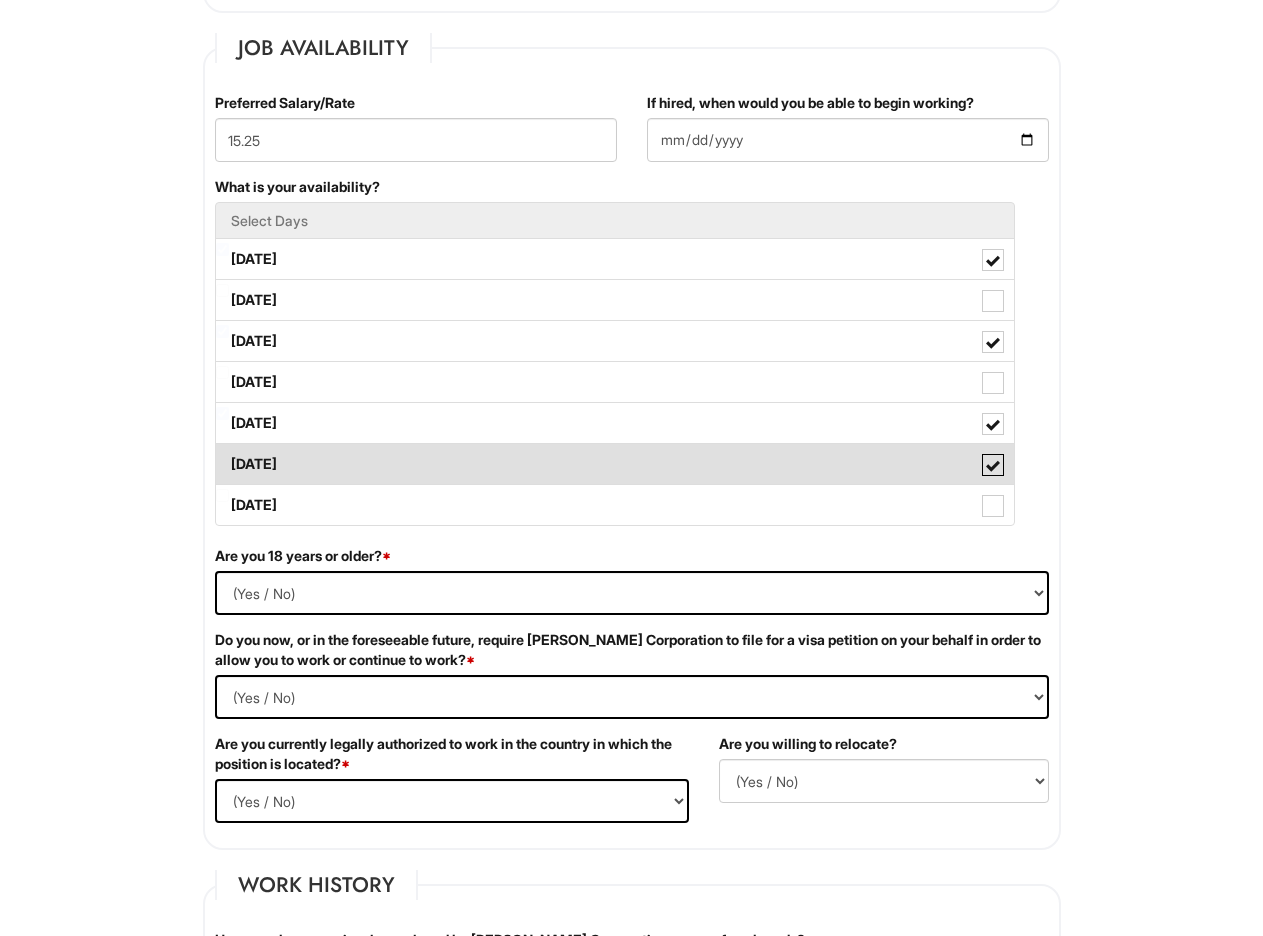 scroll, scrollTop: 811, scrollLeft: 0, axis: vertical 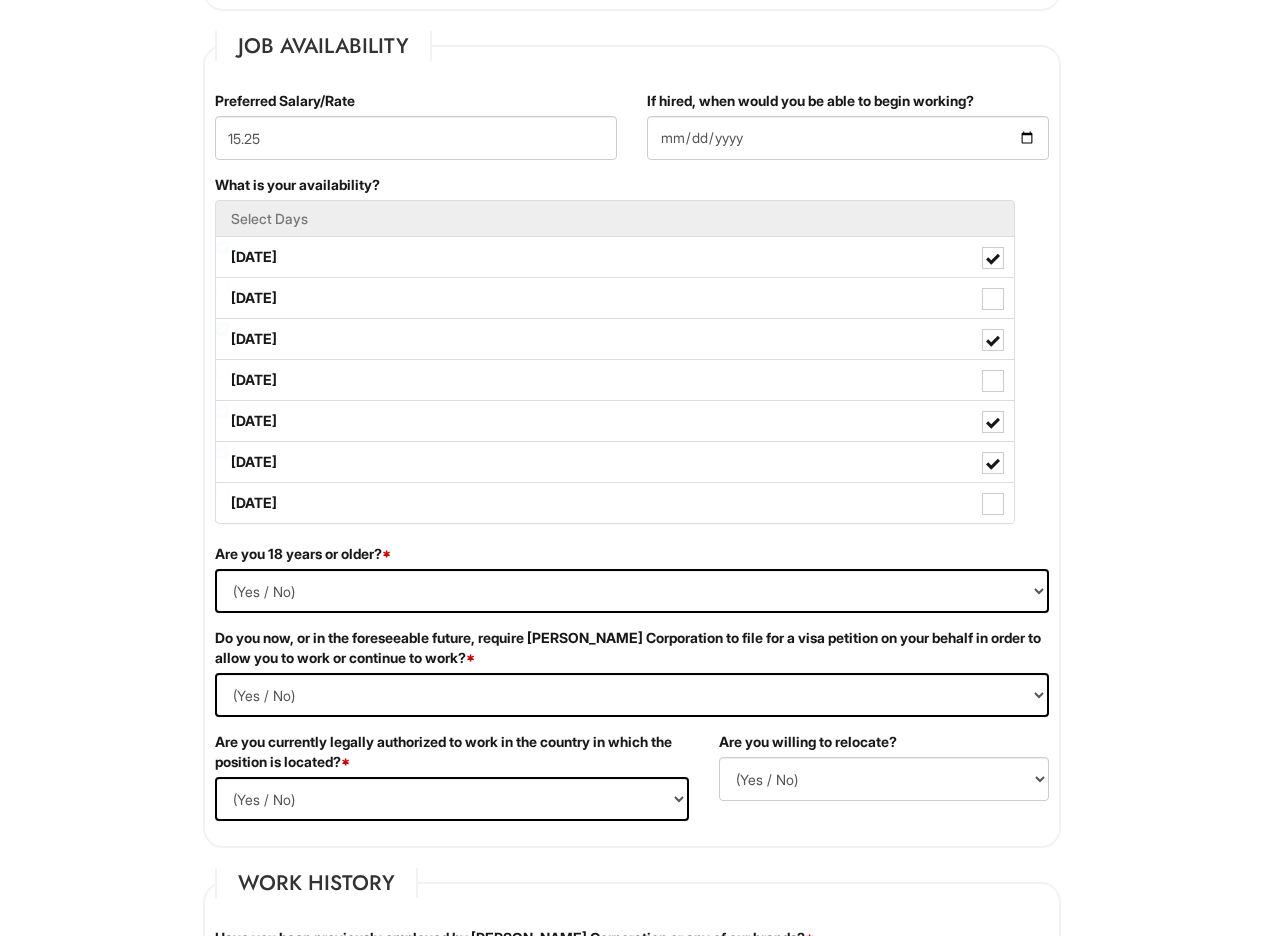 click on "Are you 18 years or older? *   (Yes / No) Yes No" at bounding box center [632, 586] 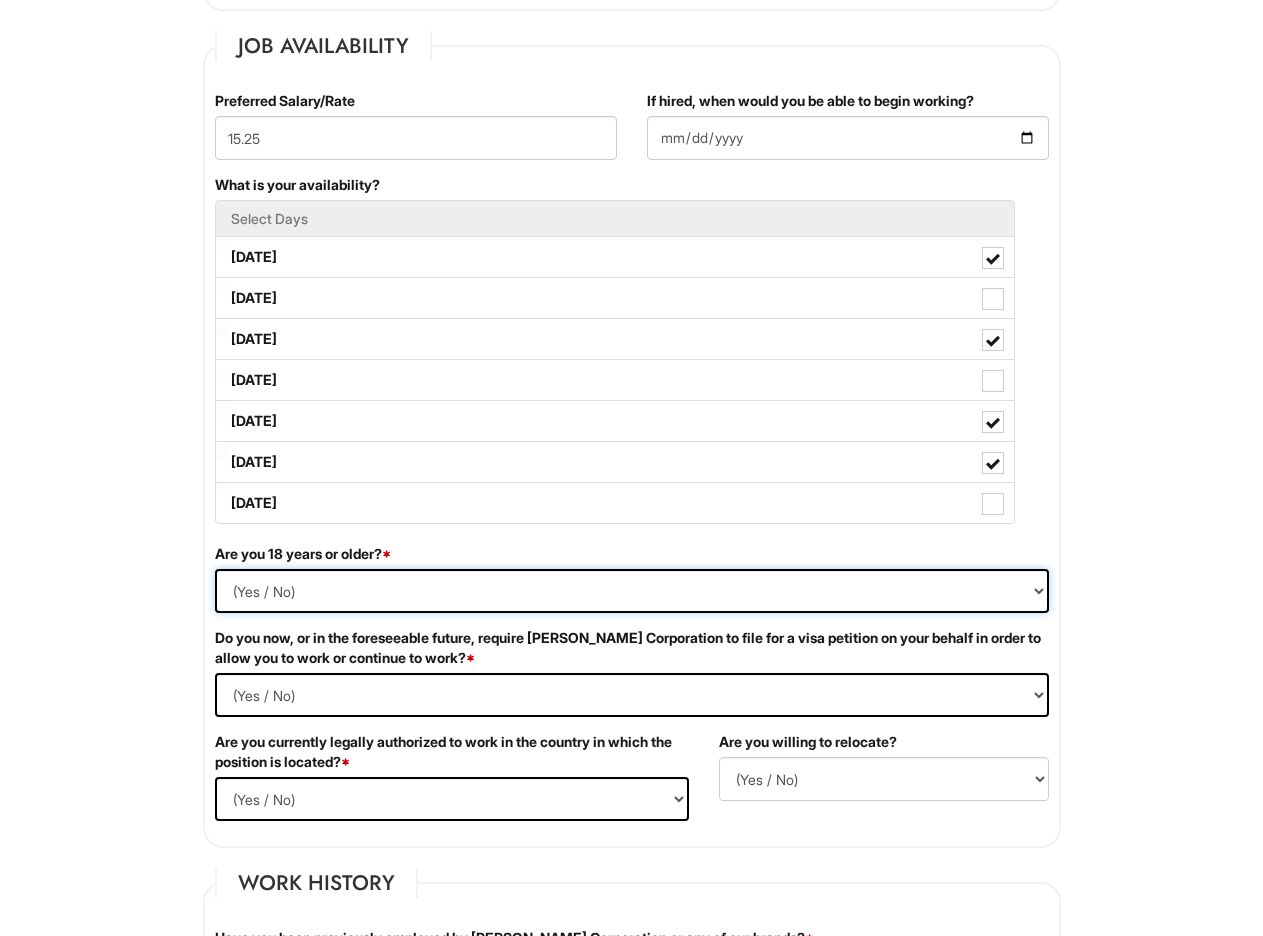 click on "(Yes / No) Yes No" at bounding box center [632, 591] 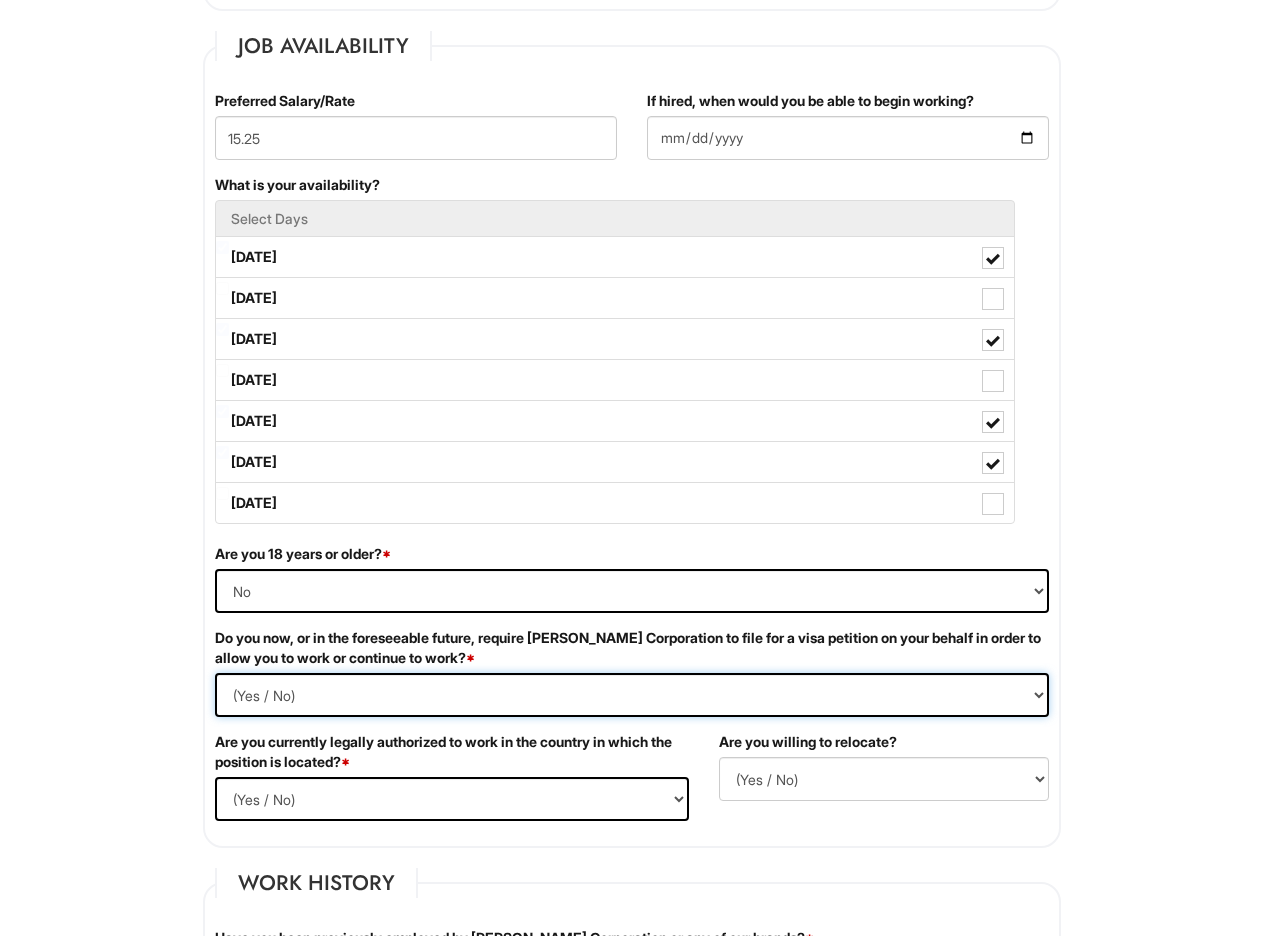 click on "(Yes / No) Yes No" at bounding box center [632, 695] 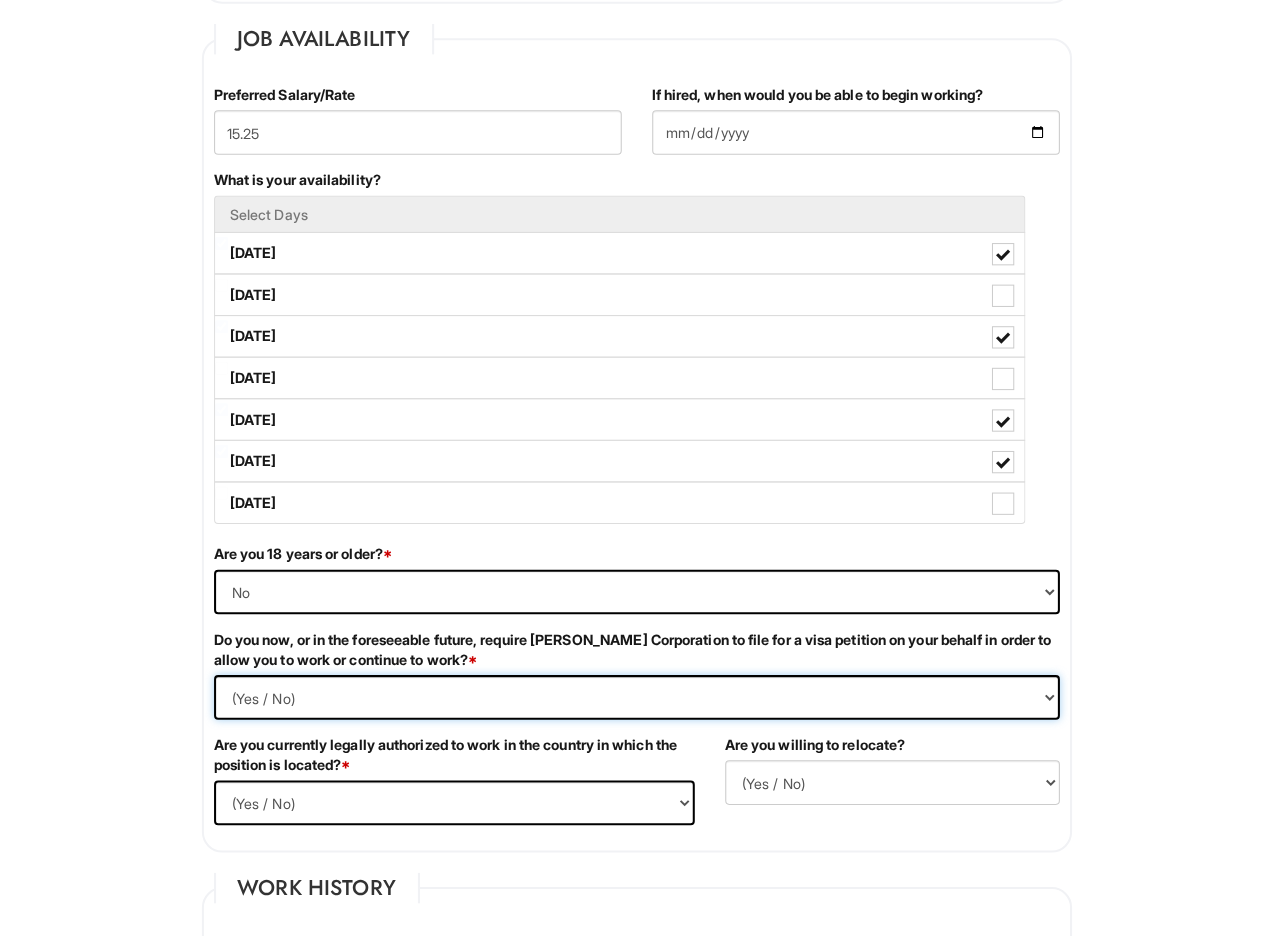 scroll, scrollTop: 808, scrollLeft: 0, axis: vertical 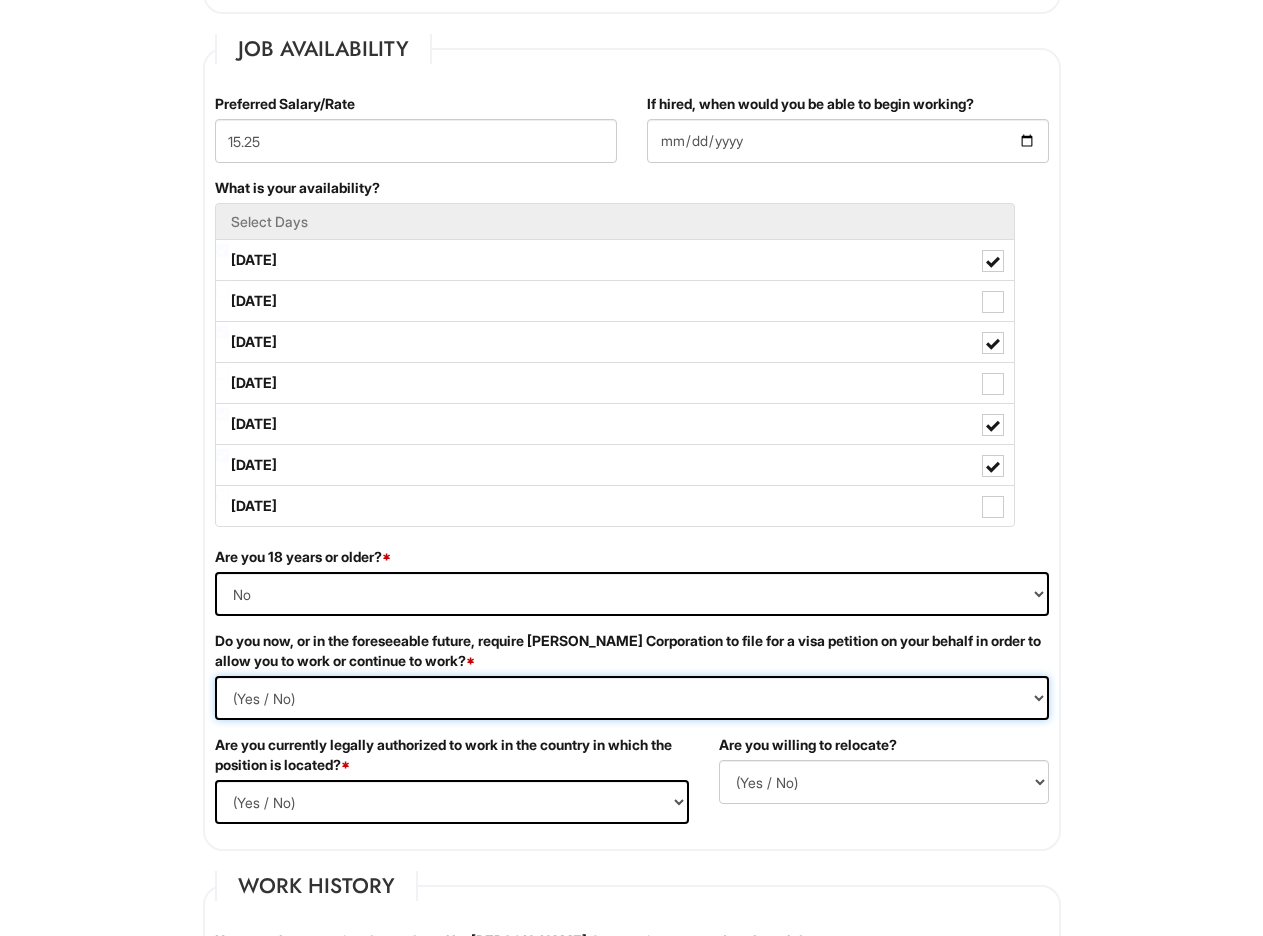 click on "(Yes / No) Yes No" at bounding box center [632, 698] 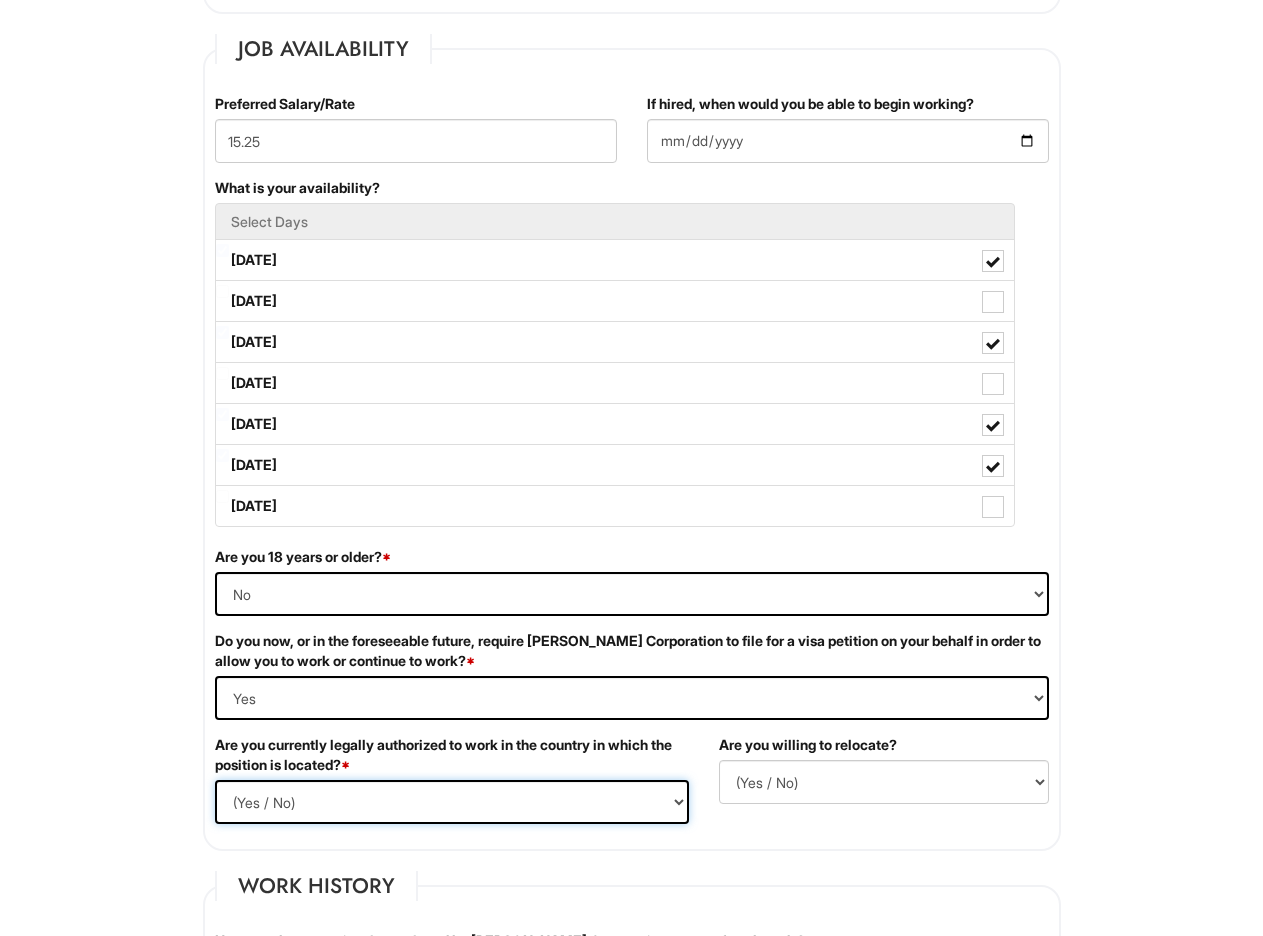 click on "(Yes / No) Yes No" at bounding box center [452, 802] 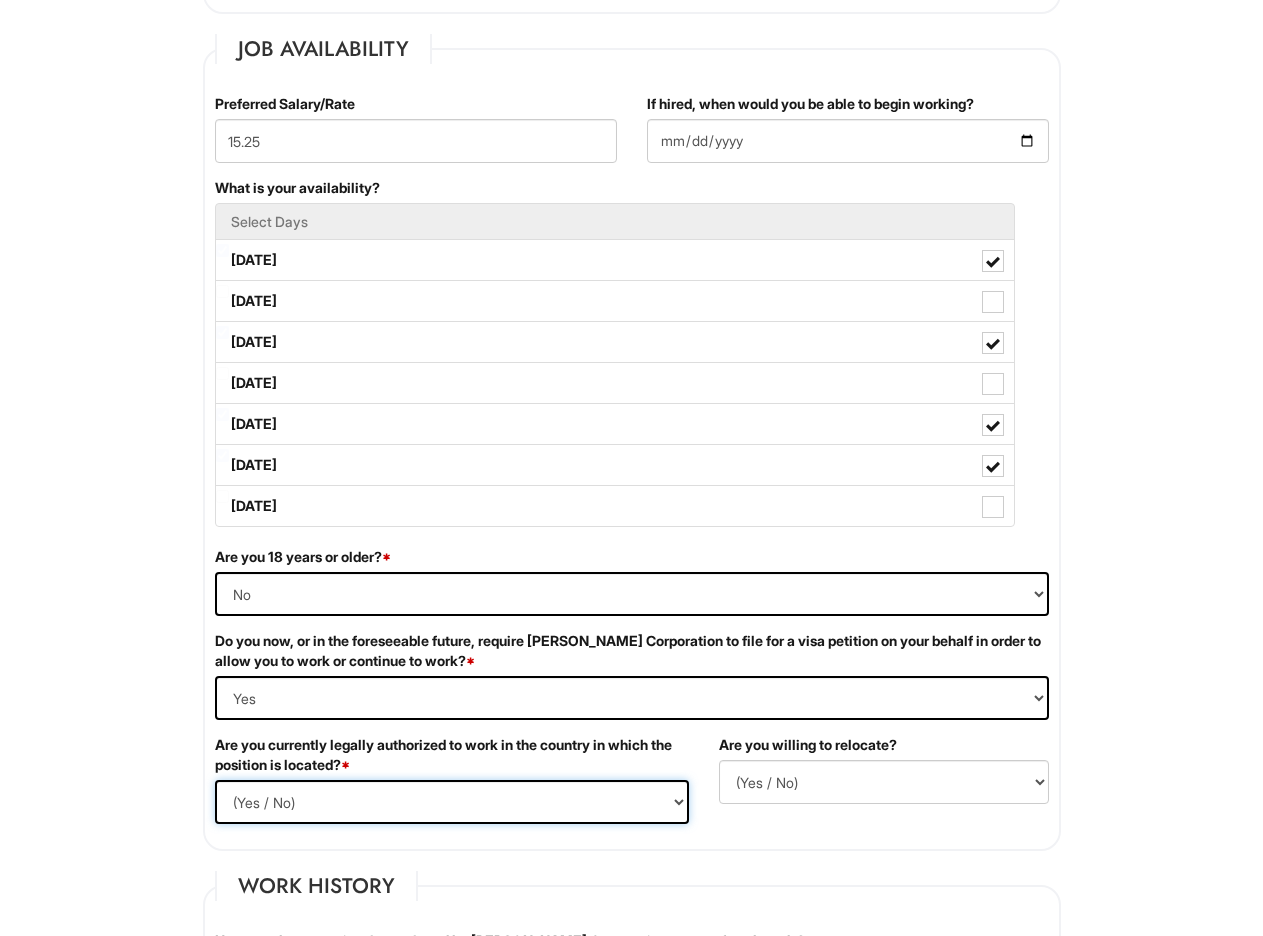 select on "Yes" 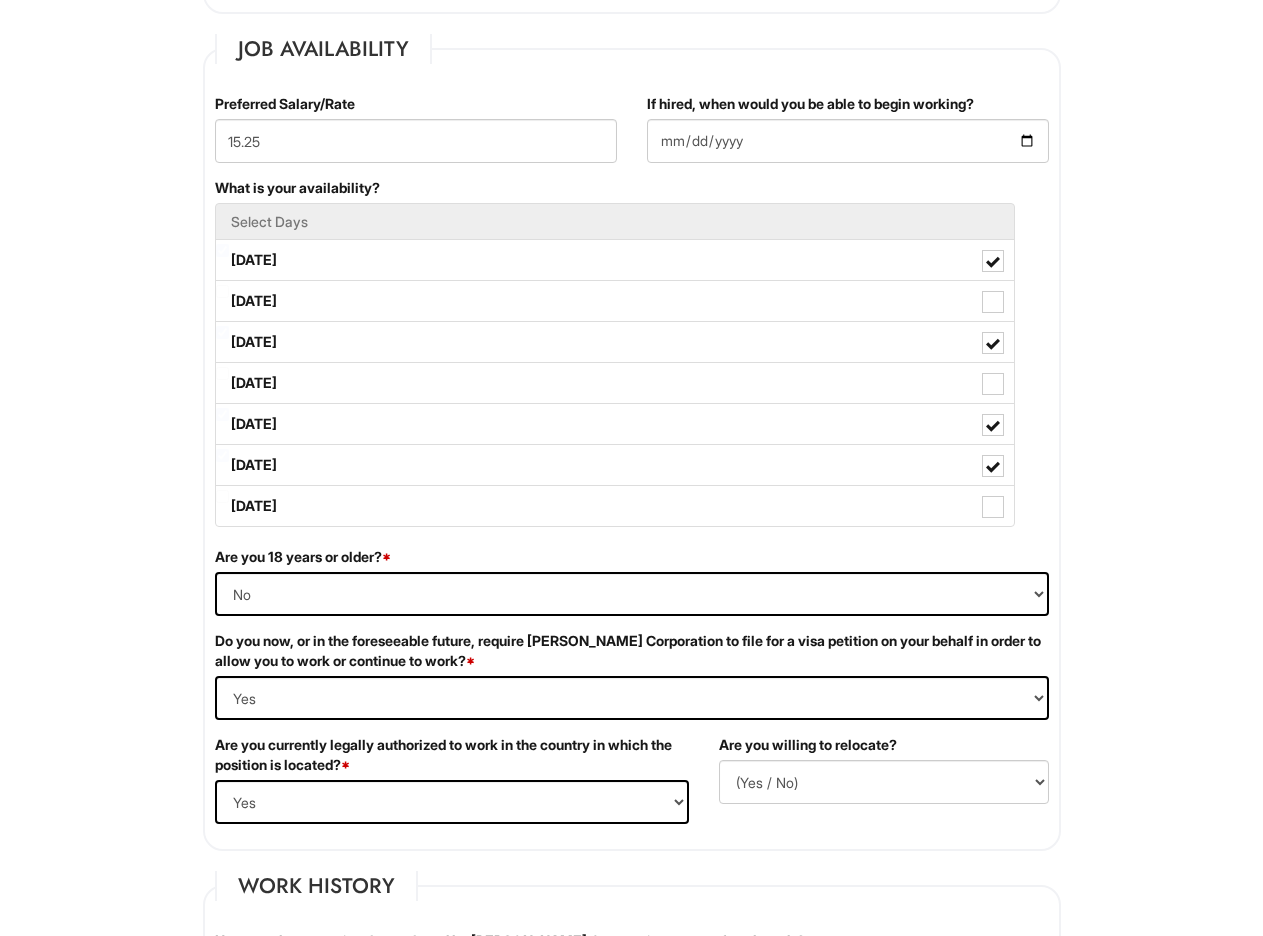 click on "Are you willing to relocate?   (Yes / No) No Yes" at bounding box center [884, 777] 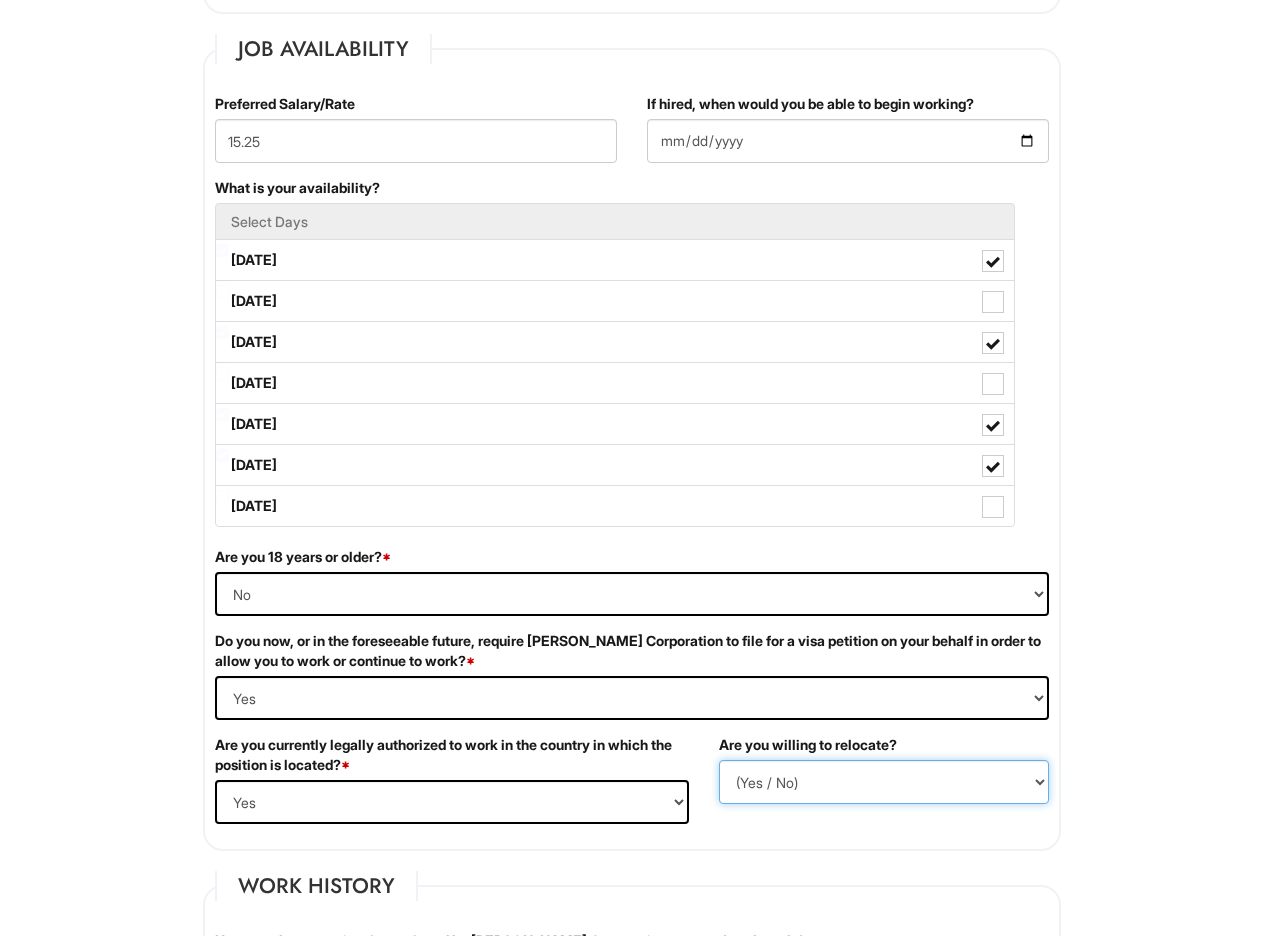 drag, startPoint x: 1002, startPoint y: 780, endPoint x: 1019, endPoint y: 790, distance: 19.723083 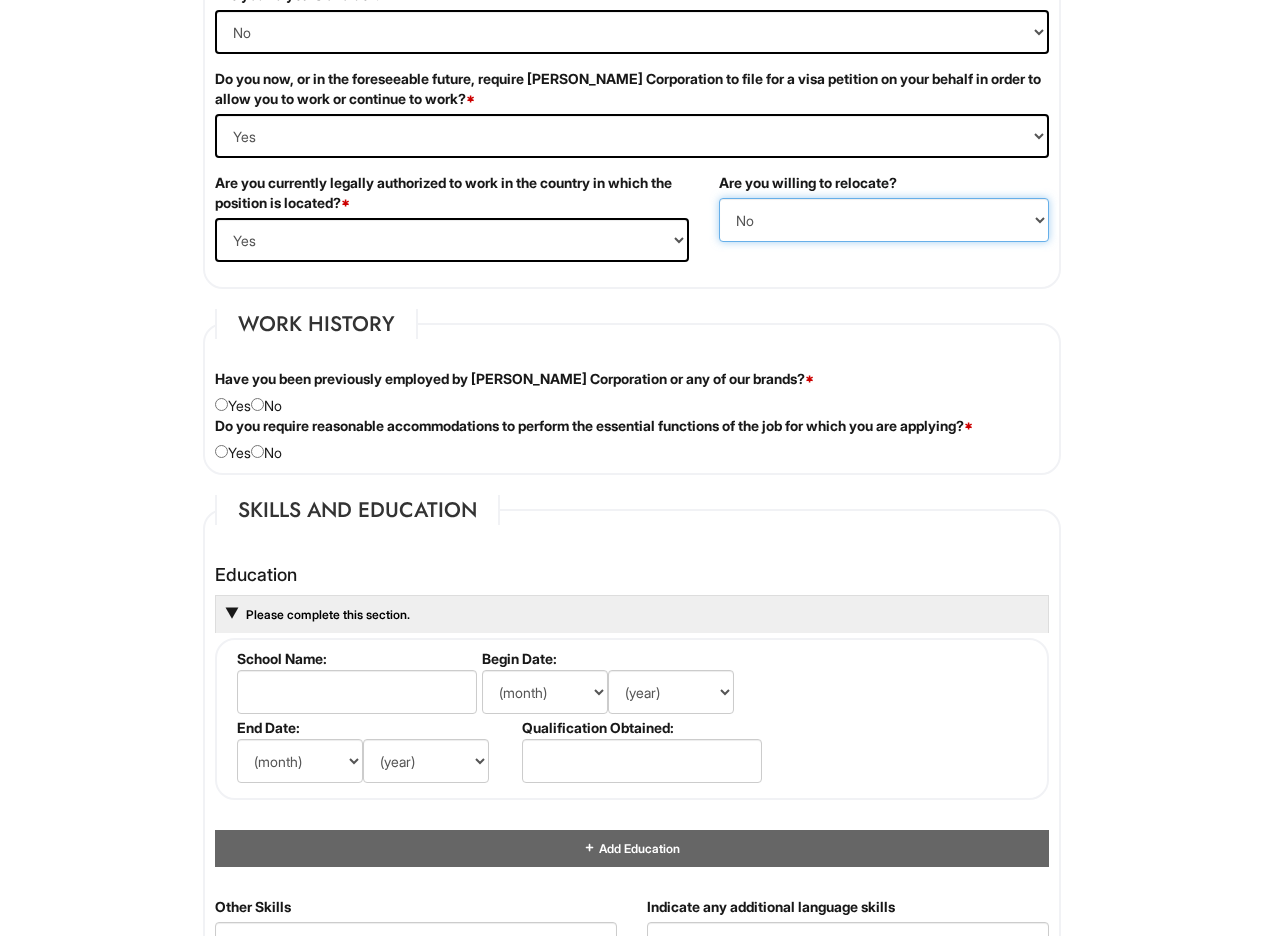 scroll, scrollTop: 1371, scrollLeft: 0, axis: vertical 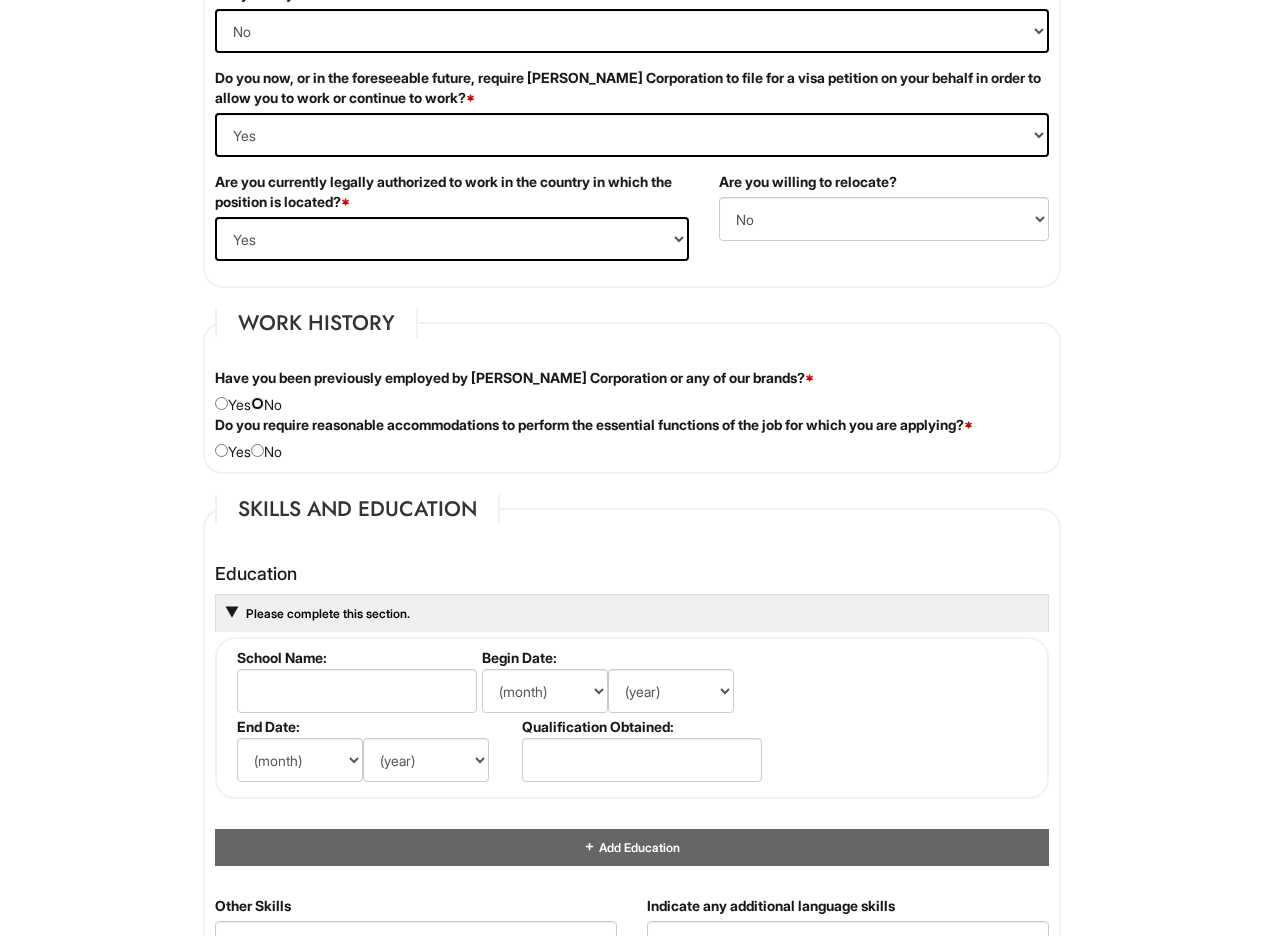 click at bounding box center (257, 403) 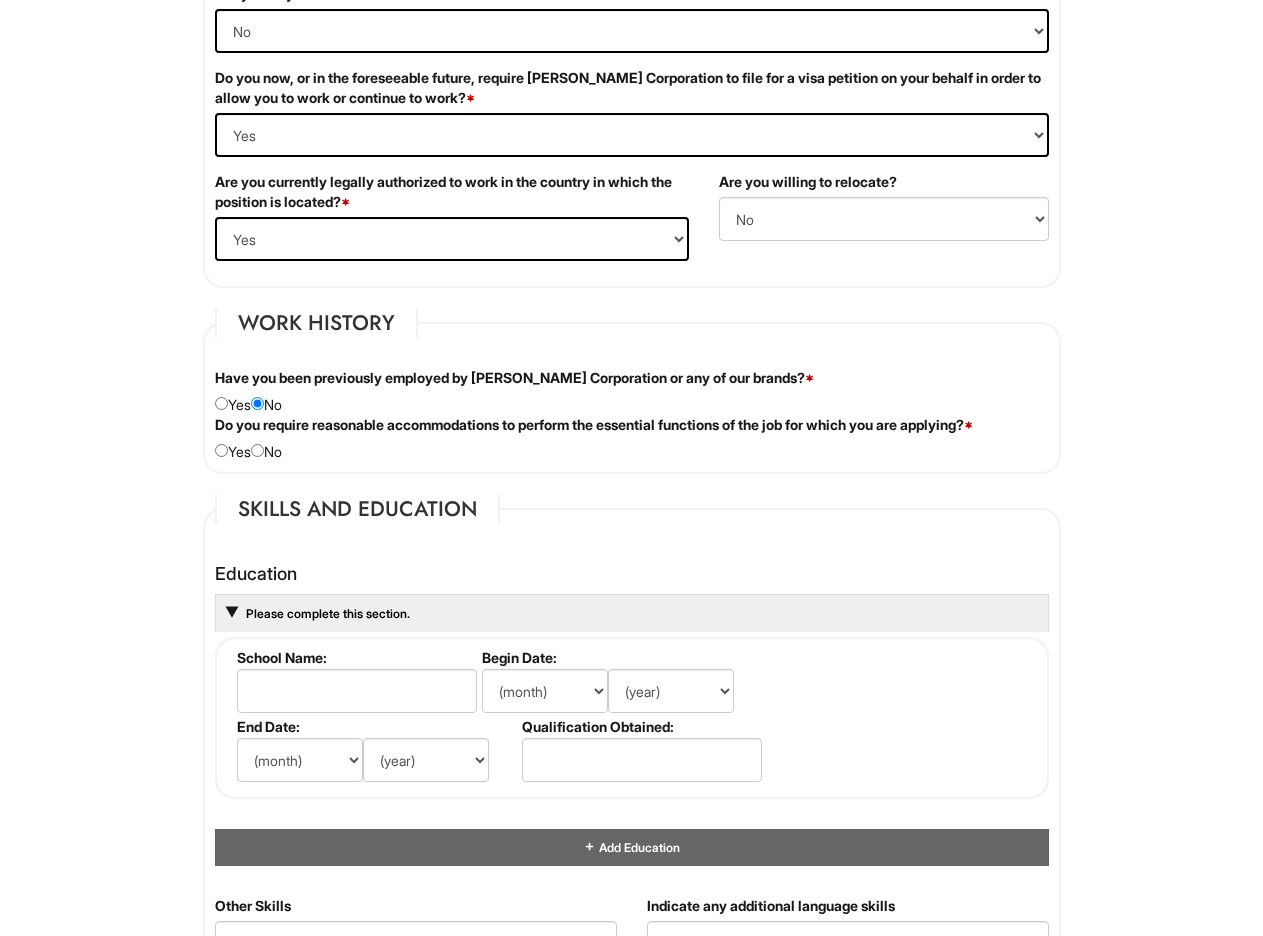 click on "Work History
Have you been previously employed by Giorgio Armani Corporation or any of our brands? *    Yes   No
Please state where, when, final position, and reason for leaving.
Do you require reasonable accommodations to perform the essential functions of the job for which you are applying? *    Yes   No
Please Specify" at bounding box center (632, 391) 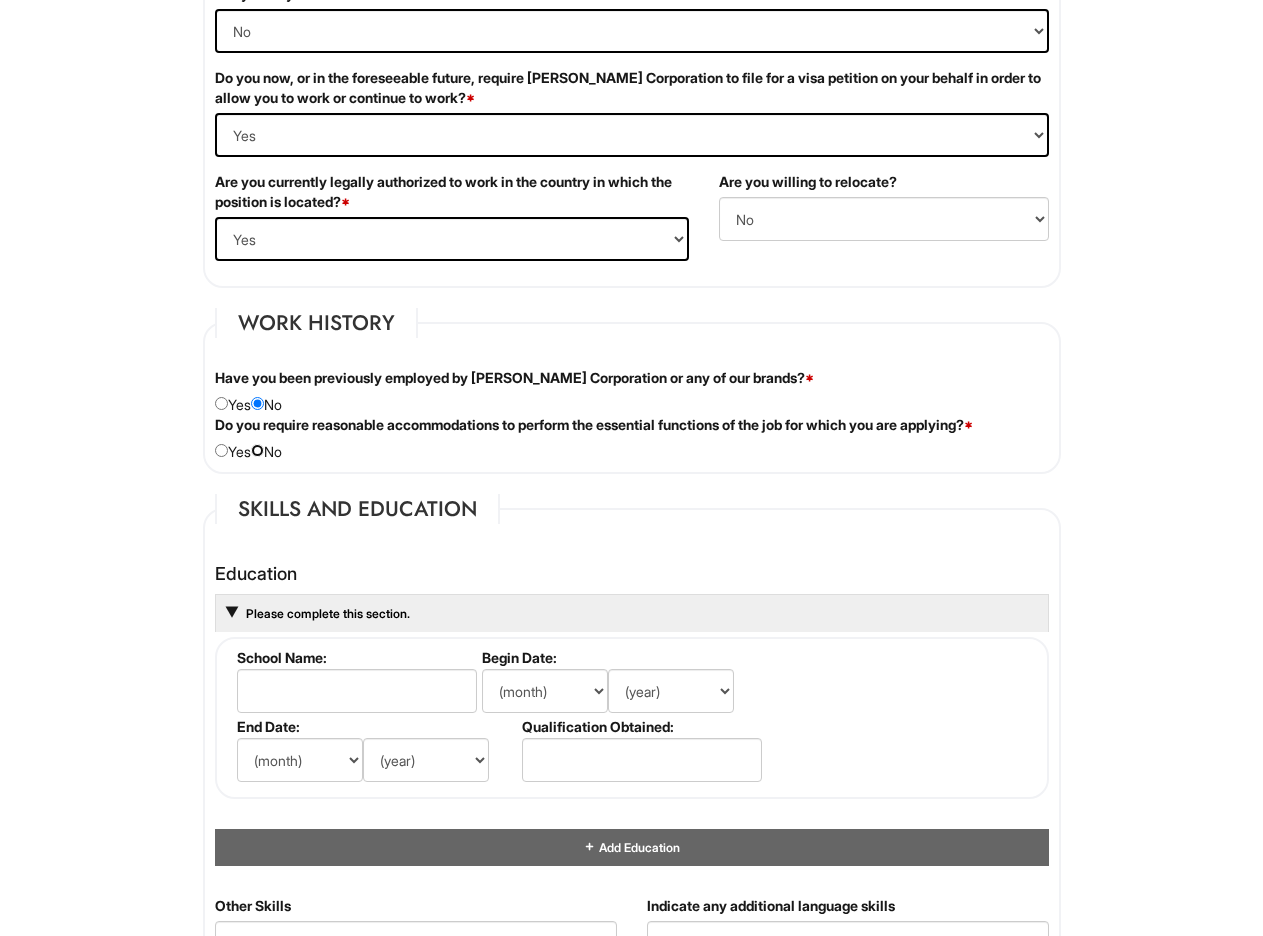 click at bounding box center [257, 450] 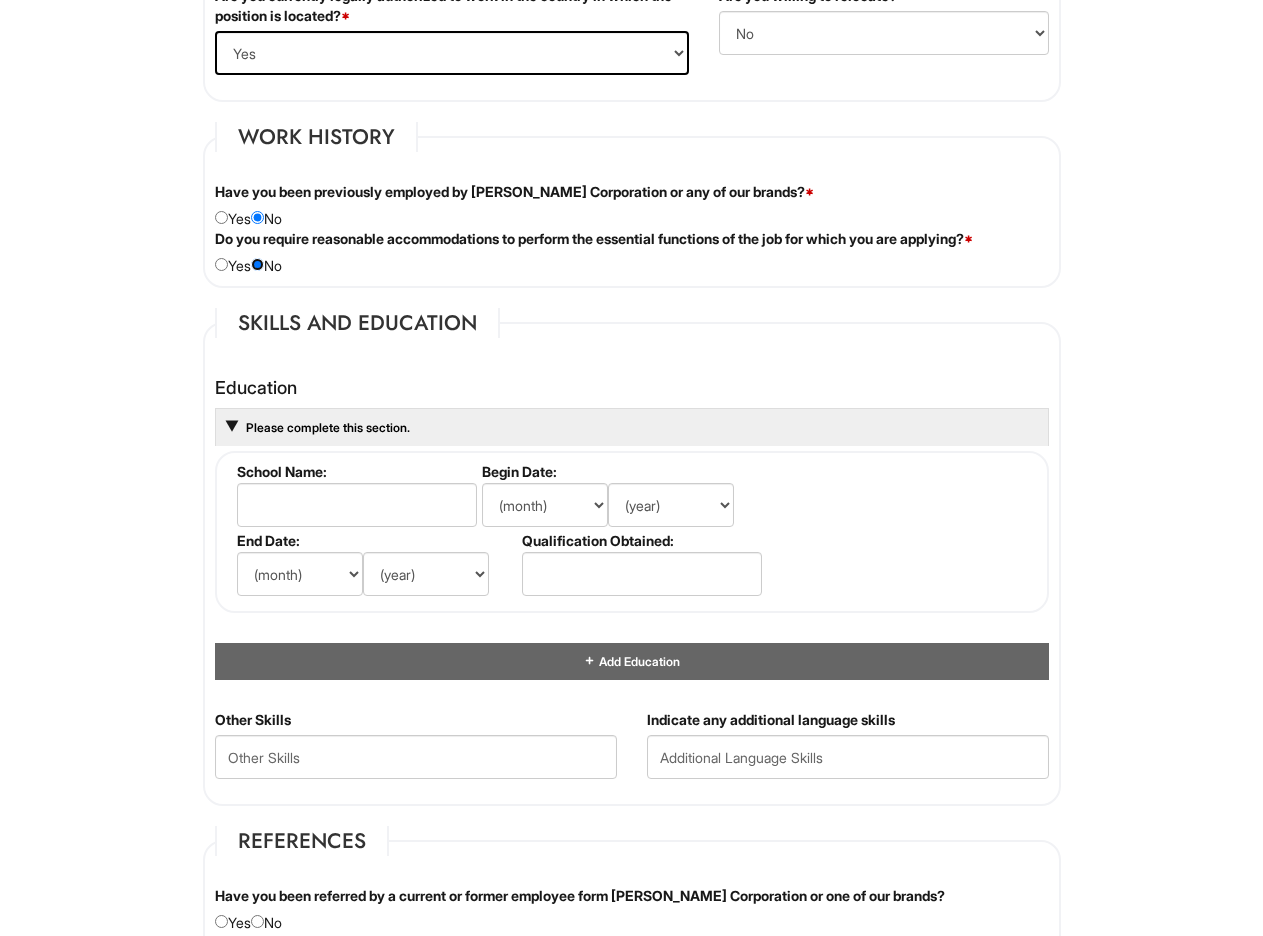 scroll, scrollTop: 1567, scrollLeft: 0, axis: vertical 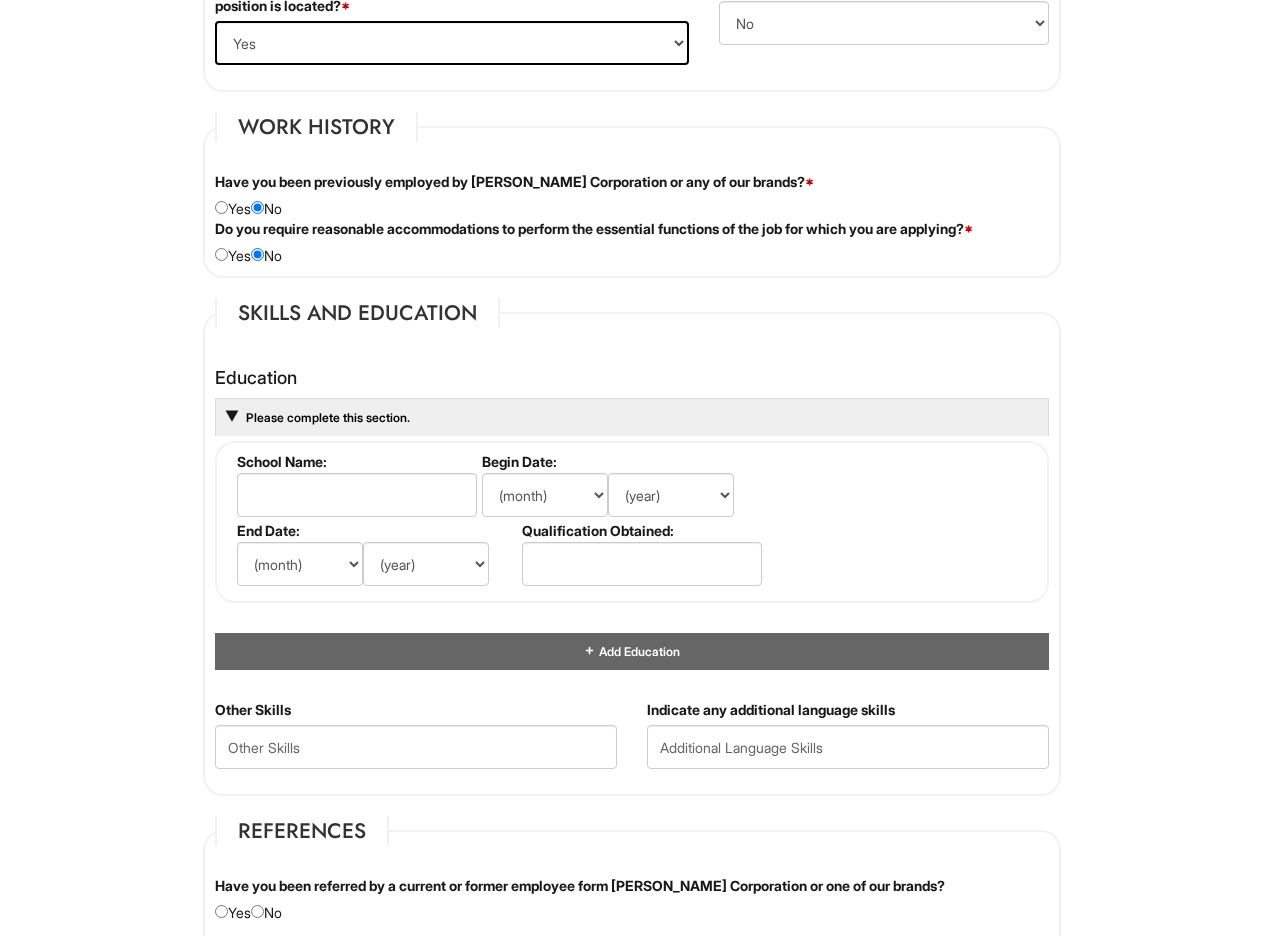 click on "Please complete this section." at bounding box center (632, 417) 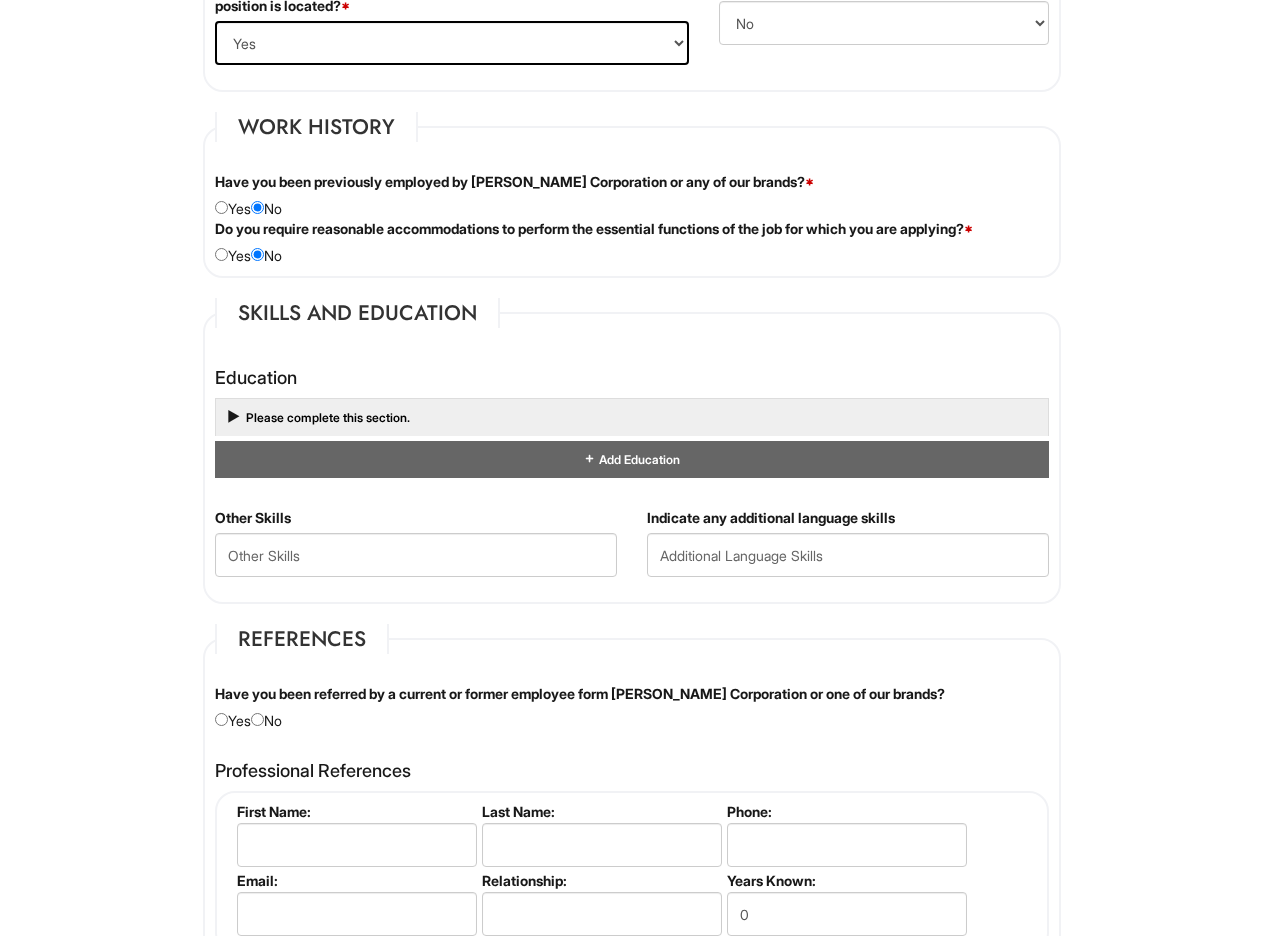 click on "Please complete this section." at bounding box center (632, 417) 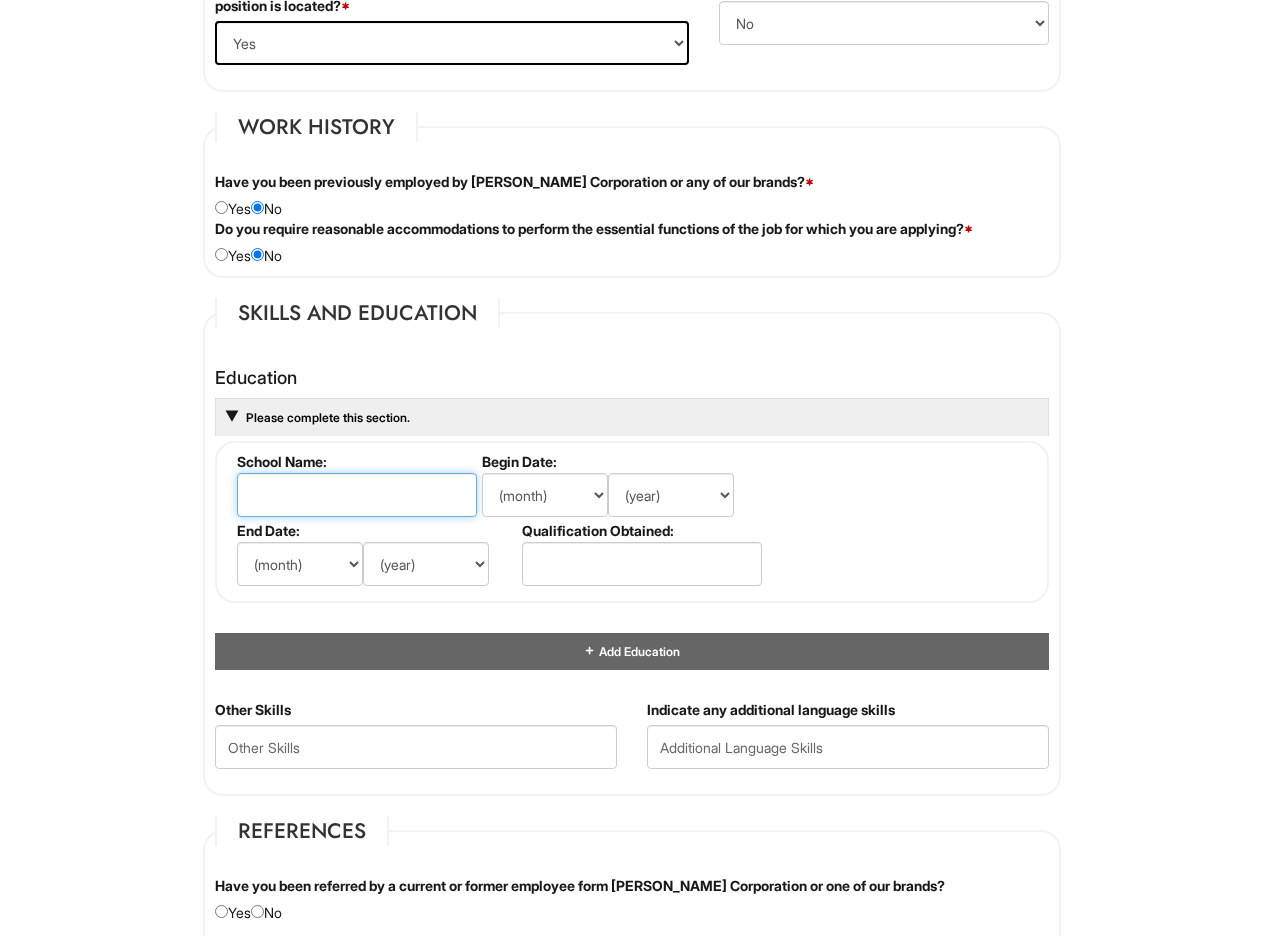 click at bounding box center [357, 495] 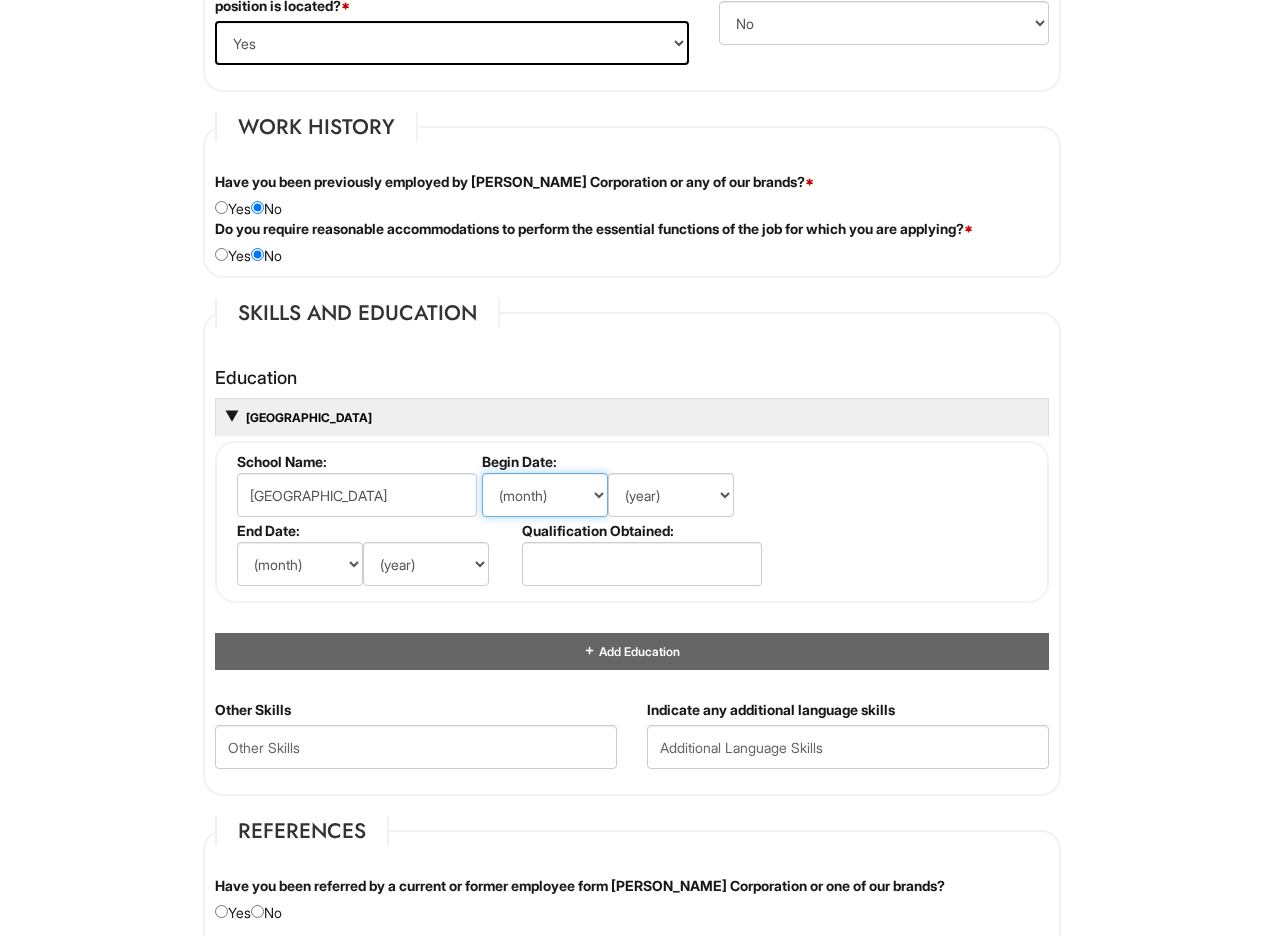 click on "(month) Jan Feb Mar Apr May Jun Jul Aug Sep Oct Nov Dec" at bounding box center (545, 495) 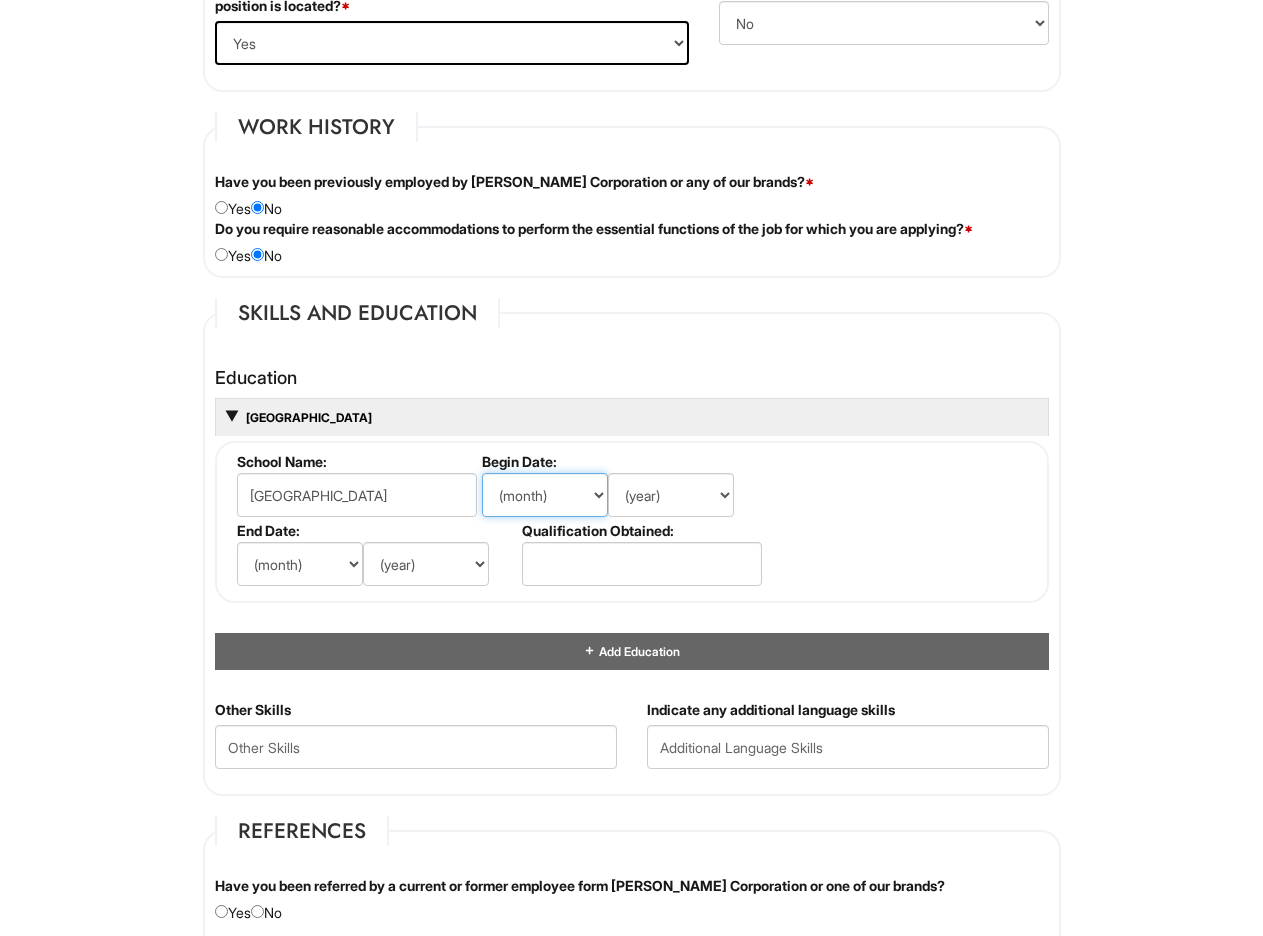 select on "4" 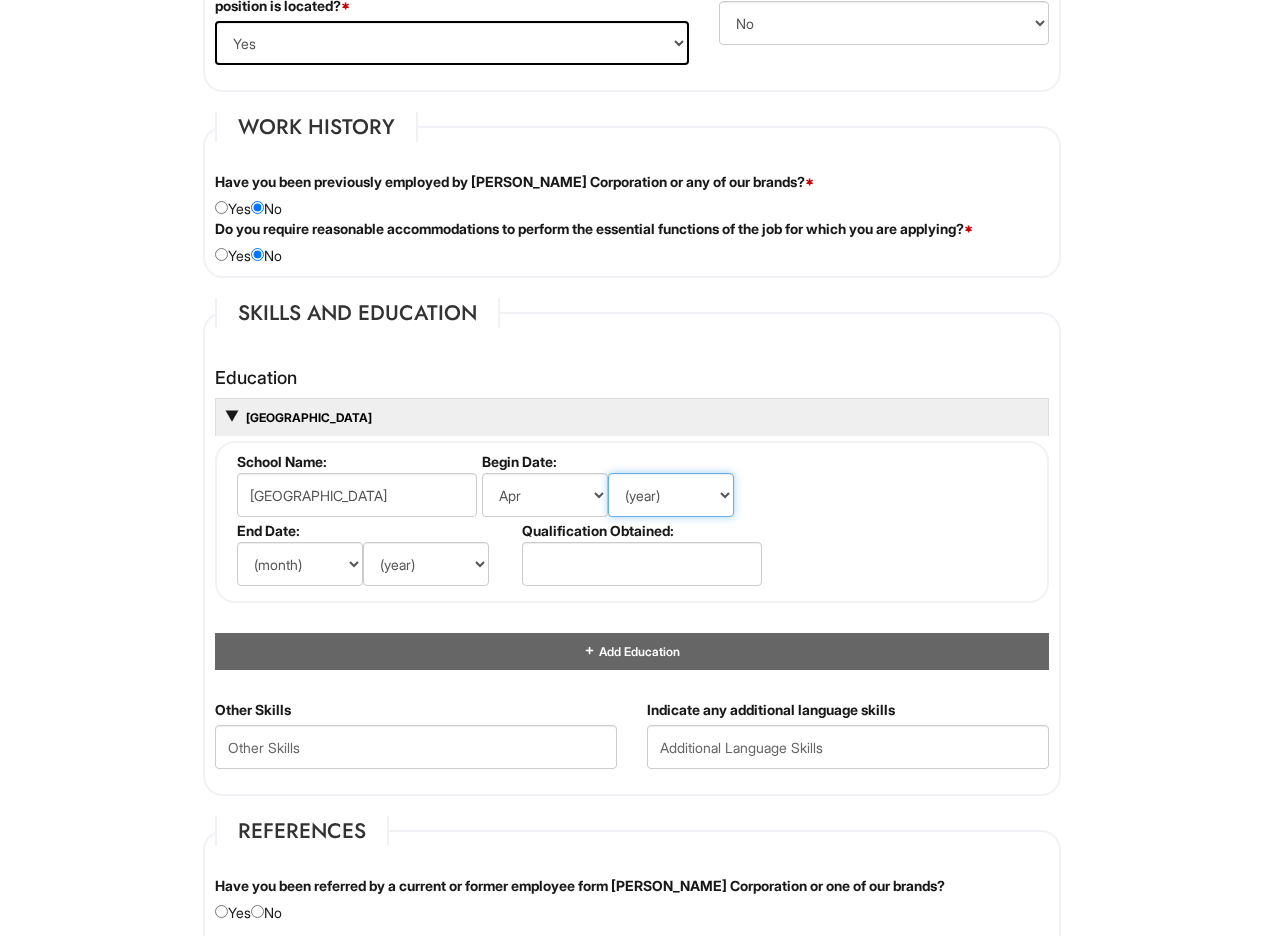 click on "(year) 2029 2028 2027 2026 2025 2024 2023 2022 2021 2020 2019 2018 2017 2016 2015 2014 2013 2012 2011 2010 2009 2008 2007 2006 2005 2004 2003 2002 2001 2000 1999 1998 1997 1996 1995 1994 1993 1992 1991 1990 1989 1988 1987 1986 1985 1984 1983 1982 1981 1980 1979 1978 1977 1976 1975 1974 1973 1972 1971 1970 1969 1968 1967 1966 1965 1964 1963 1962 1961 1960 1959 1958 1957 1956 1955 1954 1953 1952 1951 1950 1949 1948 1947 1946  --  2030 2031 2032 2033 2034 2035 2036 2037 2038 2039 2040 2041 2042 2043 2044 2045 2046 2047 2048 2049 2050 2051 2052 2053 2054 2055 2056 2057 2058 2059 2060 2061 2062 2063 2064" at bounding box center [671, 495] 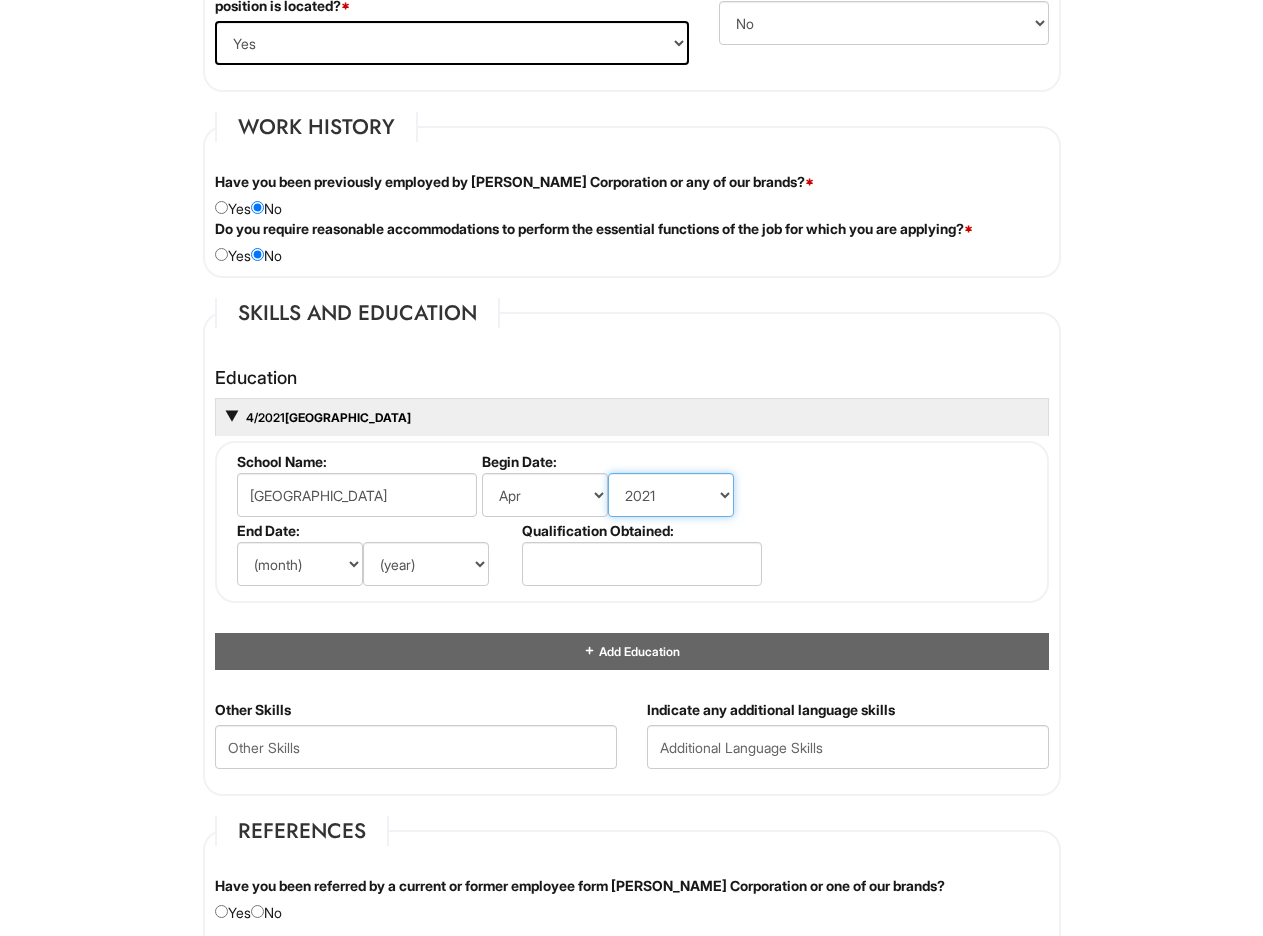 click on "(year) 2029 2028 2027 2026 2025 2024 2023 2022 2021 2020 2019 2018 2017 2016 2015 2014 2013 2012 2011 2010 2009 2008 2007 2006 2005 2004 2003 2002 2001 2000 1999 1998 1997 1996 1995 1994 1993 1992 1991 1990 1989 1988 1987 1986 1985 1984 1983 1982 1981 1980 1979 1978 1977 1976 1975 1974 1973 1972 1971 1970 1969 1968 1967 1966 1965 1964 1963 1962 1961 1960 1959 1958 1957 1956 1955 1954 1953 1952 1951 1950 1949 1948 1947 1946  --  2030 2031 2032 2033 2034 2035 2036 2037 2038 2039 2040 2041 2042 2043 2044 2045 2046 2047 2048 2049 2050 2051 2052 2053 2054 2055 2056 2057 2058 2059 2060 2061 2062 2063 2064" at bounding box center [671, 495] 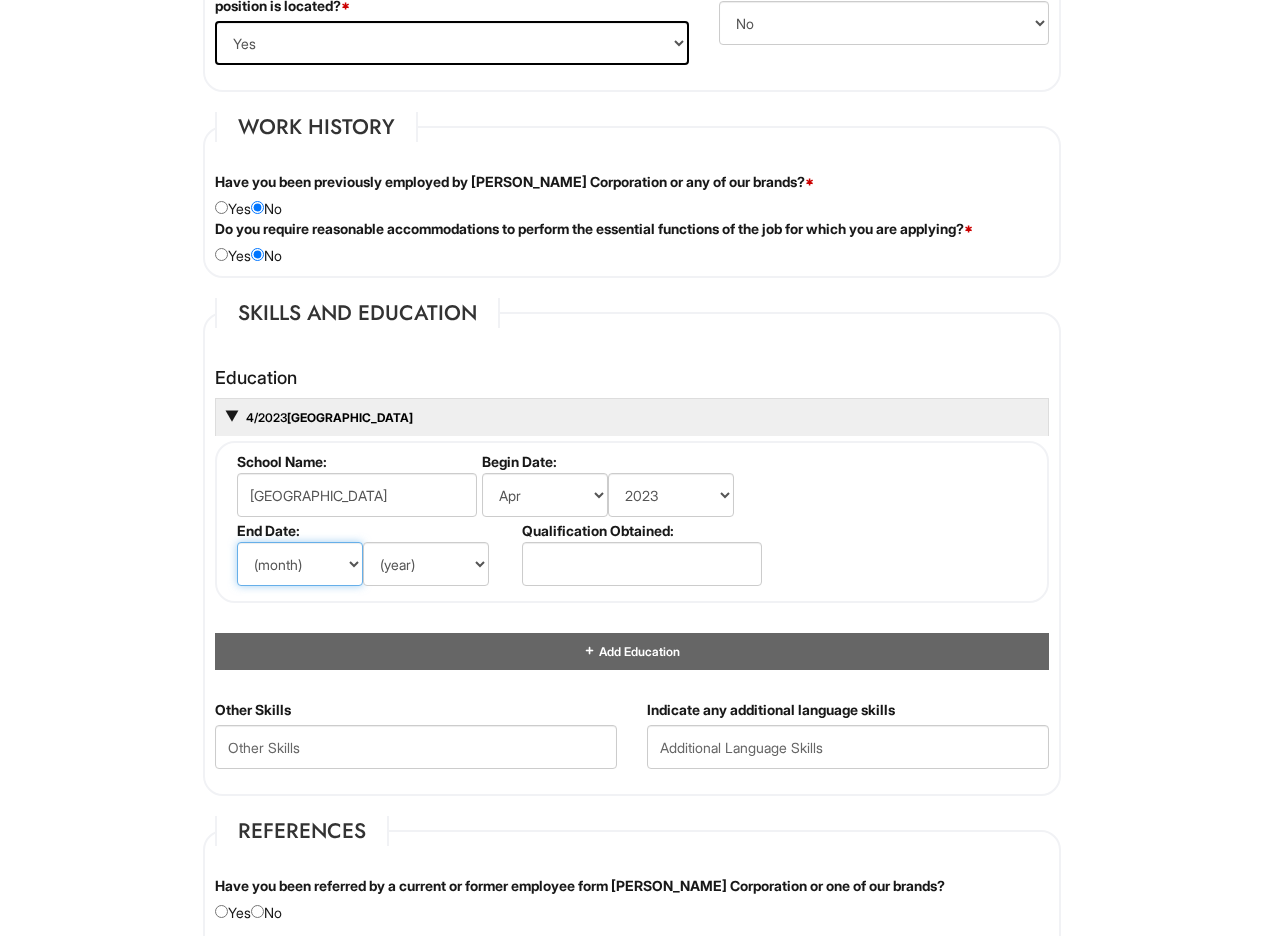 click on "(month) Jan Feb Mar Apr May Jun Jul Aug Sep Oct Nov Dec" at bounding box center [300, 564] 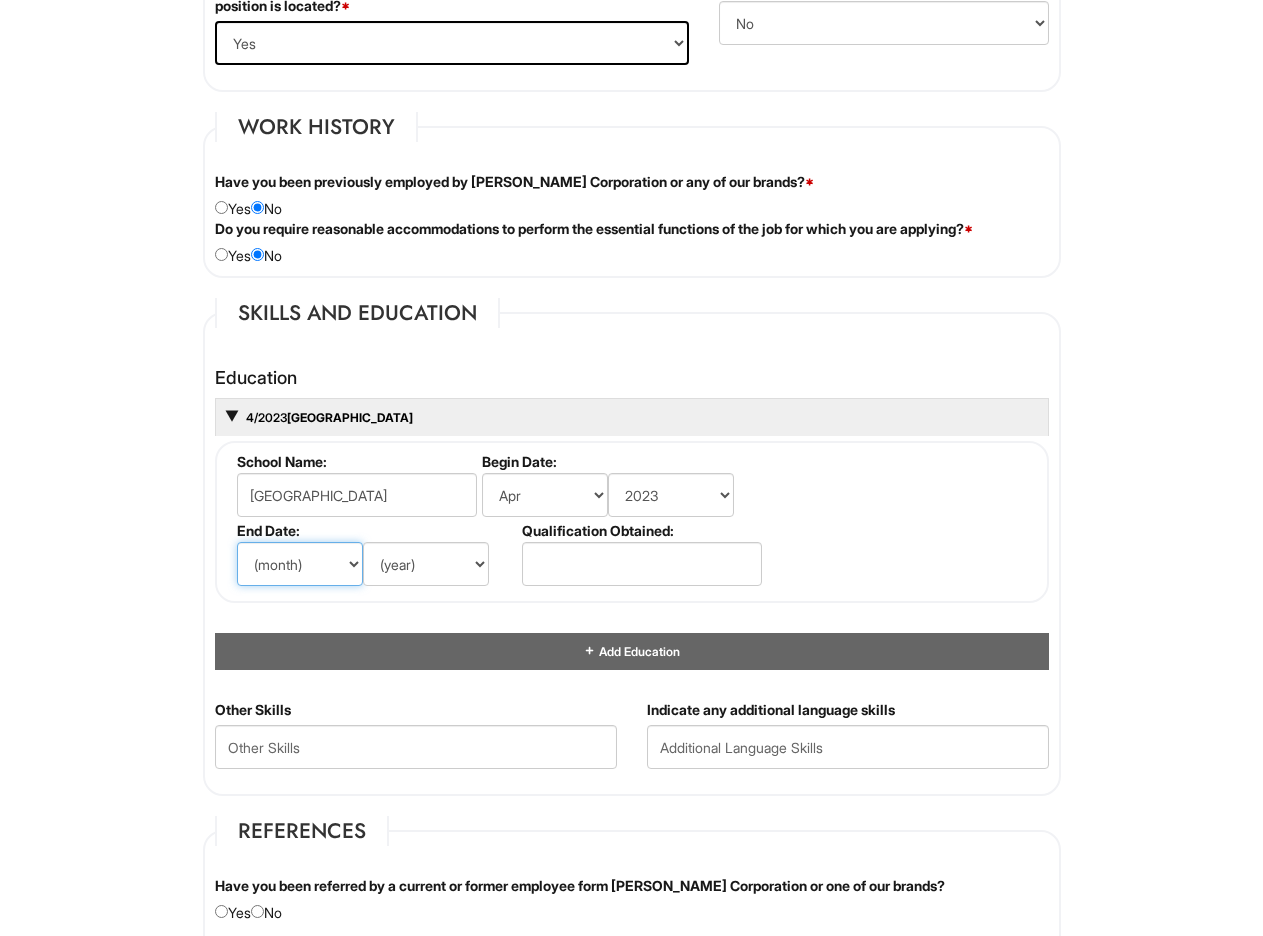 select on "7" 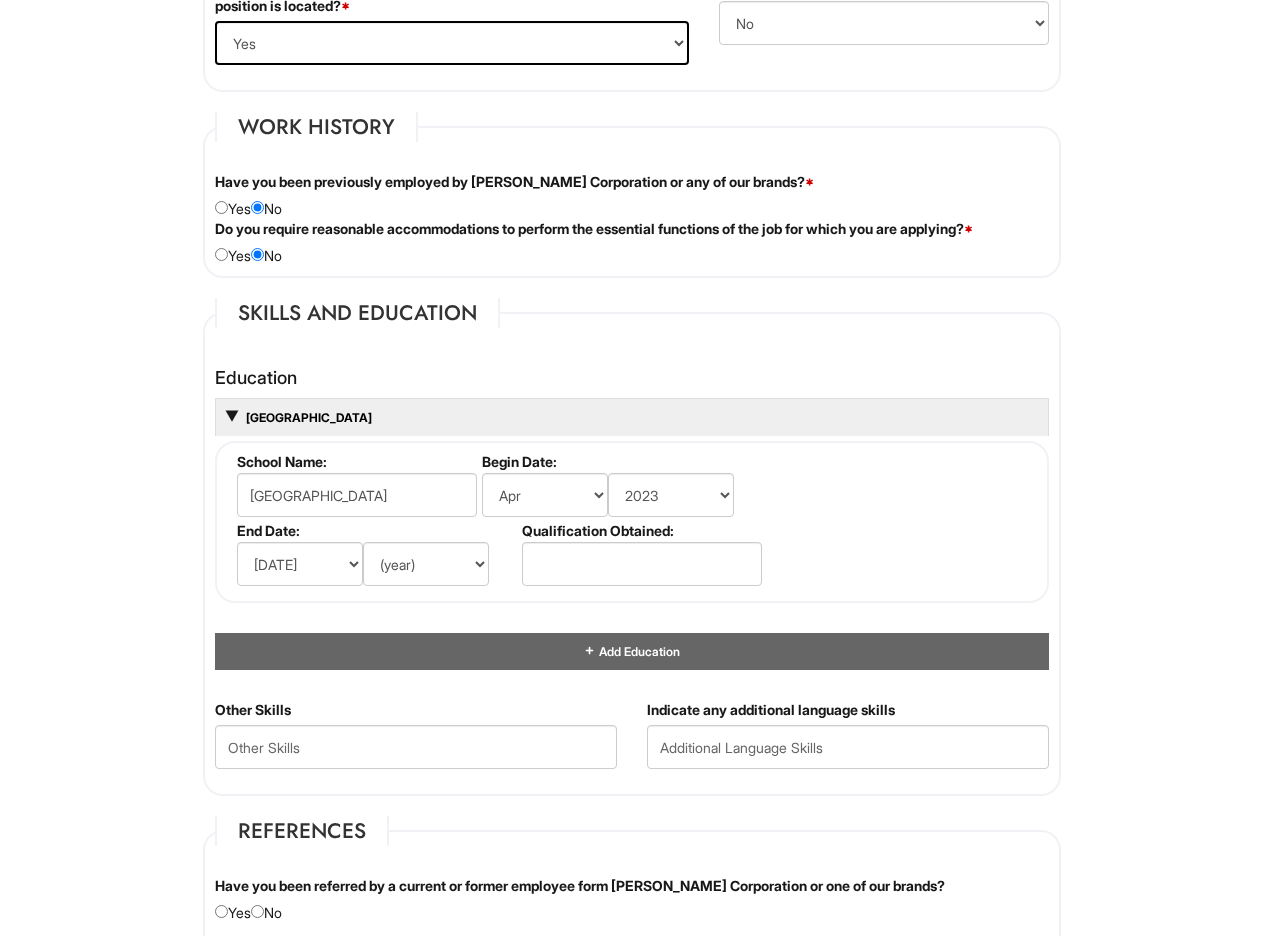 click on "End Date:" at bounding box center (375, 530) 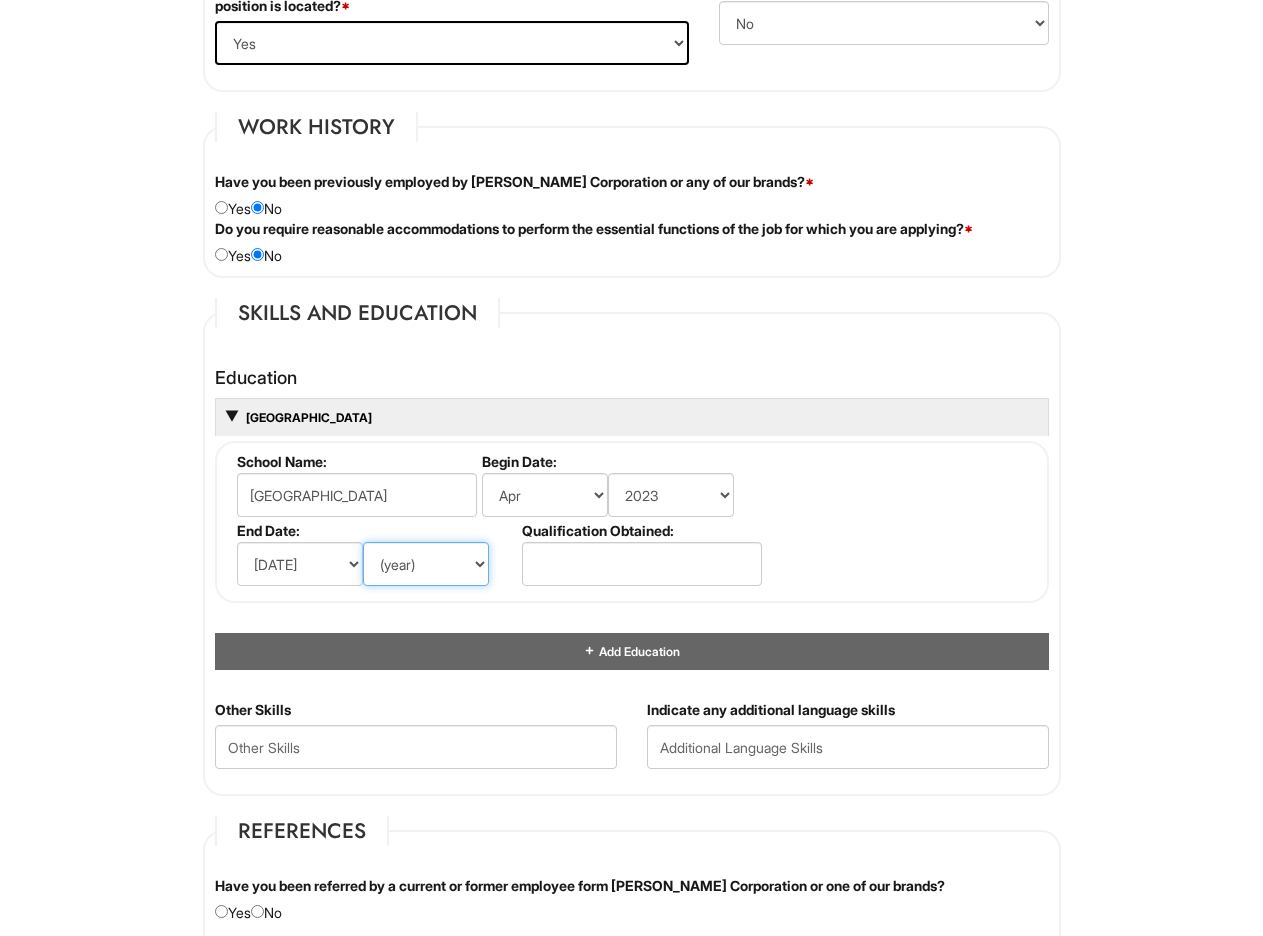 click on "(year) 2029 2028 2027 2026 2025 2024 2023 2022 2021 2020 2019 2018 2017 2016 2015 2014 2013 2012 2011 2010 2009 2008 2007 2006 2005 2004 2003 2002 2001 2000 1999 1998 1997 1996 1995 1994 1993 1992 1991 1990 1989 1988 1987 1986 1985 1984 1983 1982 1981 1980 1979 1978 1977 1976 1975 1974 1973 1972 1971 1970 1969 1968 1967 1966 1965 1964 1963 1962 1961 1960 1959 1958 1957 1956 1955 1954 1953 1952 1951 1950 1949 1948 1947 1946  --  2030 2031 2032 2033 2034 2035 2036 2037 2038 2039 2040 2041 2042 2043 2044 2045 2046 2047 2048 2049 2050 2051 2052 2053 2054 2055 2056 2057 2058 2059 2060 2061 2062 2063 2064" at bounding box center (426, 564) 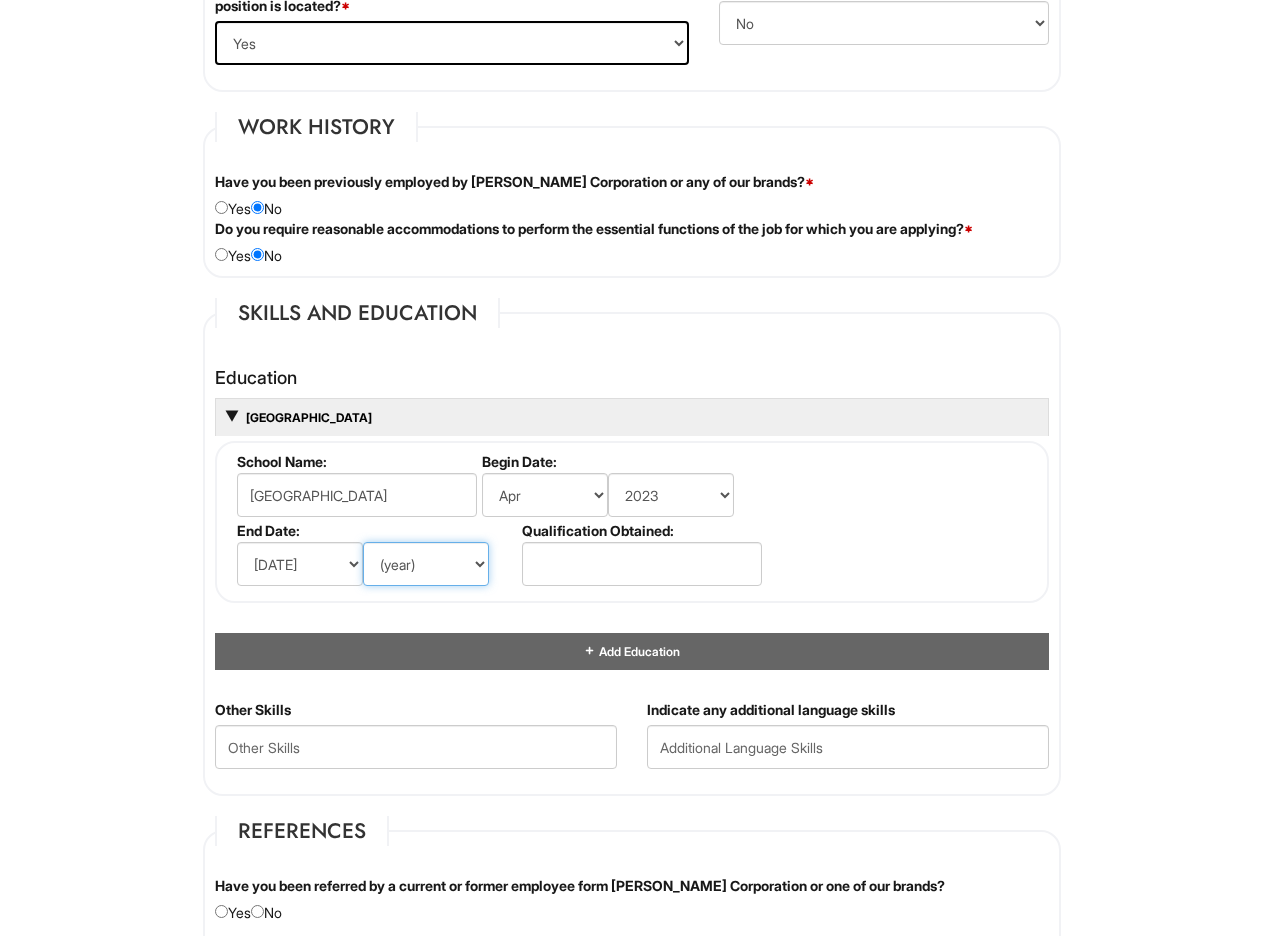 select on "2008" 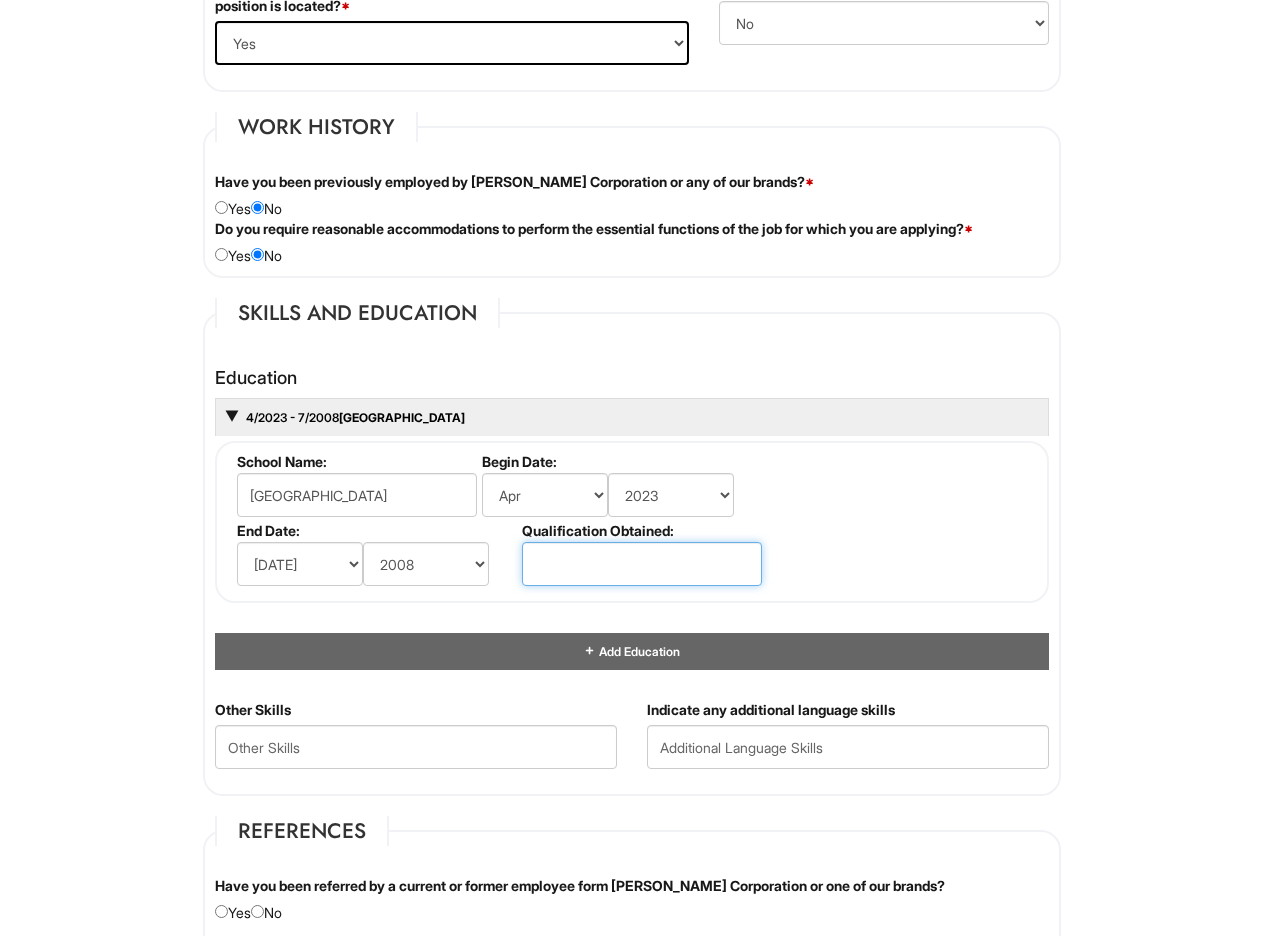 click at bounding box center (642, 564) 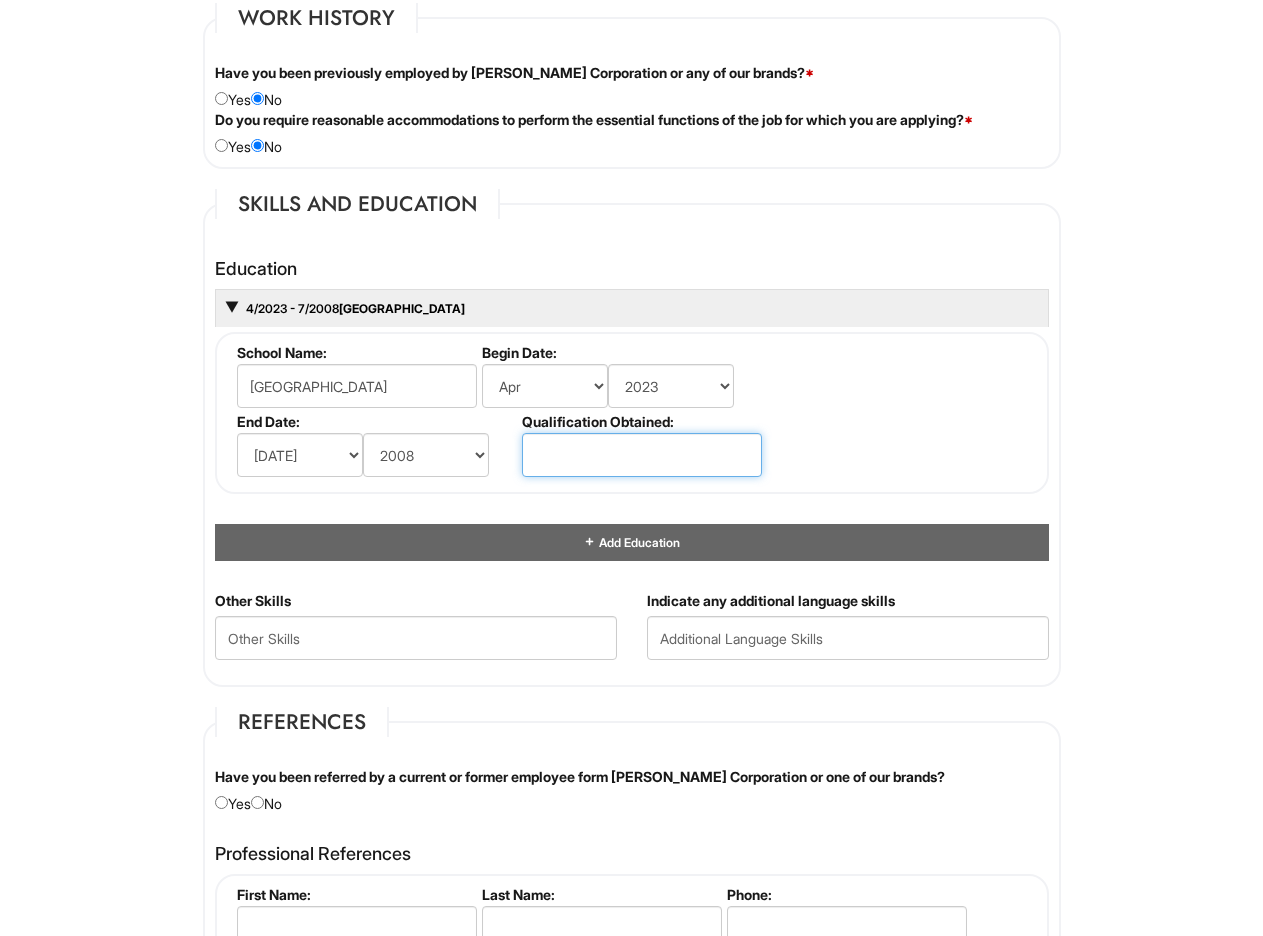 scroll, scrollTop: 1667, scrollLeft: 0, axis: vertical 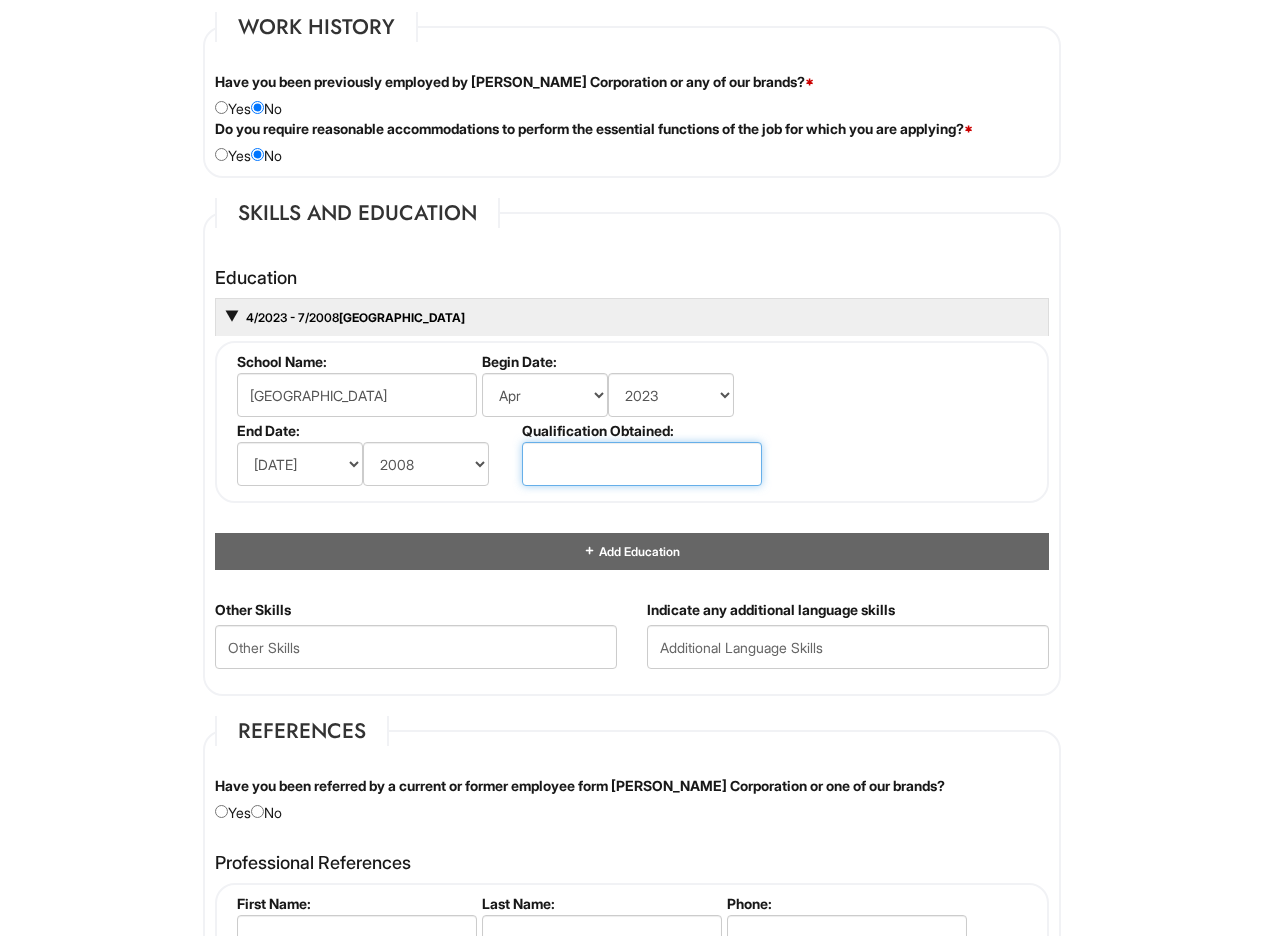 click at bounding box center [642, 464] 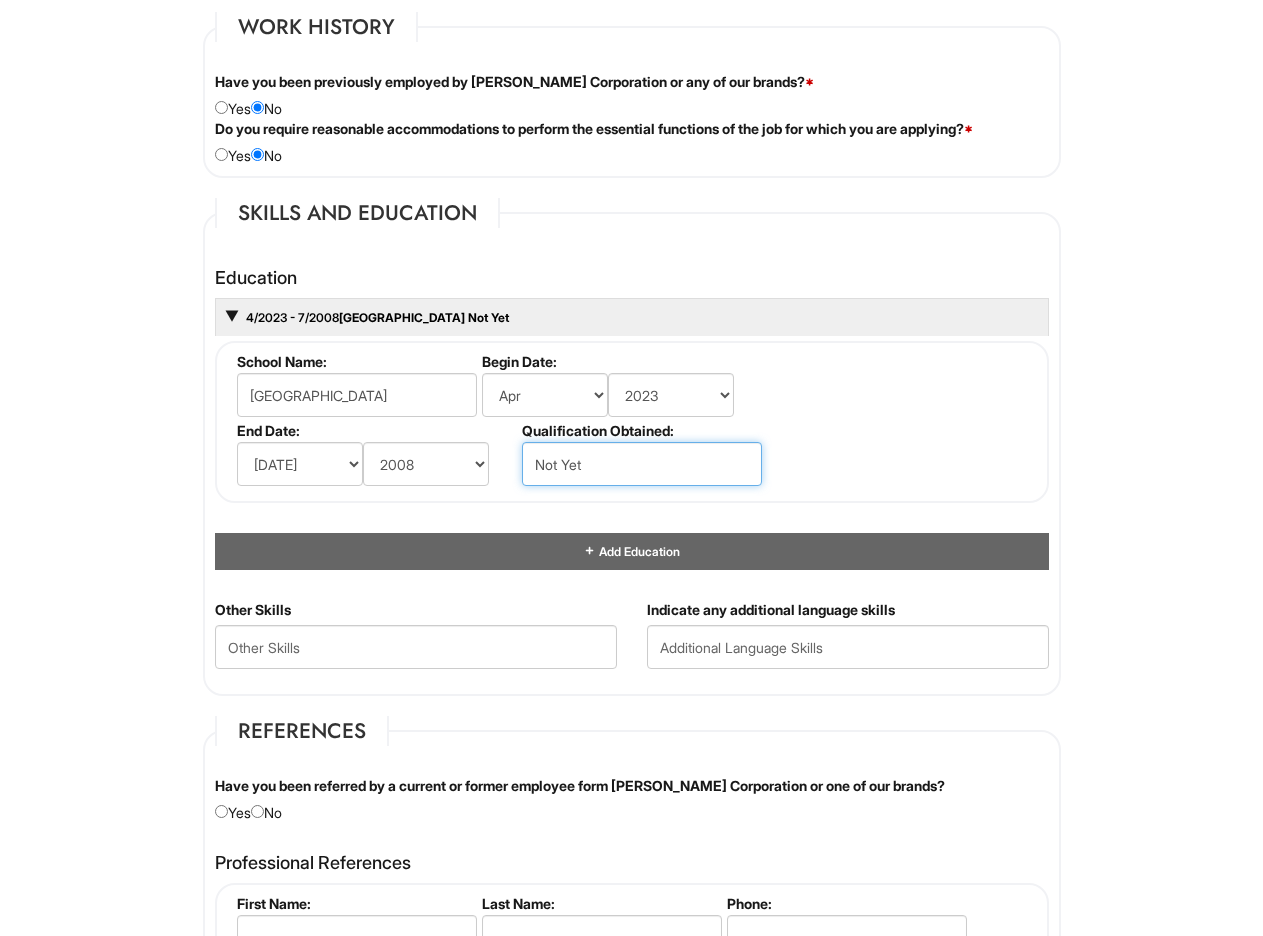 type on "Not Yet" 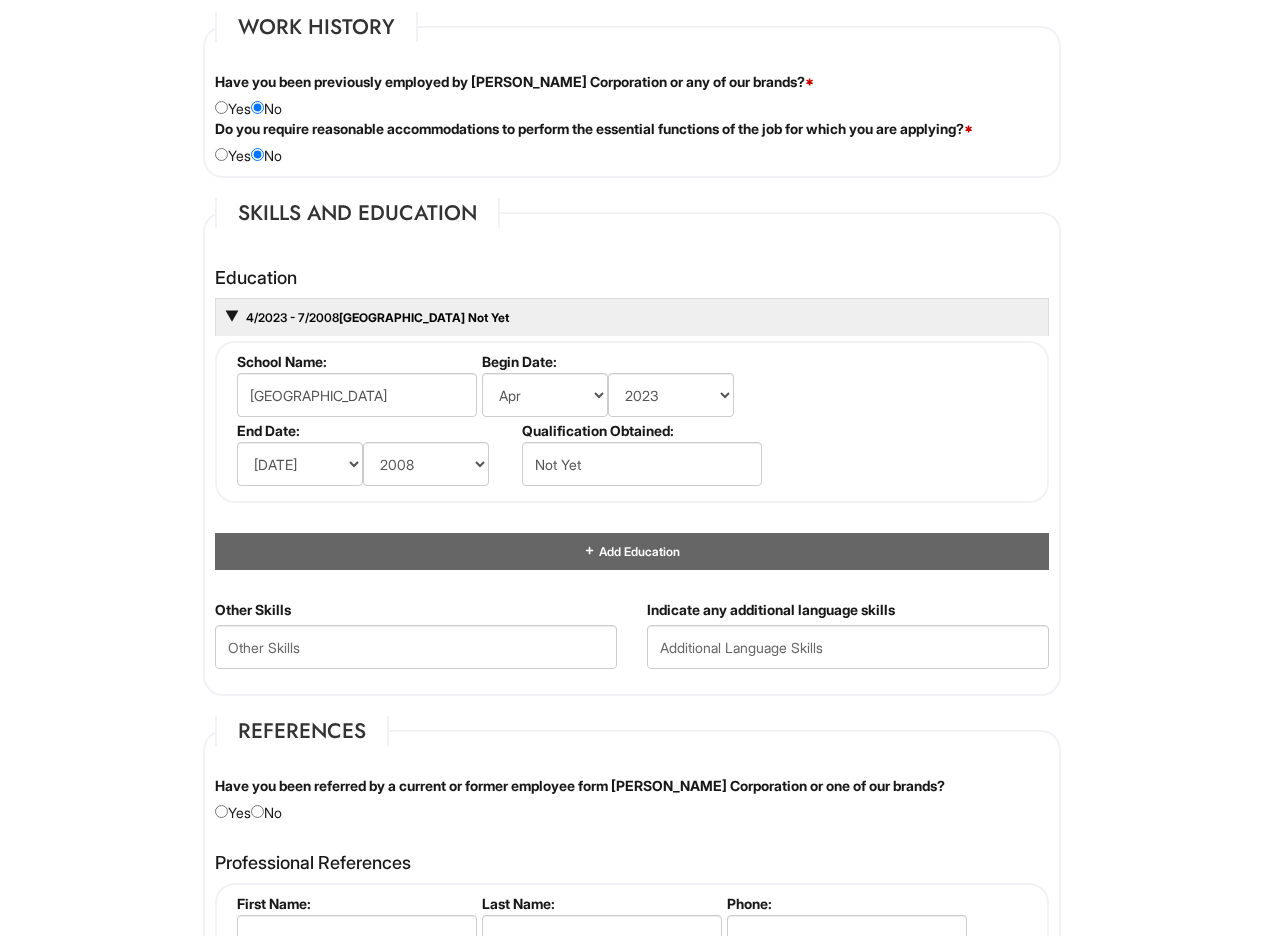 click on "School Name:
Montville Township High School
Begin Date:
(month) Jan Feb Mar Apr May Jun Jul Aug Sep Oct Nov Dec (year) 2029 2028 2027 2026 2025 2024 2023 2022 2021 2020 2019 2018 2017 2016 2015 2014 2013 2012 2011 2010 2009 2008 2007 2006 2005 2004 2003 2002 2001 2000 1999 1998 1997 1996 1995 1994 1993 1992 1991 1990 1989 1988 1987 1986 1985 1984 1983 1982 1981 1980 1979 1978 1977 1976 1975 1974 1973 1972 1971 1970 1969 1968 1967 1966 1965 1964 1963 1962 1961 1960 1959 1958 1957 1956 1955 1954 1953 1952 1951 1950 1949 1948 1947 1946  --  2030 2031 2032 2033 2034 2035 2036 2037 2038 2039 2040 2041 2042 2043 2044 2045 2046 2047 2048 2049 2050 2051 2052 2053 2054 2055 2056 2057 2058 2059 2060 2061 2062 2063 2064
End Date:
(month) Jan Feb Mar Apr May Jun Jul Aug Sep Oct Nov Dec (year) 2029 2028 2027 2026 2025 2024 2023 2022 2021 2020 2019 2018 2017 2016 2015 2014 2013 2012 2011 2010 2009 2008 2007 2006 2005 2004 2003 2002 2001 2000 1999 1998 1997 1996 1995 1994 1993 1992 1991 1990" at bounding box center [632, 422] 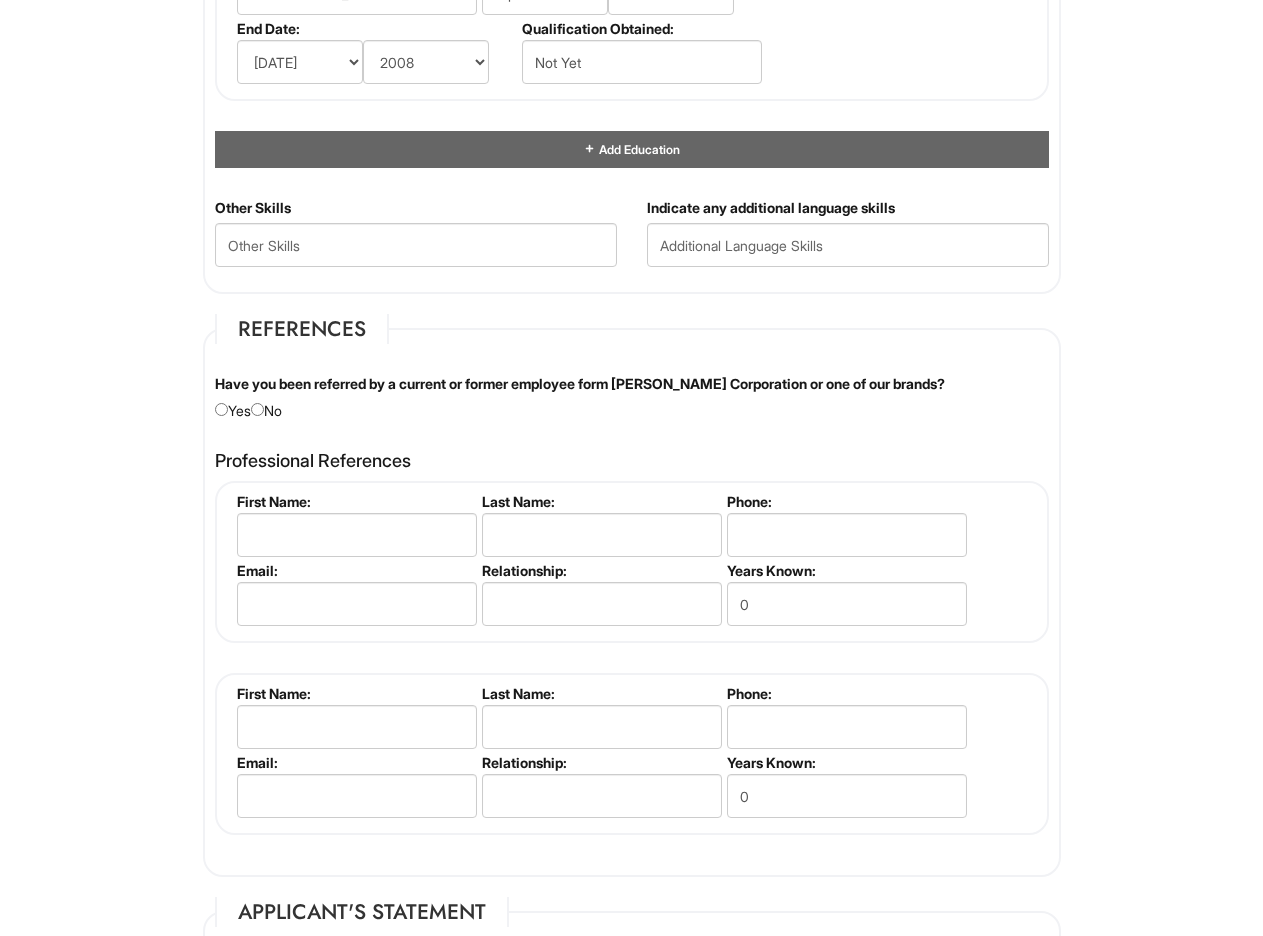 scroll, scrollTop: 2068, scrollLeft: 0, axis: vertical 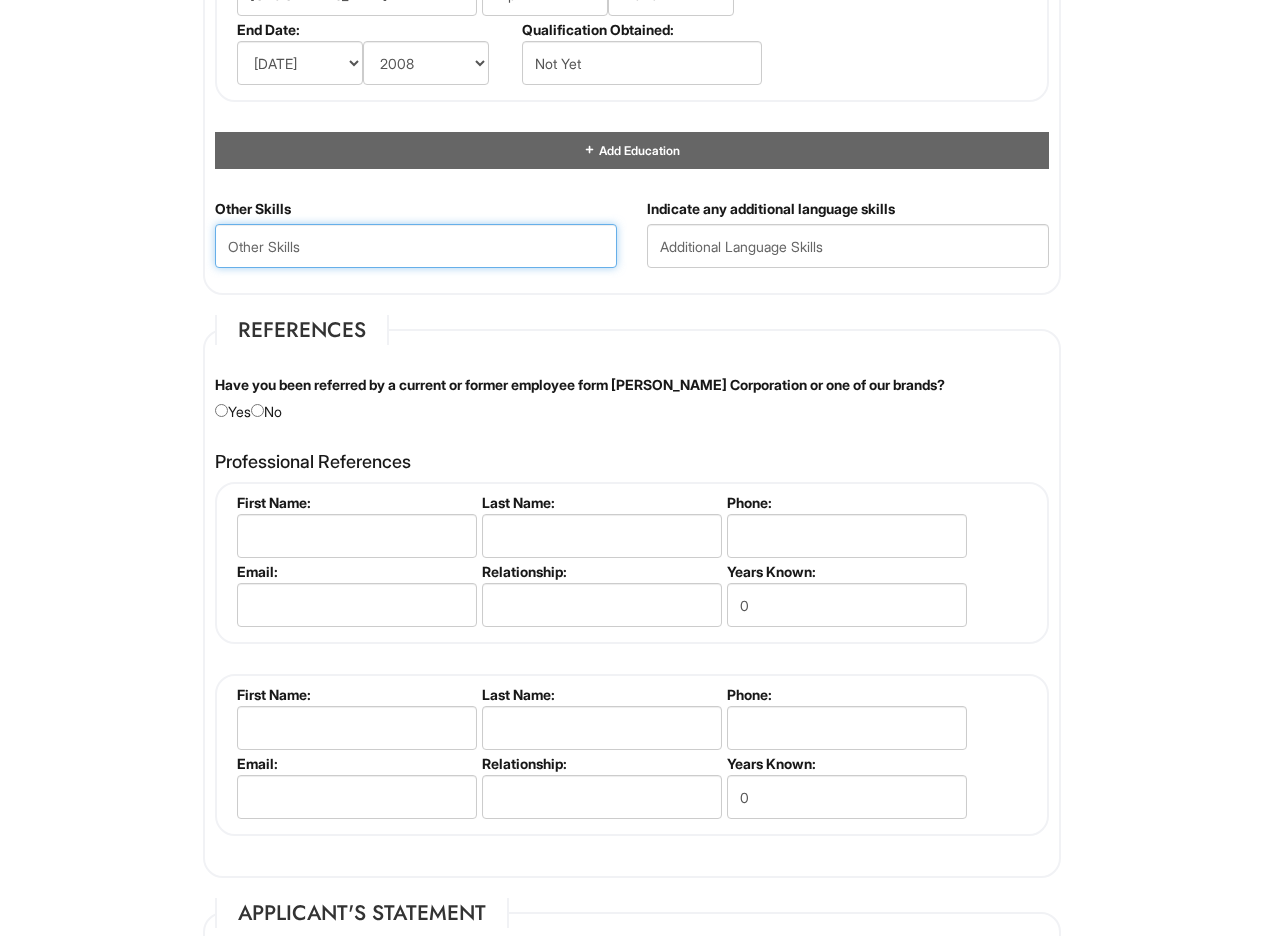 click at bounding box center [416, 246] 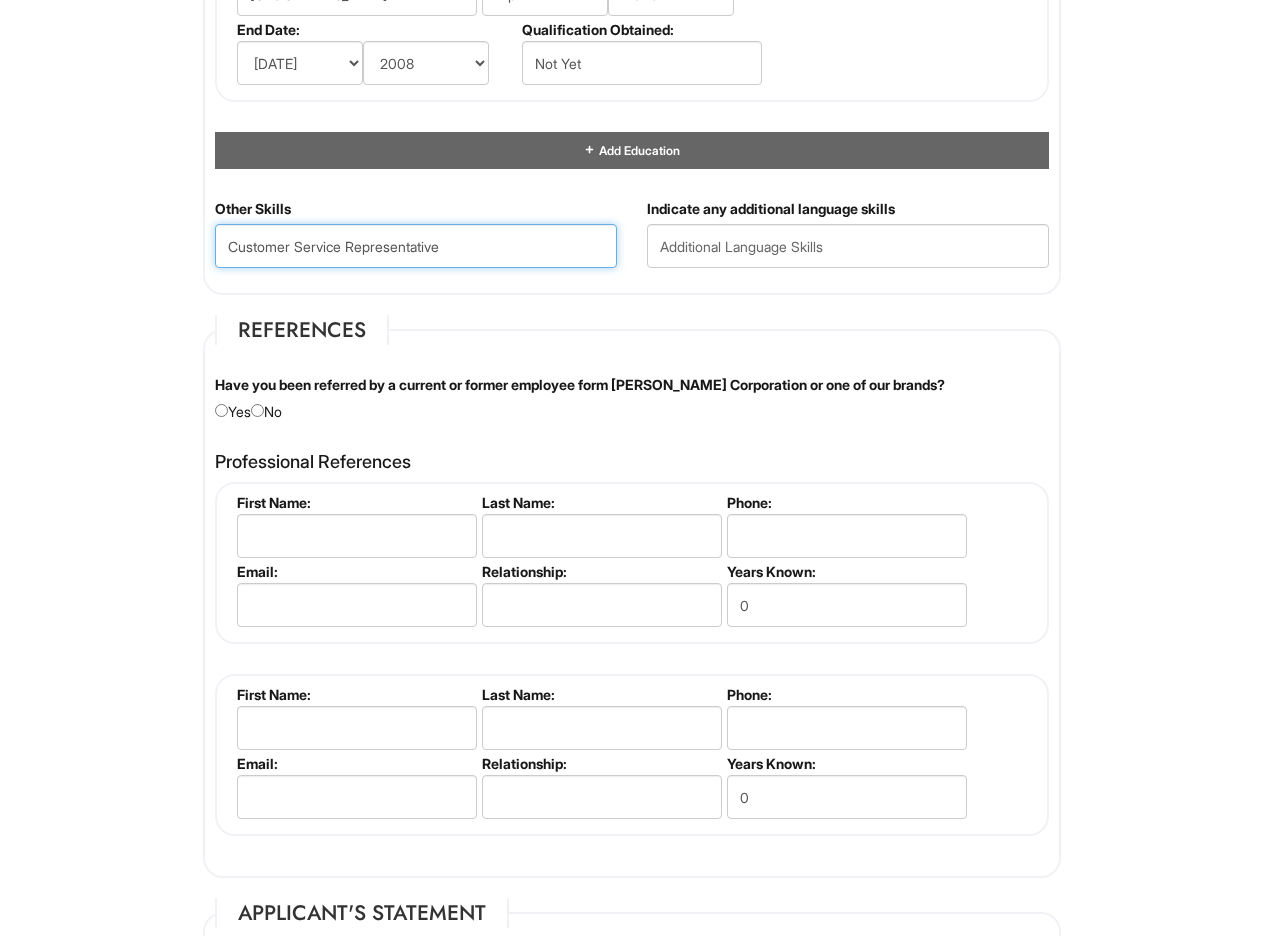 type on "Customer Service Representative" 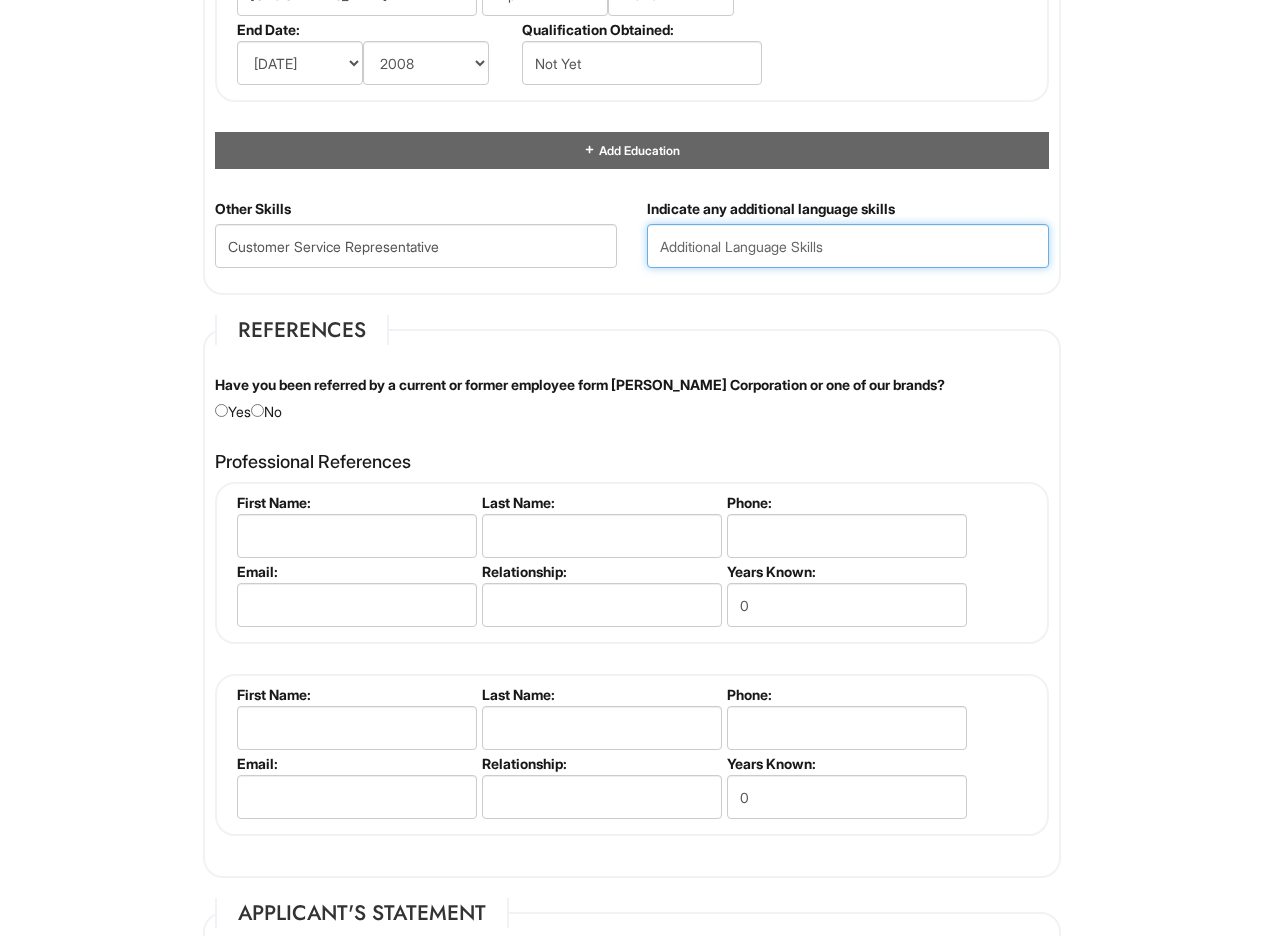 click at bounding box center [848, 246] 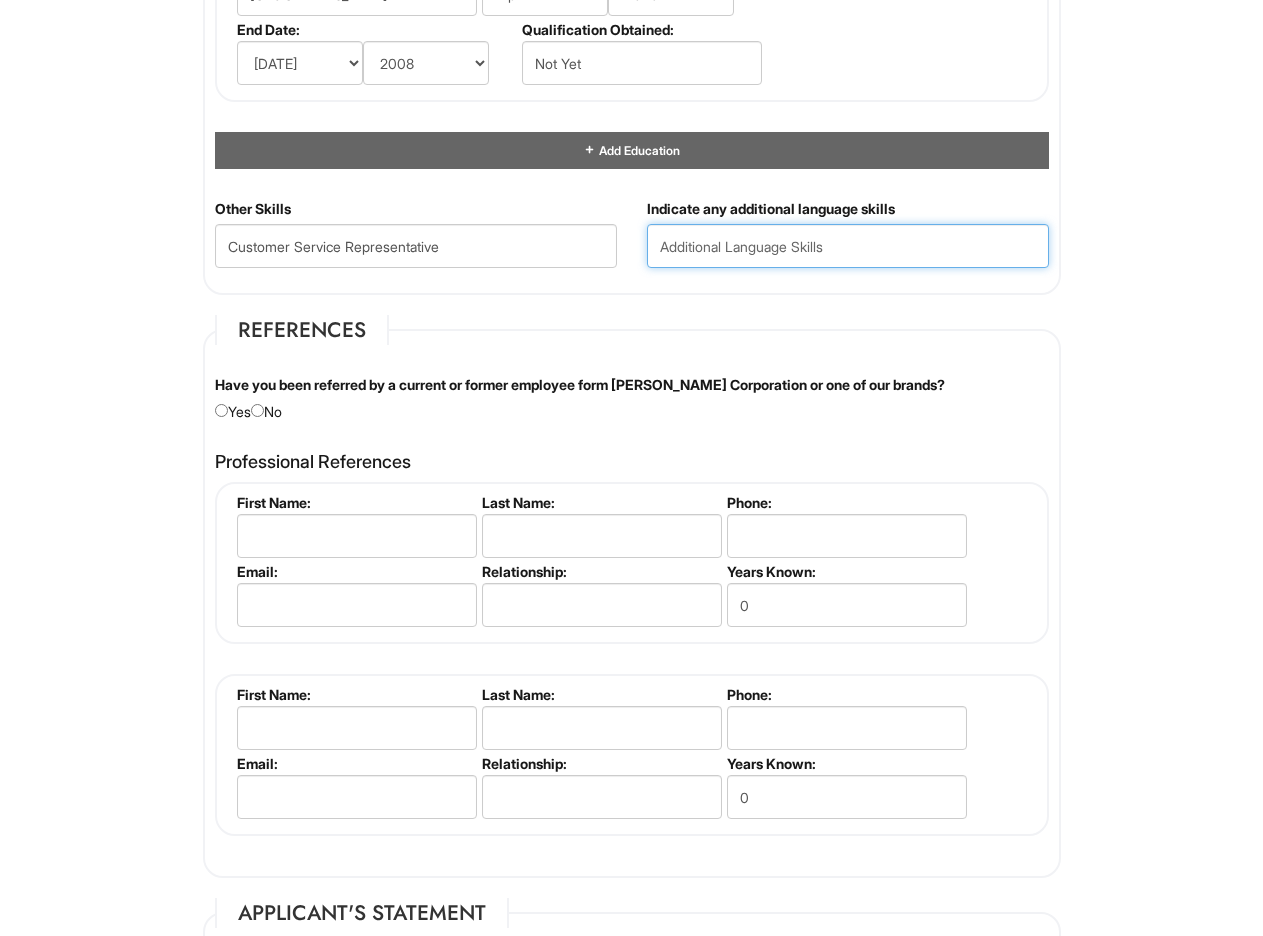 click at bounding box center (848, 246) 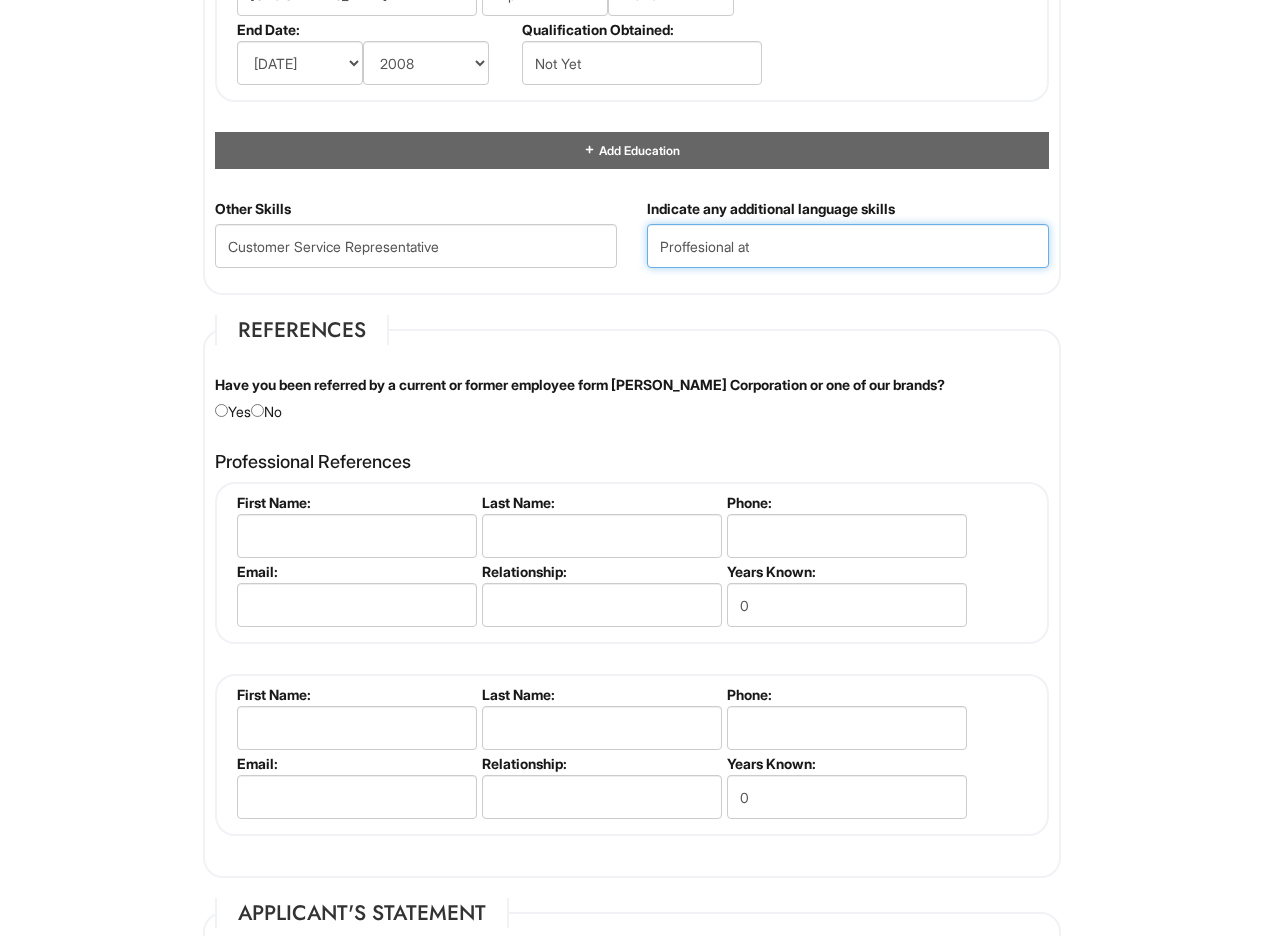 click on "Proffesional at" at bounding box center [848, 246] 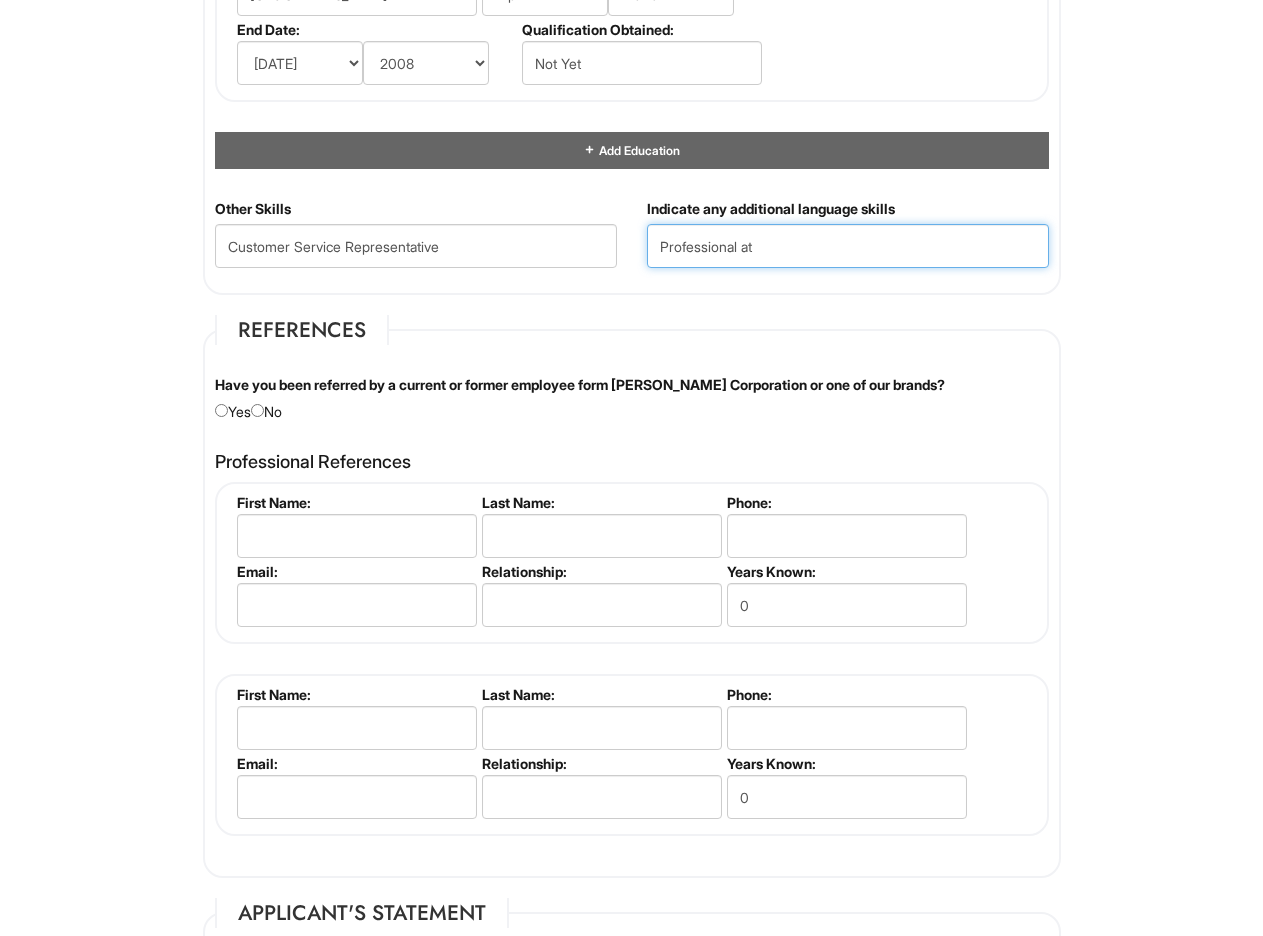click on "Professional at" at bounding box center (848, 246) 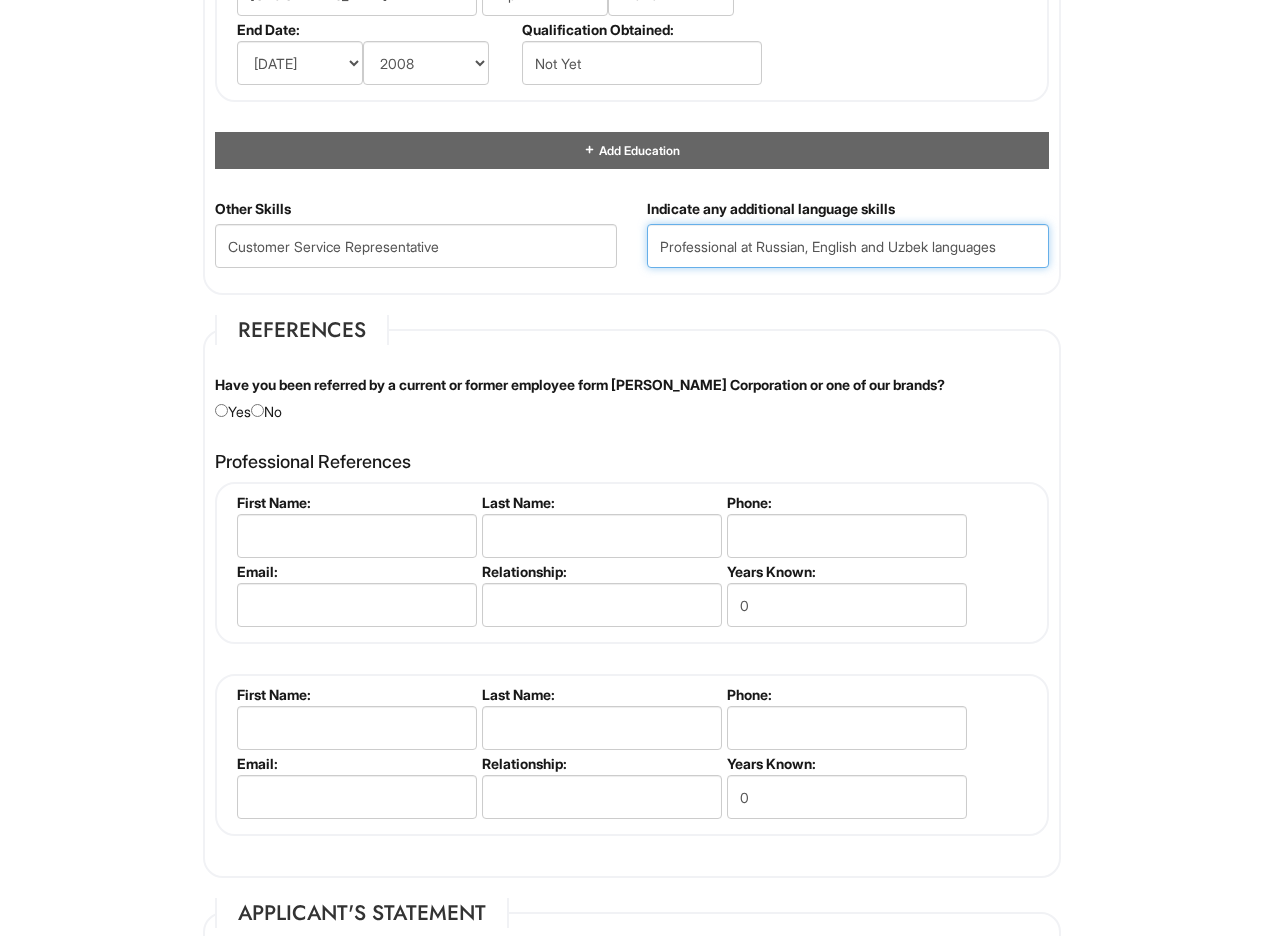 type on "Professional at Russian, English and Uzbek languages" 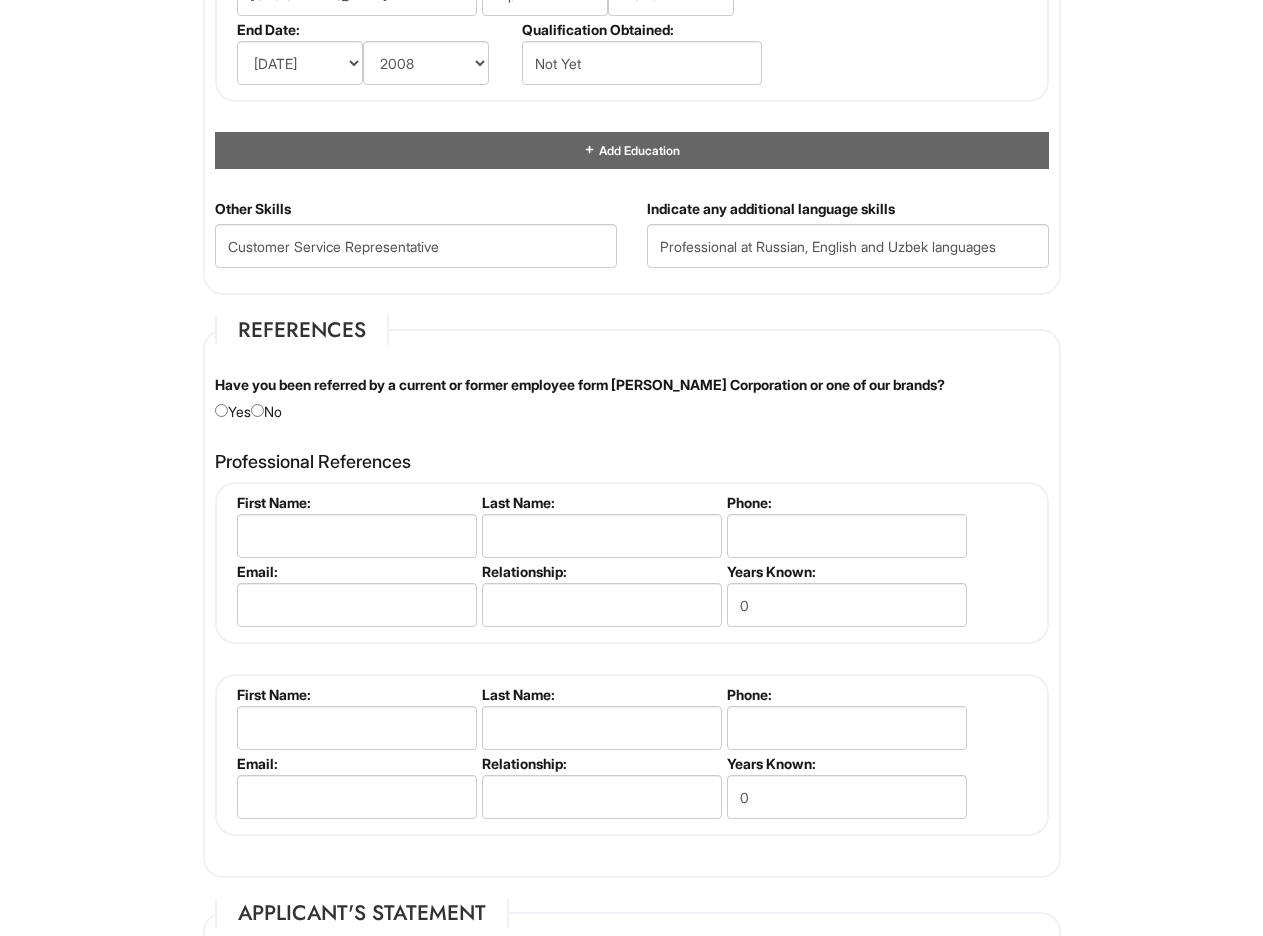 click on "References
Have you been referred by a current or former employee form Giorgio Armani Corporation or one of our brands?    Yes   No
Please provide the name of the employee:
Professional References
Please complete this section.
First Name:
Last Name:
Phone:
Email:
Relationship:
Years Known:
0
Please complete this section.
First Name:
Last Name:
Phone:
Email:
Relationship:
Years Known:
0
Add References
First Name:
Last Name:
Phone:
Email:
Relationship:
Years Known:
0" at bounding box center (632, 596) 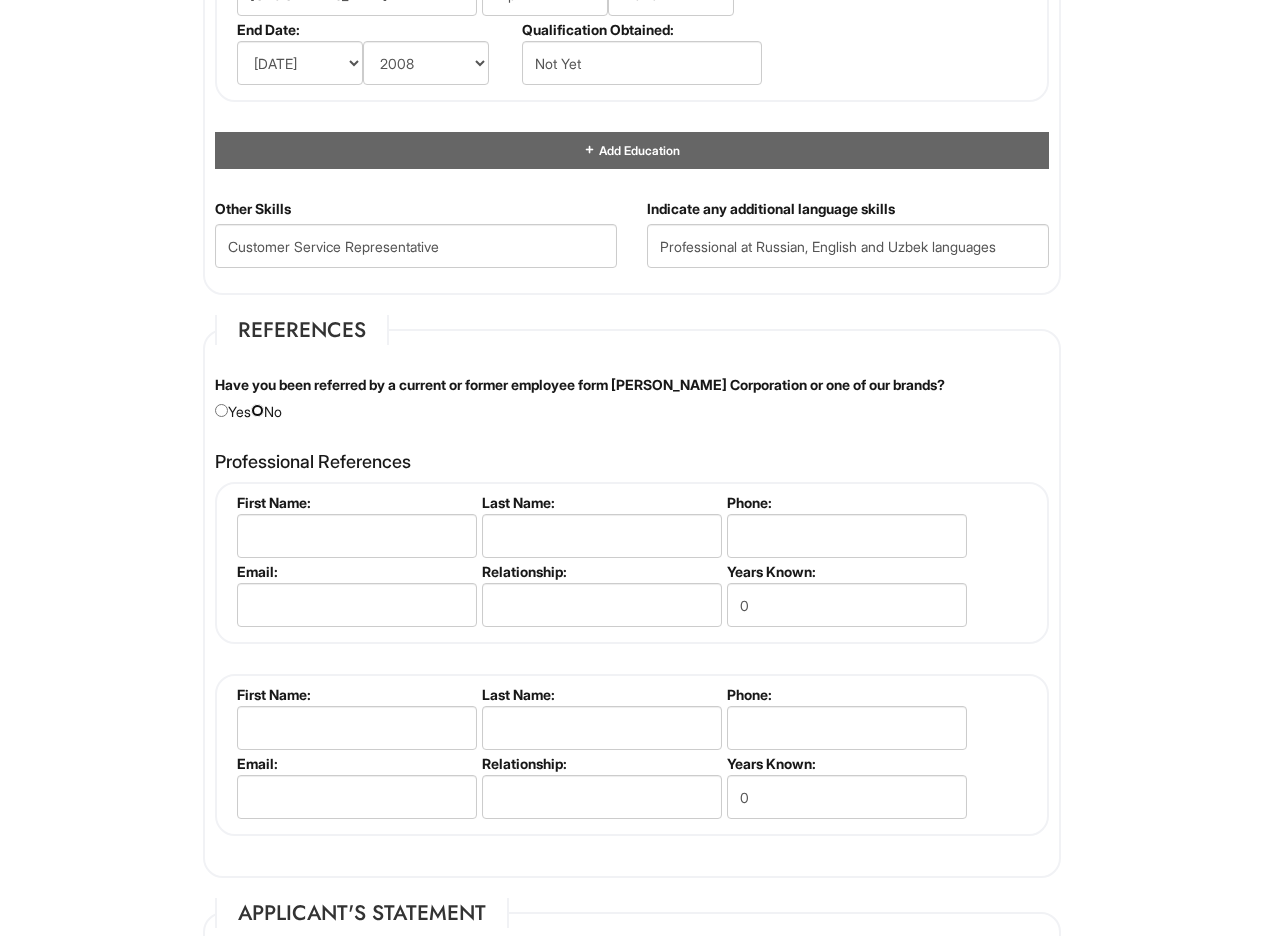 click at bounding box center [257, 410] 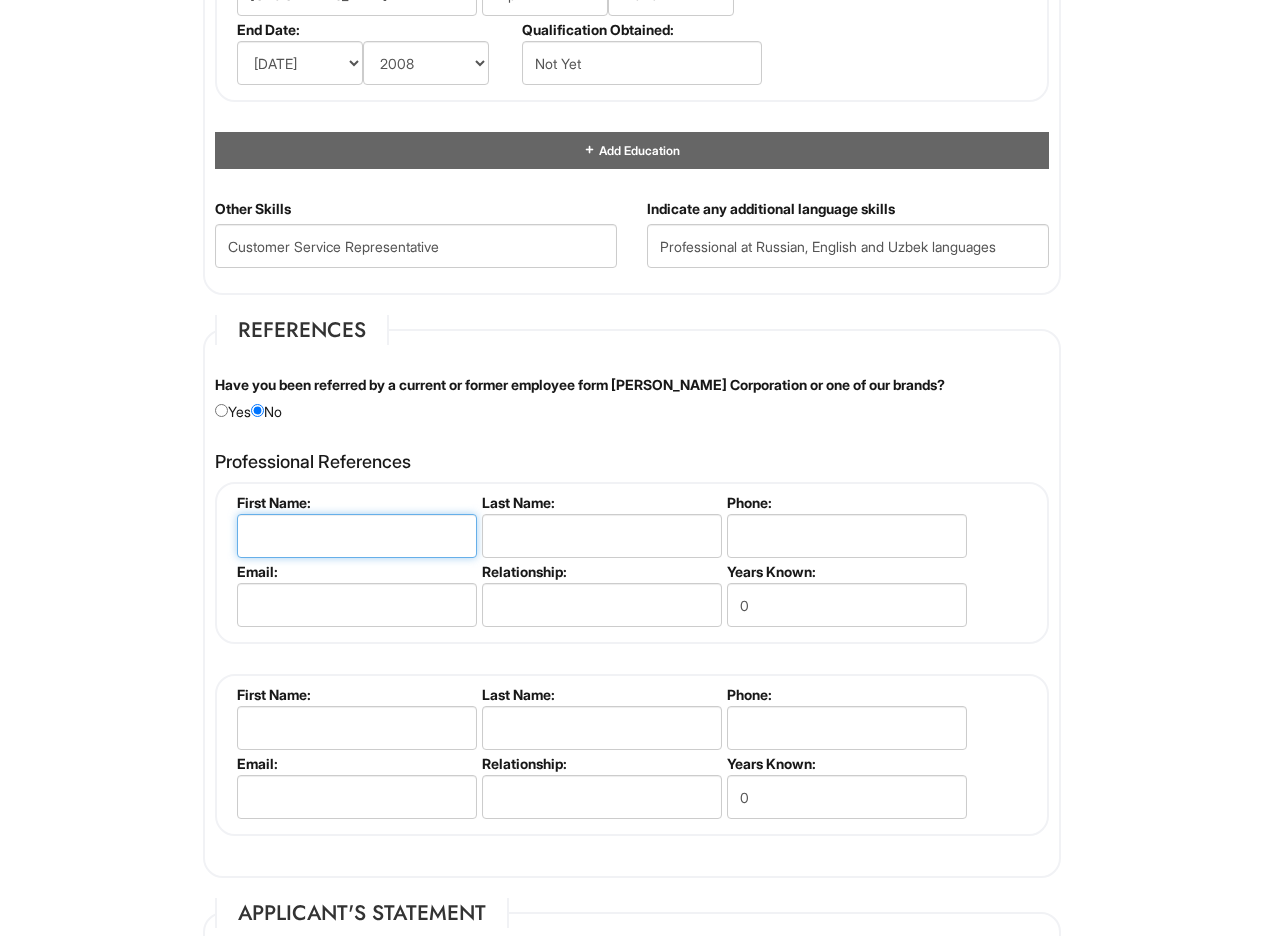 click at bounding box center (357, 536) 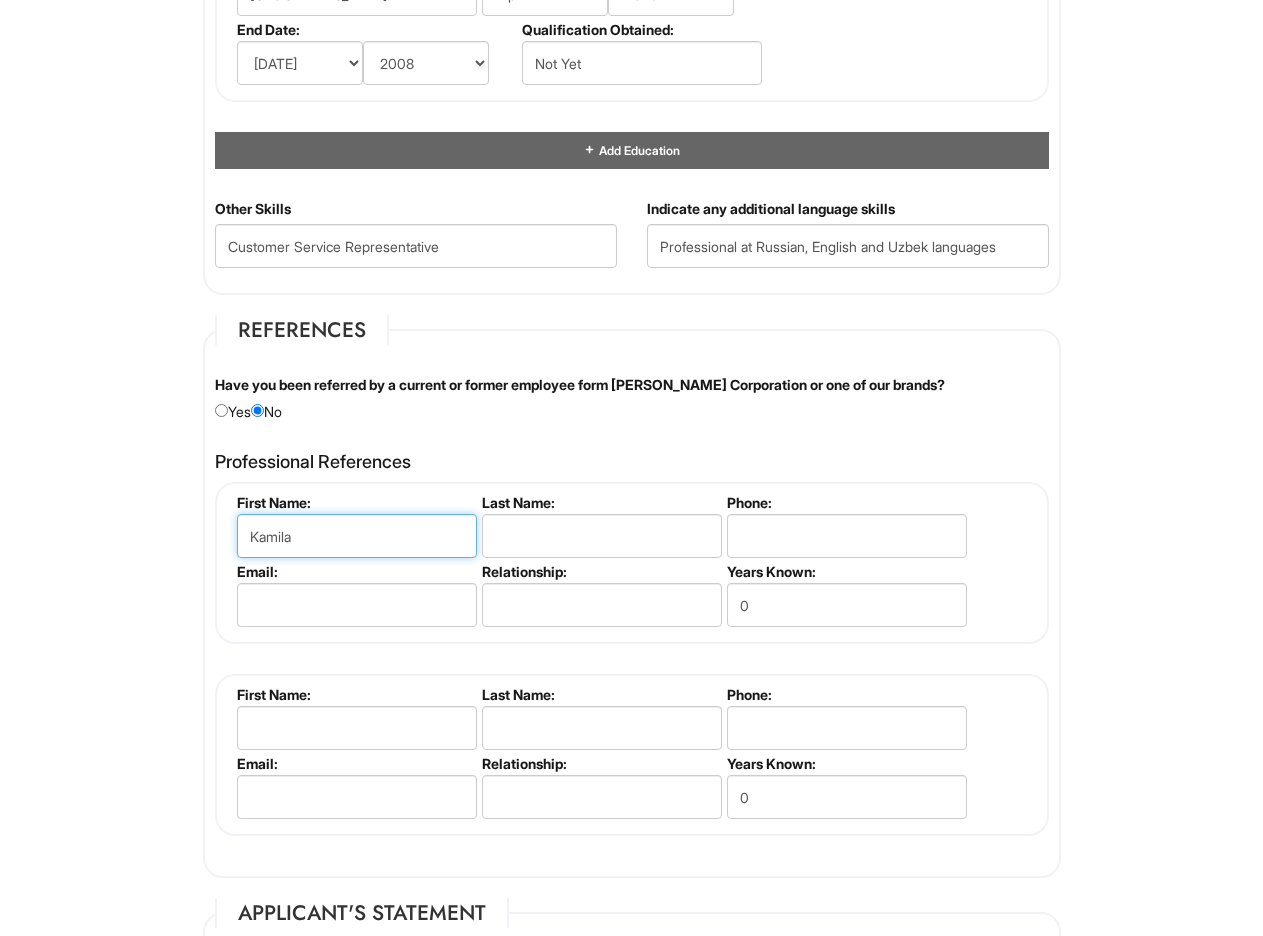 type on "Kamila" 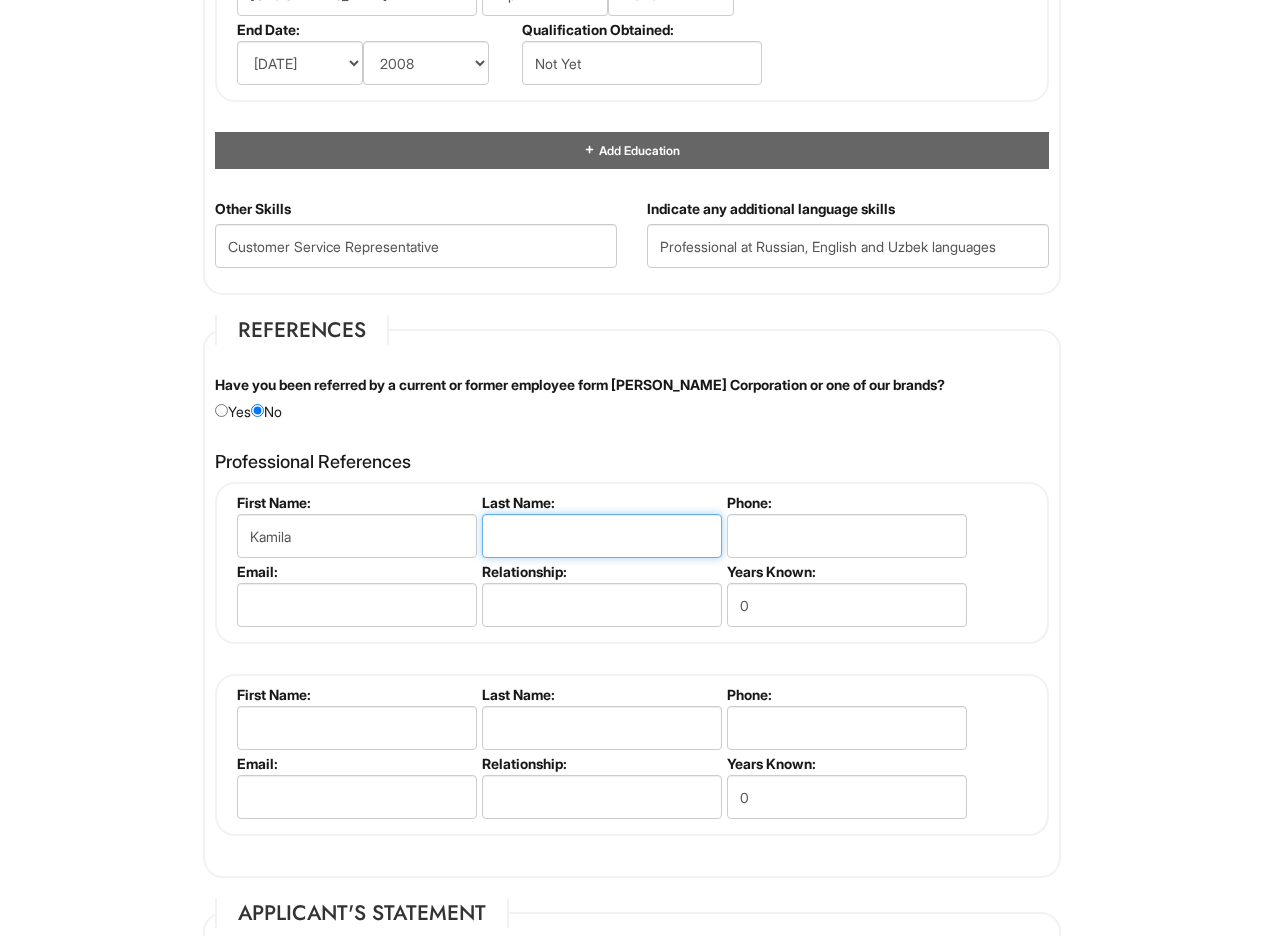 click at bounding box center (602, 536) 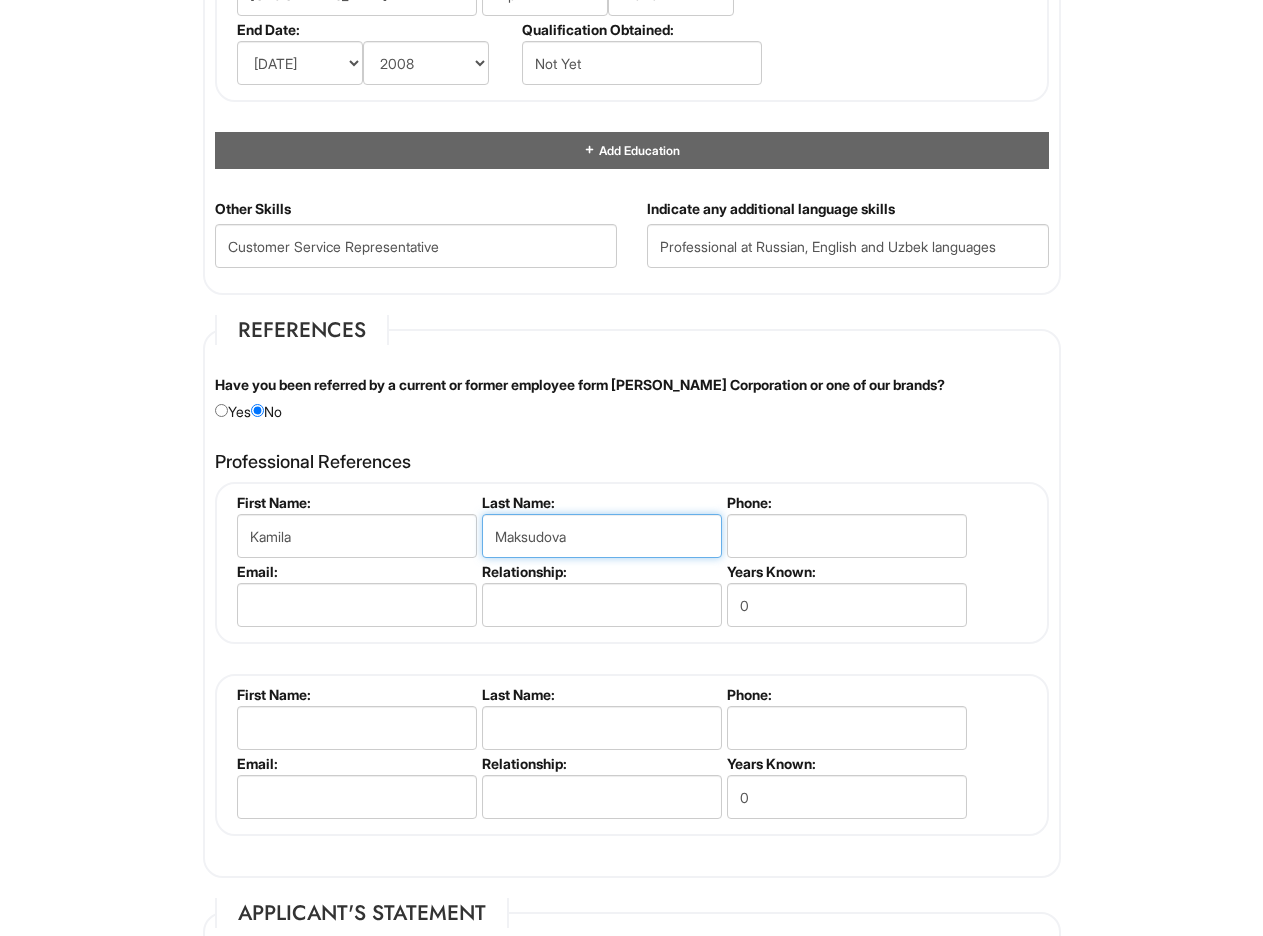 type on "Maksudova" 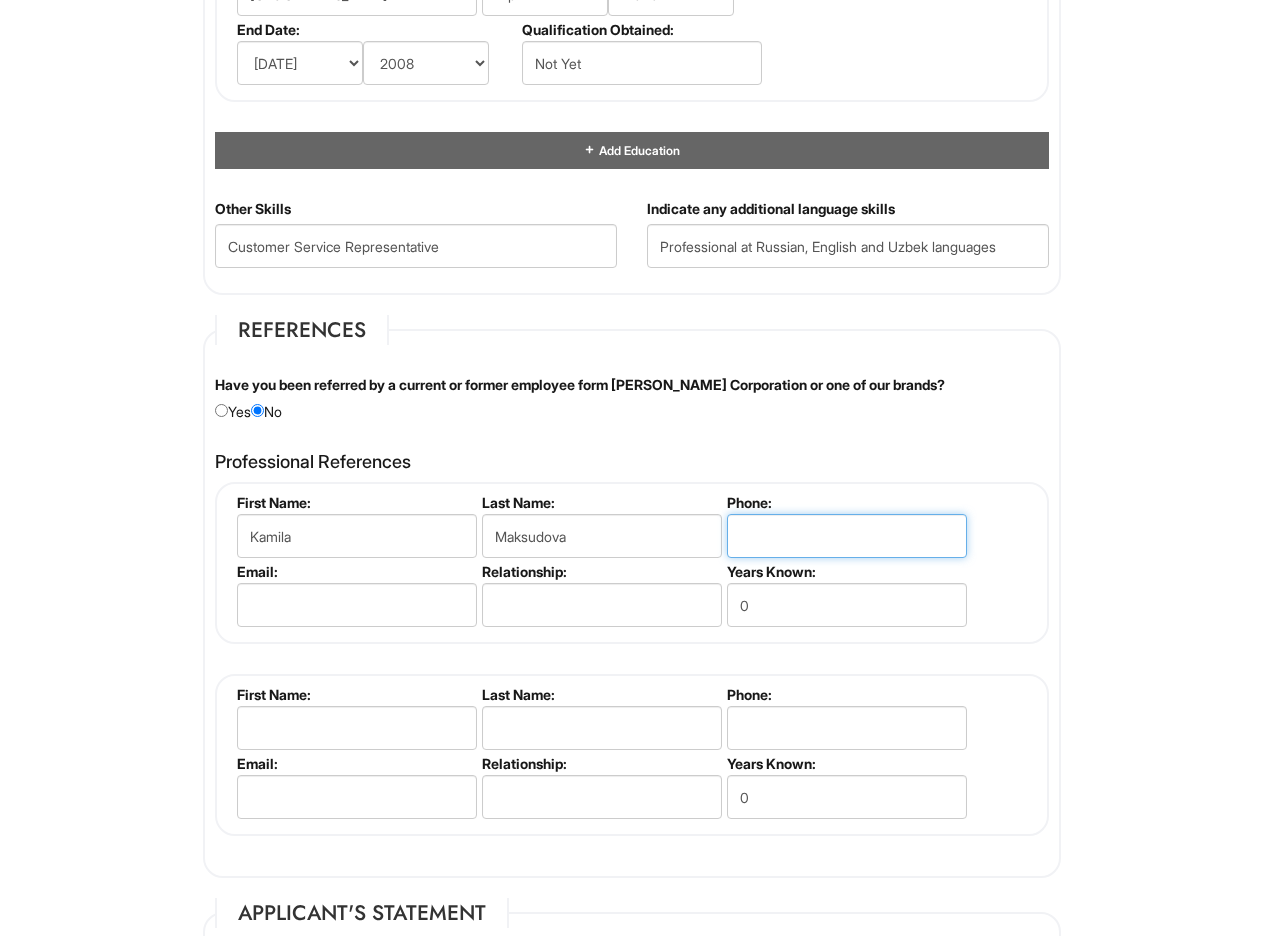 click at bounding box center (847, 536) 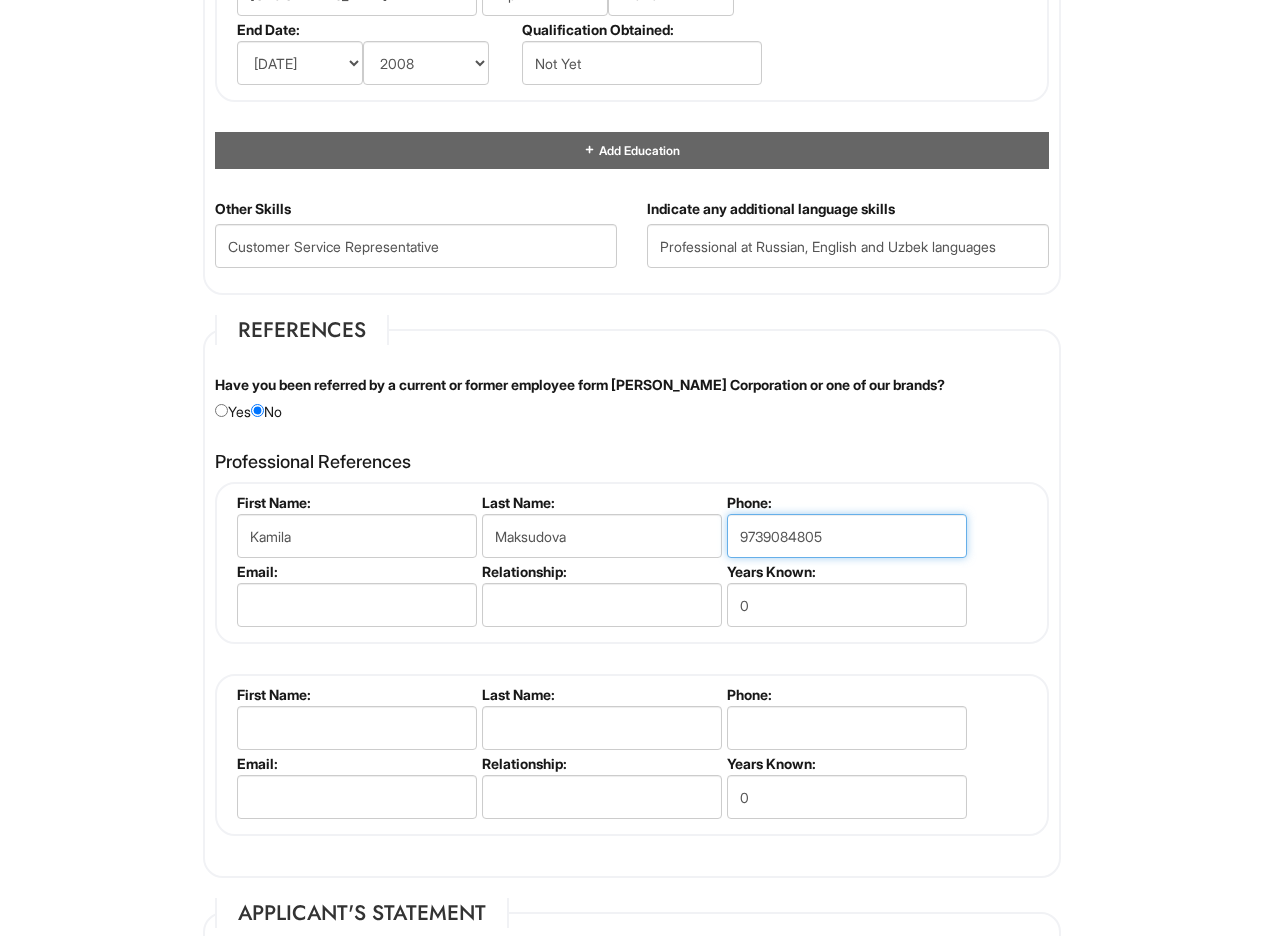 type on "9739084805" 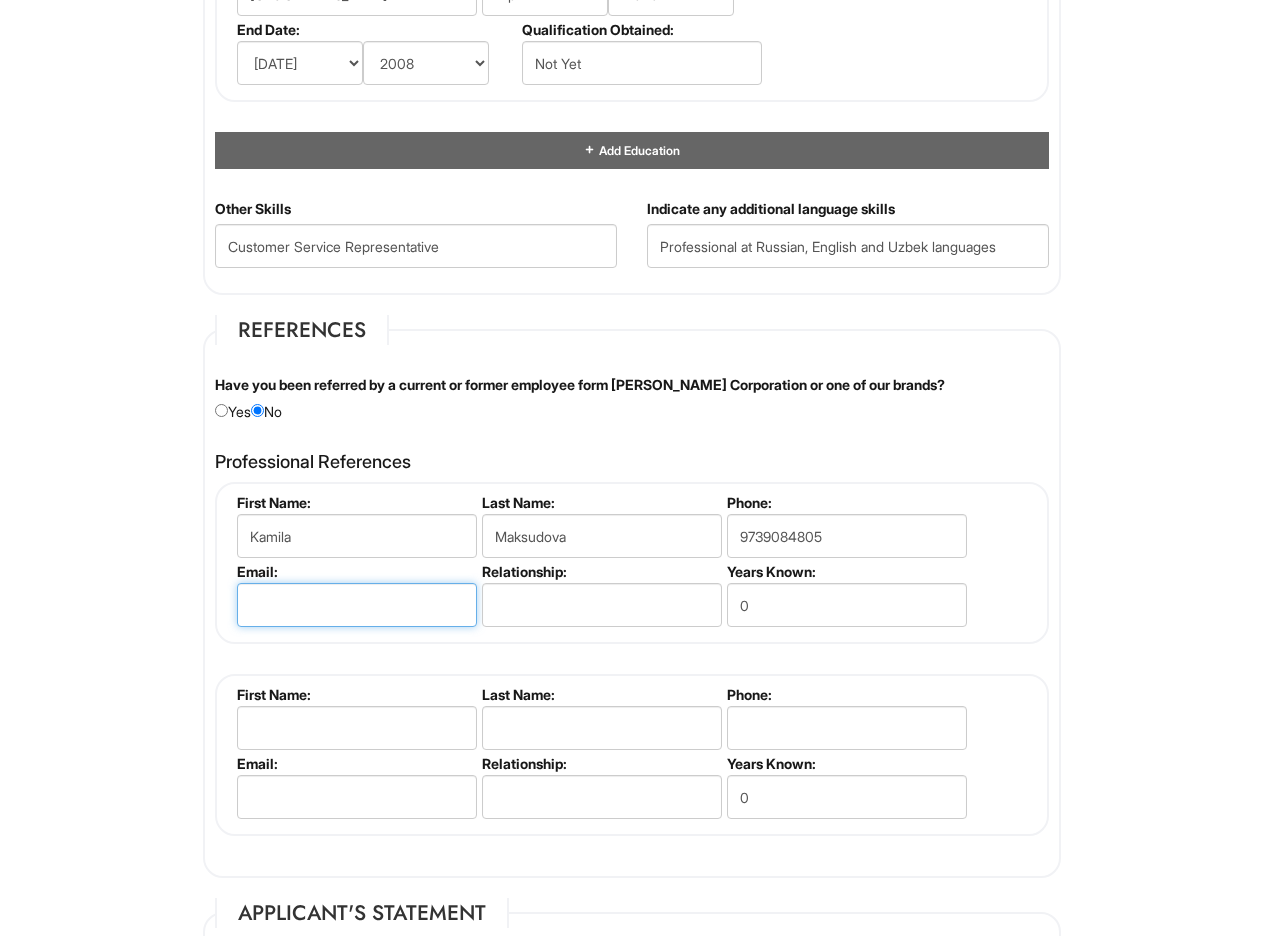 click at bounding box center (357, 605) 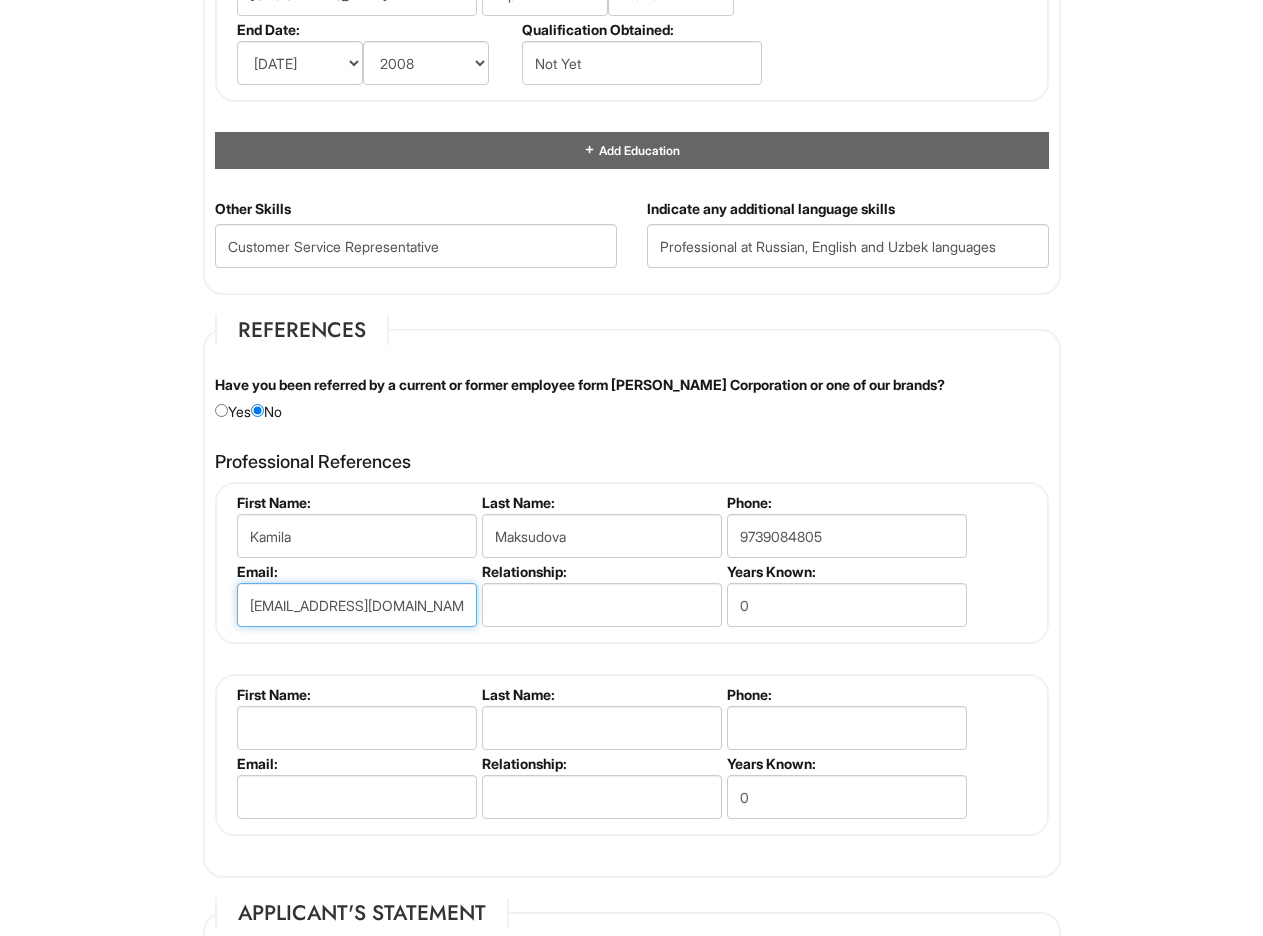 type on "Kamila.dzuraeva84@gmail.com" 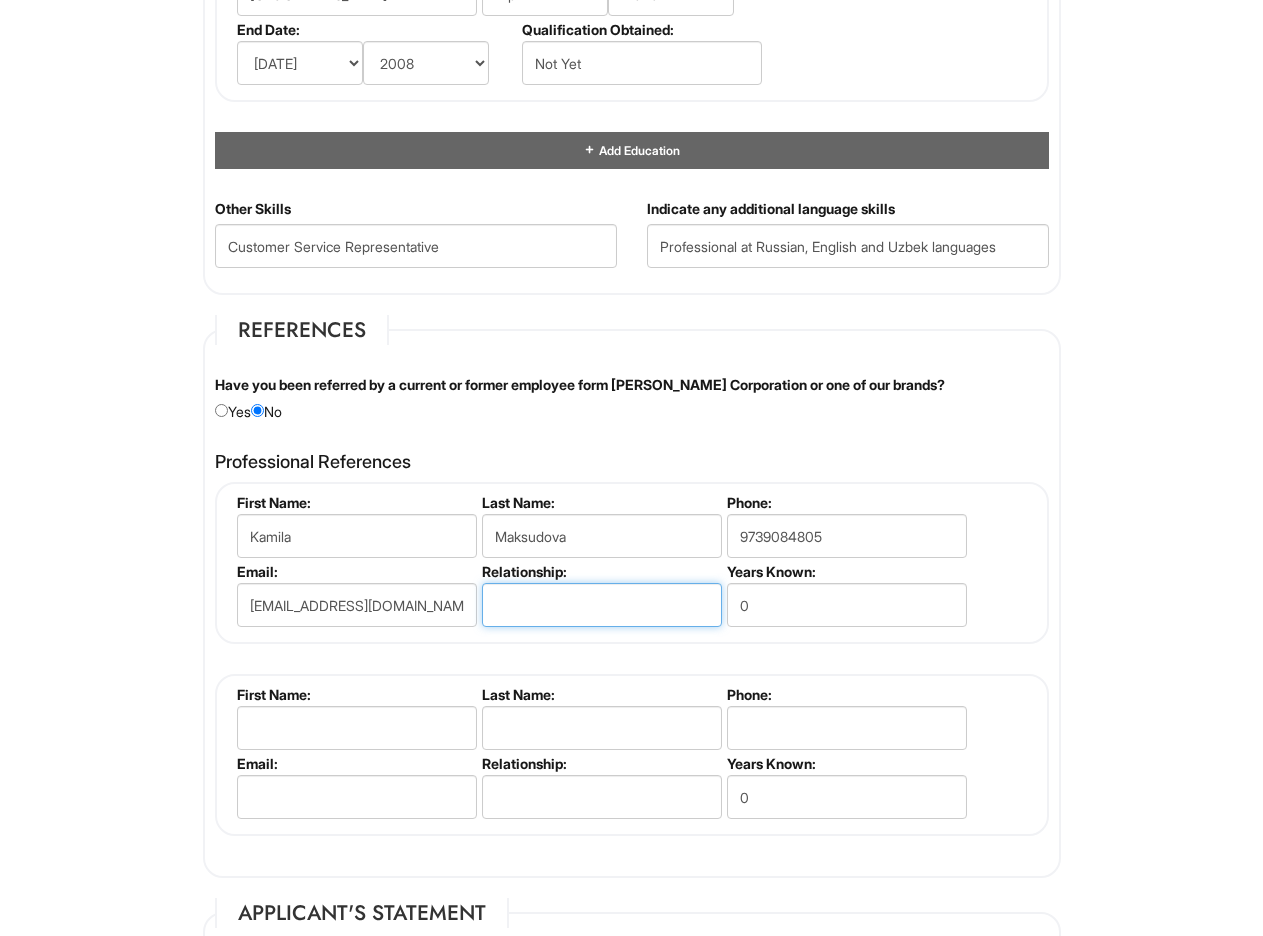 click at bounding box center (602, 605) 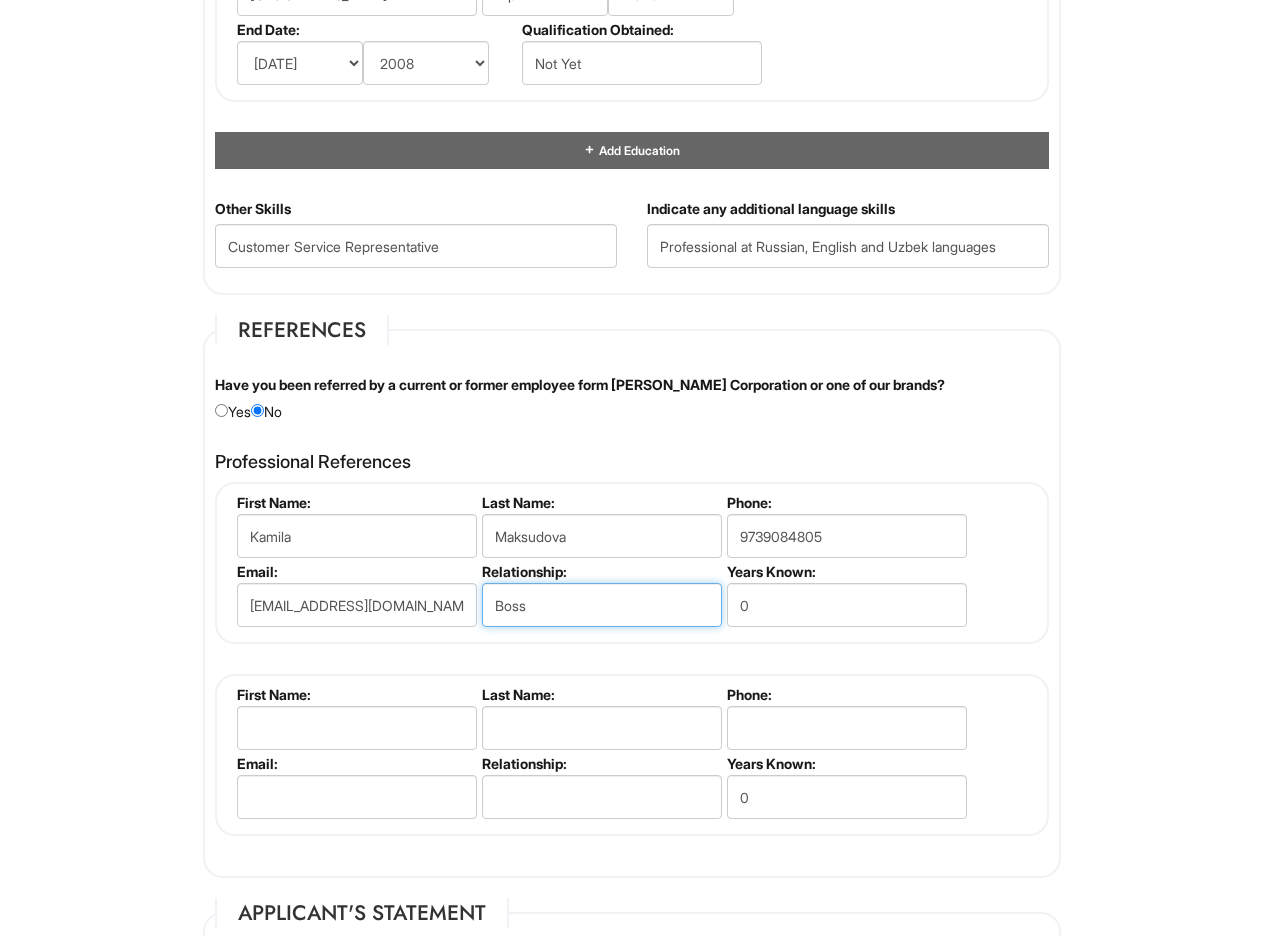 type on "Boss" 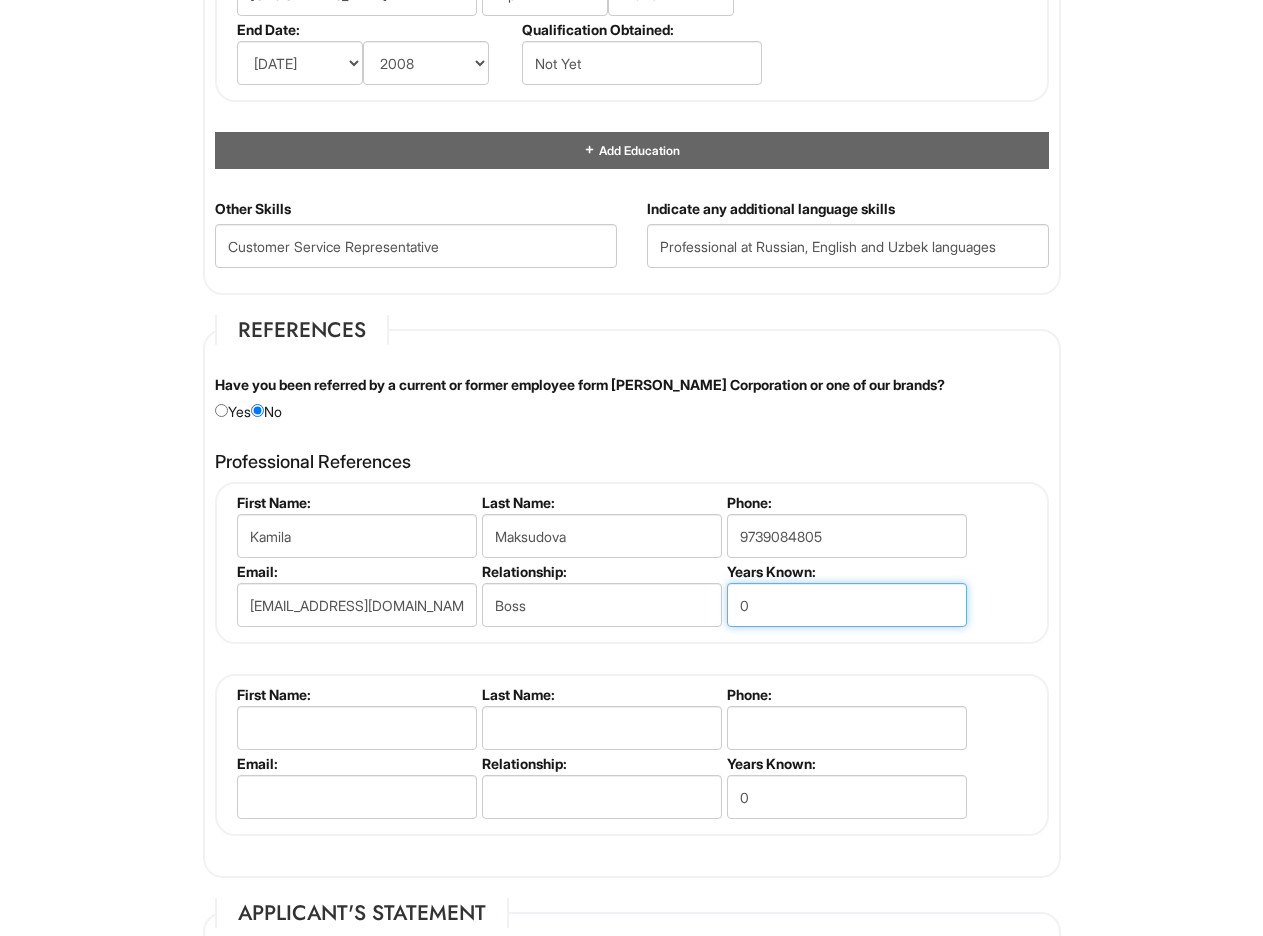 click on "0" at bounding box center [847, 605] 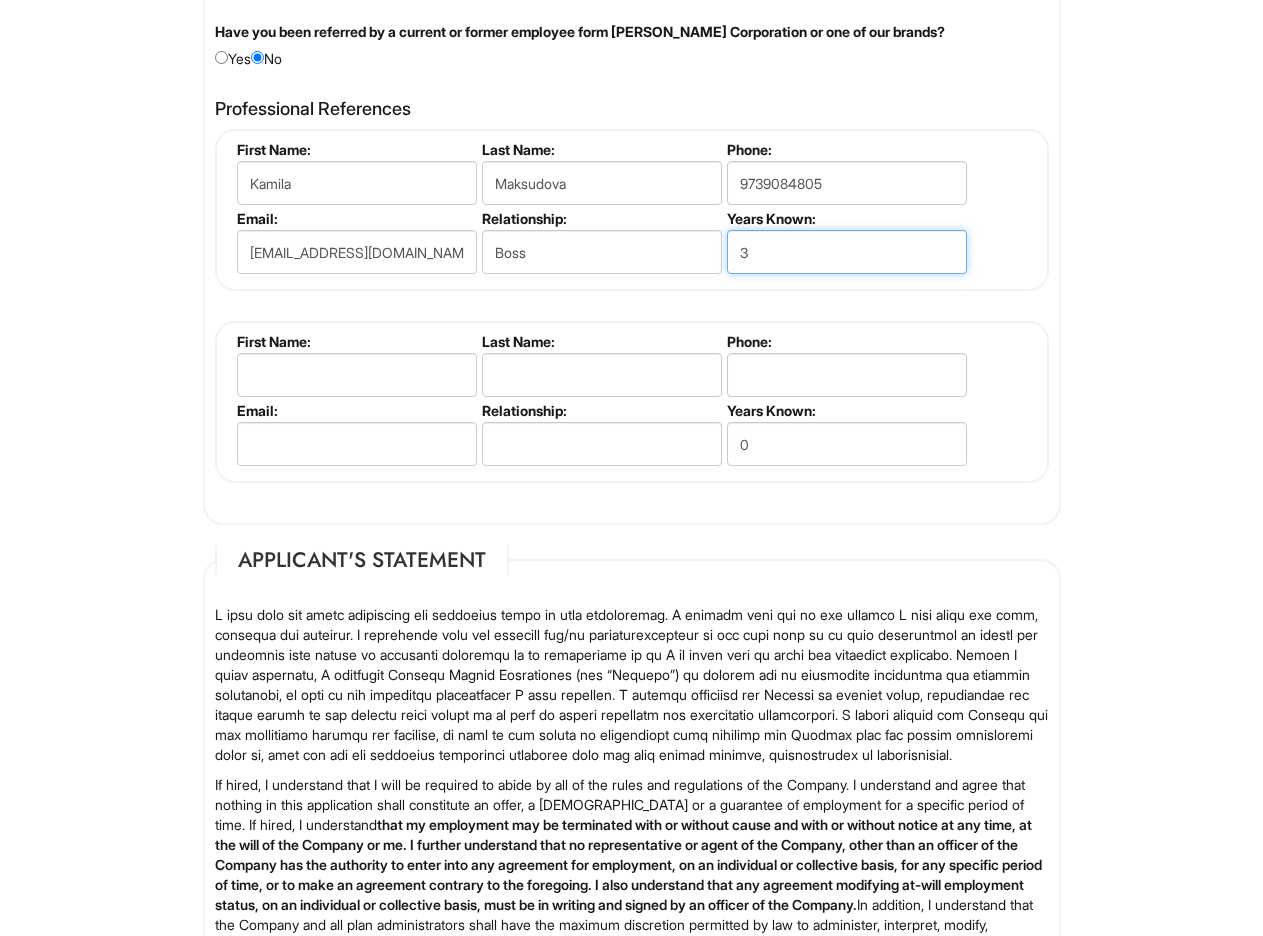 scroll, scrollTop: 2417, scrollLeft: 0, axis: vertical 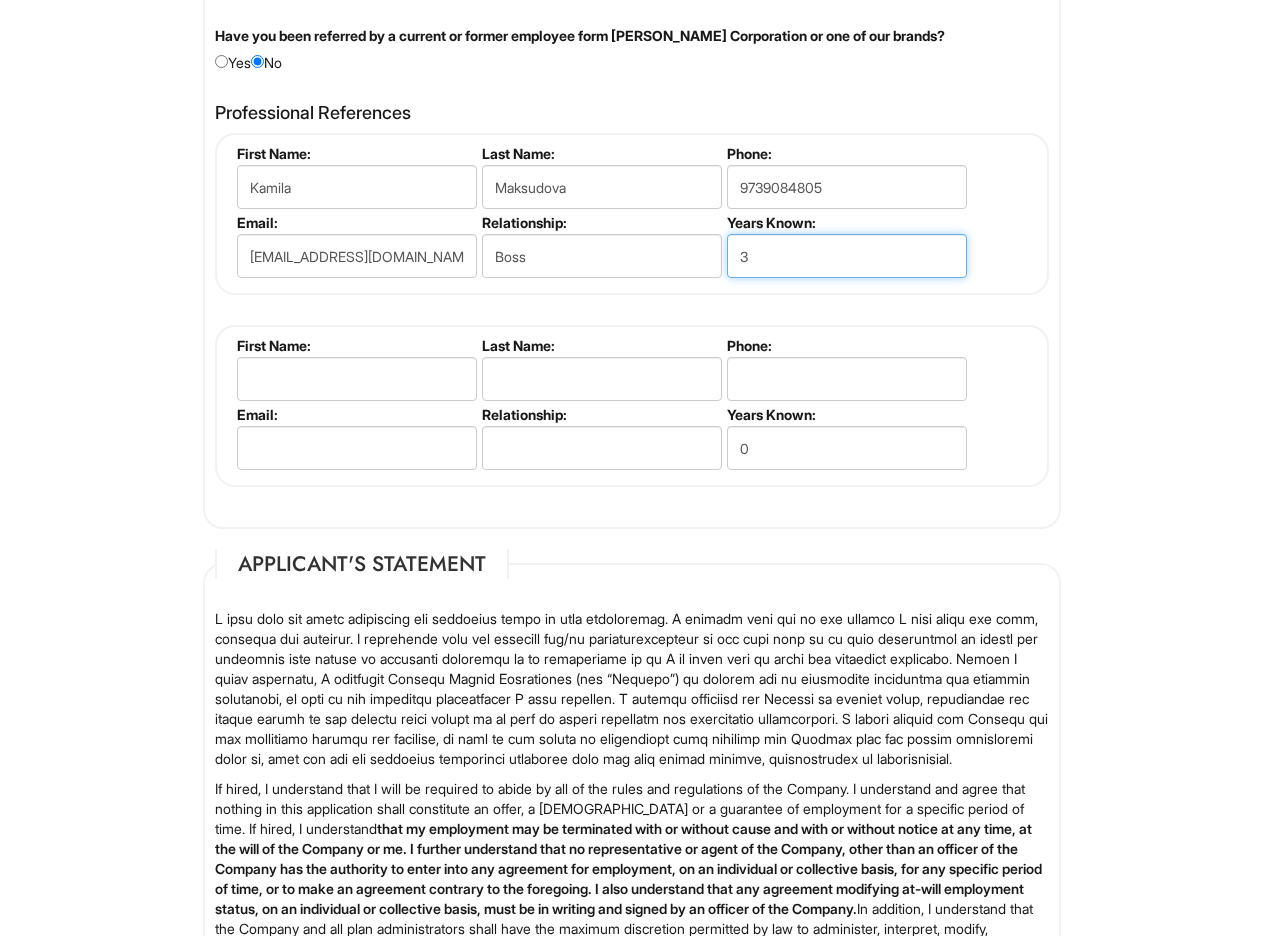 type on "3" 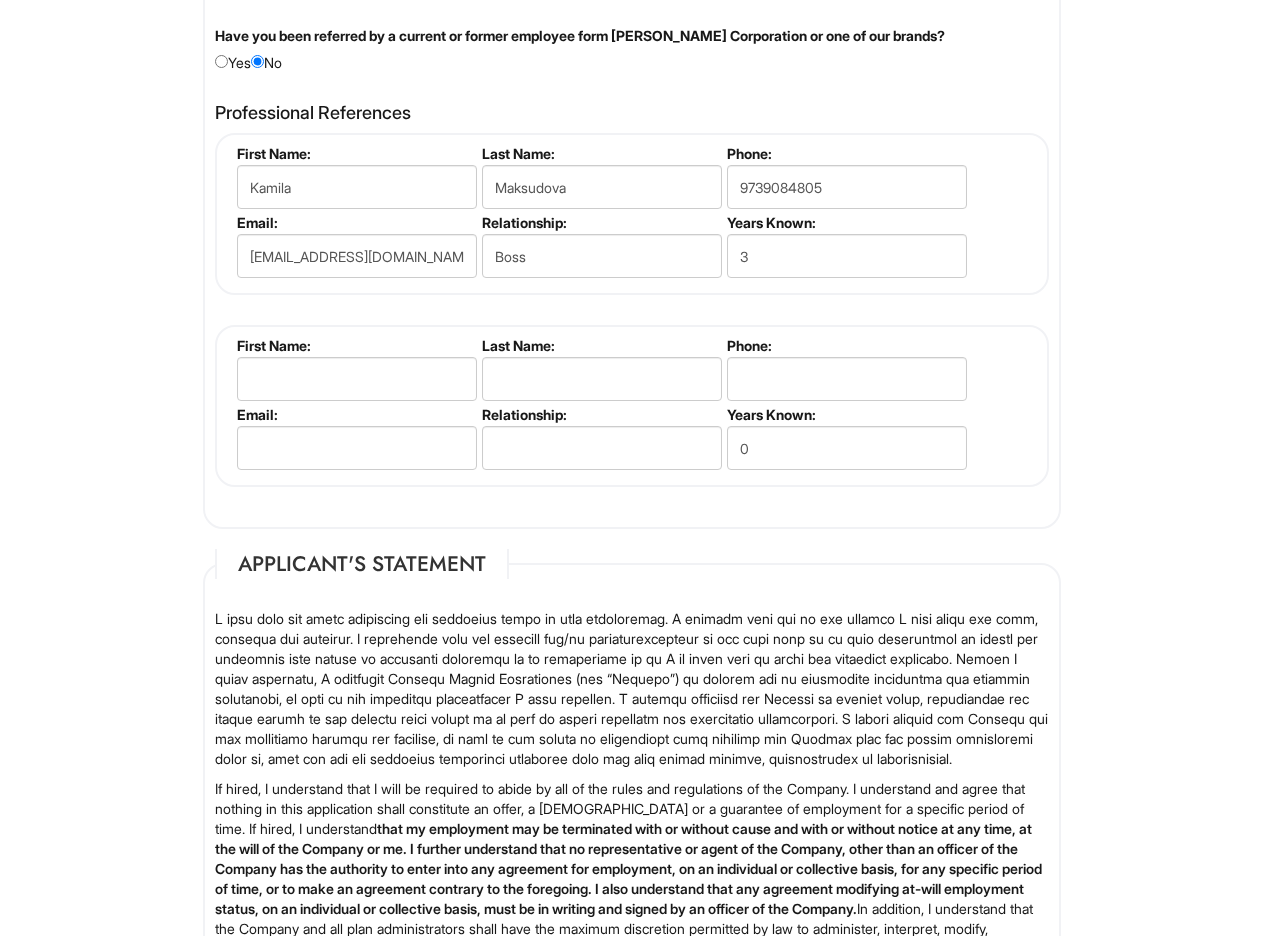 click on "Professional References
Kamila Maksudova
First Name:
Kamila
Last Name:
Maksudova
Phone:
9739084805
Email:
Kamila.dzuraeva84@gmail.com
Relationship:
Boss
Years Known:
3
Please complete this section.
First Name:
Last Name:
Phone:
Email:
Relationship:
Years Known:
0
Add References
First Name:
Last Name:
Phone:
Email:
Relationship:
Years Known:
0" at bounding box center (632, 305) 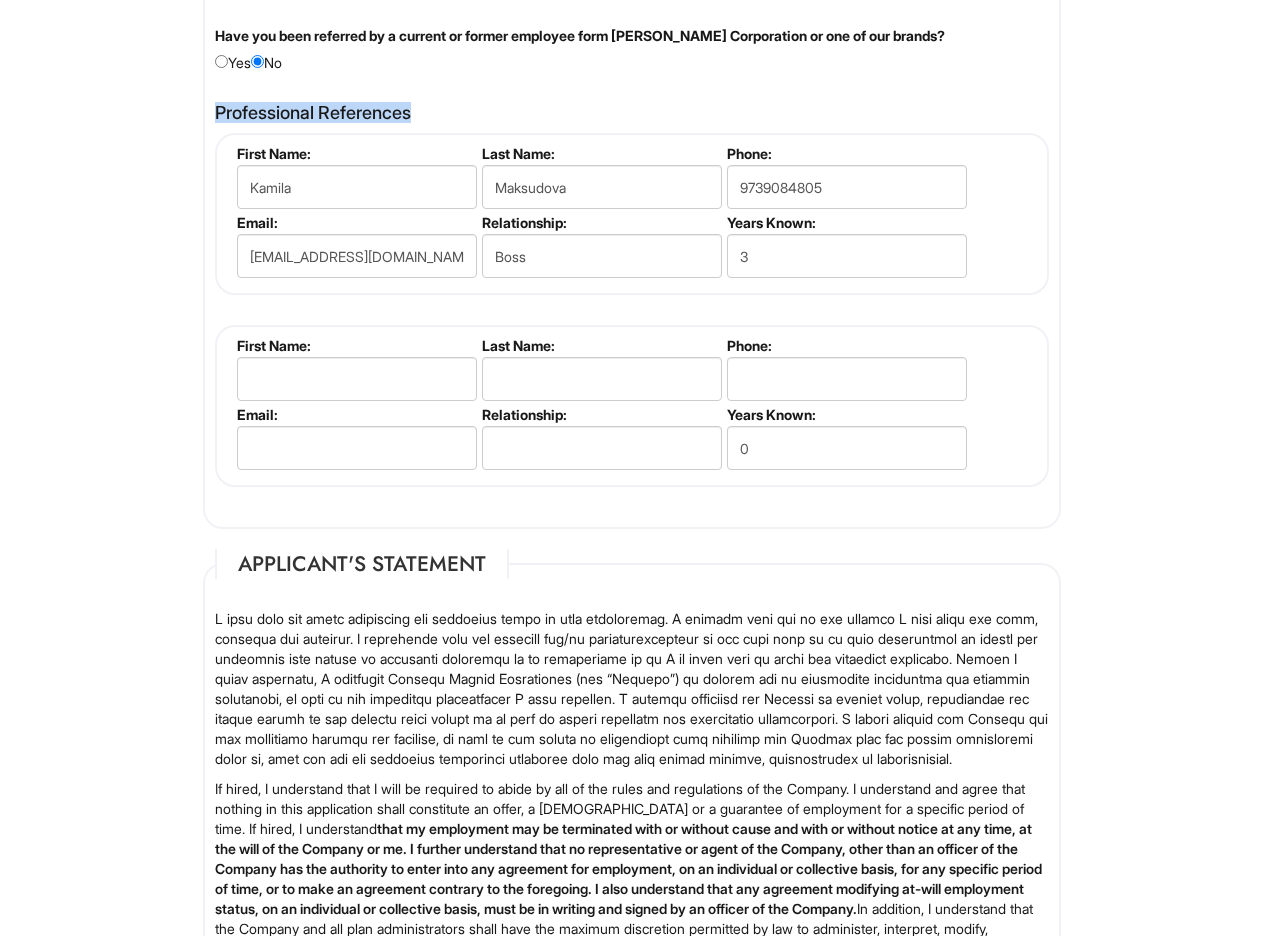 drag, startPoint x: 414, startPoint y: 117, endPoint x: 214, endPoint y: 121, distance: 200.04 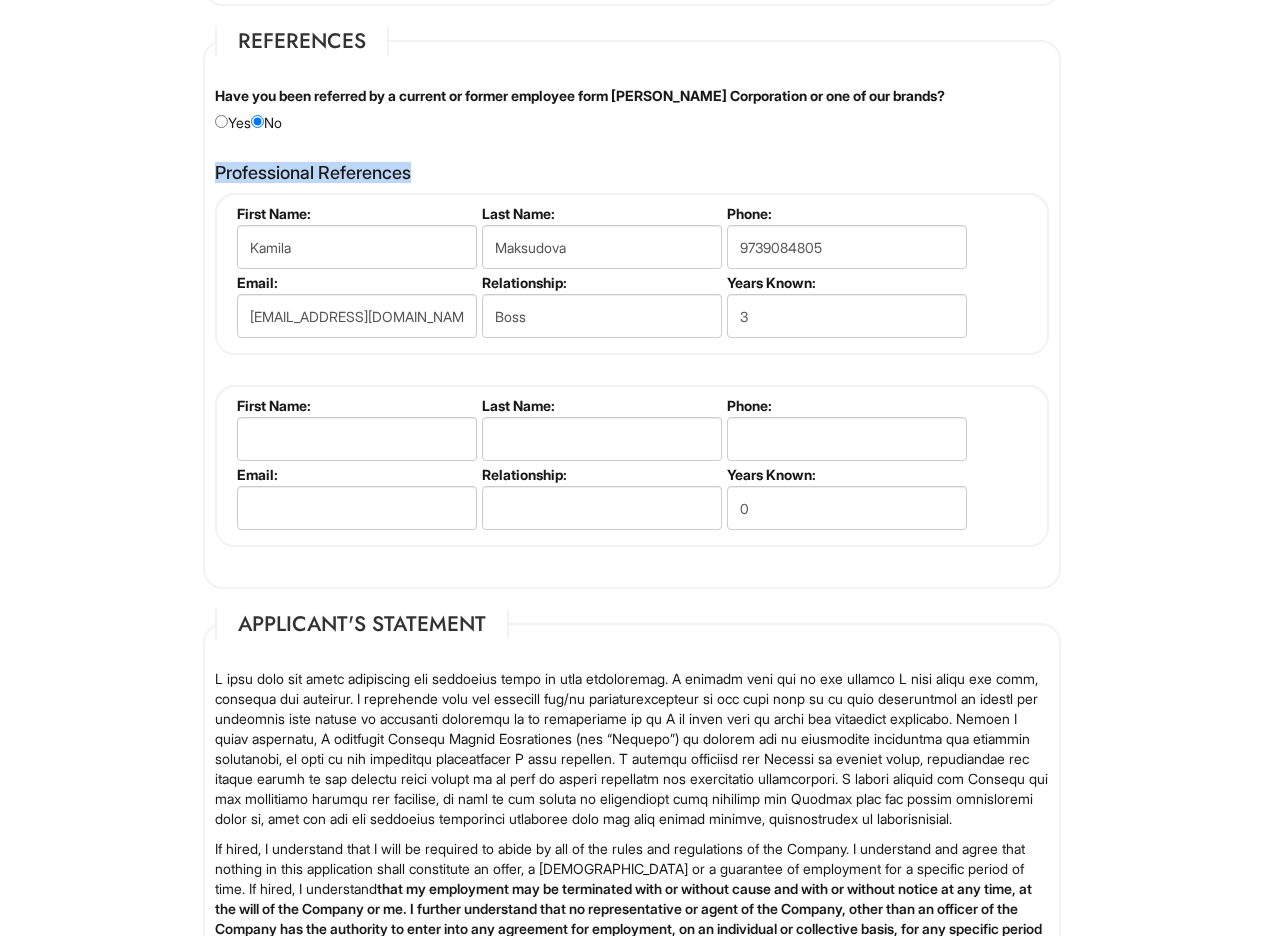 scroll, scrollTop: 2372, scrollLeft: 0, axis: vertical 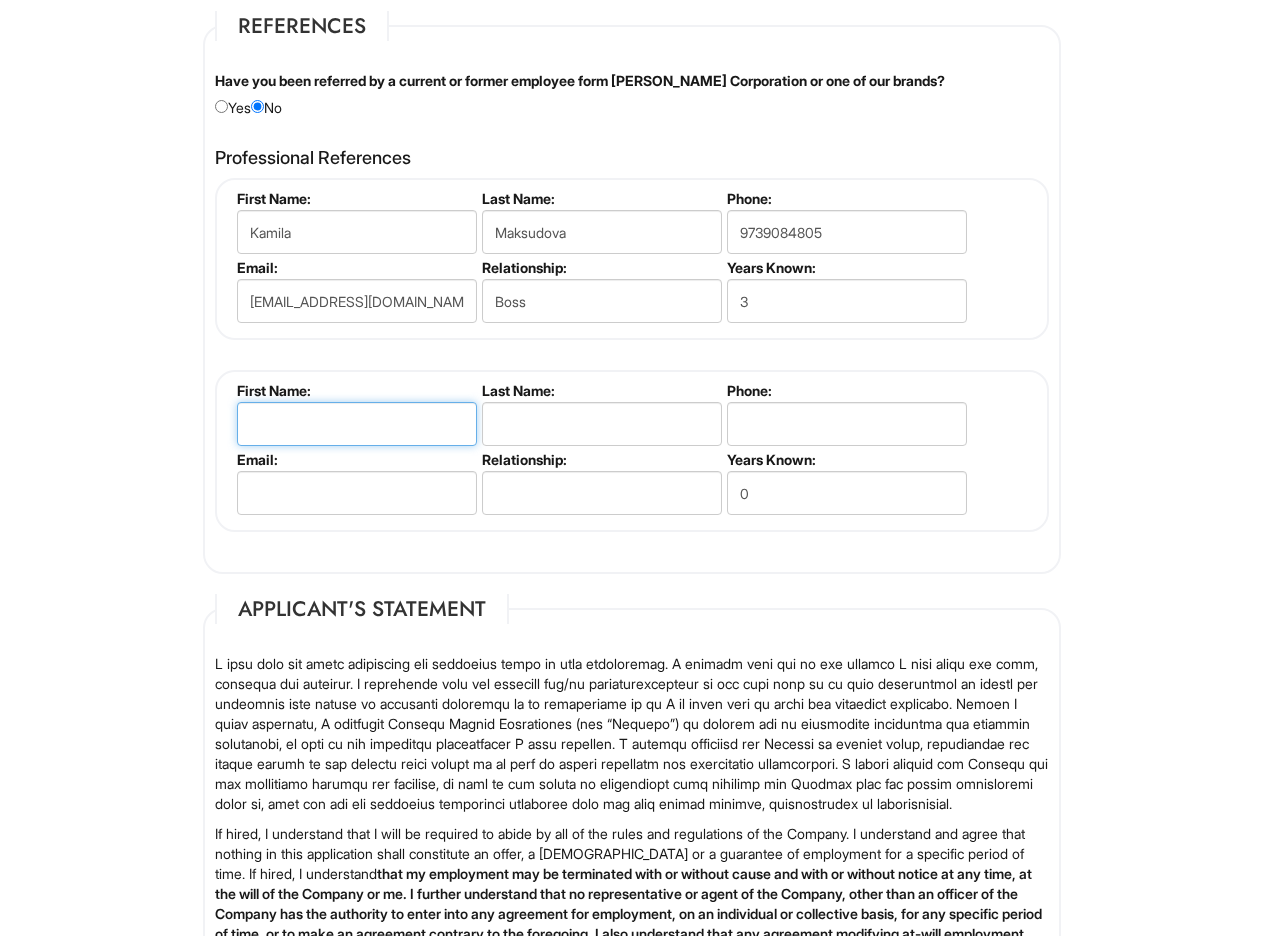 click at bounding box center (357, 424) 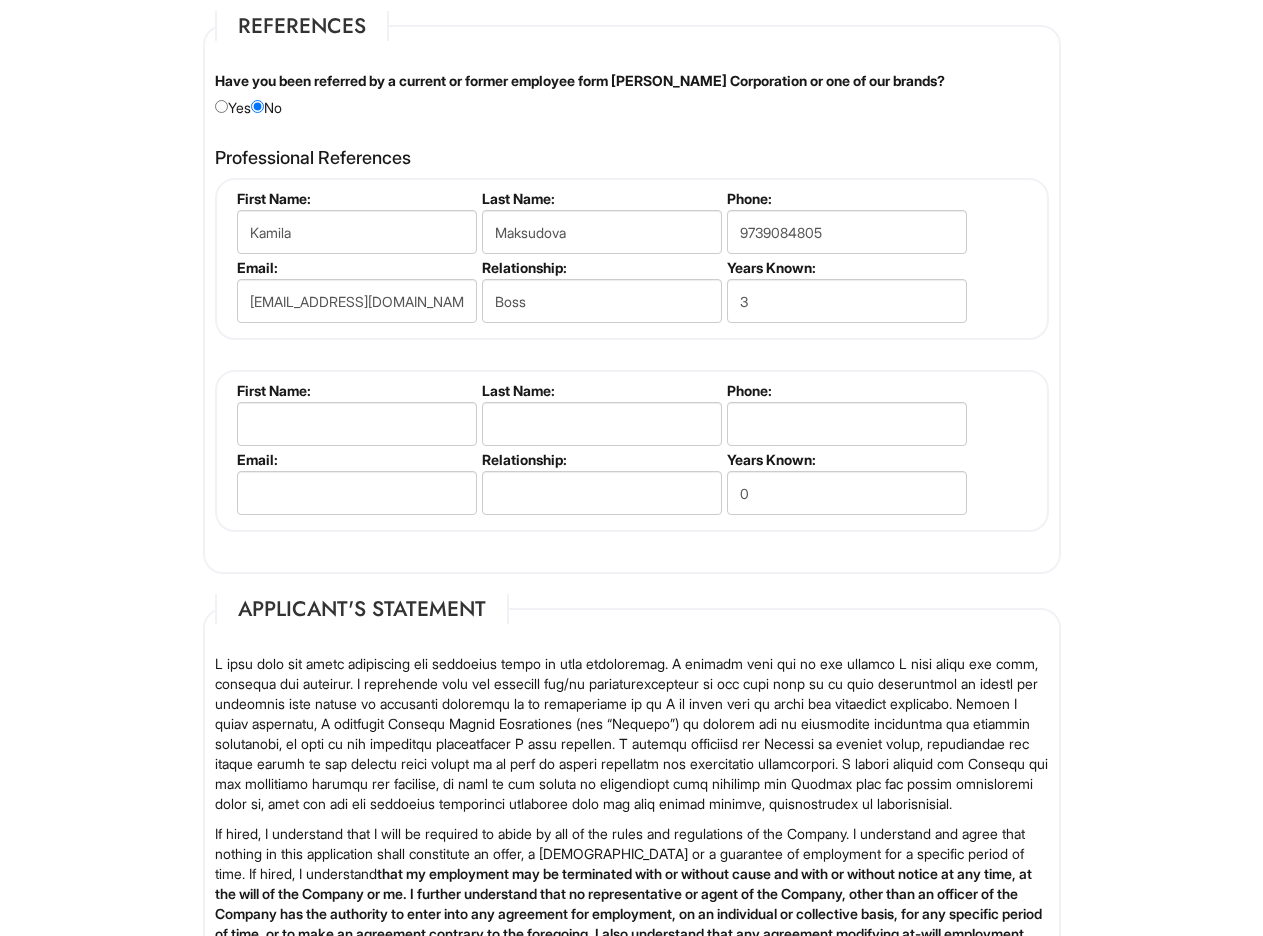 click on "1 2 3 Client Advisor (Part-Time), A|X Armani Exchange PLEASE COMPLETE ALL REQUIRED FIELDS
We are an Equal Opportunity Employer. All persons shall have the opportunity to be considered for employment without regard to their race, color, creed, religion, national origin, ancestry, citizenship status, age, disability, gender, sex, sexual orientation, veteran status, genetic information or any other characteristic protected by applicable federal, state or local laws. We will endeavor to make a reasonable accommodation to the known physical or mental limitations of a qualified applicant with a disability unless the accommodation would impose an undue hardship on the operation of our business. If you believe you require such assistance to complete this form or to participate in an interview, please let us know.
Personal Information
Last Name  *   Djuraev
First Name  *   Iskander
Middle Name   Alex
E-mail Address  *   iskander.djuraev26@monrtville.net
Phone  *   8628321564
LinkedIn URL" at bounding box center (632, -414) 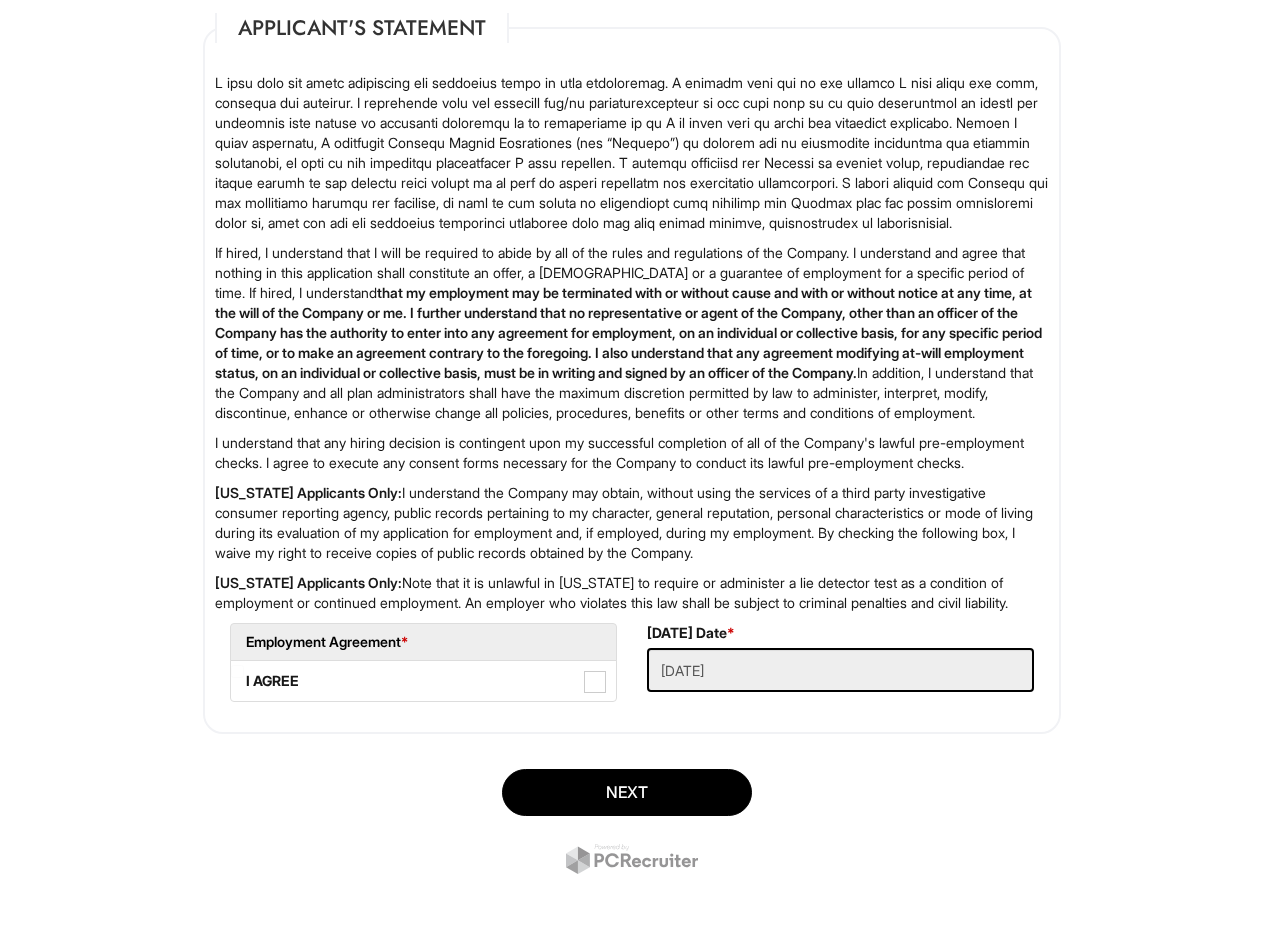 scroll, scrollTop: 2971, scrollLeft: 0, axis: vertical 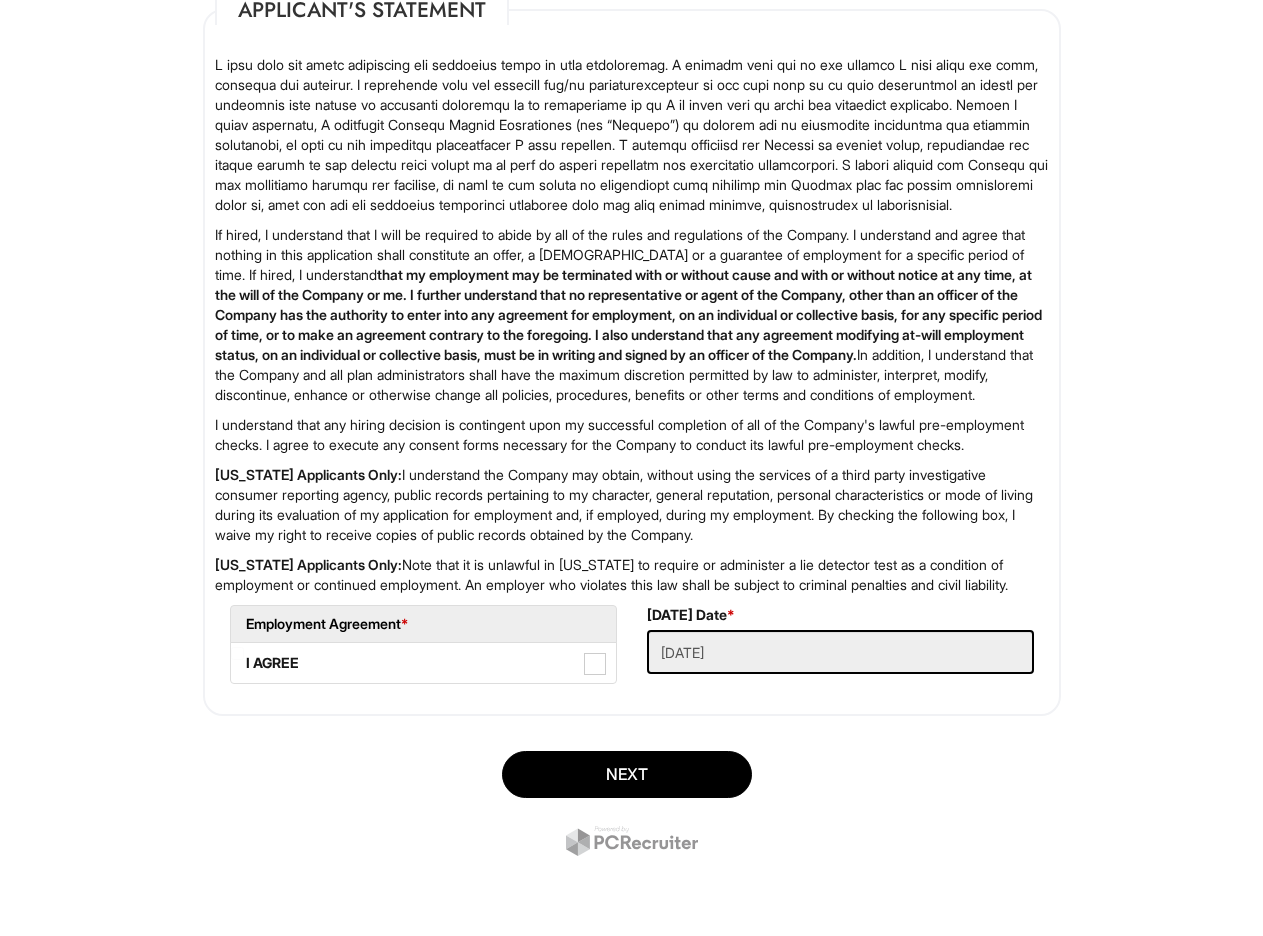 drag, startPoint x: 176, startPoint y: 356, endPoint x: 132, endPoint y: 330, distance: 51.10773 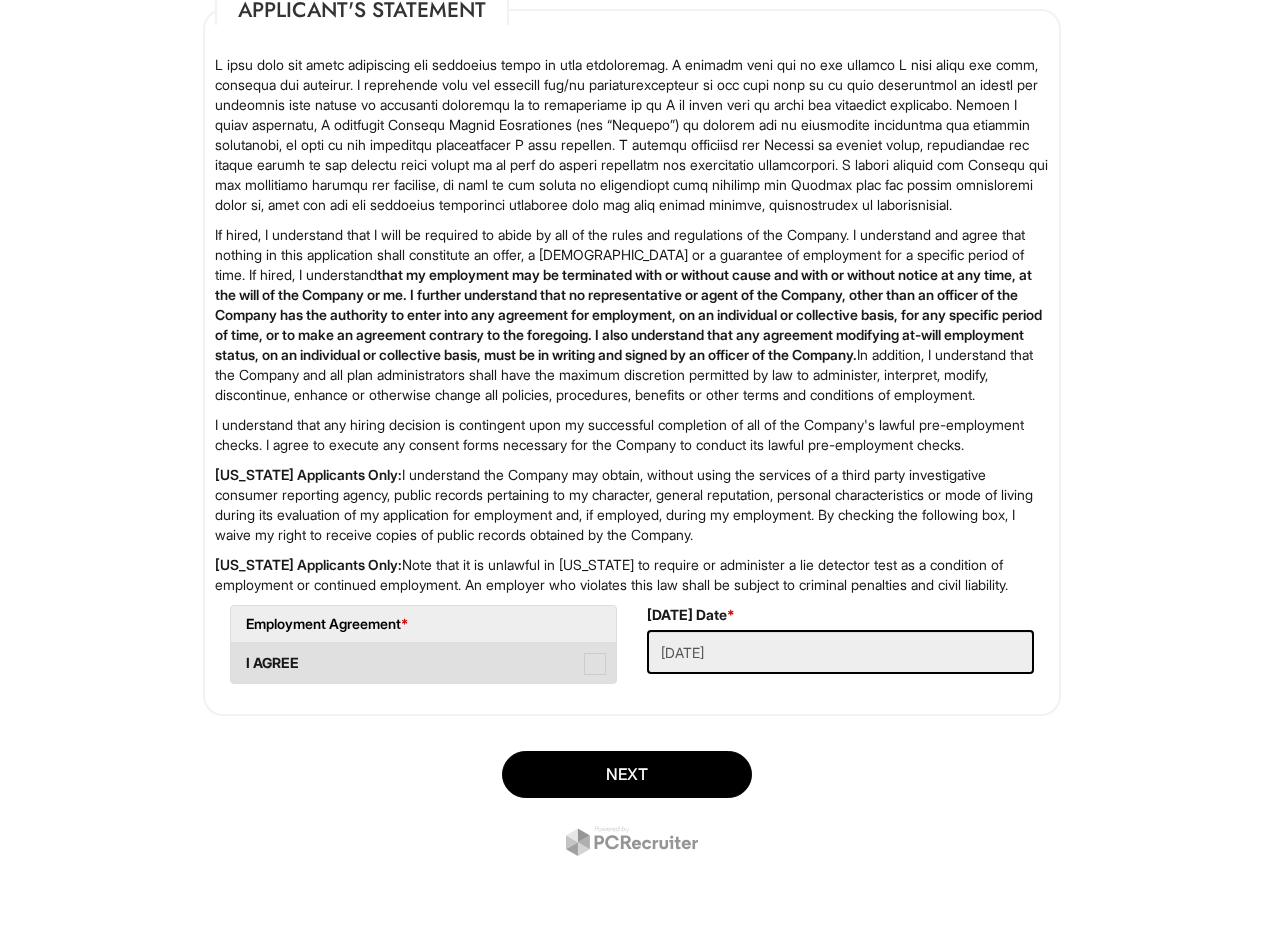 click on "I AGREE" at bounding box center [423, 663] 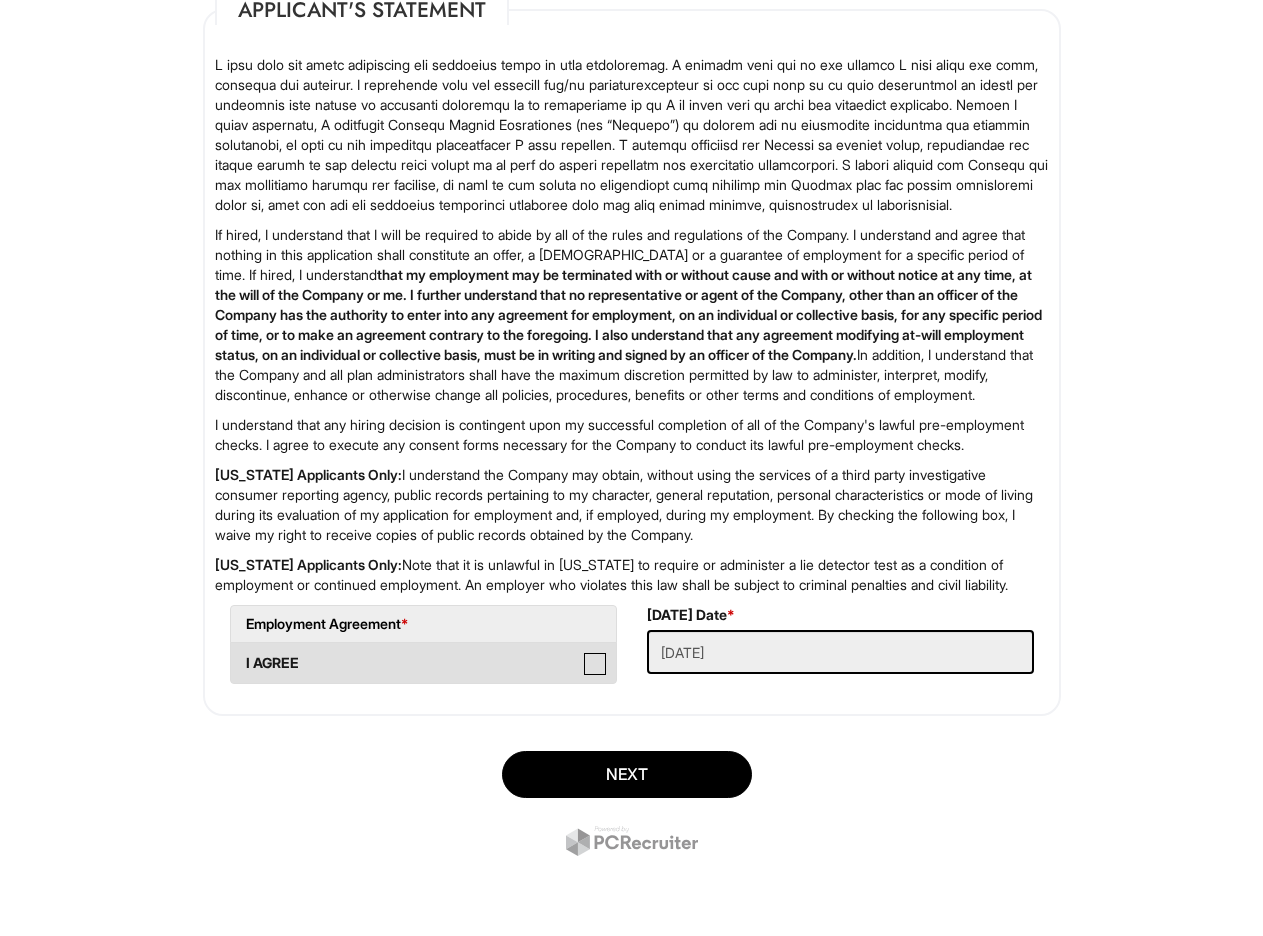 checkbox on "true" 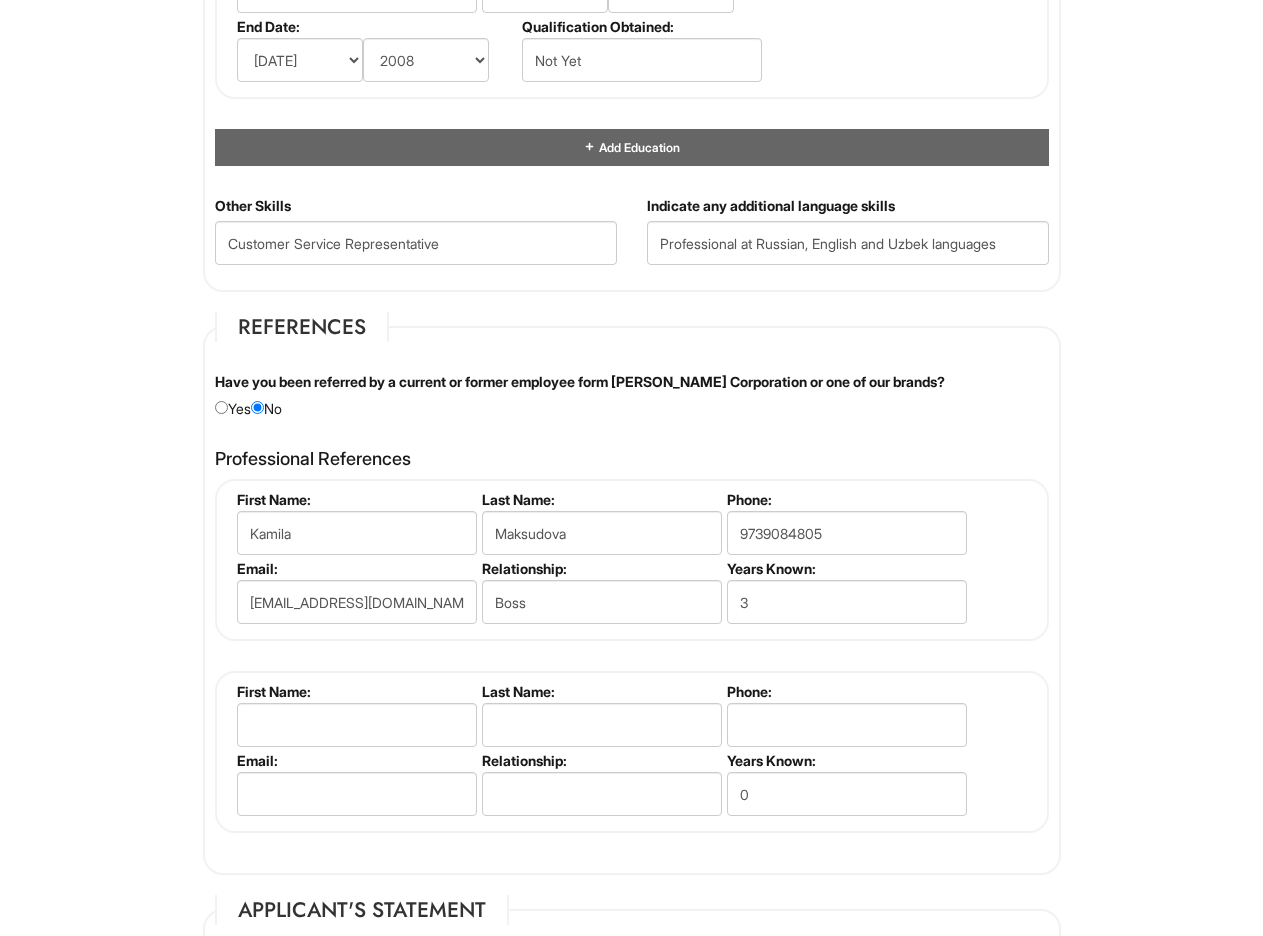 scroll, scrollTop: 1989, scrollLeft: 0, axis: vertical 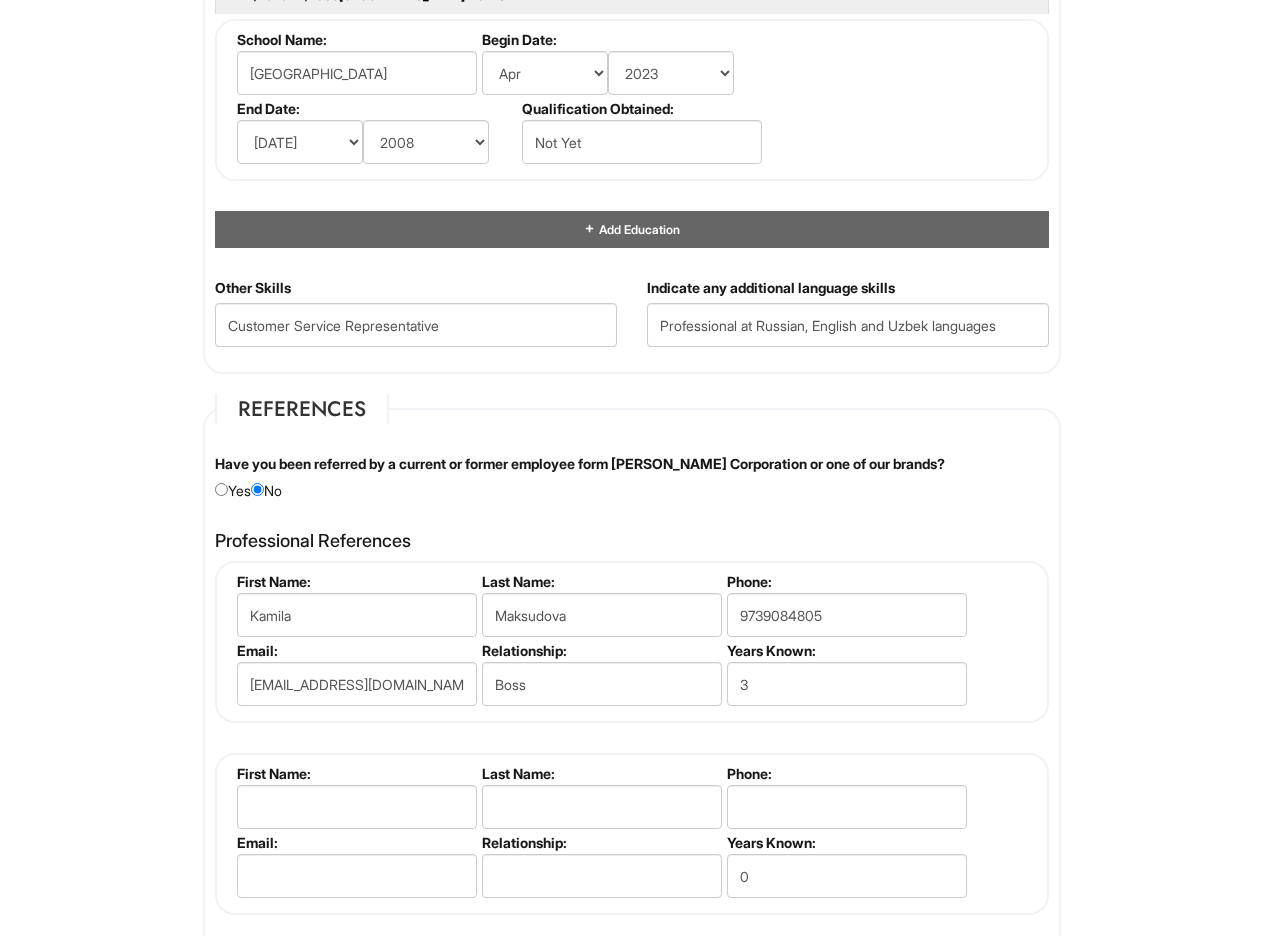 drag, startPoint x: 596, startPoint y: 464, endPoint x: 594, endPoint y: 445, distance: 19.104973 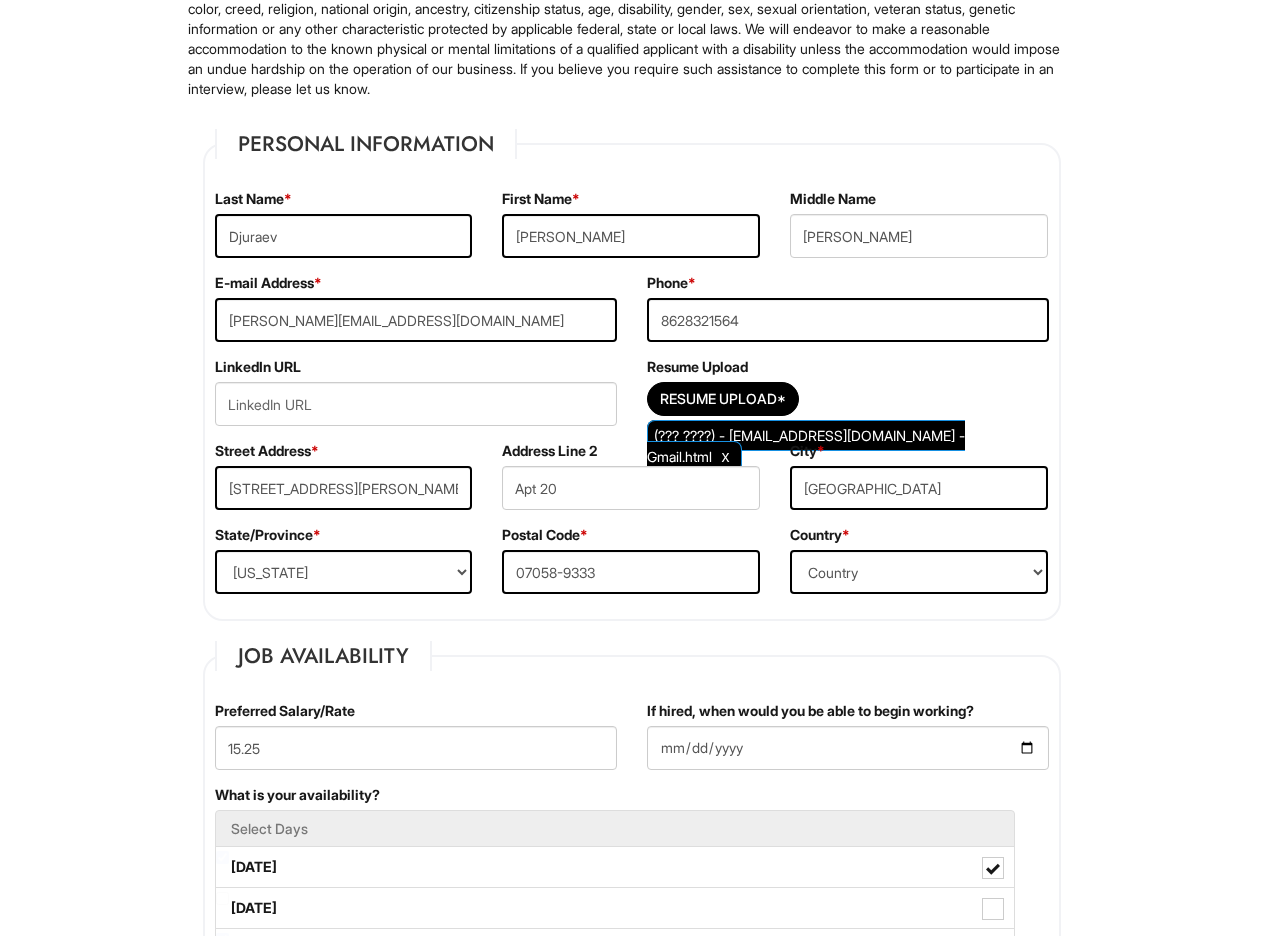 scroll, scrollTop: 189, scrollLeft: 0, axis: vertical 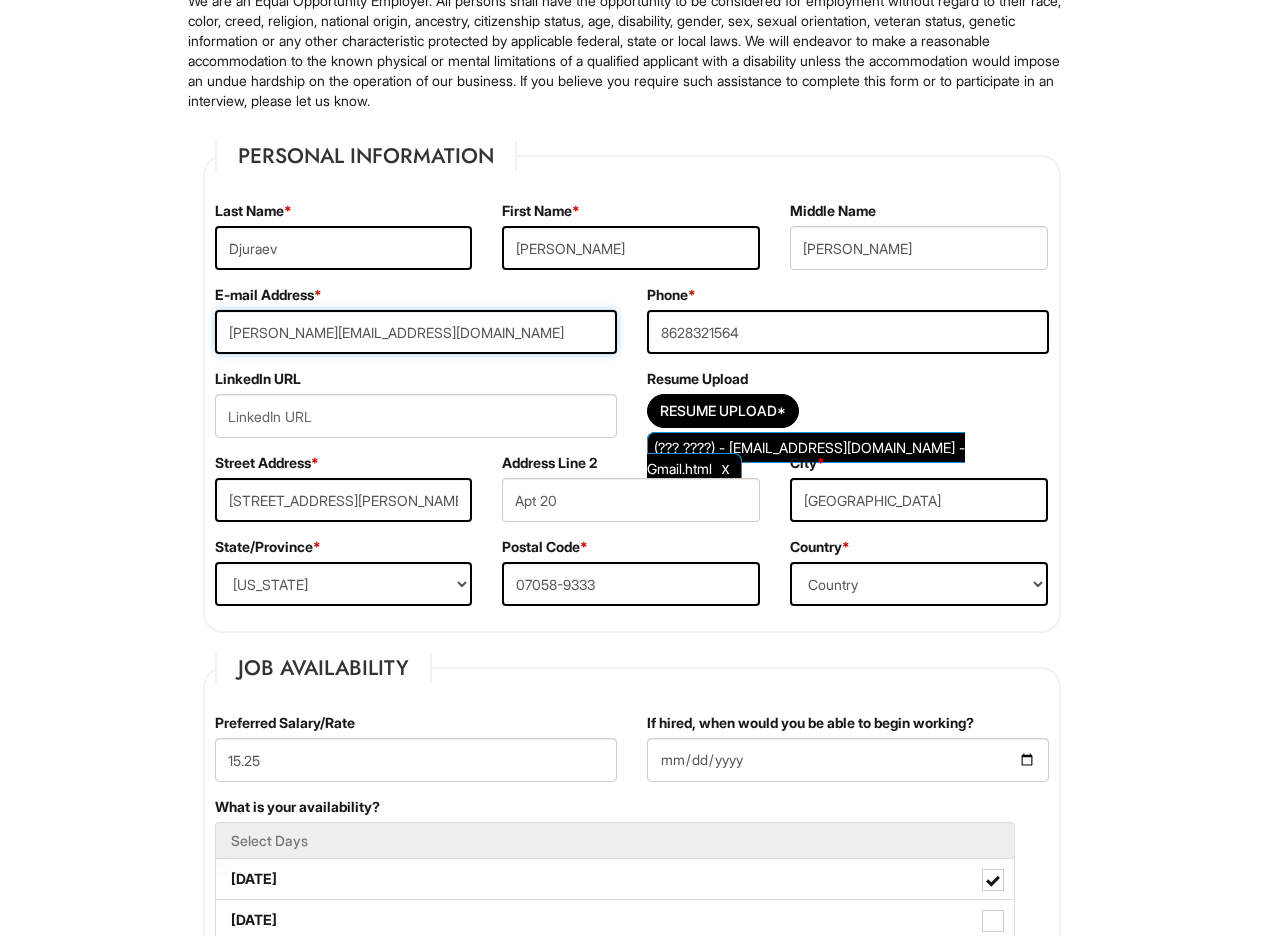 click on "iskander.djuraev26@monrtville.net" at bounding box center (416, 332) 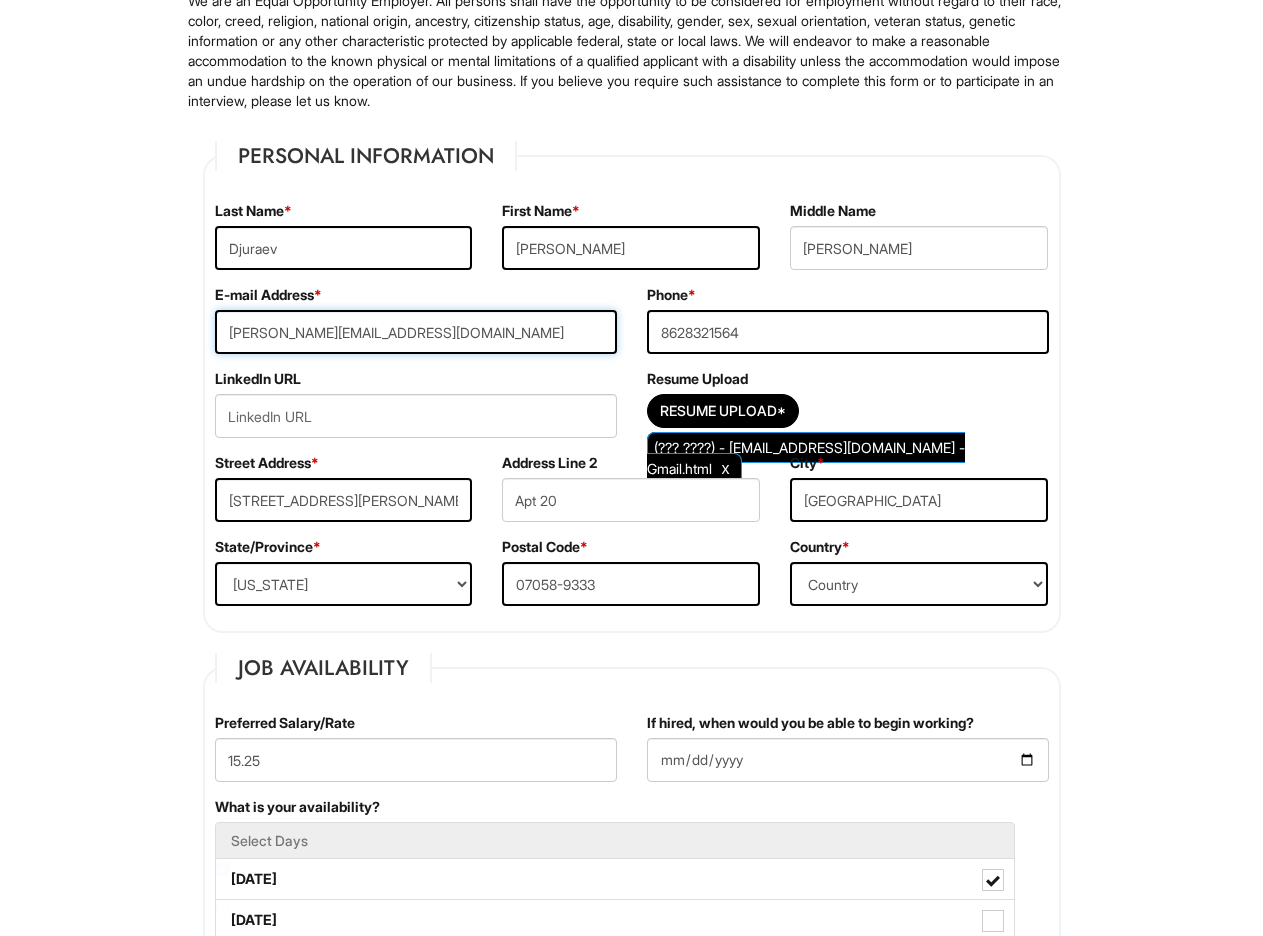 type on "iskander.djuraev26@monrtville.net" 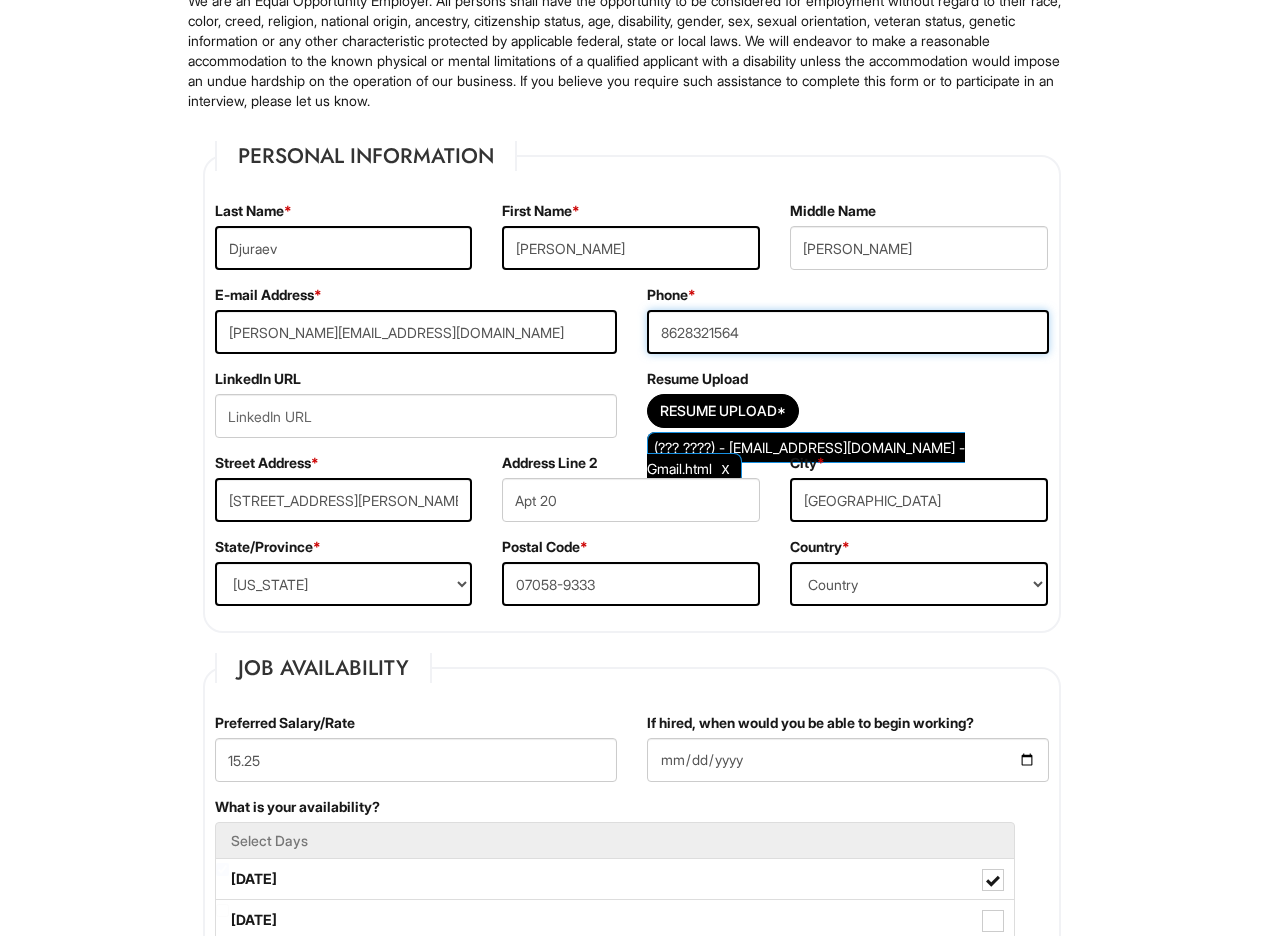click on "8628321564" at bounding box center (848, 332) 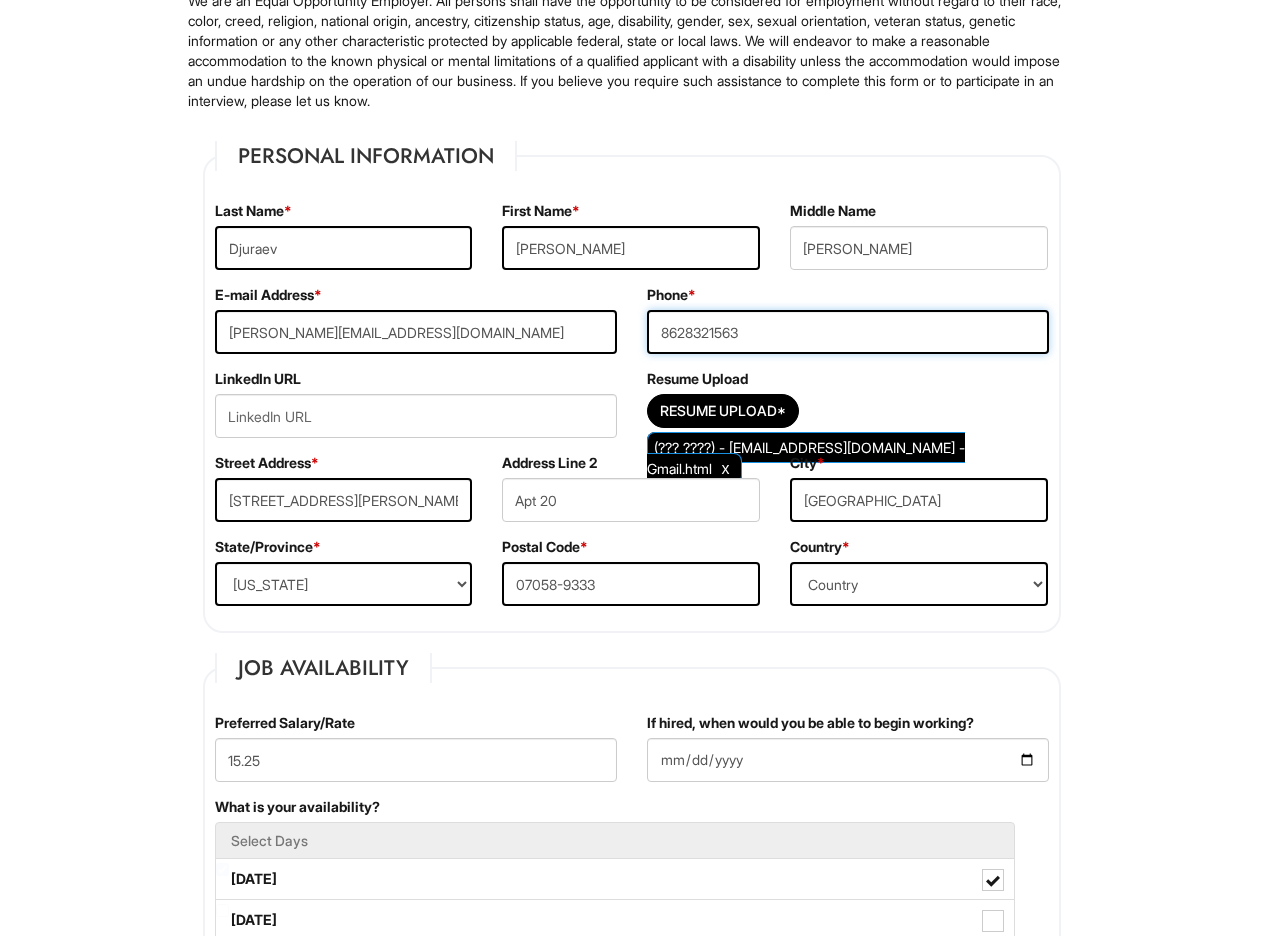type on "8628321563" 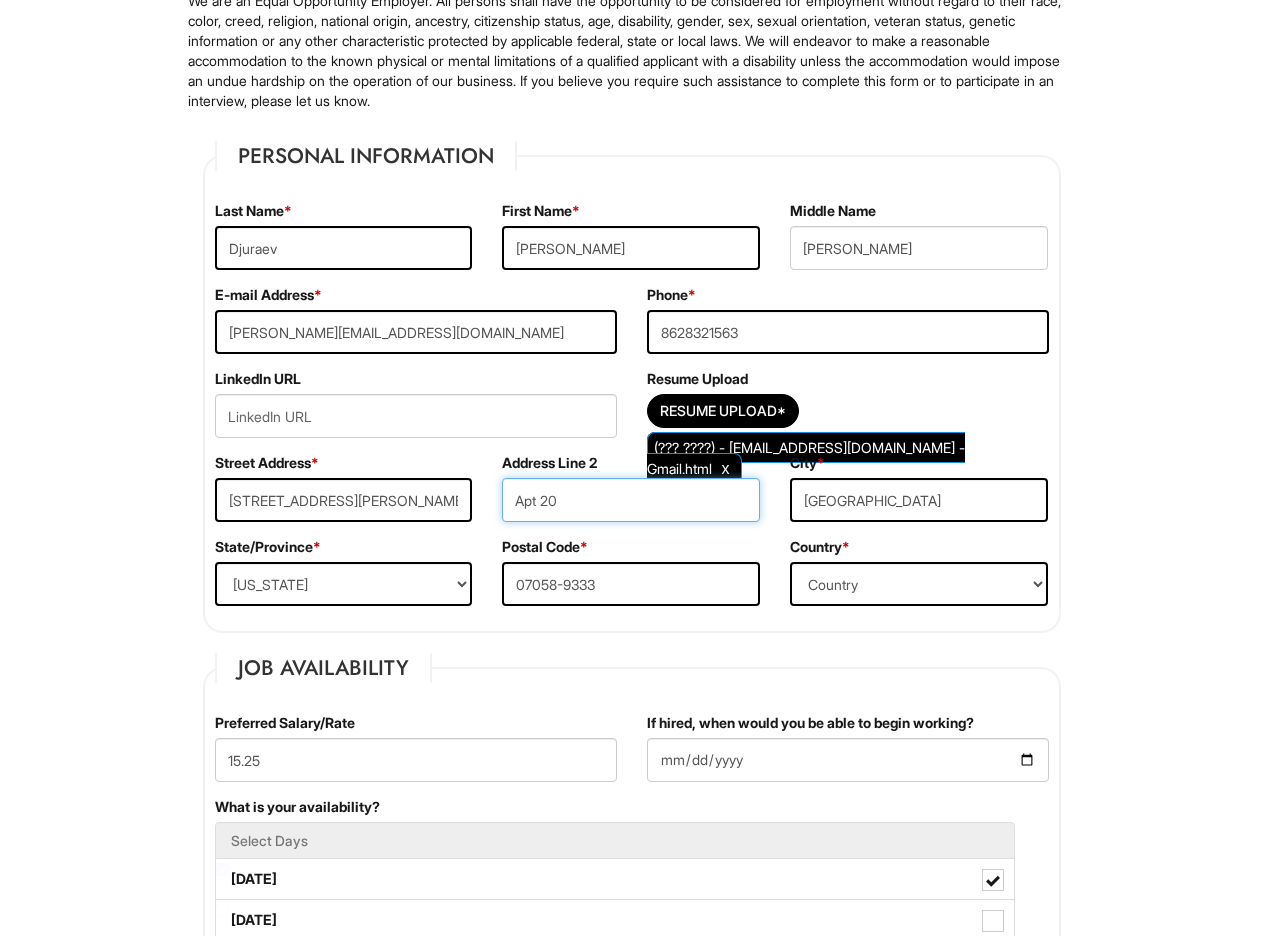 click on "Apt 20" at bounding box center (631, 500) 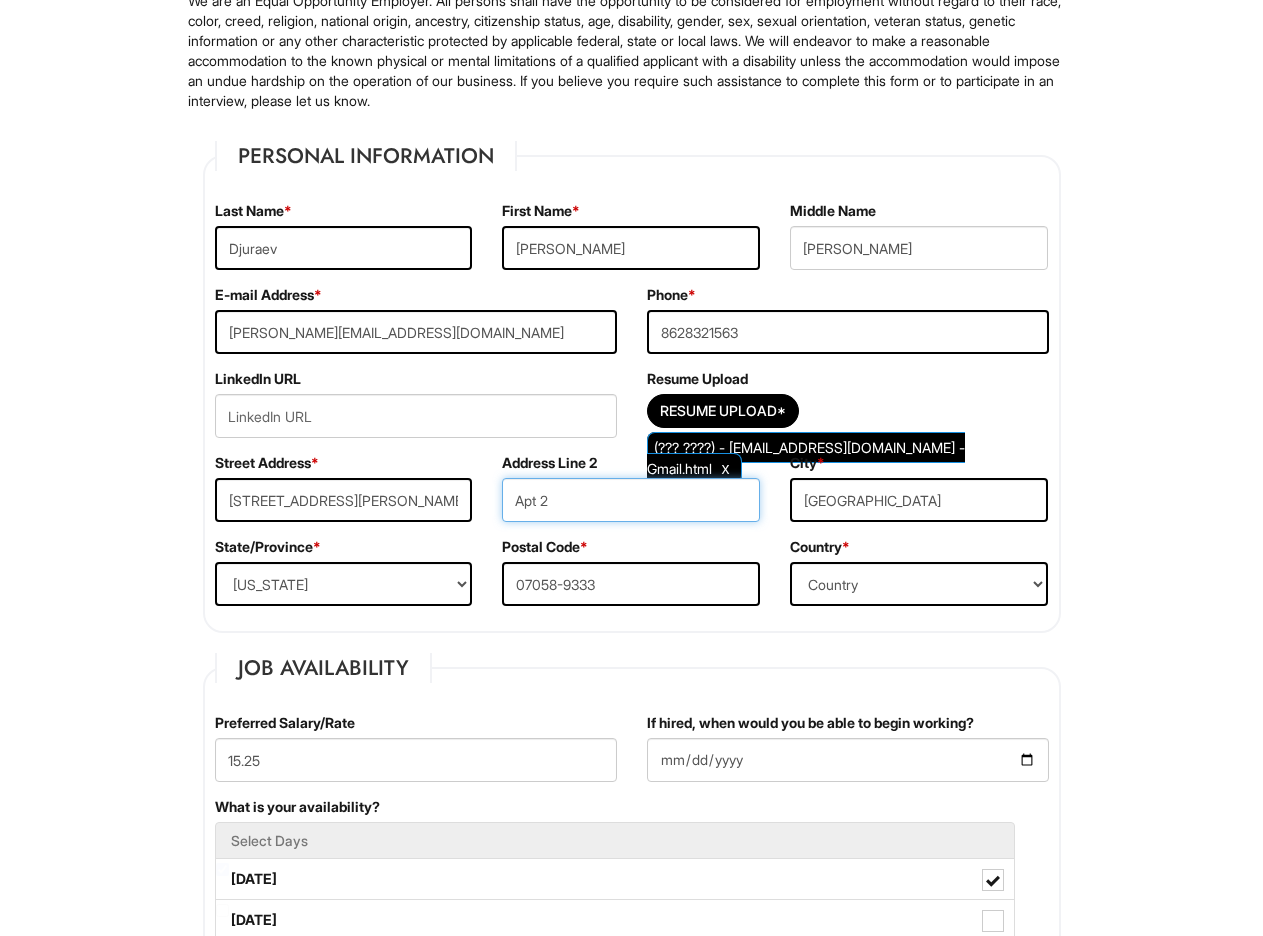 type on "Apt 20" 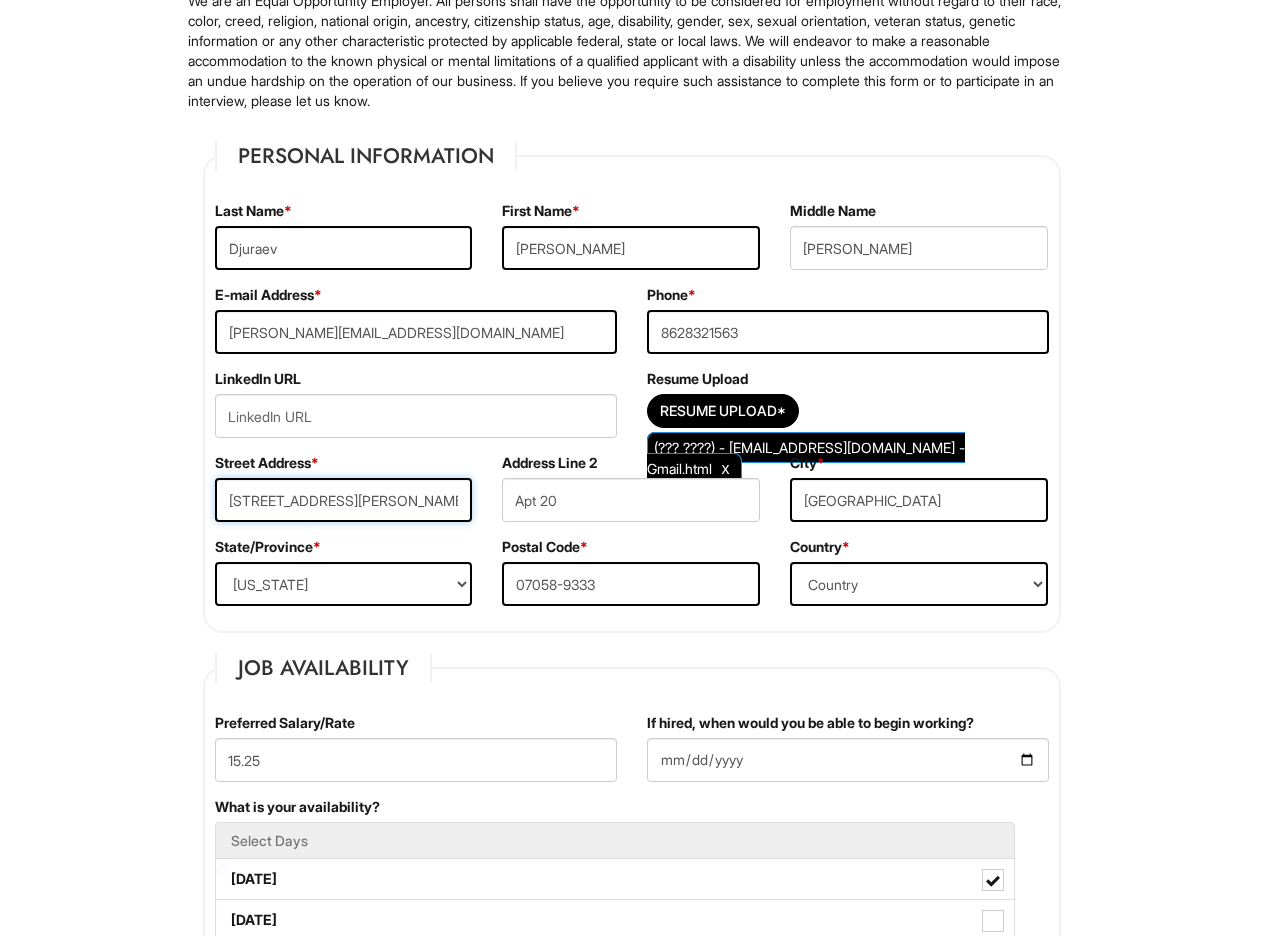 click on "2300 Rachel Terrace" at bounding box center [344, 500] 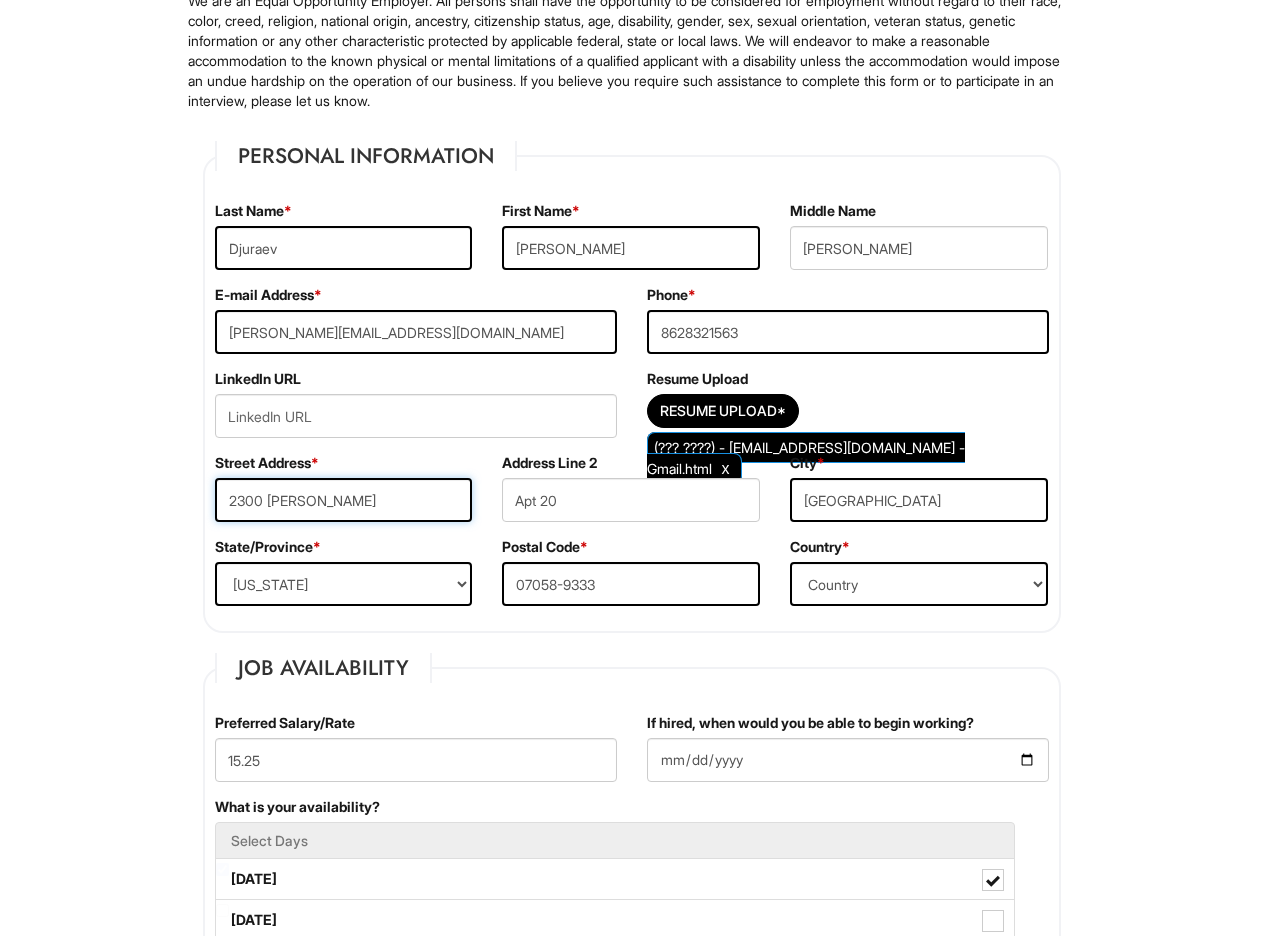 type on "2300 Rachel Terrace" 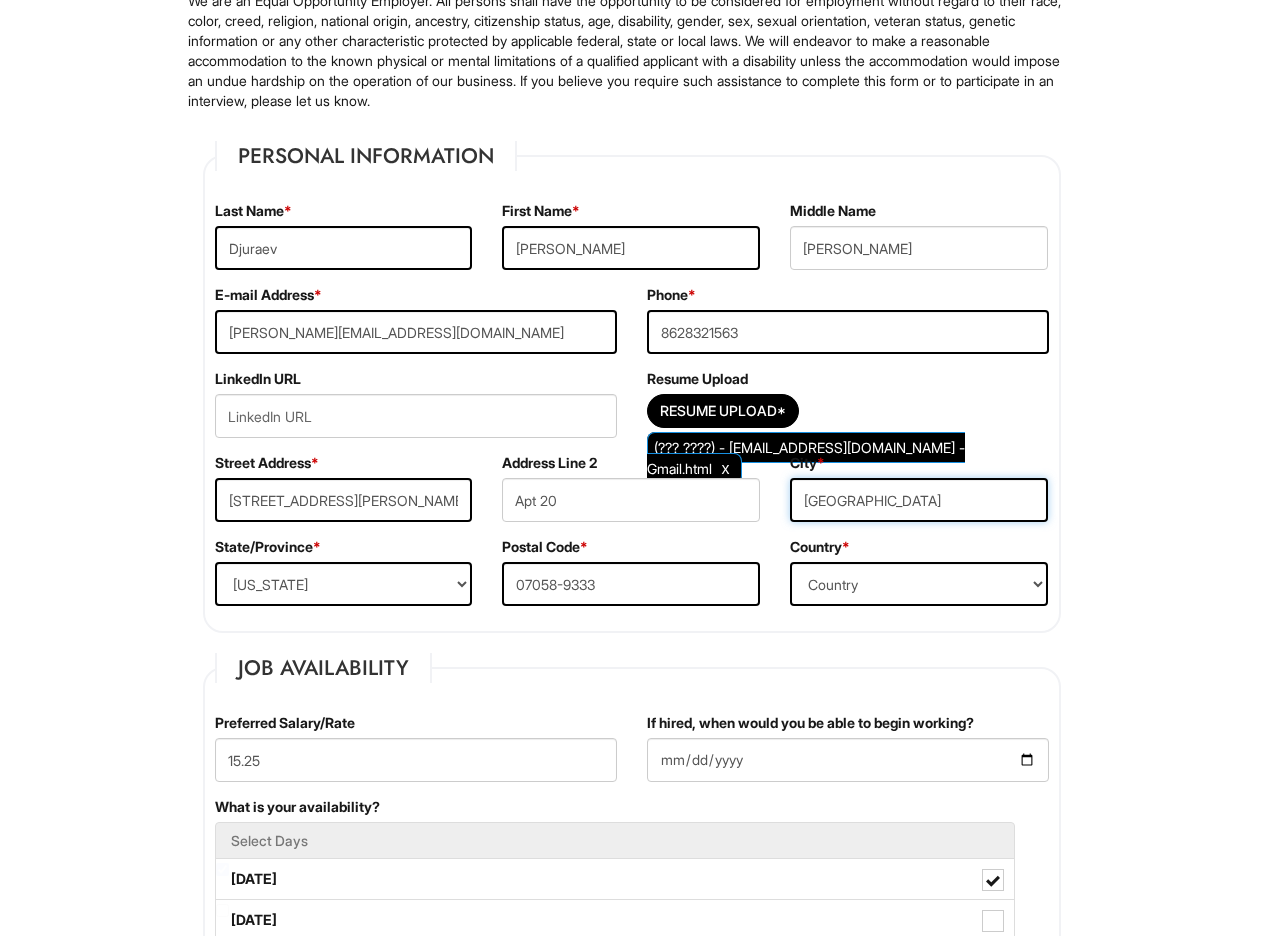 click on "PINE BROOK" at bounding box center [919, 500] 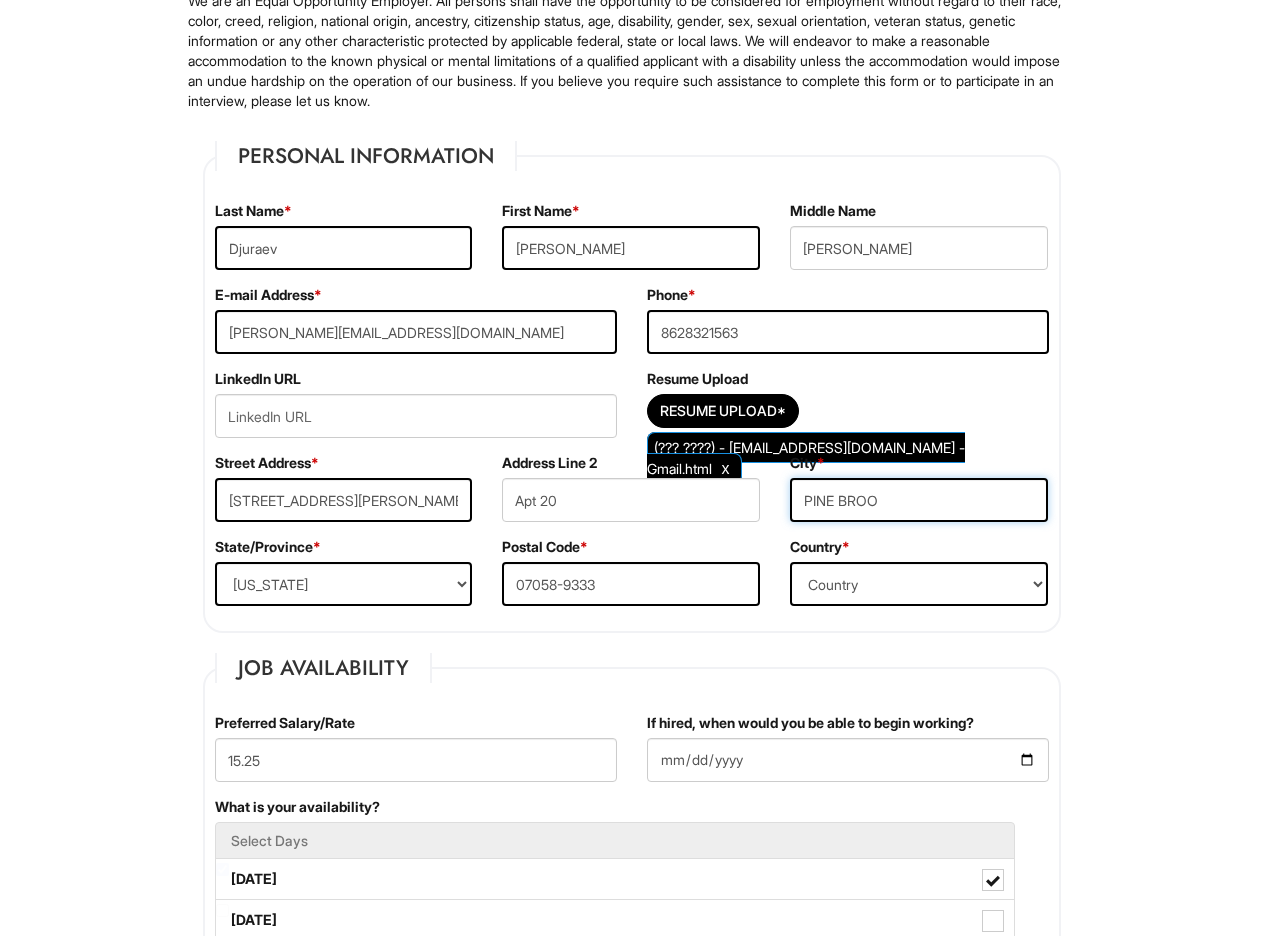 type on "PINE BROOK" 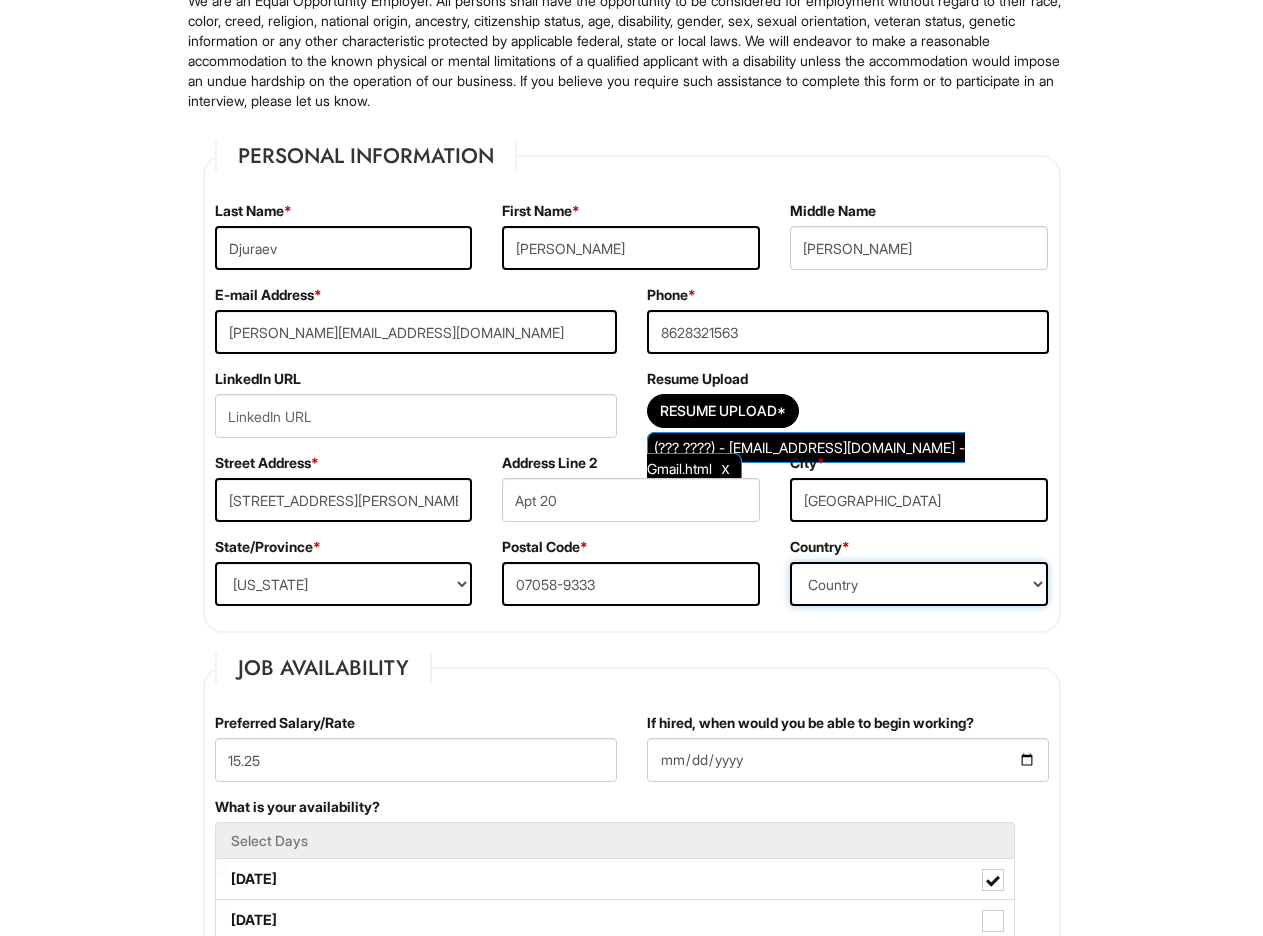 click on "Country Afghanistan Albania Algeria American Samoa Andorra Angola Anguilla Antarctica Antigua Argentina Armenia Aruba Ascension Australia Austria Azerbaijan Bahamas Bahrain Bangladesh Barbados Barbuda Belarus Belgium Belize Benin Bermuda Bhutan Bolivia Bosnia & Herzegovina Botswana Brazil British Virgin Islands Brunei Darussalam Bulgaria Burkina Faso Burundi Cambodia Cameroon Canada Cape Verde Islands Cayman Islands Central African Republic Chad Chatham Island Chile China Christmas Island Cocos-Keeling Islands Colombia Comoros Congo Cook Islands Costa Rica Croatia Cuba Curaçao Cyprus Czech Republic Democratic Republic of the Congo Denmark Diego Garcia Djibouti Dominica Dominican Republic East Timor Easter Island Ecuador Egypt El Salvador Ellipso (Mobile Satellite service) EMSAT (Mobile Satellite service) Equatorial Guinea Eritrea Estonia Ethiopia European Union Falkland Islands (Malvinas) Faroe Islands Fiji Islands Finland France French Antilles French Guiana French Polynesia Gabonese Republic Gambia Georgia" at bounding box center (919, 584) 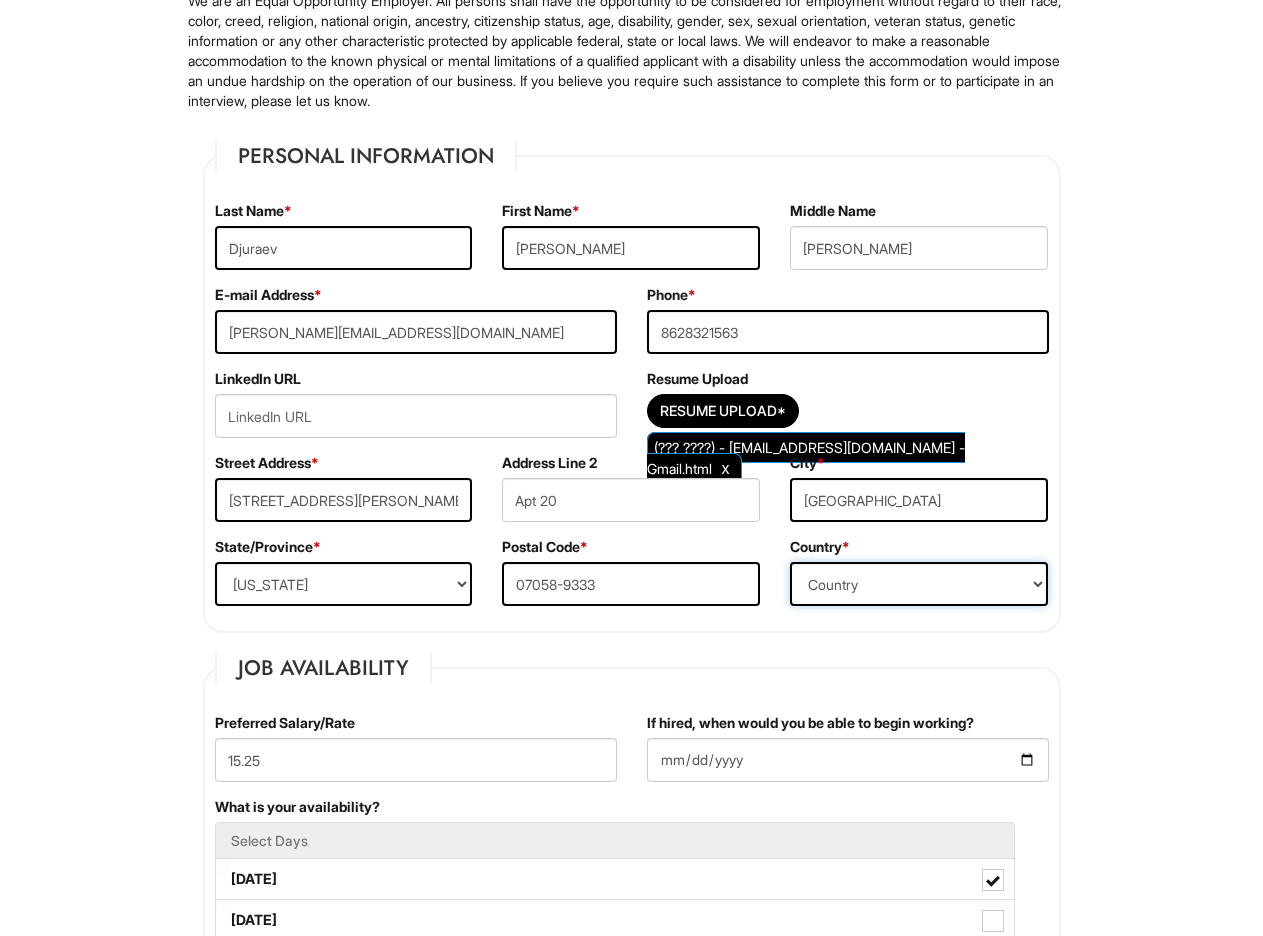 click on "Country Afghanistan Albania Algeria American Samoa Andorra Angola Anguilla Antarctica Antigua Argentina Armenia Aruba Ascension Australia Austria Azerbaijan Bahamas Bahrain Bangladesh Barbados Barbuda Belarus Belgium Belize Benin Bermuda Bhutan Bolivia Bosnia & Herzegovina Botswana Brazil British Virgin Islands Brunei Darussalam Bulgaria Burkina Faso Burundi Cambodia Cameroon Canada Cape Verde Islands Cayman Islands Central African Republic Chad Chatham Island Chile China Christmas Island Cocos-Keeling Islands Colombia Comoros Congo Cook Islands Costa Rica Croatia Cuba Curaçao Cyprus Czech Republic Democratic Republic of the Congo Denmark Diego Garcia Djibouti Dominica Dominican Republic East Timor Easter Island Ecuador Egypt El Salvador Ellipso (Mobile Satellite service) EMSAT (Mobile Satellite service) Equatorial Guinea Eritrea Estonia Ethiopia European Union Falkland Islands (Malvinas) Faroe Islands Fiji Islands Finland France French Antilles French Guiana French Polynesia Gabonese Republic Gambia Georgia" at bounding box center (919, 584) 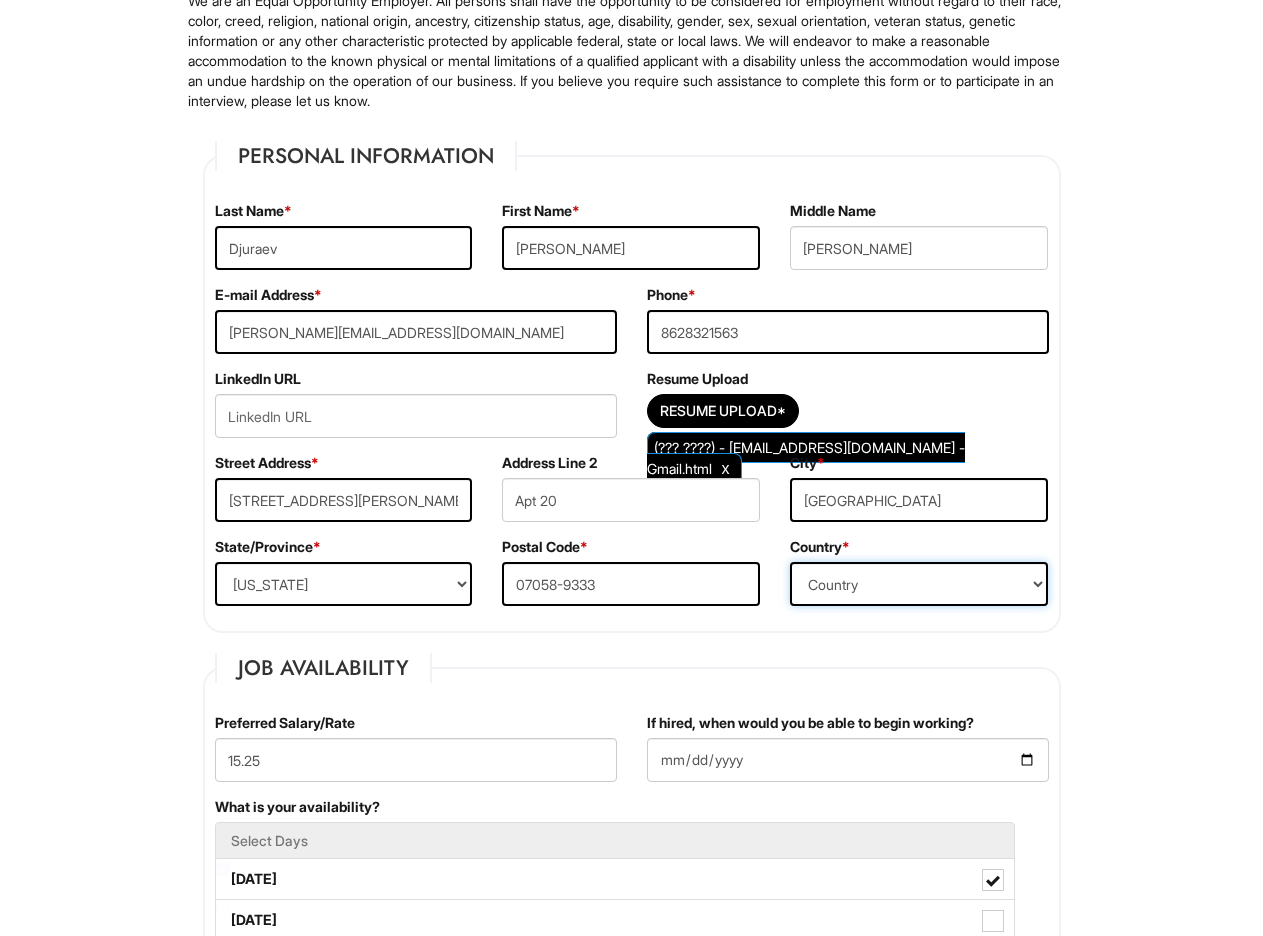 select on "United States of America" 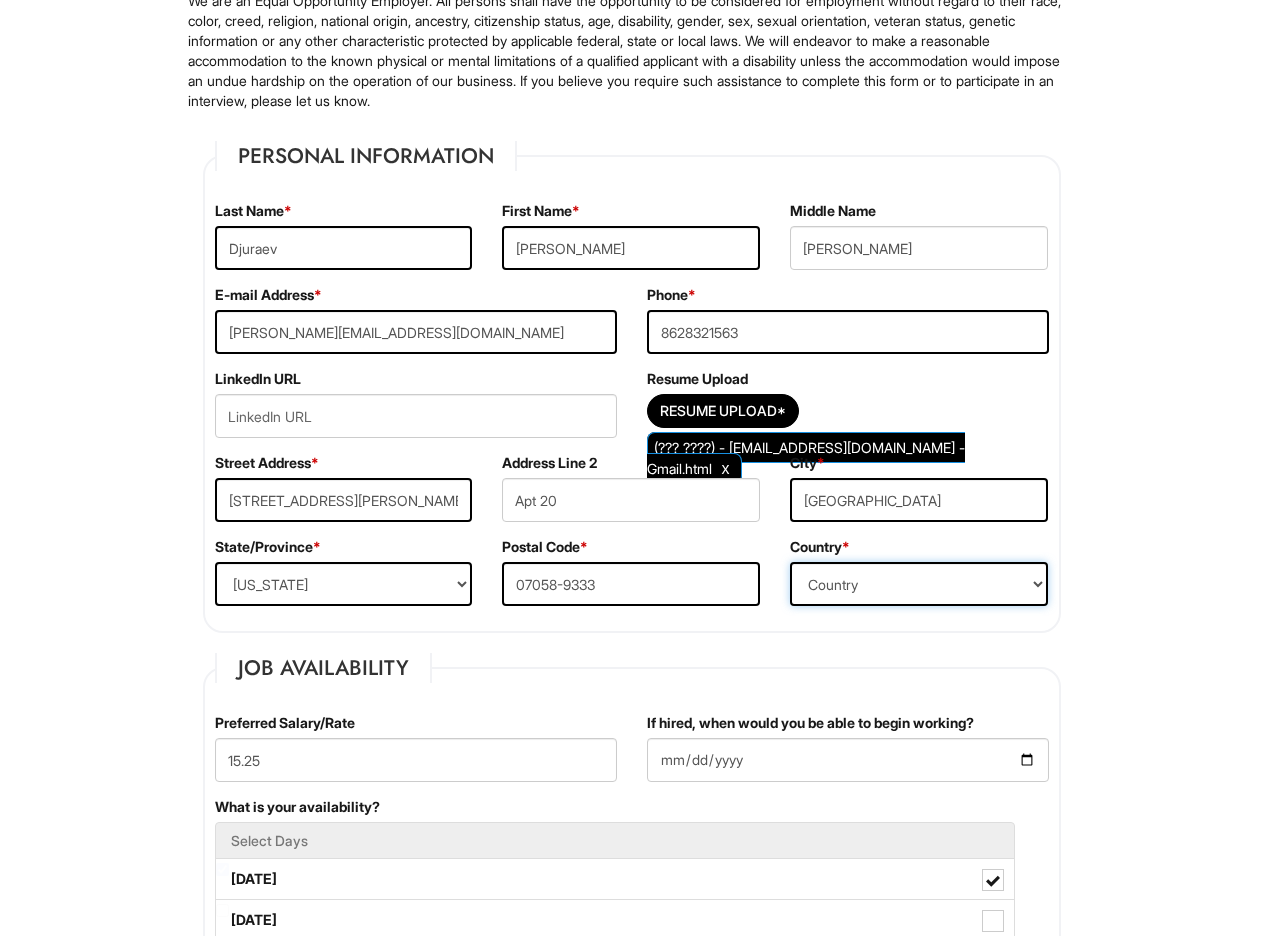 click on "Country Afghanistan Albania Algeria American Samoa Andorra Angola Anguilla Antarctica Antigua Argentina Armenia Aruba Ascension Australia Austria Azerbaijan Bahamas Bahrain Bangladesh Barbados Barbuda Belarus Belgium Belize Benin Bermuda Bhutan Bolivia Bosnia & Herzegovina Botswana Brazil British Virgin Islands Brunei Darussalam Bulgaria Burkina Faso Burundi Cambodia Cameroon Canada Cape Verde Islands Cayman Islands Central African Republic Chad Chatham Island Chile China Christmas Island Cocos-Keeling Islands Colombia Comoros Congo Cook Islands Costa Rica Croatia Cuba Curaçao Cyprus Czech Republic Democratic Republic of the Congo Denmark Diego Garcia Djibouti Dominica Dominican Republic East Timor Easter Island Ecuador Egypt El Salvador Ellipso (Mobile Satellite service) EMSAT (Mobile Satellite service) Equatorial Guinea Eritrea Estonia Ethiopia European Union Falkland Islands (Malvinas) Faroe Islands Fiji Islands Finland France French Antilles French Guiana French Polynesia Gabonese Republic Gambia Georgia" at bounding box center (919, 584) 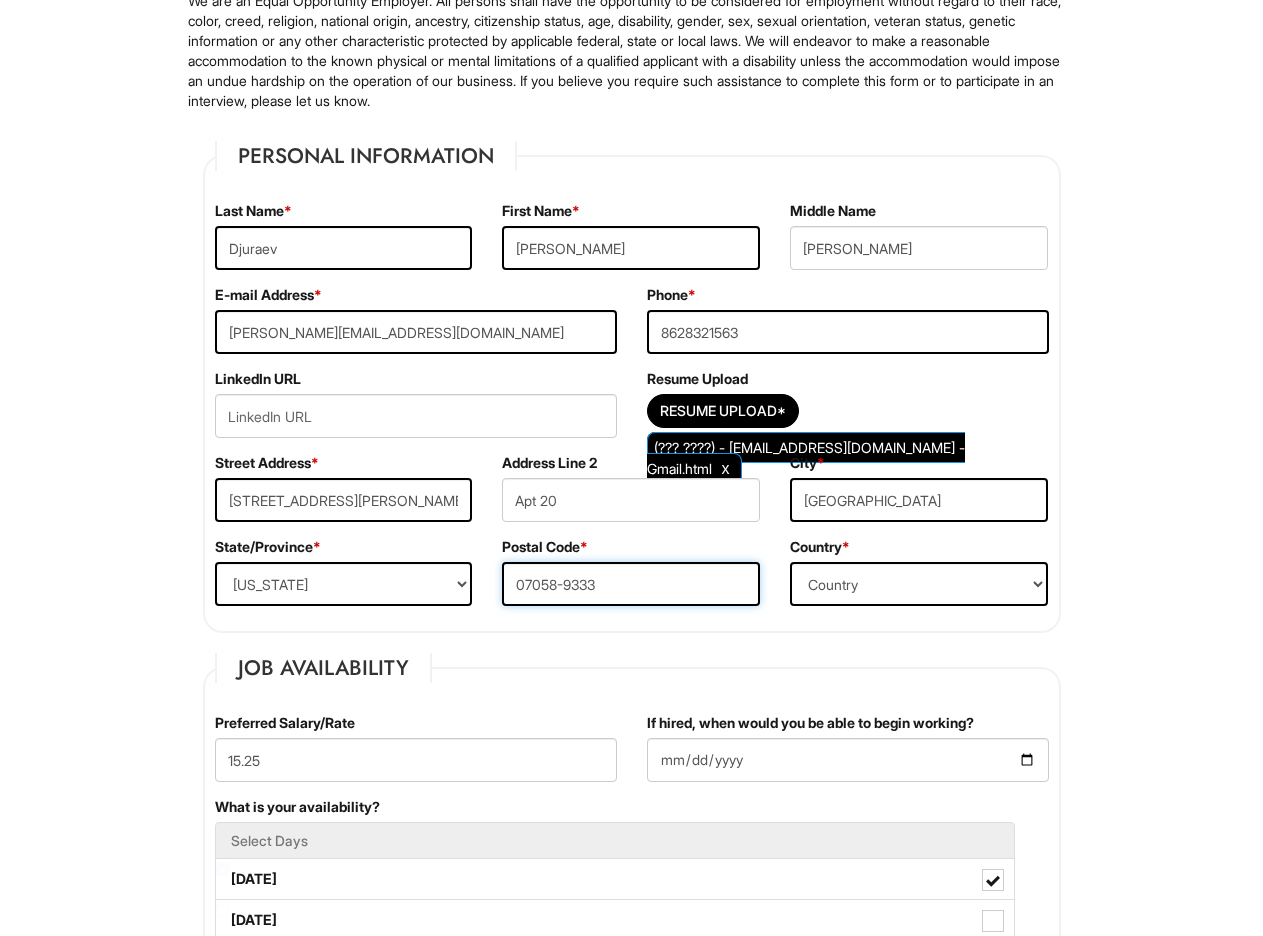 click on "07058-9333" at bounding box center [631, 584] 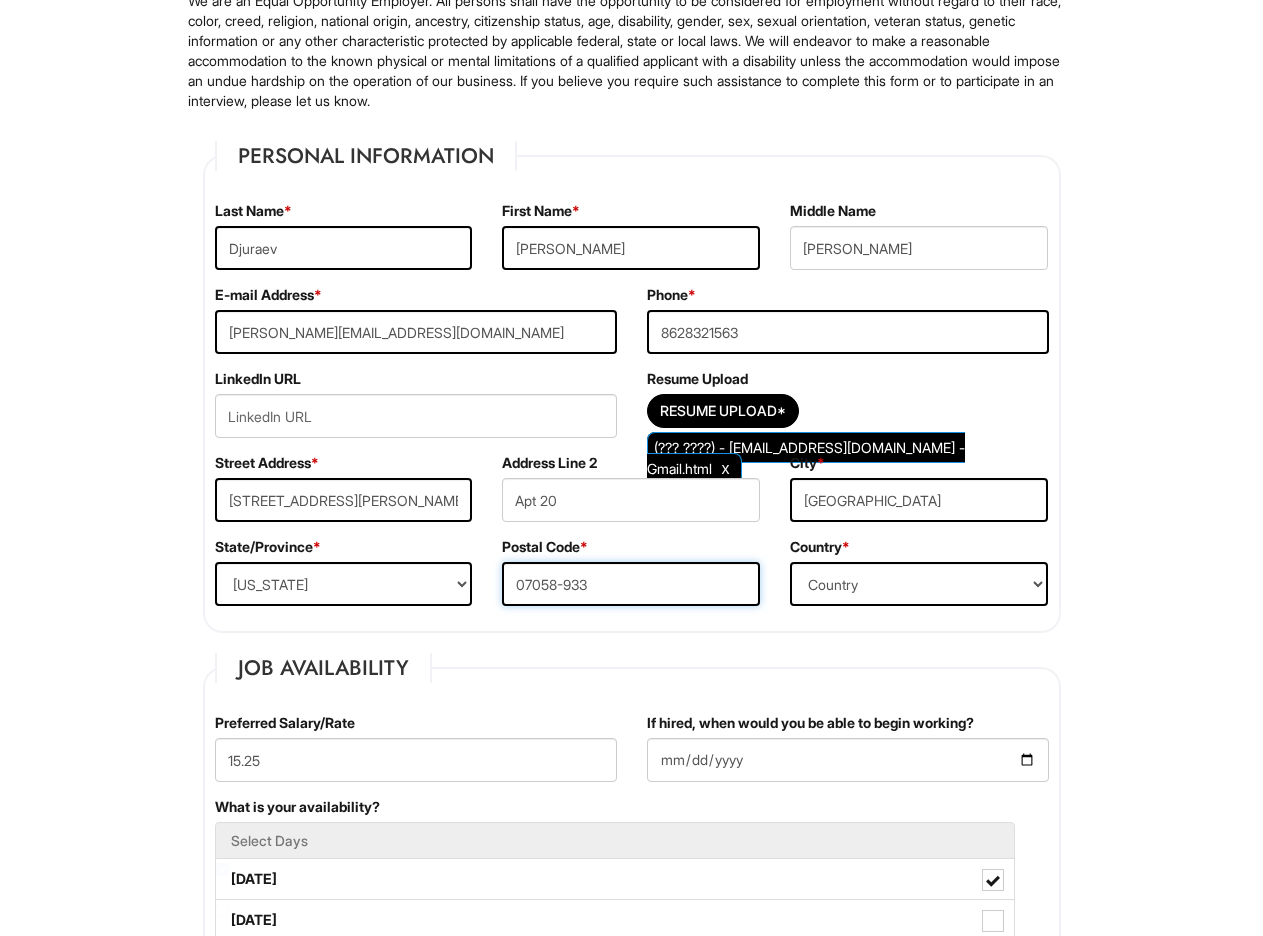 type on "07058-9333" 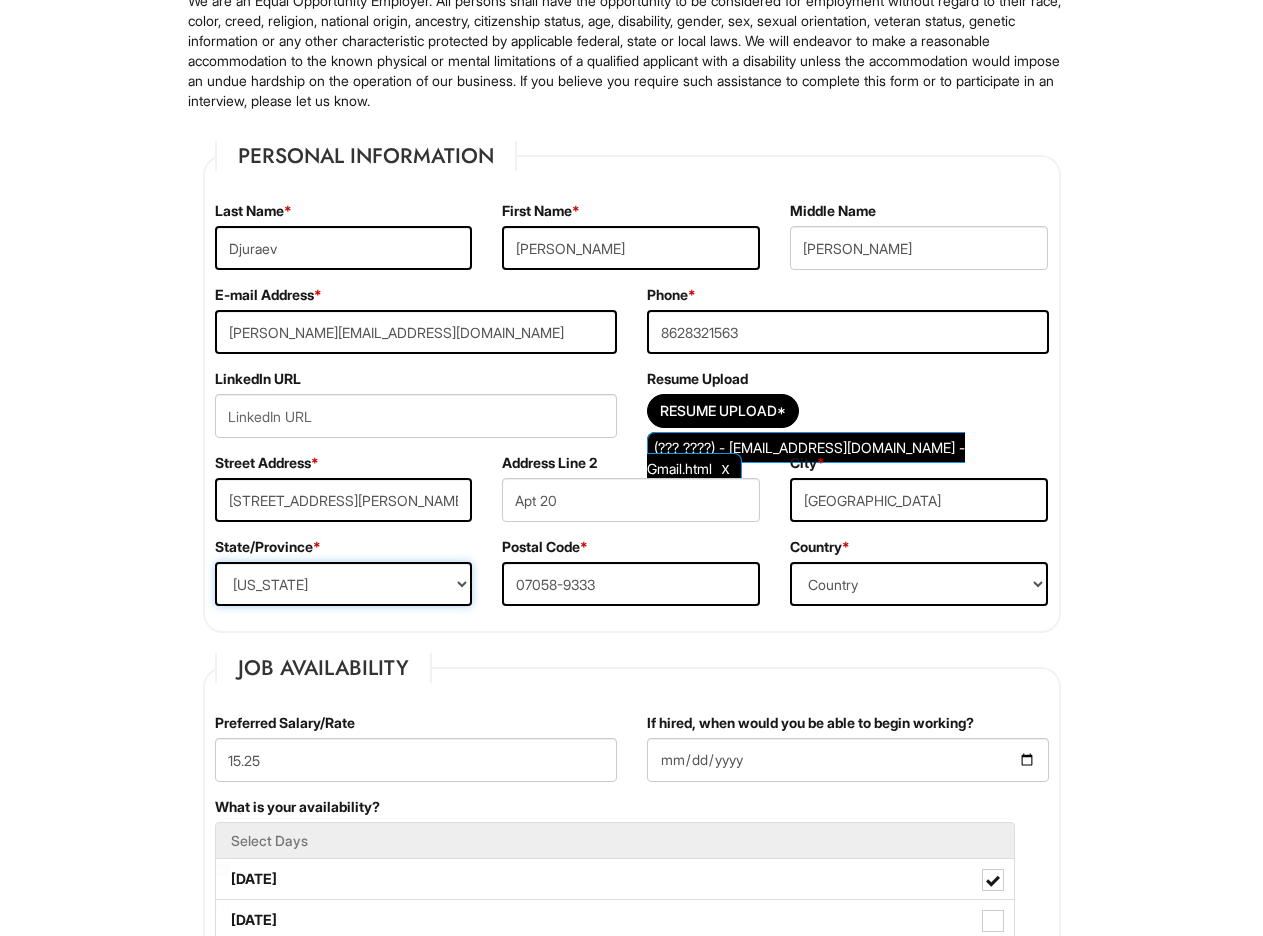 click on "State/Province ALABAMA ALASKA ARIZONA ARKANSAS CALIFORNIA COLORADO CONNECTICUT DELAWARE DISTRICT OF COLUMBIA FLORIDA GEORGIA HAWAII IDAHO ILLINOIS INDIANA IOWA KANSAS KENTUCKY LOUISIANA MAINE MARYLAND MASSACHUSETTS MICHIGAN MINNESOTA MISSISSIPPI MISSOURI MONTANA NEBRASKA NEVADA NEW HAMPSHIRE NEW JERSEY NEW MEXICO NEW YORK NORTH CAROLINA NORTH DAKOTA OHIO OKLAHOMA OREGON PENNSYLVANIA RHODE ISLAND SOUTH CAROLINA SOUTH DAKOTA TENNESSEE TEXAS UTAH VERMONT VIRGINIA WASHINGTON WEST VIRGINIA WISCONSIN WYOMING CA-ALBERTA CA-BRITISH COLUMBIA CA-MANITOBA CA-NEW BRUNSWICK CA-NEWFOUNDLAND CA-NOVA SCOTIA CA-NORTHWEST TERRITORIES CA-NUNAVUT CA-ONTARIO CA-PRINCE EDWARD ISLAND CA-QUEBEC CA-SASKATCHEWAN CA-YUKON TERRITORY US-AMERICAN SAMOA US-FEDERATED STATES OF MICRONESIA US-GUAM US-MARSHALL ISLANDS US-NORTHERN MARIANA ISLANDS US-PALAU US-PUERTO RICO" at bounding box center (344, 584) 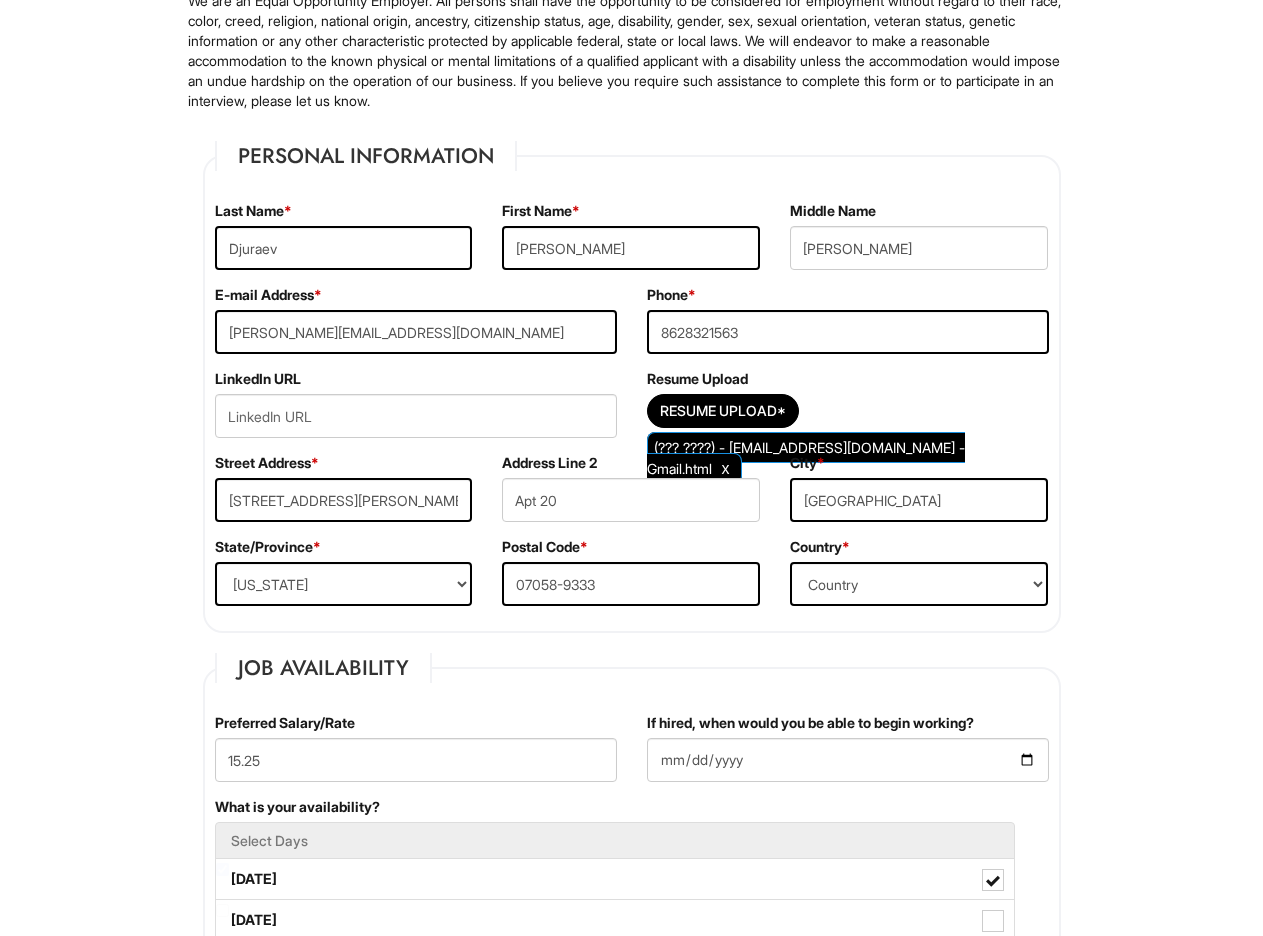 click on "State/Province  *   State/Province ALABAMA ALASKA ARIZONA ARKANSAS CALIFORNIA COLORADO CONNECTICUT DELAWARE DISTRICT OF COLUMBIA FLORIDA GEORGIA HAWAII IDAHO ILLINOIS INDIANA IOWA KANSAS KENTUCKY LOUISIANA MAINE MARYLAND MASSACHUSETTS MICHIGAN MINNESOTA MISSISSIPPI MISSOURI MONTANA NEBRASKA NEVADA NEW HAMPSHIRE NEW JERSEY NEW MEXICO NEW YORK NORTH CAROLINA NORTH DAKOTA OHIO OKLAHOMA OREGON PENNSYLVANIA RHODE ISLAND SOUTH CAROLINA SOUTH DAKOTA TENNESSEE TEXAS UTAH VERMONT VIRGINIA WASHINGTON WEST VIRGINIA WISCONSIN WYOMING CA-ALBERTA CA-BRITISH COLUMBIA CA-MANITOBA CA-NEW BRUNSWICK CA-NEWFOUNDLAND CA-NOVA SCOTIA CA-NORTHWEST TERRITORIES CA-NUNAVUT CA-ONTARIO CA-PRINCE EDWARD ISLAND CA-QUEBEC CA-SASKATCHEWAN CA-YUKON TERRITORY US-AMERICAN SAMOA US-FEDERATED STATES OF MICRONESIA US-GUAM US-MARSHALL ISLANDS US-NORTHERN MARIANA ISLANDS US-PALAU US-PUERTO RICO" at bounding box center [344, 579] 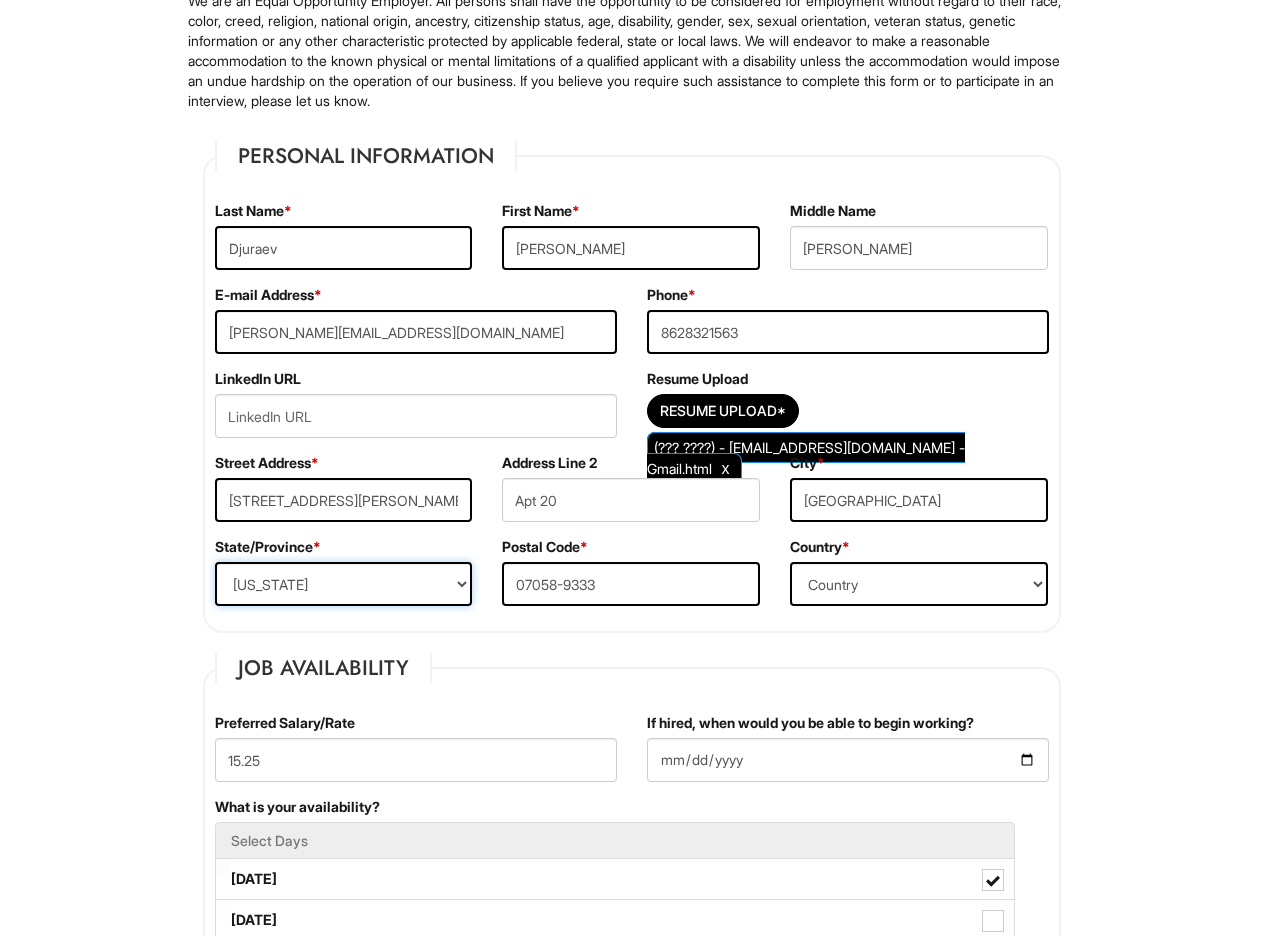 click on "State/Province ALABAMA ALASKA ARIZONA ARKANSAS CALIFORNIA COLORADO CONNECTICUT DELAWARE DISTRICT OF COLUMBIA FLORIDA GEORGIA HAWAII IDAHO ILLINOIS INDIANA IOWA KANSAS KENTUCKY LOUISIANA MAINE MARYLAND MASSACHUSETTS MICHIGAN MINNESOTA MISSISSIPPI MISSOURI MONTANA NEBRASKA NEVADA NEW HAMPSHIRE NEW JERSEY NEW MEXICO NEW YORK NORTH CAROLINA NORTH DAKOTA OHIO OKLAHOMA OREGON PENNSYLVANIA RHODE ISLAND SOUTH CAROLINA SOUTH DAKOTA TENNESSEE TEXAS UTAH VERMONT VIRGINIA WASHINGTON WEST VIRGINIA WISCONSIN WYOMING CA-ALBERTA CA-BRITISH COLUMBIA CA-MANITOBA CA-NEW BRUNSWICK CA-NEWFOUNDLAND CA-NOVA SCOTIA CA-NORTHWEST TERRITORIES CA-NUNAVUT CA-ONTARIO CA-PRINCE EDWARD ISLAND CA-QUEBEC CA-SASKATCHEWAN CA-YUKON TERRITORY US-AMERICAN SAMOA US-FEDERATED STATES OF MICRONESIA US-GUAM US-MARSHALL ISLANDS US-NORTHERN MARIANA ISLANDS US-PALAU US-PUERTO RICO" at bounding box center [344, 584] 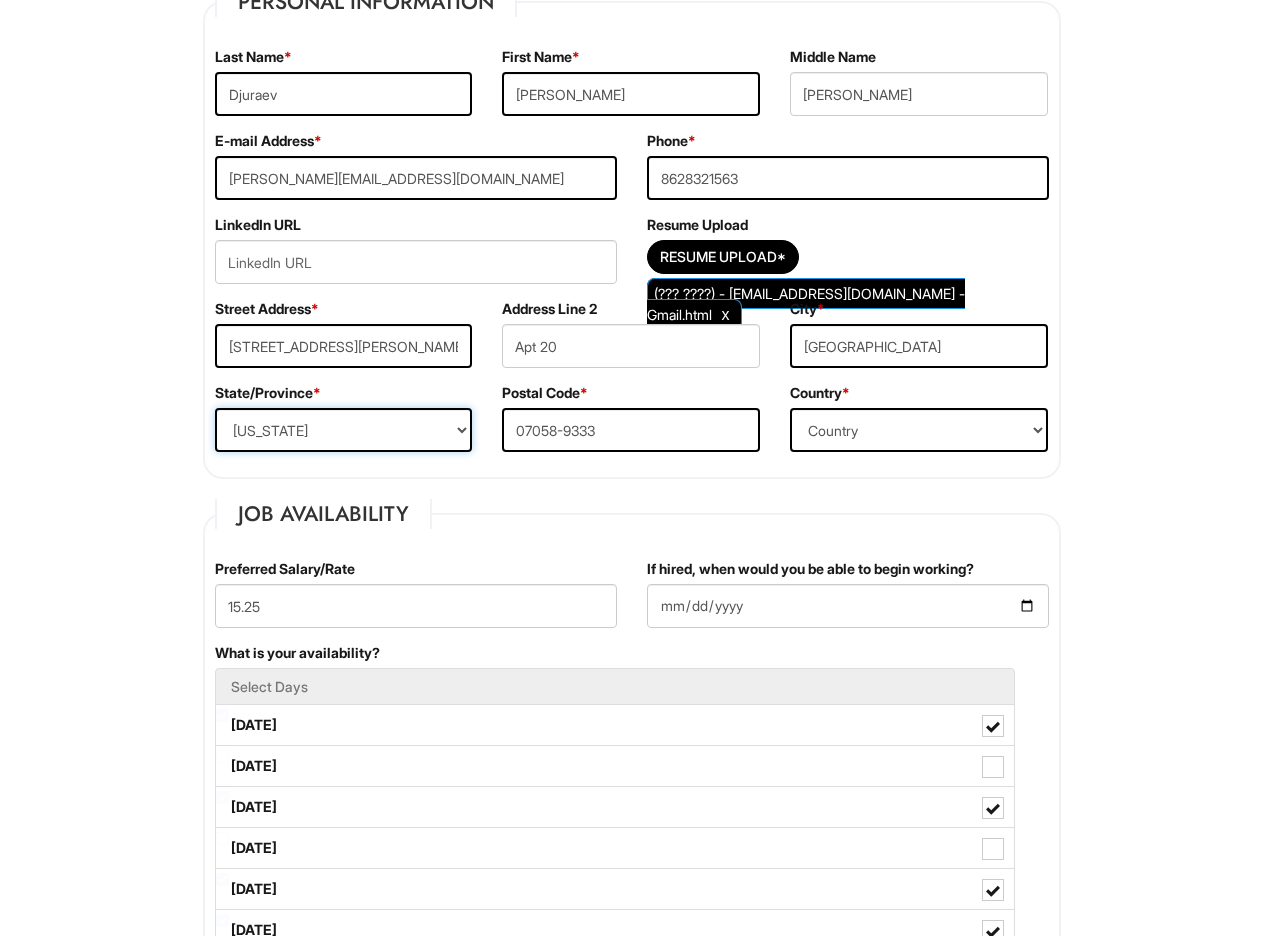 scroll, scrollTop: 344, scrollLeft: 0, axis: vertical 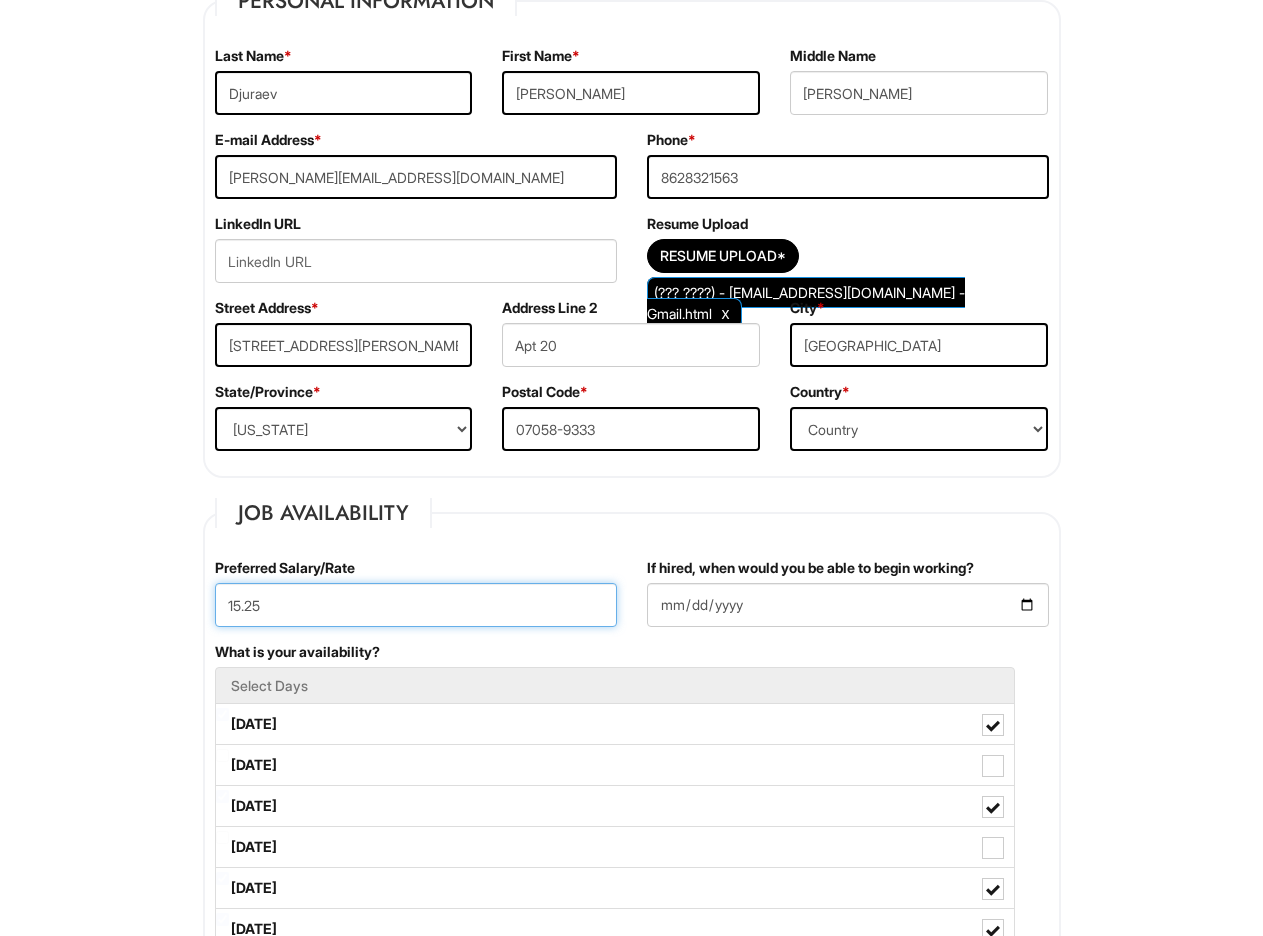 click on "15.25" at bounding box center (416, 605) 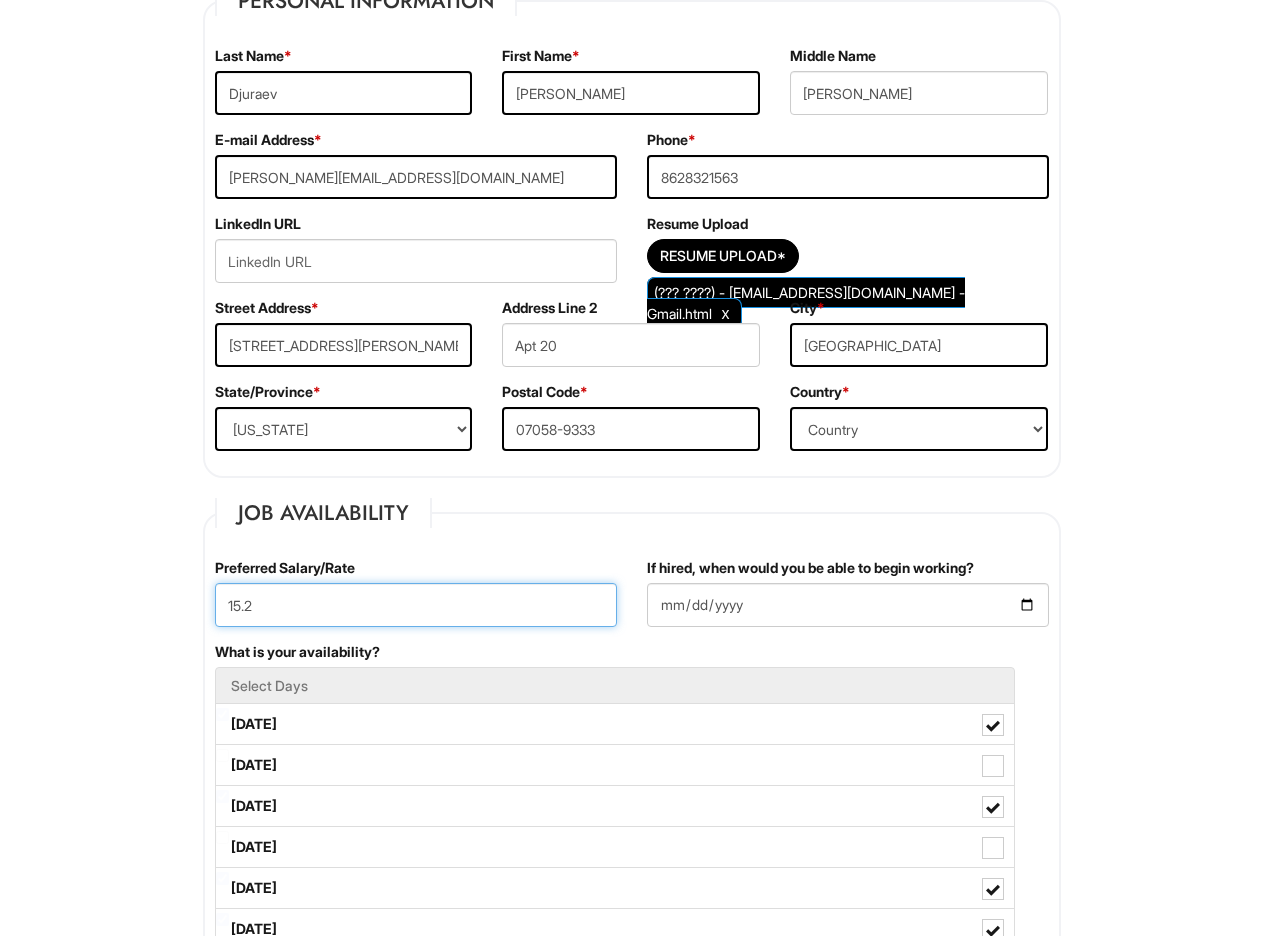 type on "15.25" 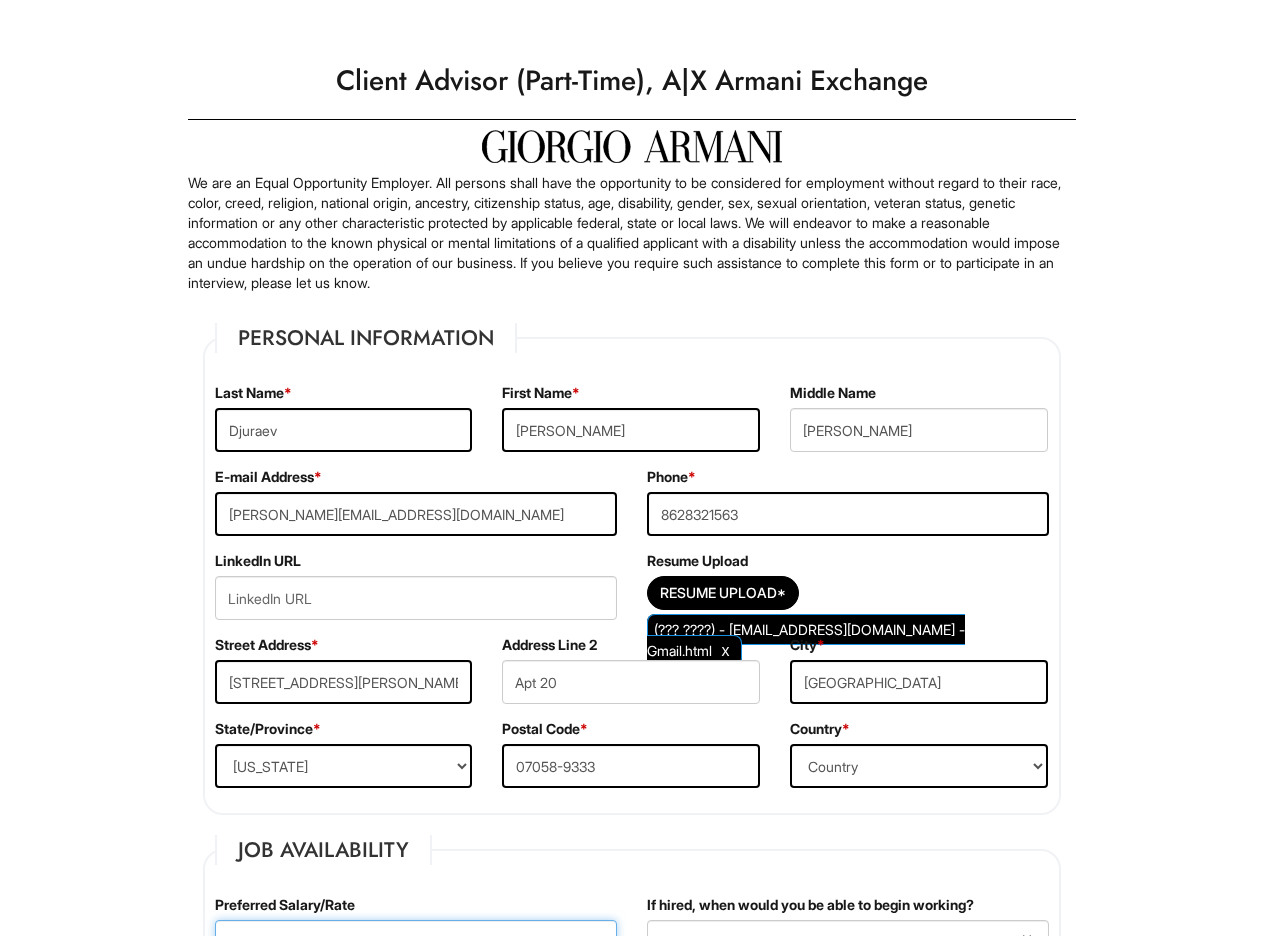 scroll, scrollTop: 0, scrollLeft: 0, axis: both 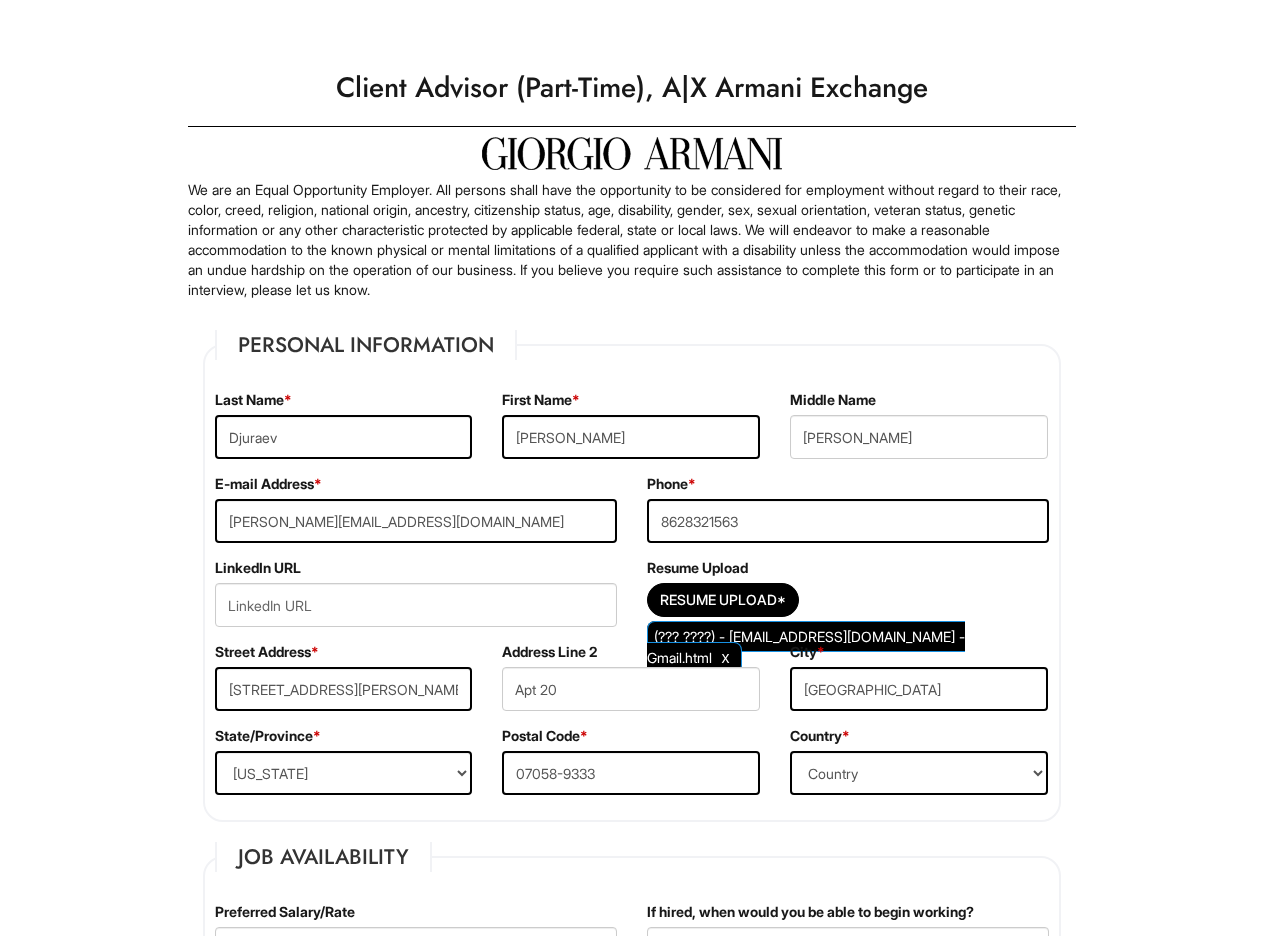 click on "Please Complete This Form 1 2 3 Client Advisor (Part-Time), A|X Armani Exchange PLEASE COMPLETE ALL REQUIRED FIELDS
We are an Equal Opportunity Employer. All persons shall have the opportunity to be considered for employment without regard to their race, color, creed, religion, national origin, ancestry, citizenship status, age, disability, gender, sex, sexual orientation, veteran status, genetic information or any other characteristic protected by applicable federal, state or local laws. We will endeavor to make a reasonable accommodation to the known physical or mental limitations of a qualified applicant with a disability unless the accommodation would impose an undue hardship on the operation of our business. If you believe you require such assistance to complete this form or to participate in an interview, please let us know.
Personal Information
Last Name  *   Djuraev
First Name  *   Iskander
Middle Name   Alex
E-mail Address  *   iskander.djuraev26@monrtville.net
Phone  *" at bounding box center (631, 1953) 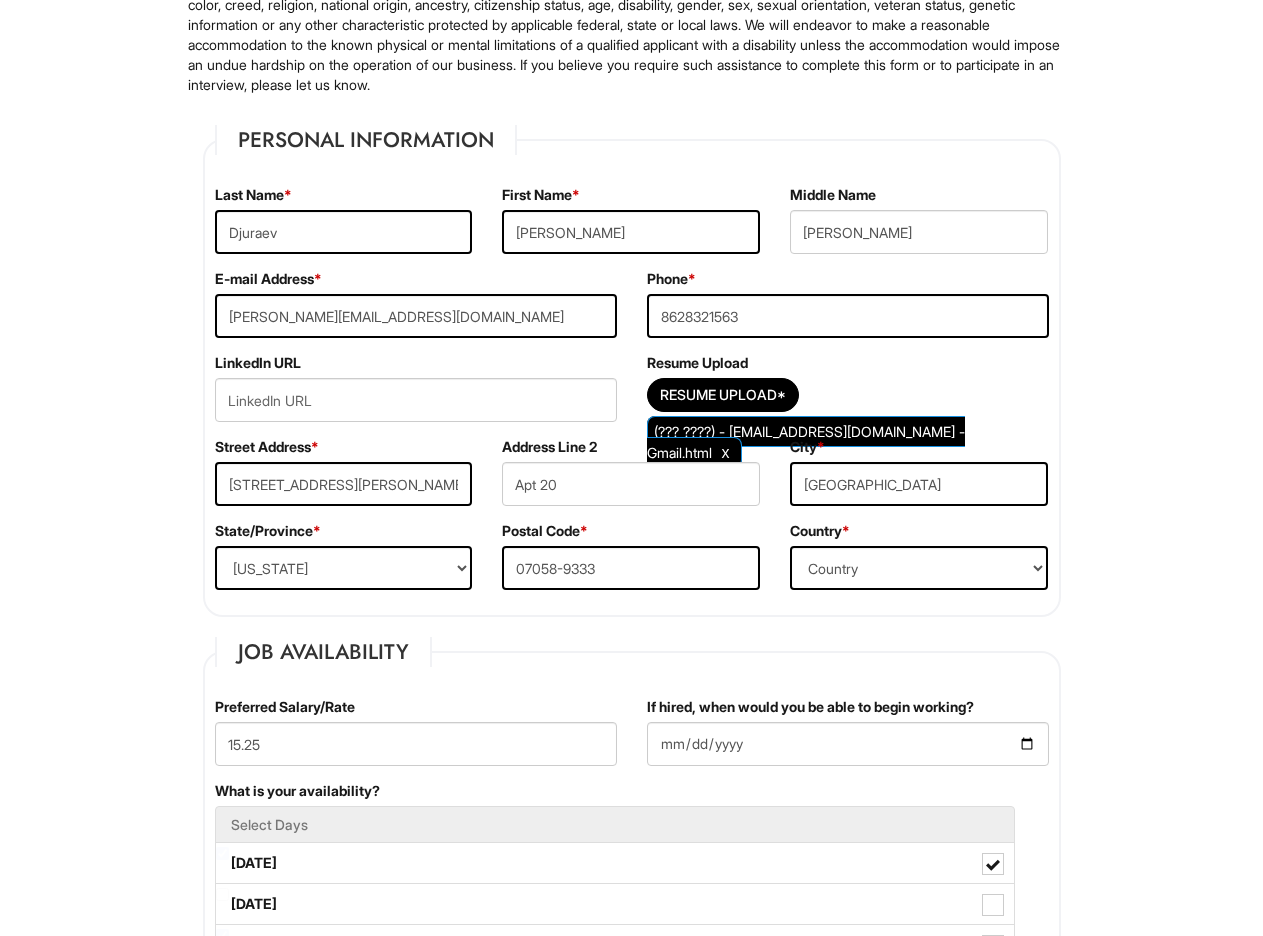 scroll, scrollTop: 217, scrollLeft: 0, axis: vertical 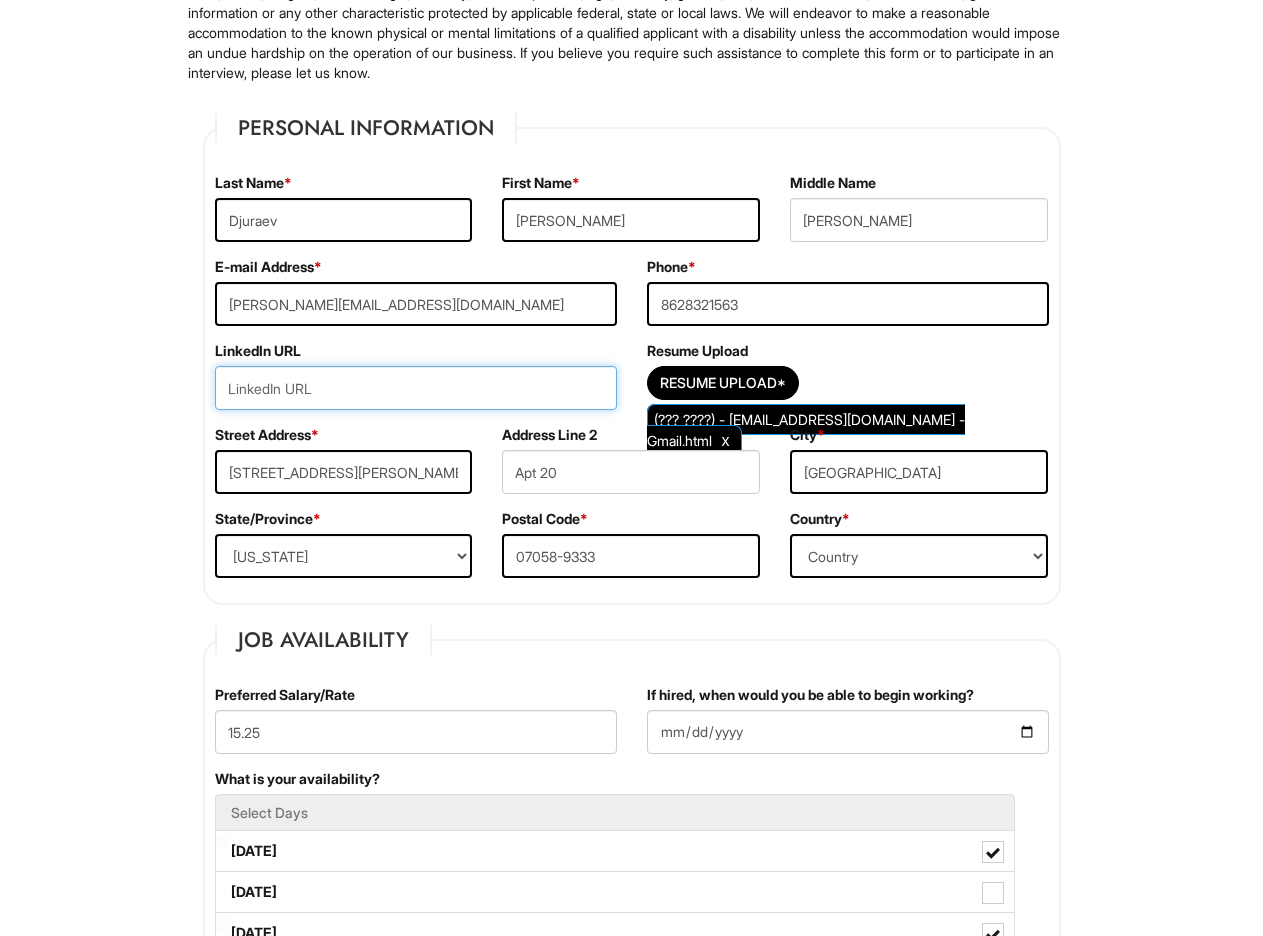 click at bounding box center [416, 388] 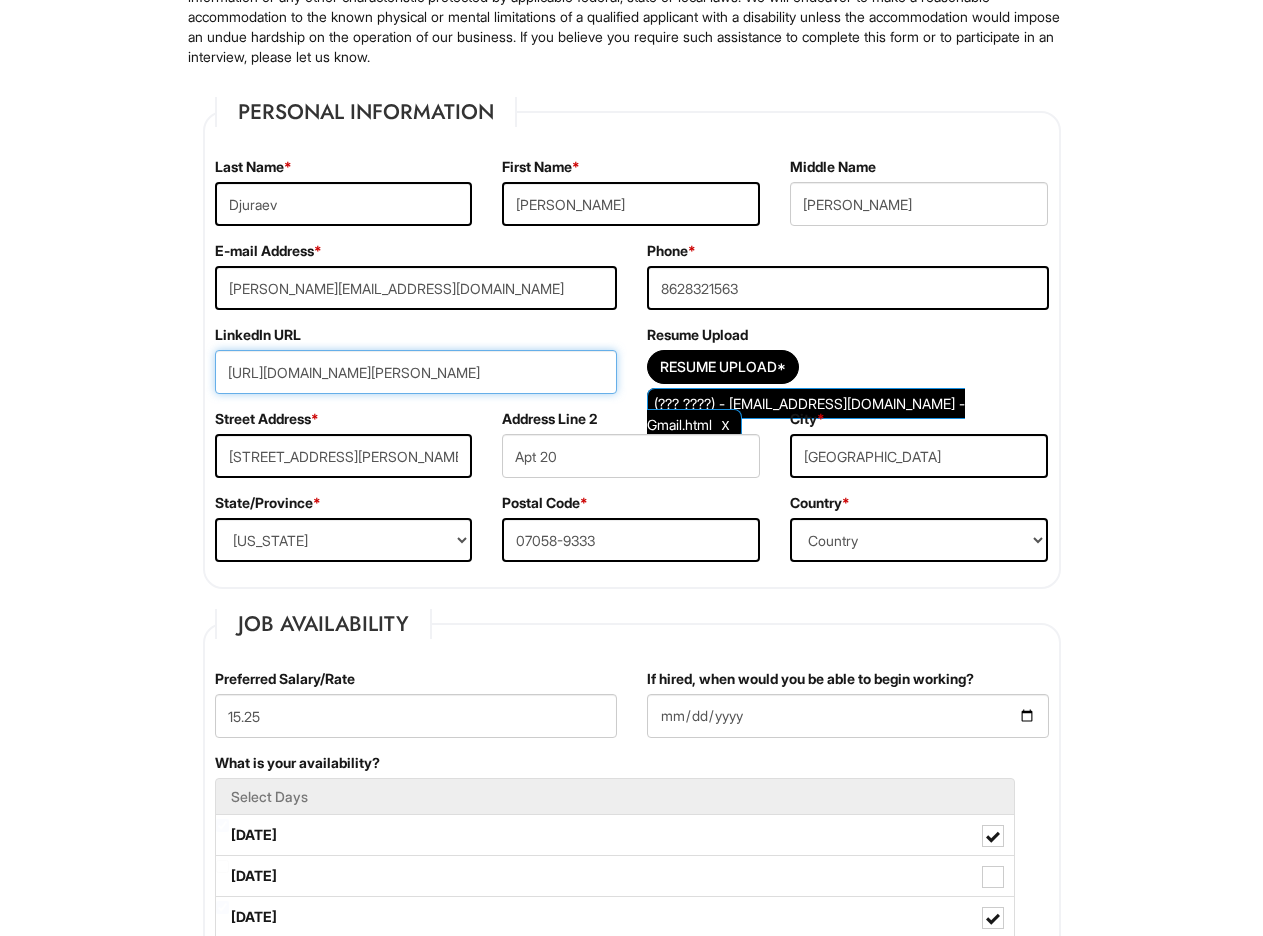 scroll, scrollTop: 317, scrollLeft: 0, axis: vertical 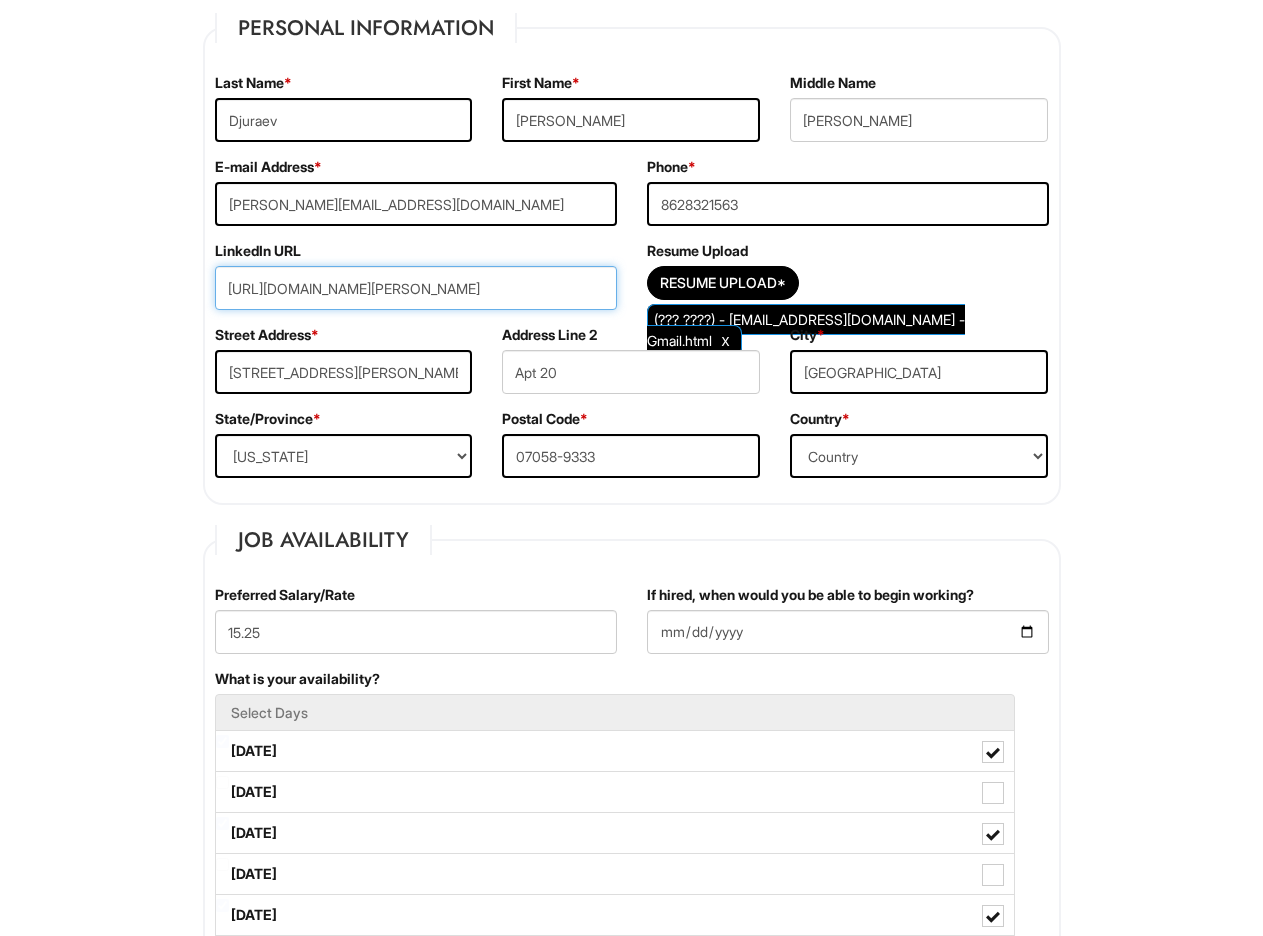 type on "https://www.linkedin.com/in/iskander-djuraev-030979296/" 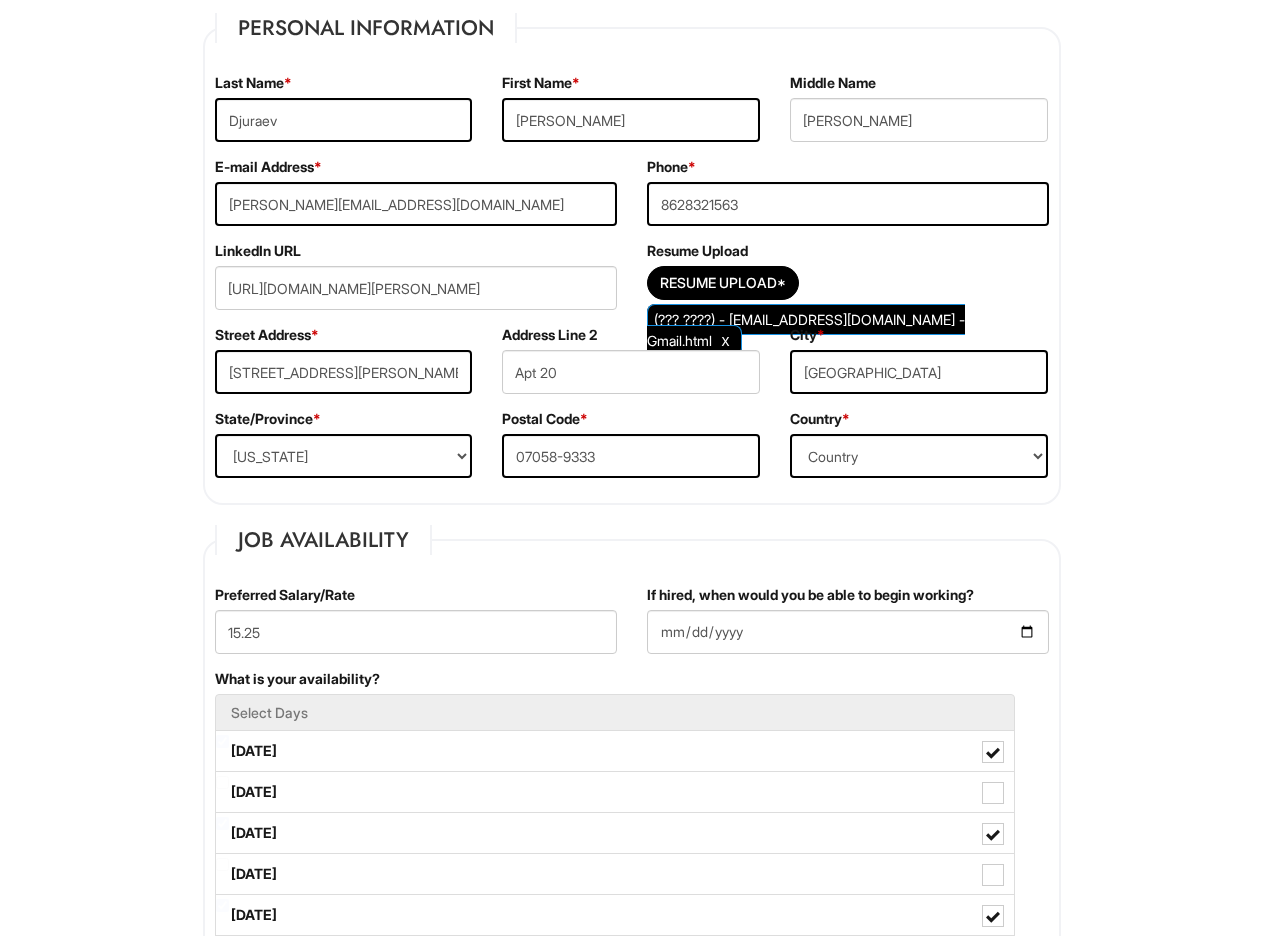 click on "1 2 3 Client Advisor (Part-Time), A|X Armani Exchange PLEASE COMPLETE ALL REQUIRED FIELDS
We are an Equal Opportunity Employer. All persons shall have the opportunity to be considered for employment without regard to their race, color, creed, religion, national origin, ancestry, citizenship status, age, disability, gender, sex, sexual orientation, veteran status, genetic information or any other characteristic protected by applicable federal, state or local laws. We will endeavor to make a reasonable accommodation to the known physical or mental limitations of a qualified applicant with a disability unless the accommodation would impose an undue hardship on the operation of our business. If you believe you require such assistance to complete this form or to participate in an interview, please let us know.
Personal Information
Last Name  *   Djuraev
First Name  *   Iskander
Middle Name   Alex
E-mail Address  *   iskander.djuraev26@monrtville.net
Phone  *   8628321563
LinkedIn URL" at bounding box center (632, 1641) 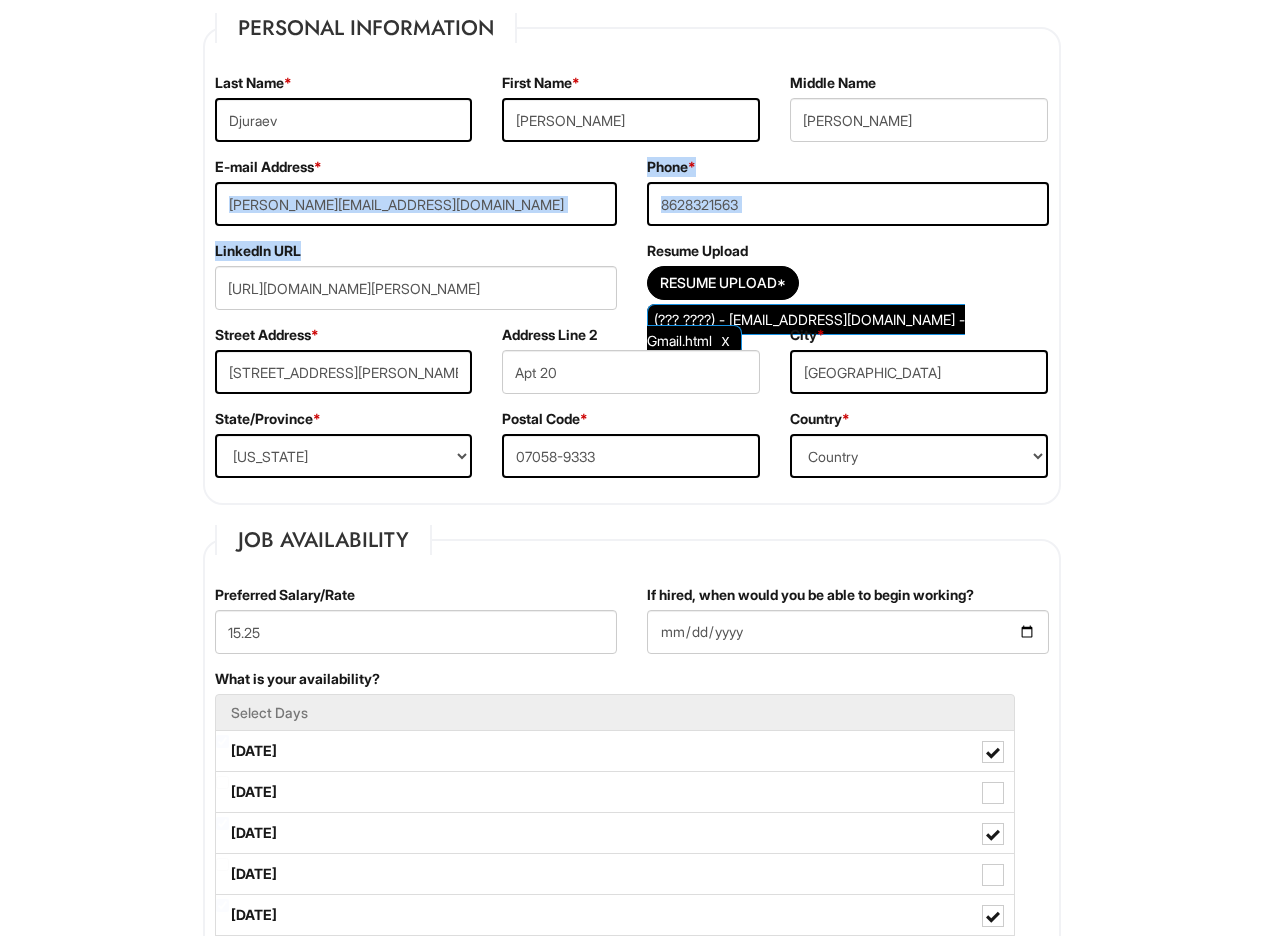 drag, startPoint x: 77, startPoint y: 276, endPoint x: 224, endPoint y: 179, distance: 176.11928 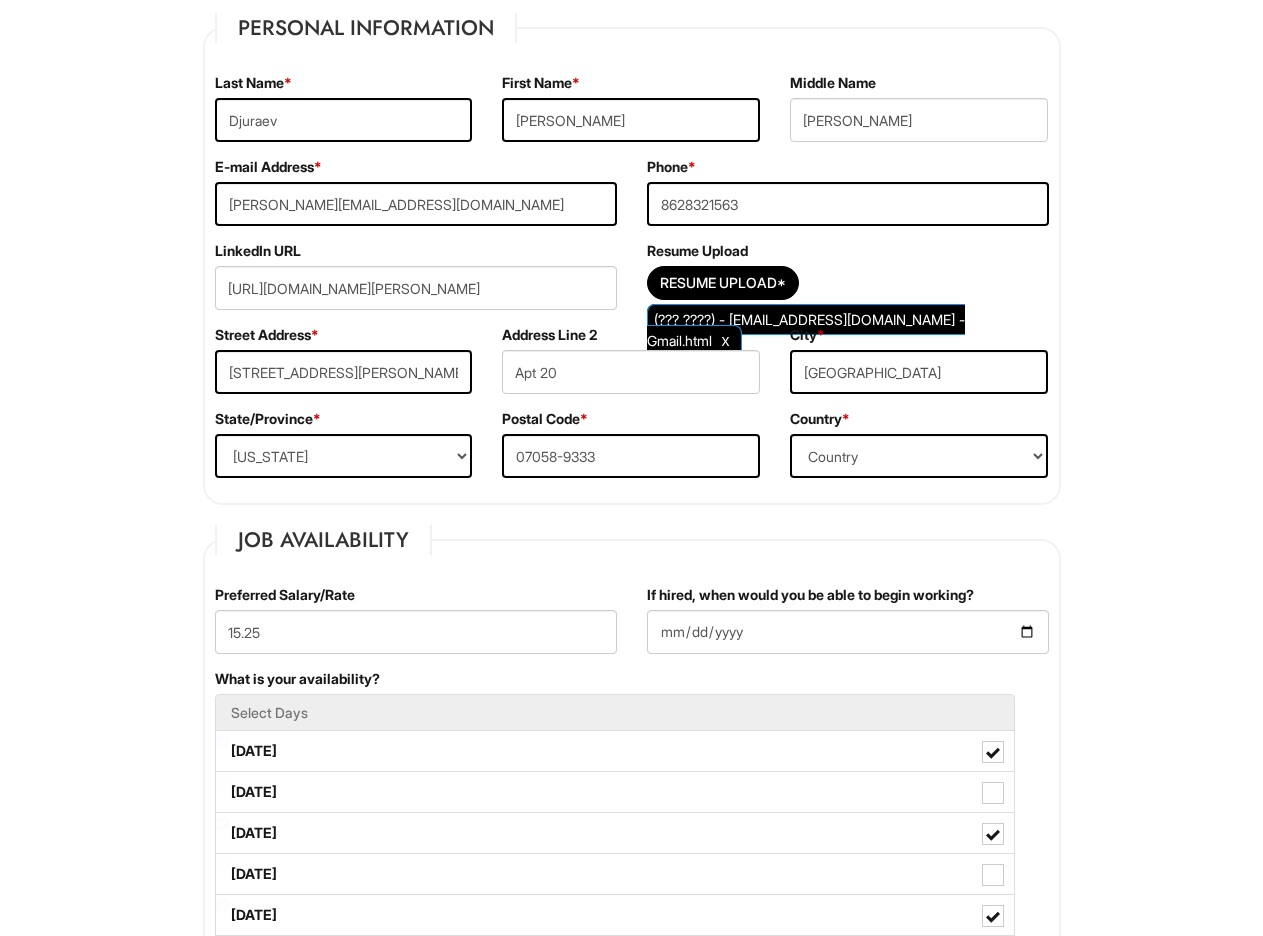 click on "Please Complete This Form 1 2 3 Client Advisor (Part-Time), A|X Armani Exchange PLEASE COMPLETE ALL REQUIRED FIELDS
We are an Equal Opportunity Employer. All persons shall have the opportunity to be considered for employment without regard to their race, color, creed, religion, national origin, ancestry, citizenship status, age, disability, gender, sex, sexual orientation, veteran status, genetic information or any other characteristic protected by applicable federal, state or local laws. We will endeavor to make a reasonable accommodation to the known physical or mental limitations of a qualified applicant with a disability unless the accommodation would impose an undue hardship on the operation of our business. If you believe you require such assistance to complete this form or to participate in an interview, please let us know.
Personal Information
Last Name  *   Djuraev
First Name  *   Iskander
Middle Name   Alex
E-mail Address  *   iskander.djuraev26@monrtville.net
Phone  *" at bounding box center (631, 1636) 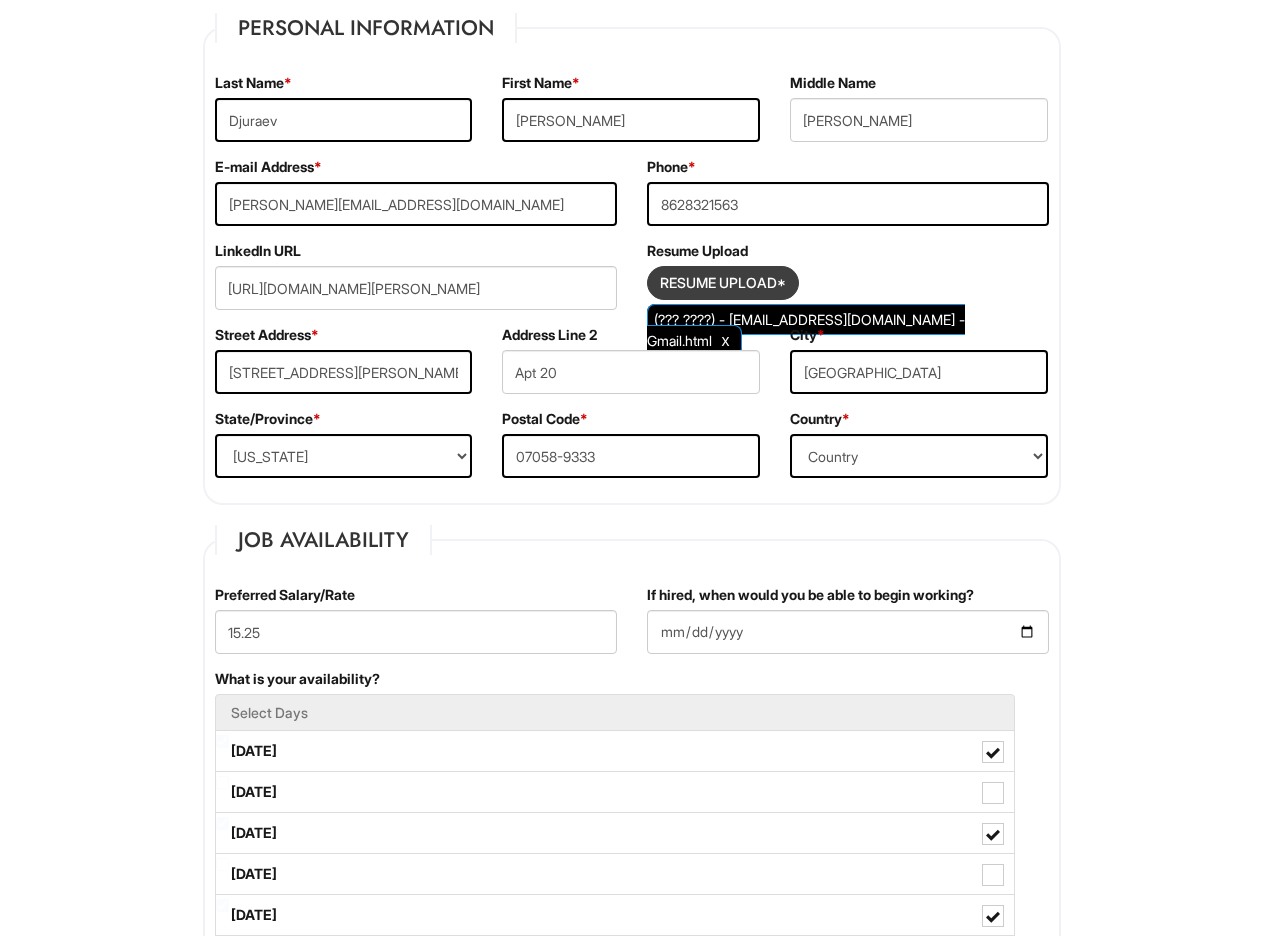 click at bounding box center (723, 283) 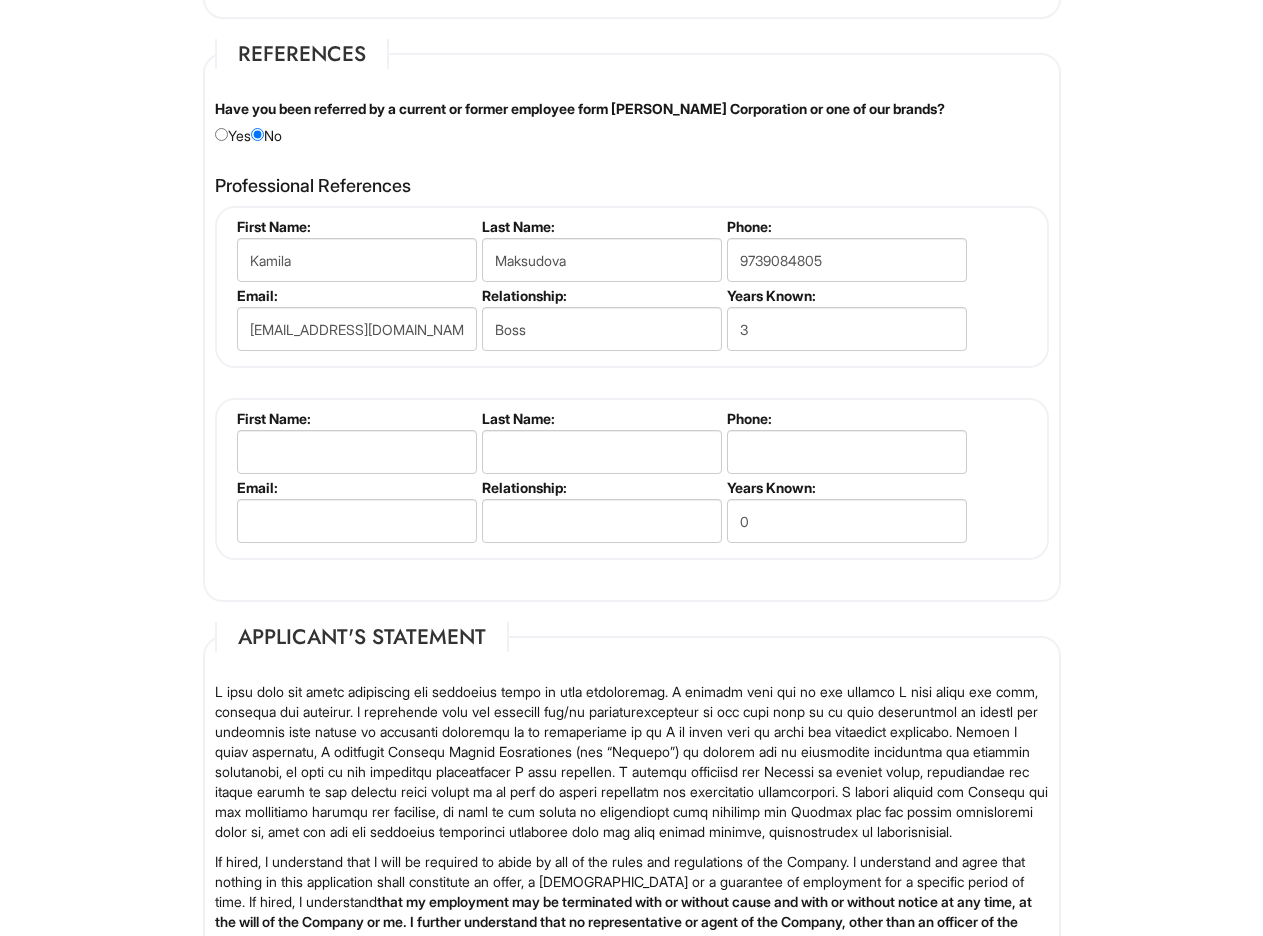 scroll, scrollTop: 2517, scrollLeft: 0, axis: vertical 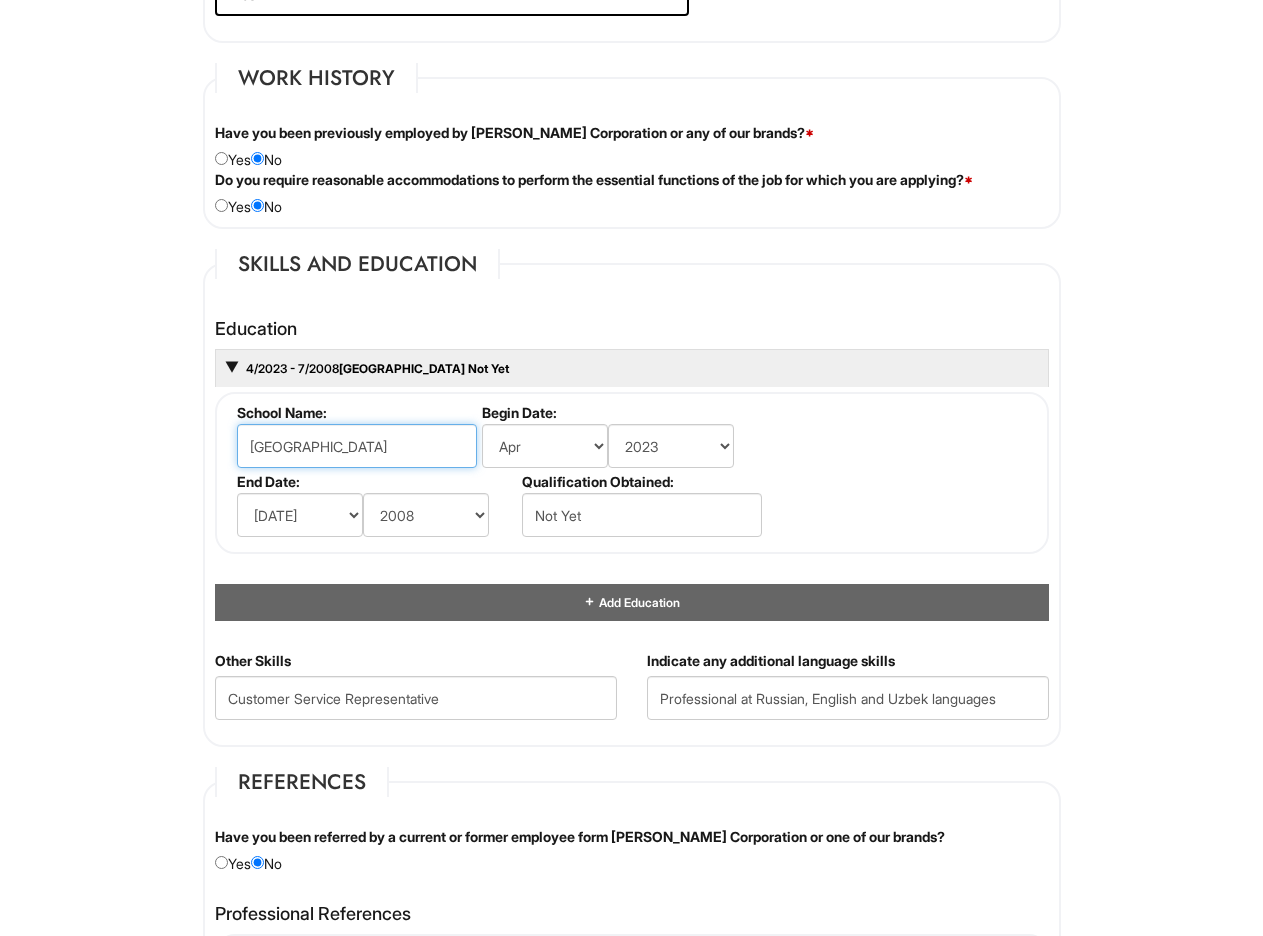 click on "Montville Township High School" at bounding box center [357, 446] 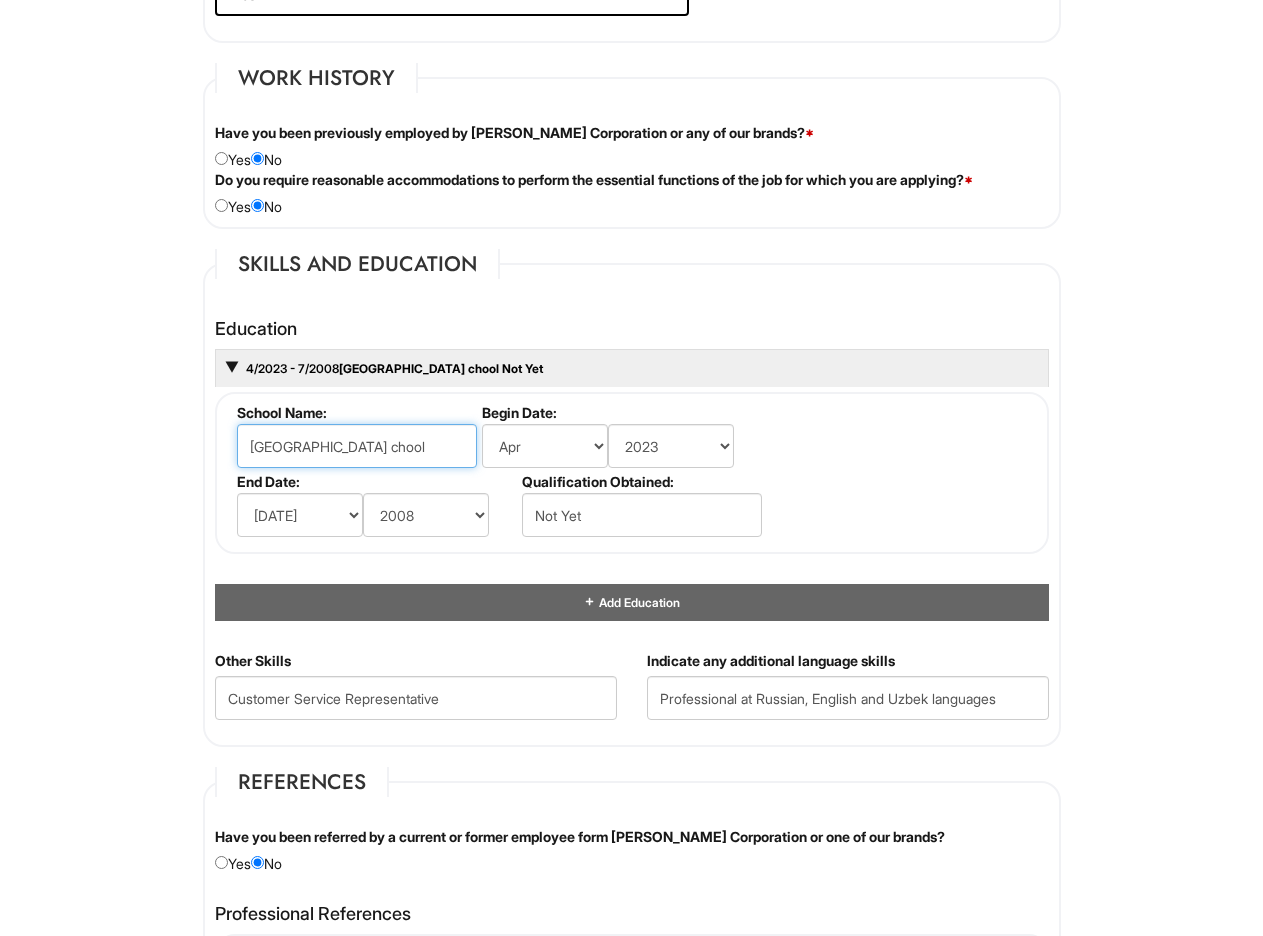 type on "Montville Township High School" 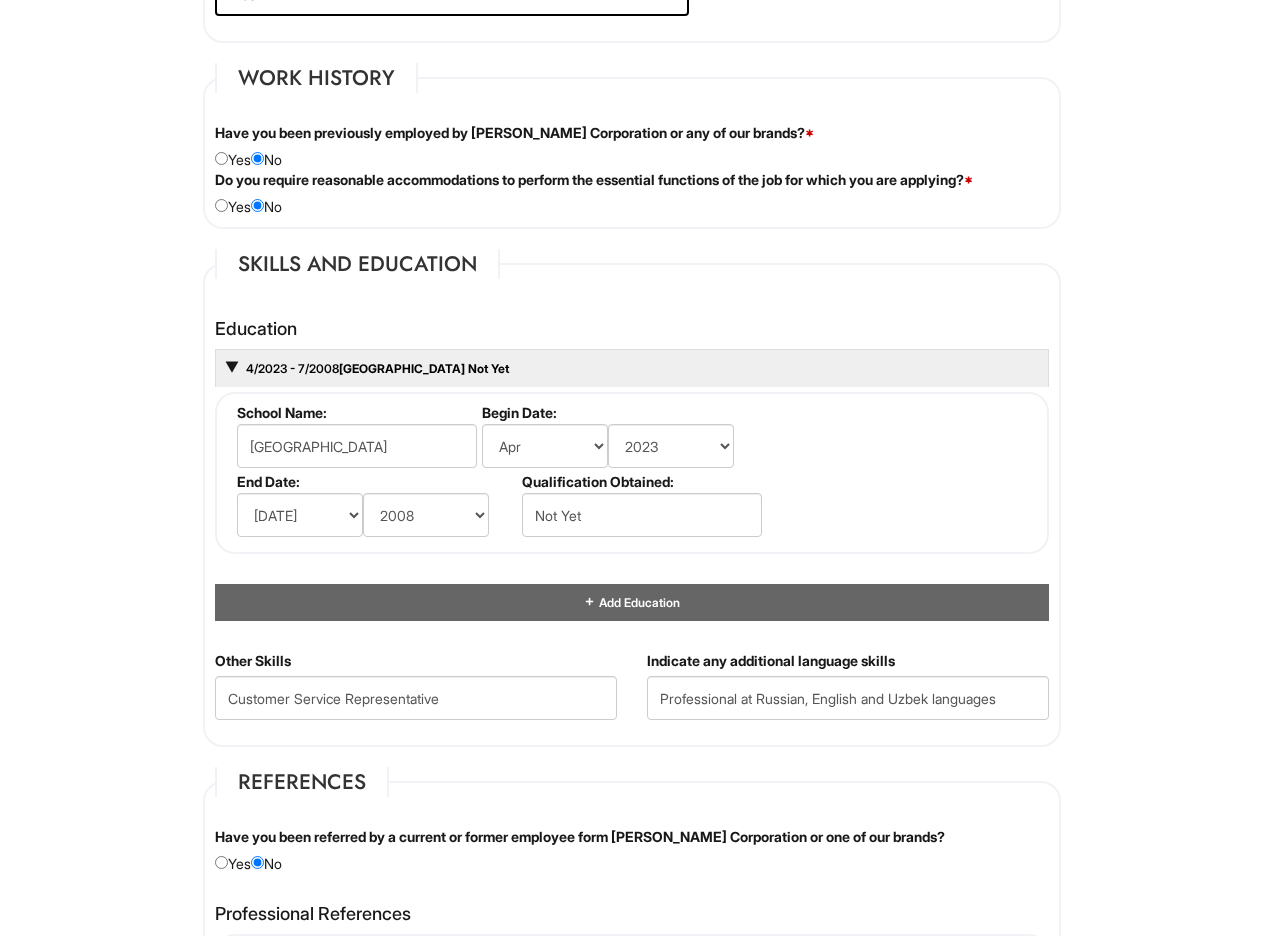 drag, startPoint x: 883, startPoint y: 406, endPoint x: 902, endPoint y: 469, distance: 65.802734 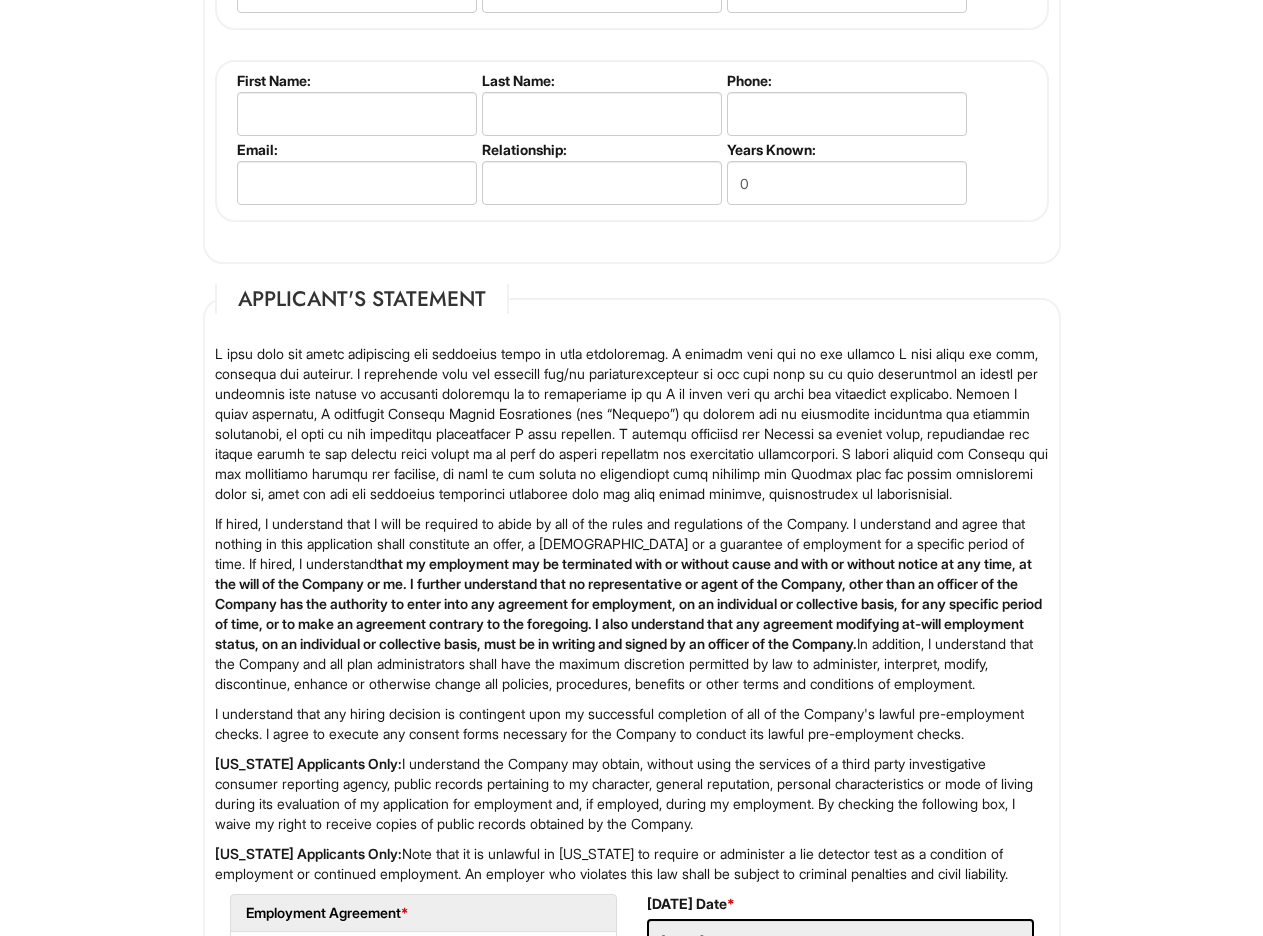 scroll, scrollTop: 2971, scrollLeft: 0, axis: vertical 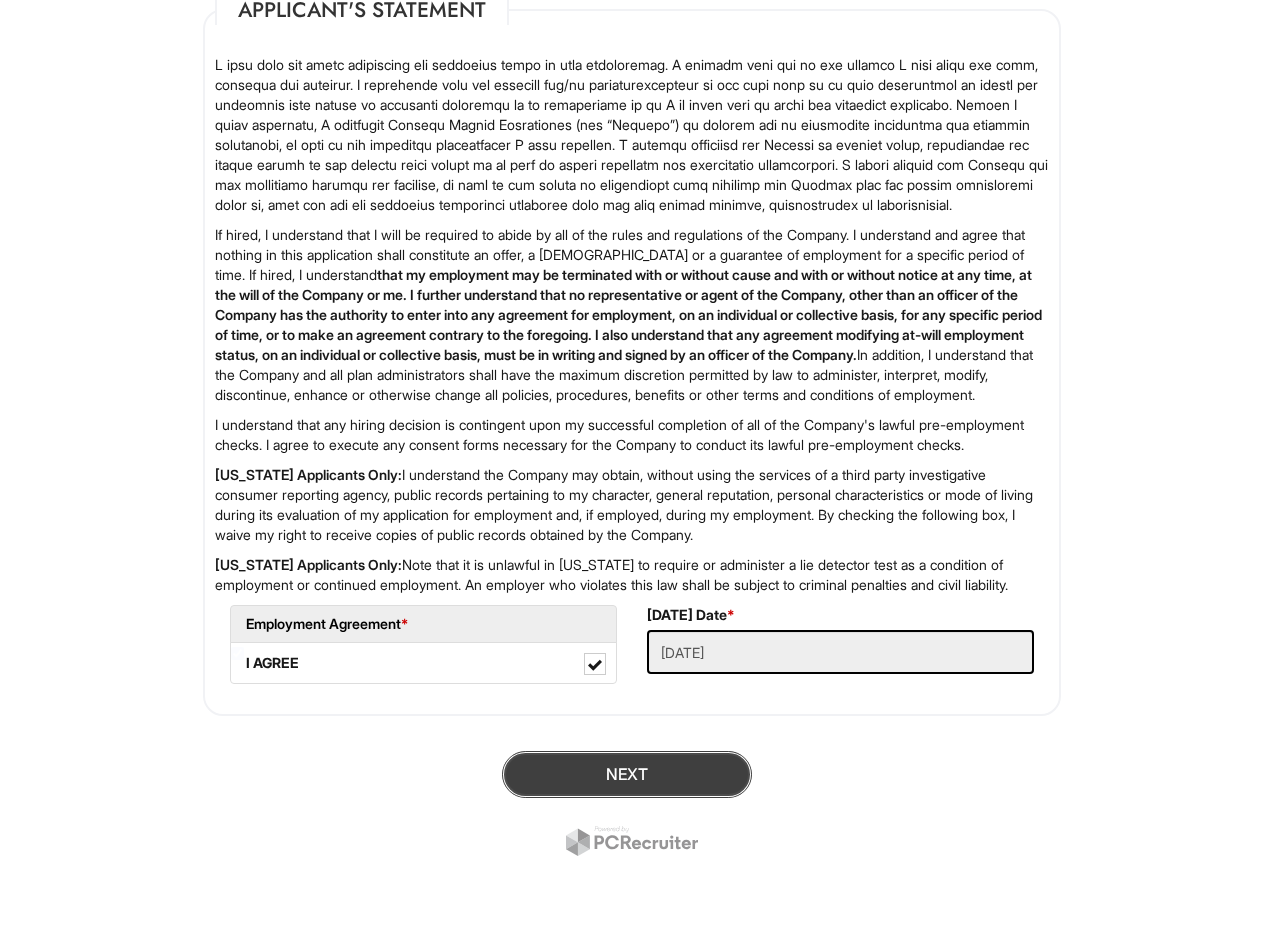 click on "Next" at bounding box center (627, 774) 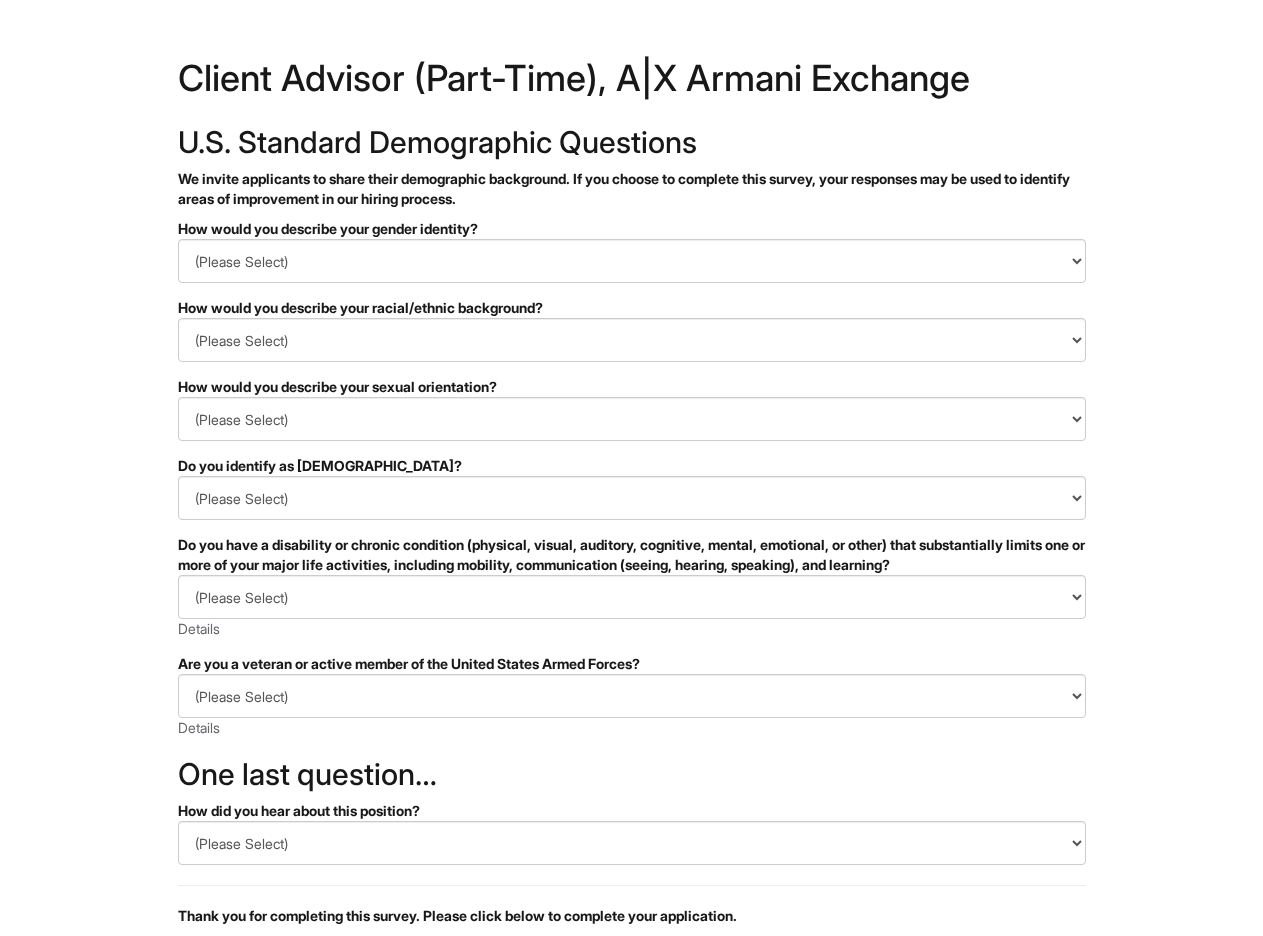 scroll, scrollTop: 0, scrollLeft: 0, axis: both 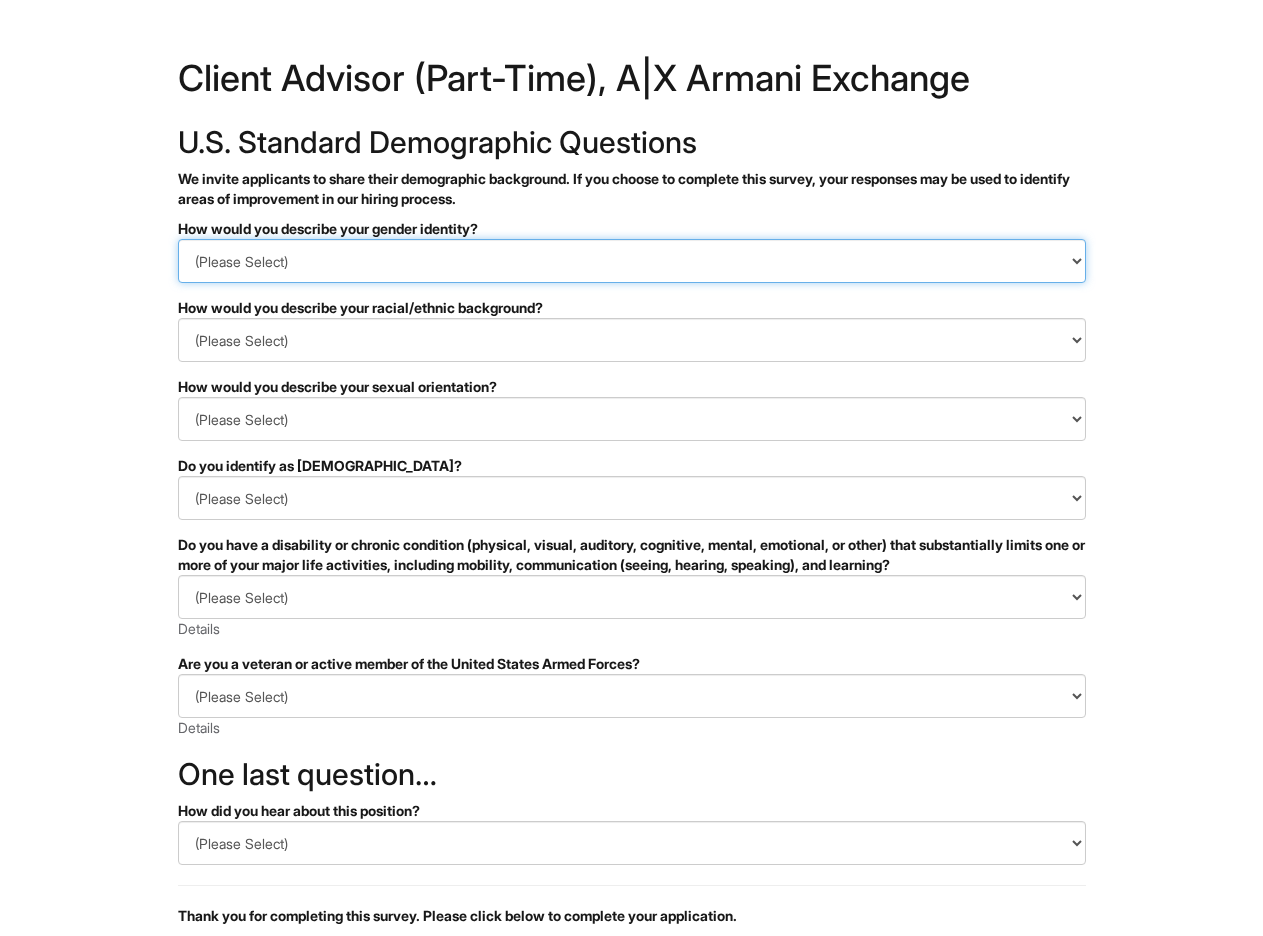 click on "(Please Select) Man Woman Non-binary I prefer to self-describe I don't wish to answer" at bounding box center (632, 261) 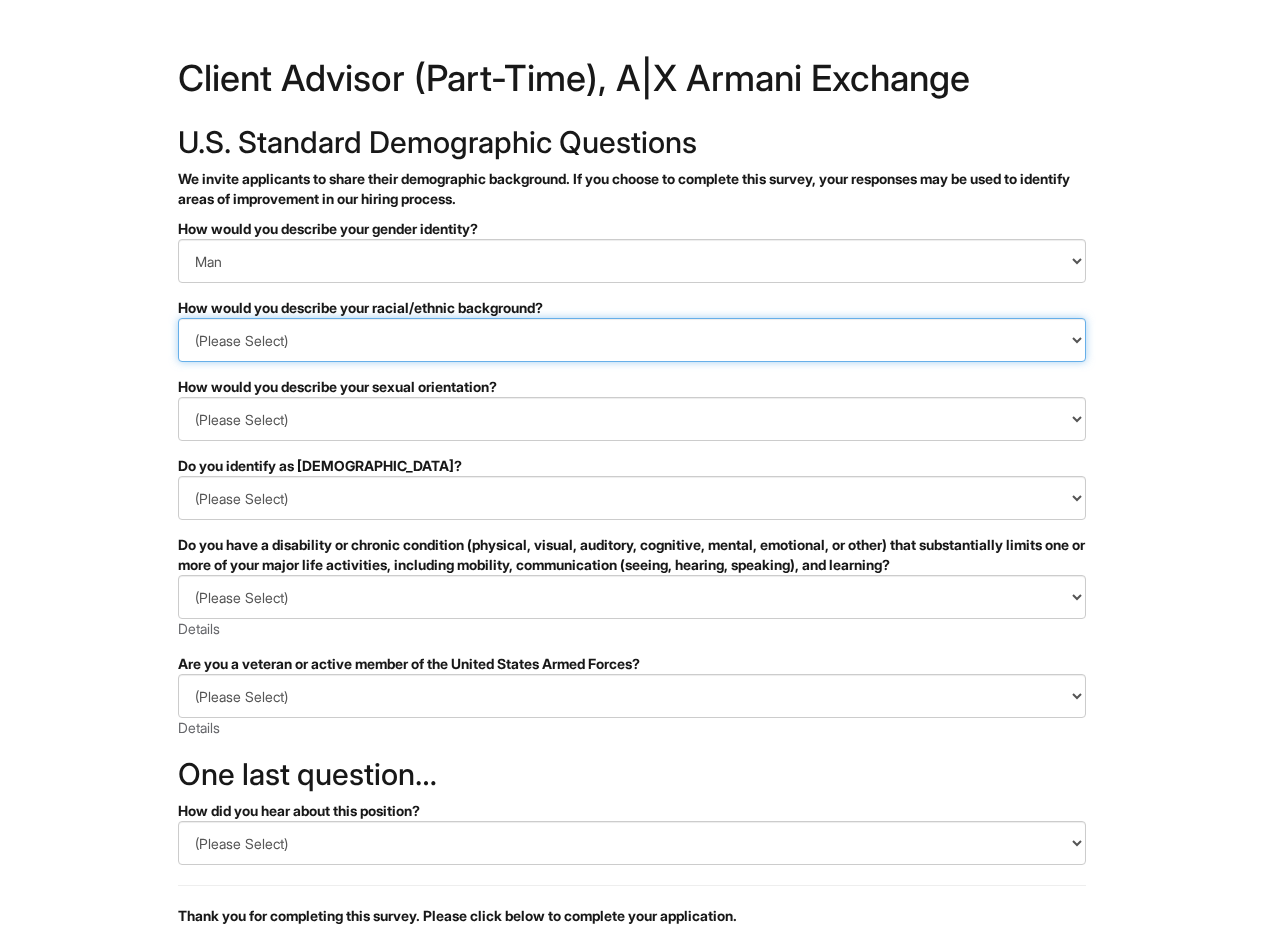 click on "(Please Select) Black or of African descent    East Asian    Hispanic, Latinx or of Spanish Origin    Indigenous, American Indian or Alaska Native    Middle Eastern or North African    Native Hawaiian or Pacific Islander    South Asian    Southeast Asian    White or European    I prefer to self-describe    I don't wish to answer" at bounding box center [632, 340] 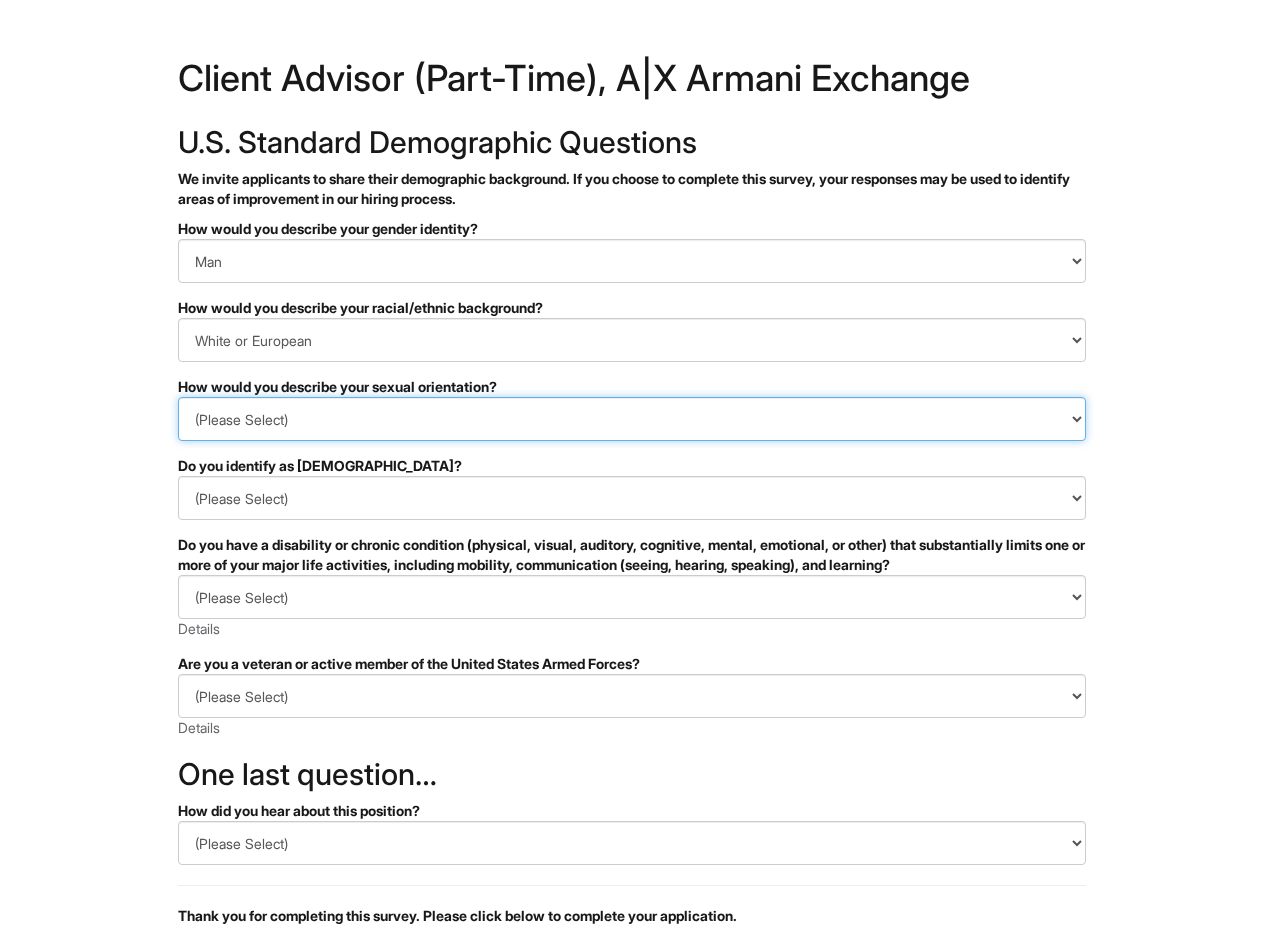 click on "(Please Select) Asexual Bisexual and/or pansexual Gay Heterosexual Lesbian Queer I prefer to self-describe I don't wish to answer" at bounding box center [632, 419] 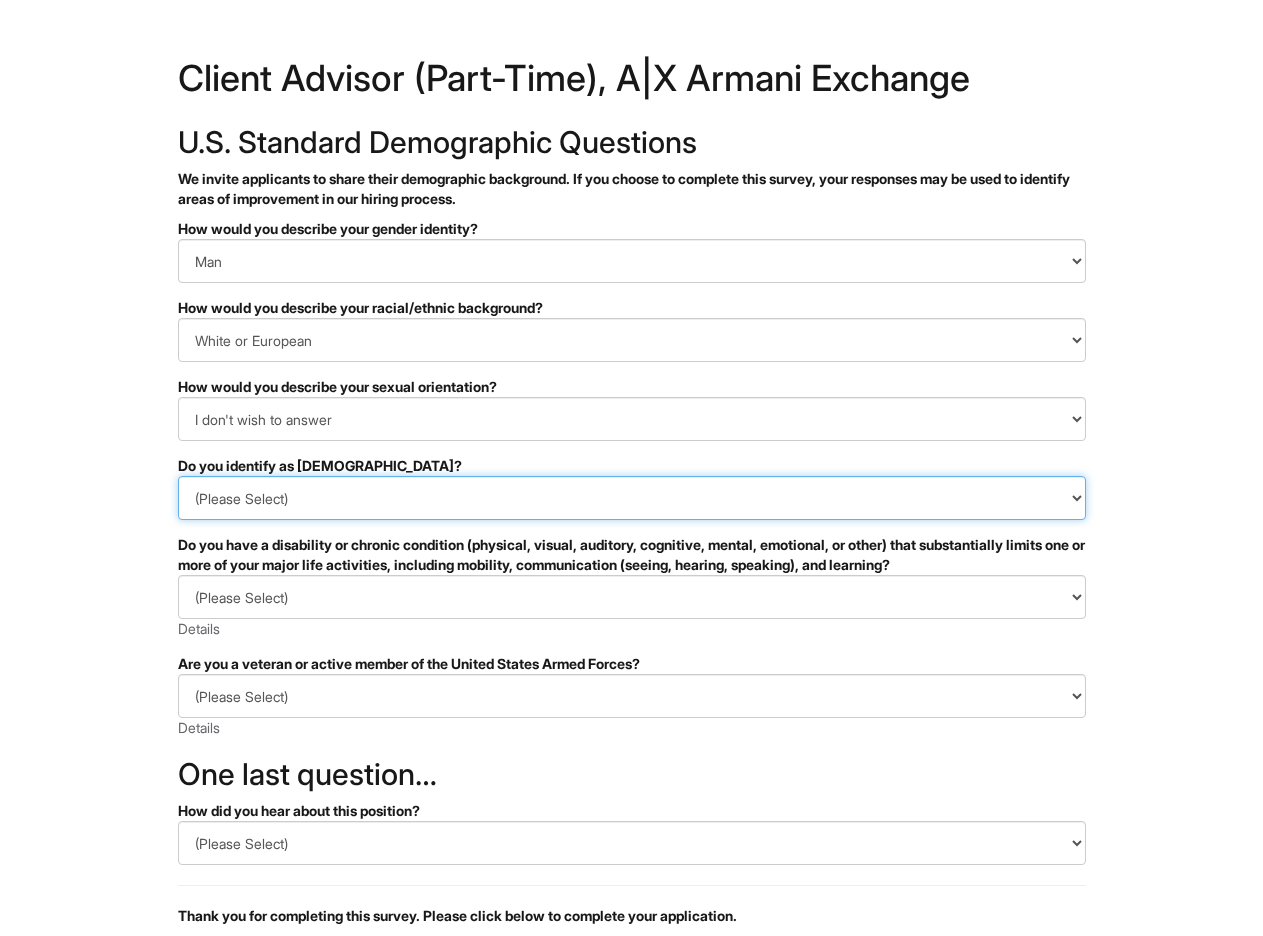 click on "(Please Select) Yes No I prefer to self-describe I don't wish to answer" at bounding box center [632, 498] 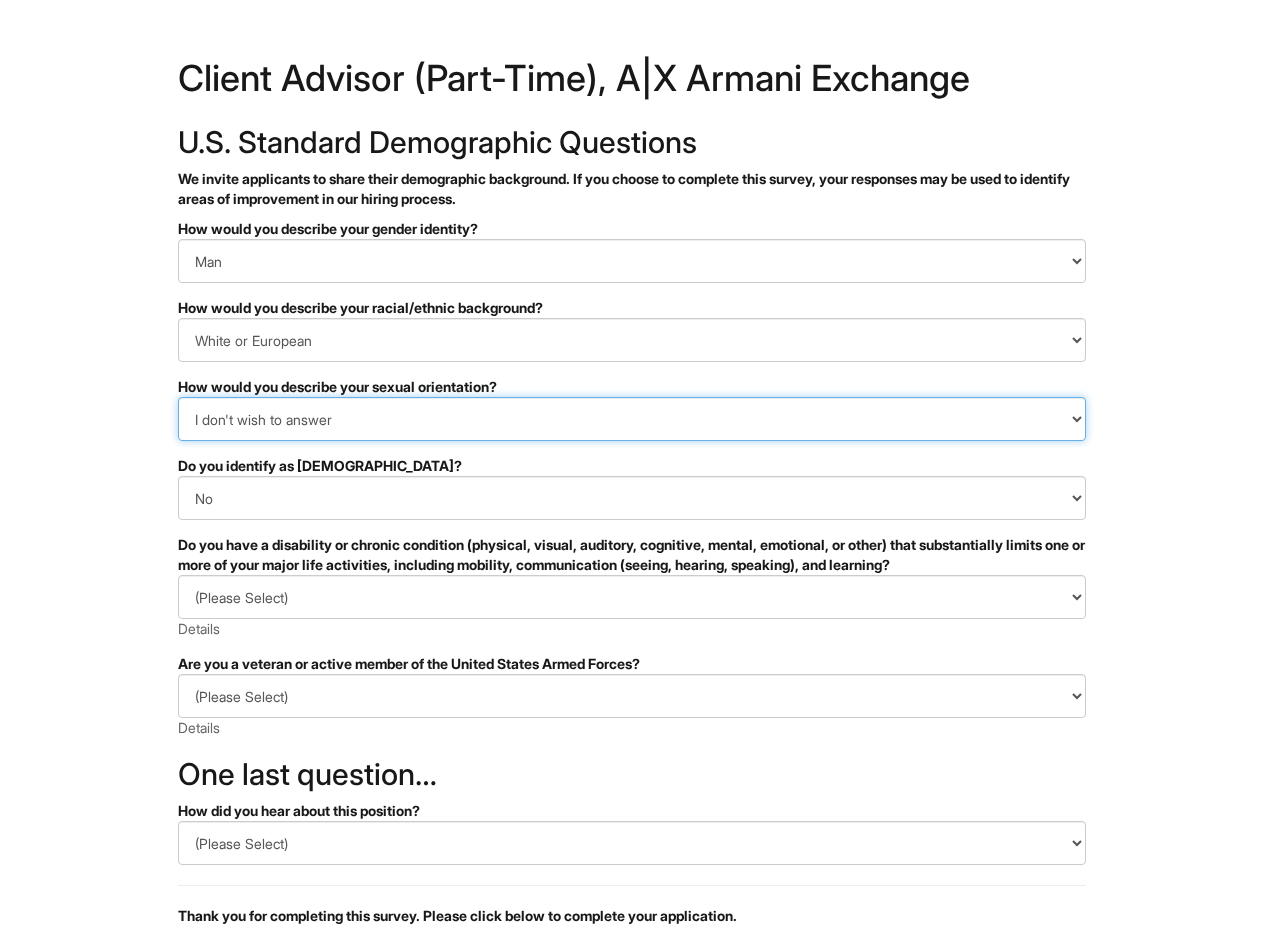 click on "(Please Select) Asexual Bisexual and/or pansexual Gay Heterosexual Lesbian Queer I prefer to self-describe I don't wish to answer" at bounding box center (632, 419) 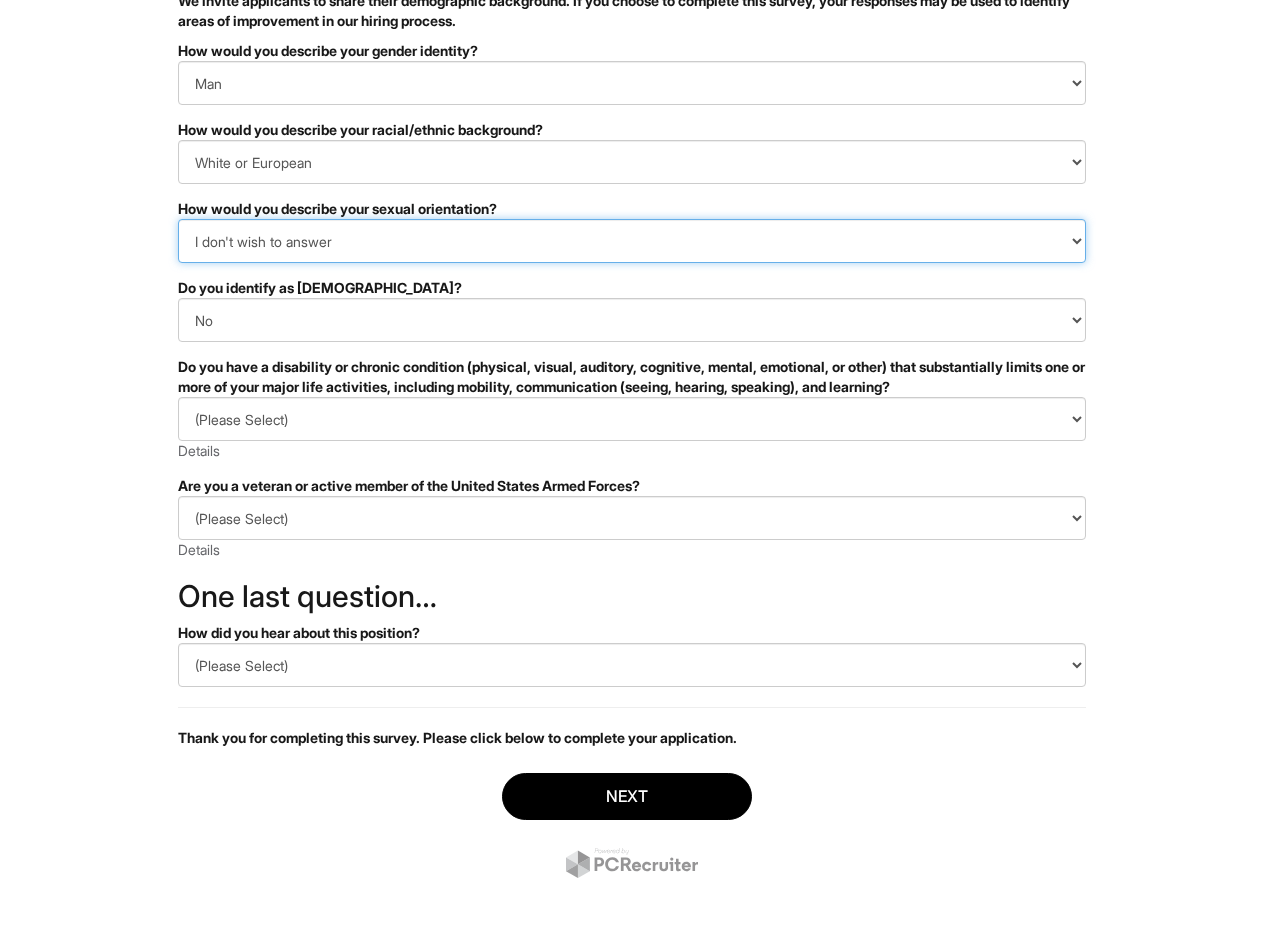 scroll, scrollTop: 190, scrollLeft: 0, axis: vertical 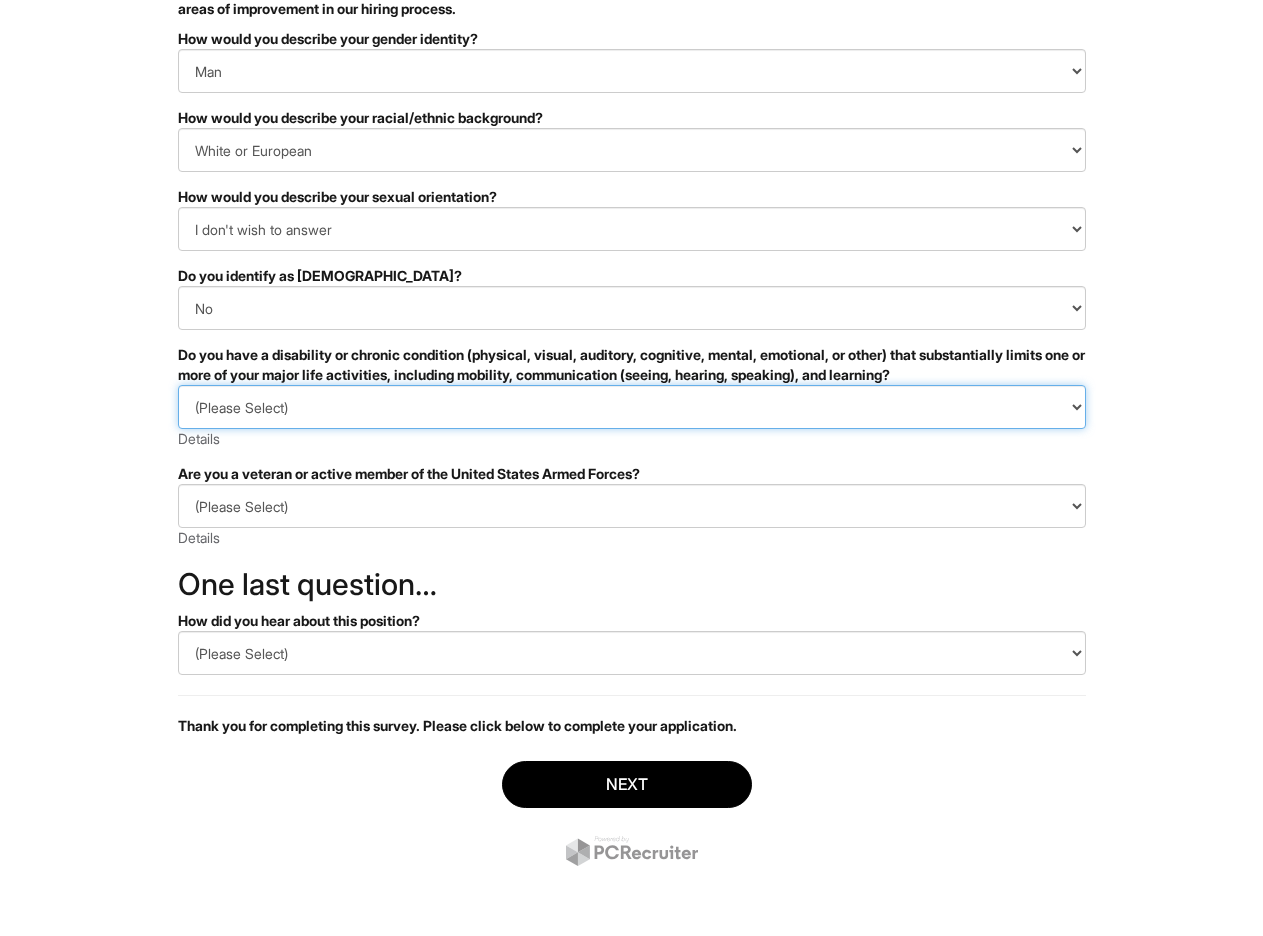 click on "(Please Select) YES, I HAVE A DISABILITY (or previously had a disability) NO, I DON'T HAVE A DISABILITY I DON'T WISH TO ANSWER" at bounding box center [632, 407] 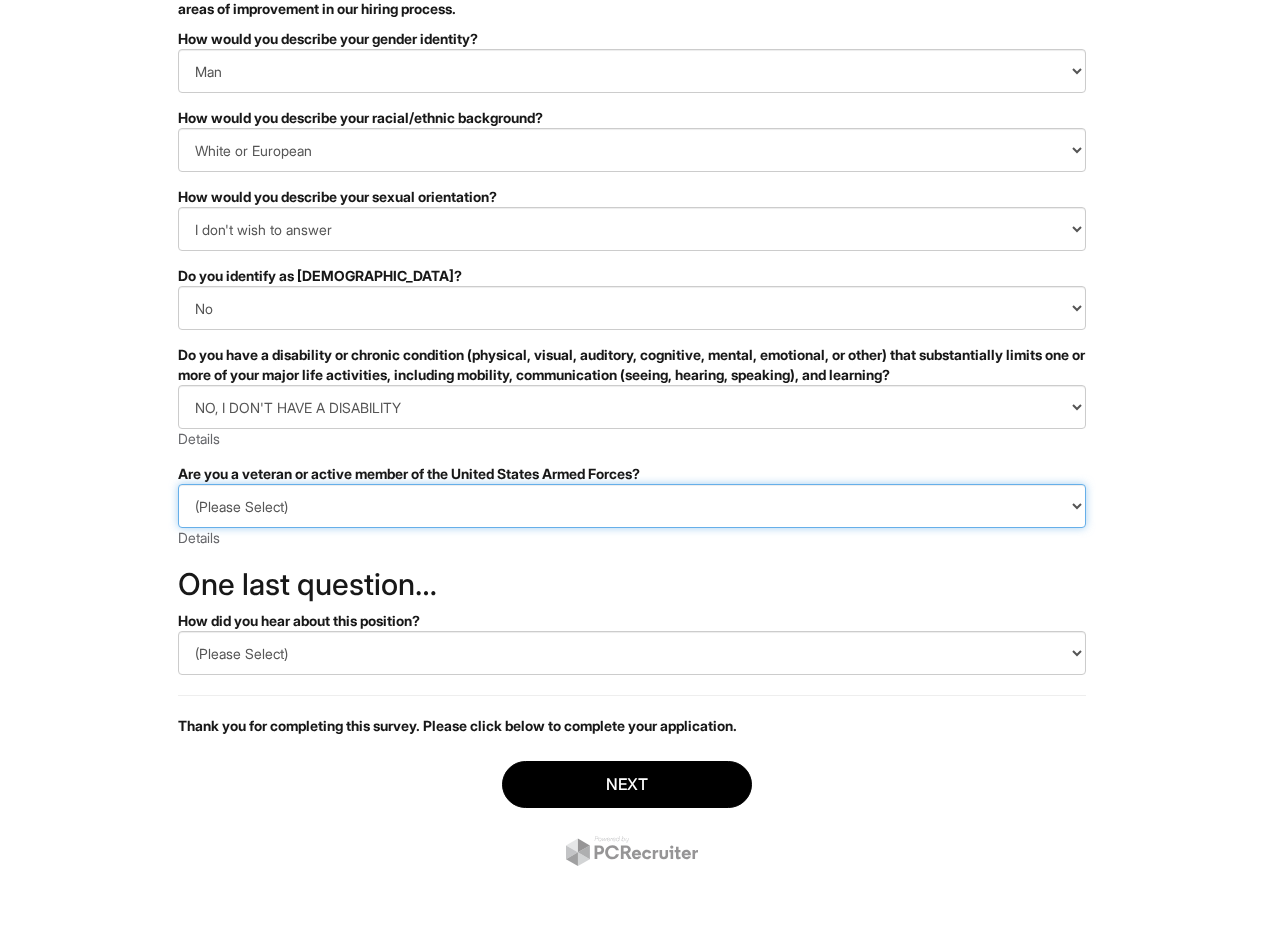 click on "(Please Select) I IDENTIFY AS ONE OR MORE OF THE CLASSIFICATIONS OF PROTECTED VETERANS LISTED I AM NOT A PROTECTED VETERAN I PREFER NOT TO ANSWER" at bounding box center (632, 506) 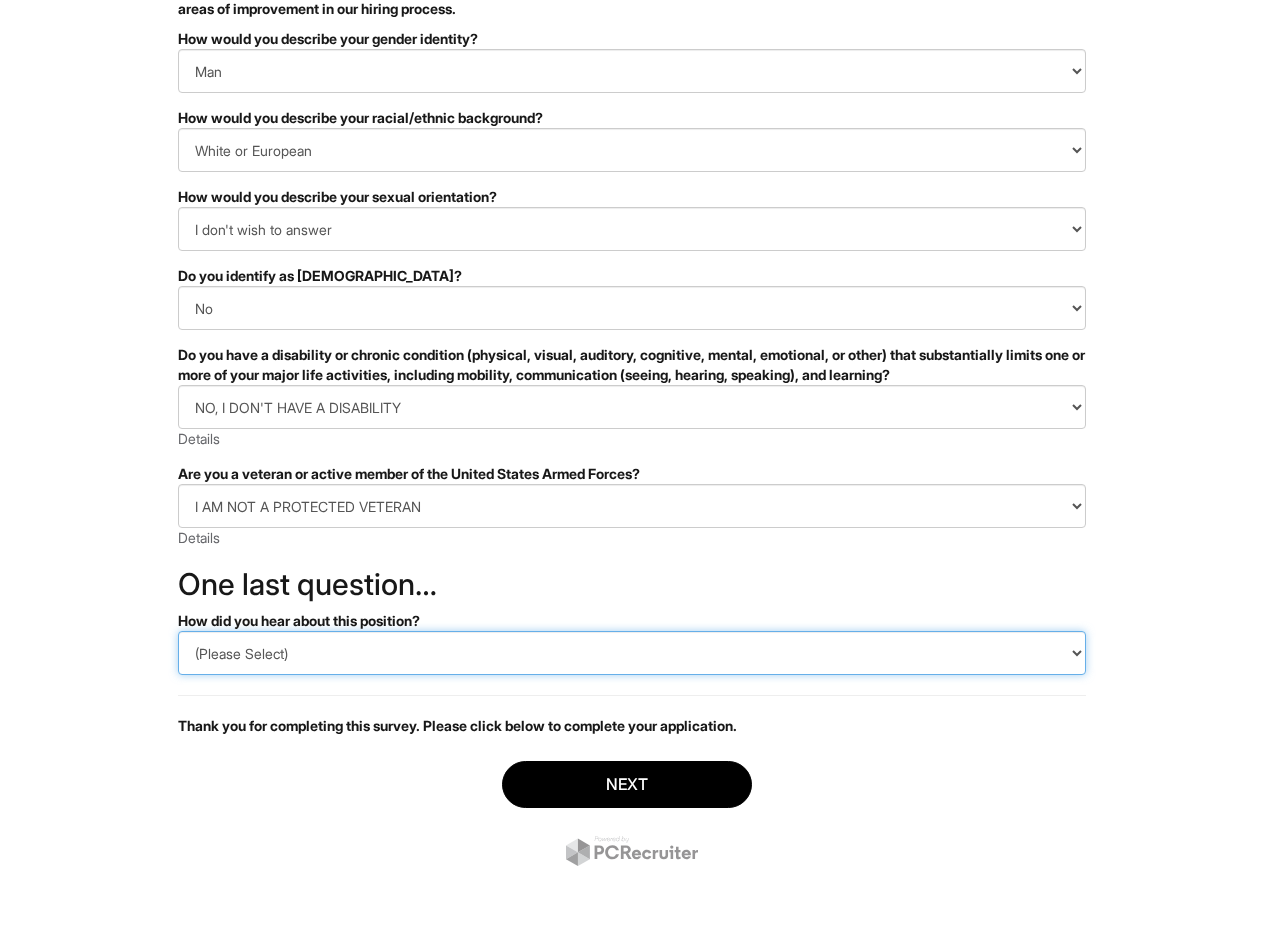 click on "(Please Select) CareerBuilder Indeed LinkedIn Monster Referral Other" at bounding box center [632, 653] 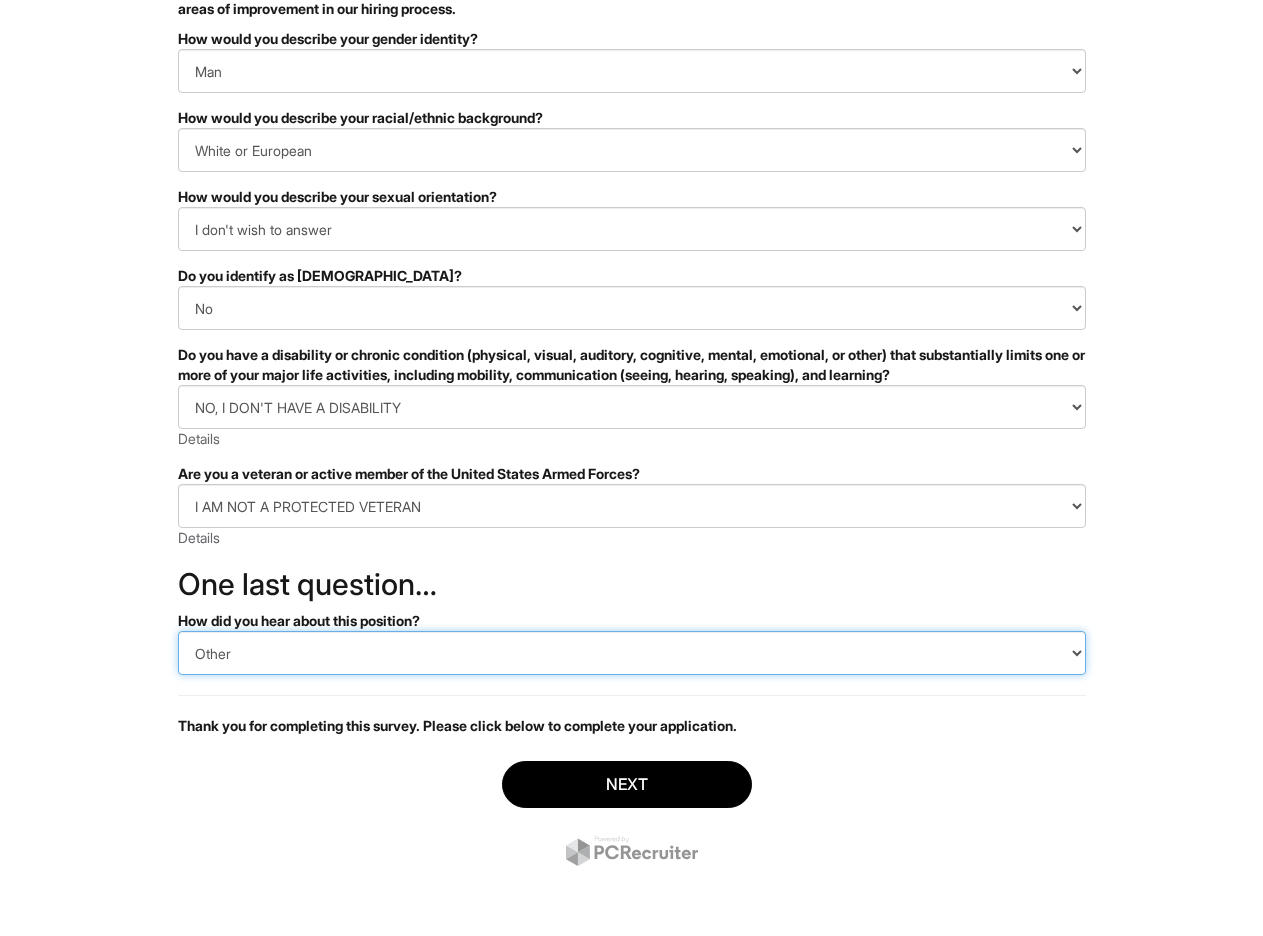 click on "(Please Select) CareerBuilder Indeed LinkedIn Monster Referral Other" at bounding box center (632, 653) 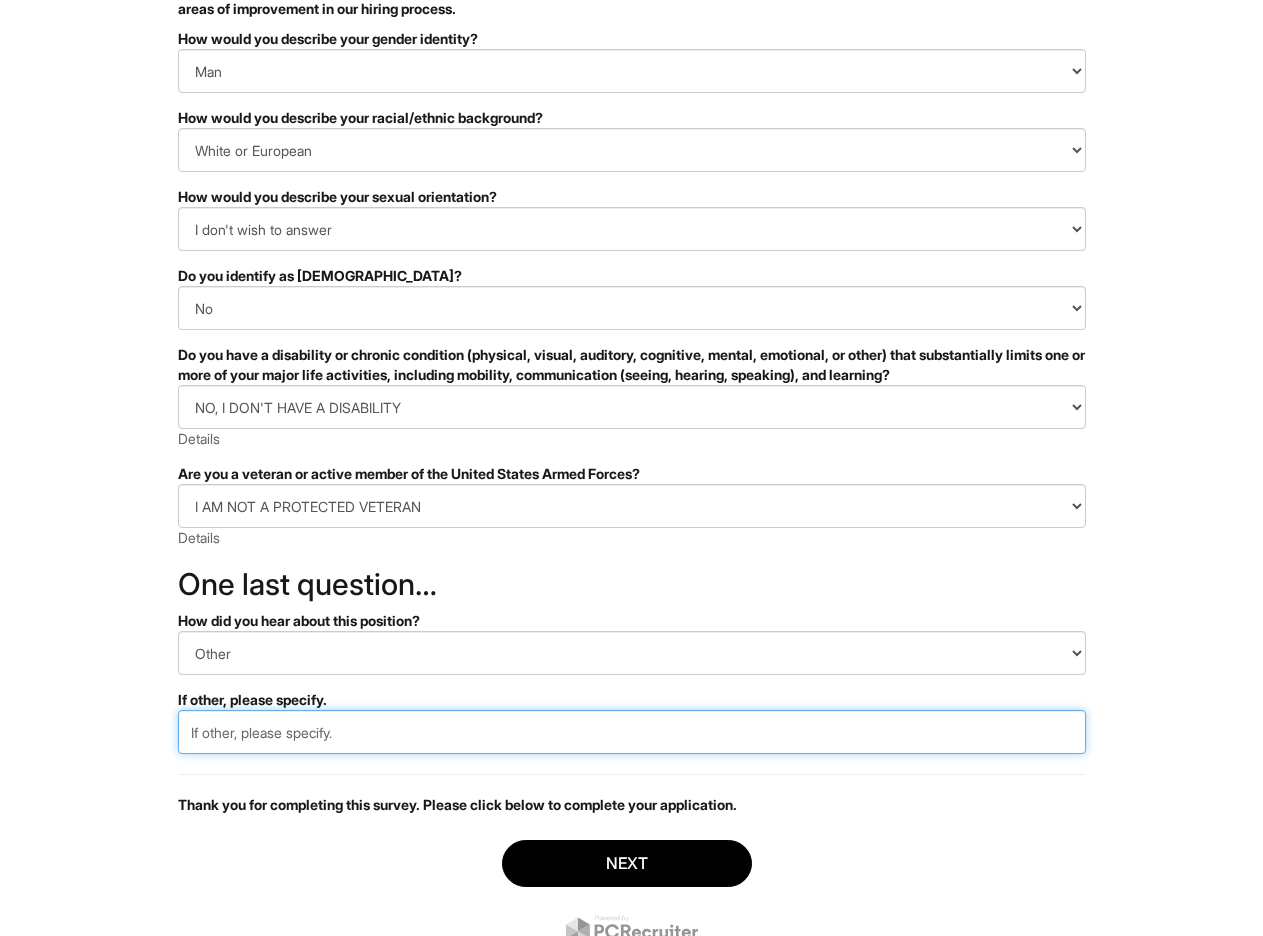 click at bounding box center [632, 732] 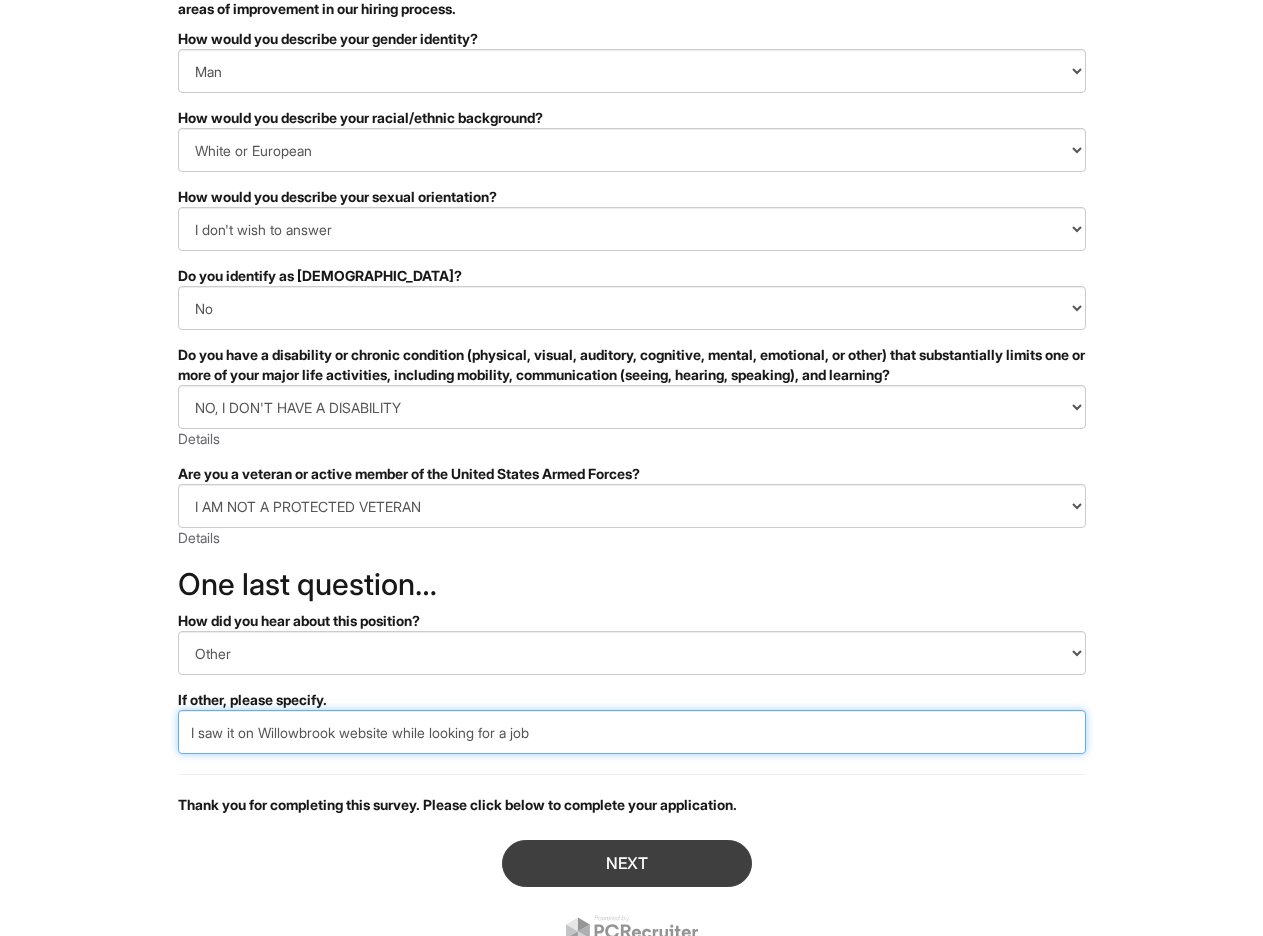 type on "I saw it on Willowbrook website while looking for a job" 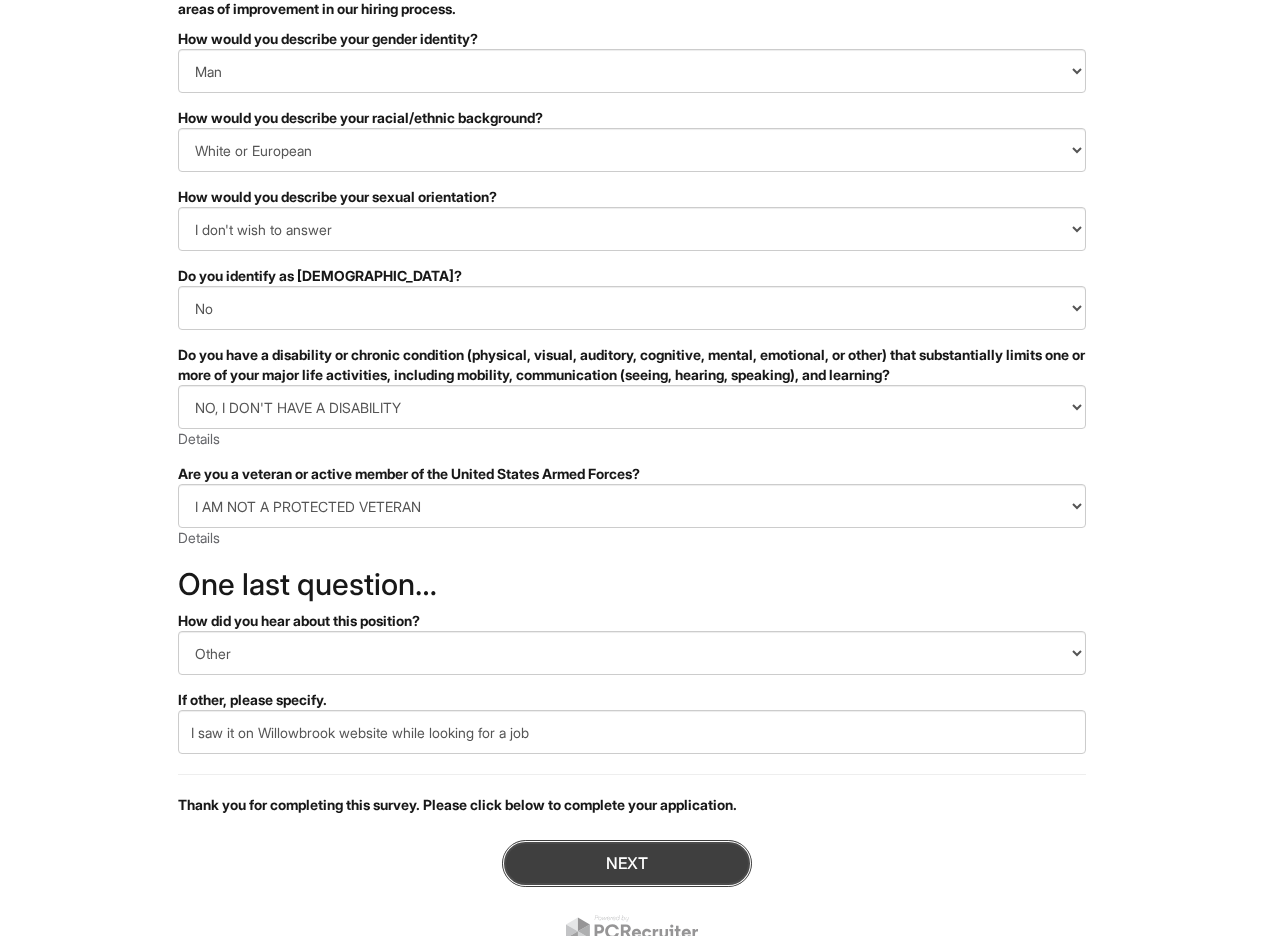 click on "Next" at bounding box center (627, 863) 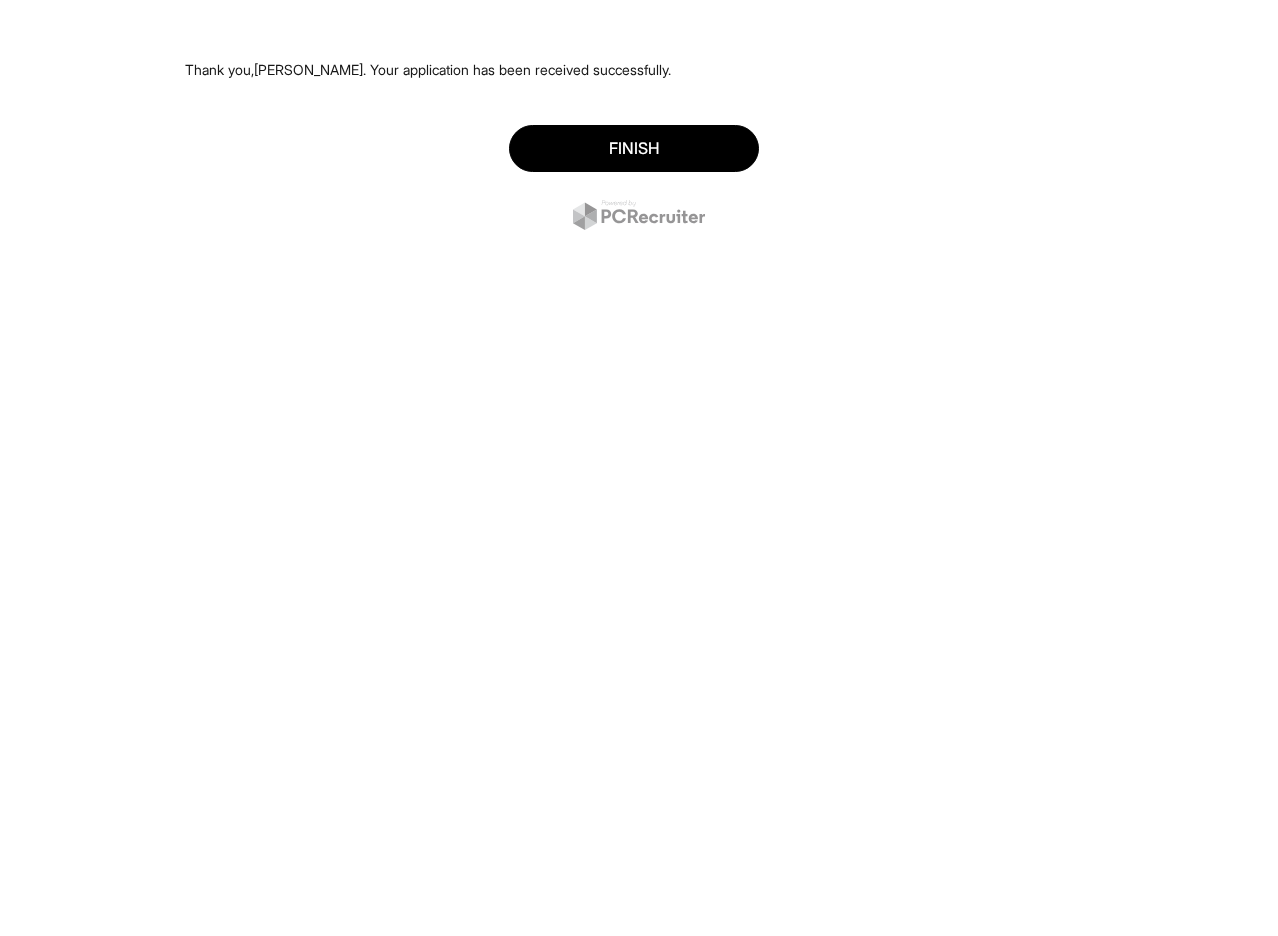 scroll, scrollTop: 0, scrollLeft: 0, axis: both 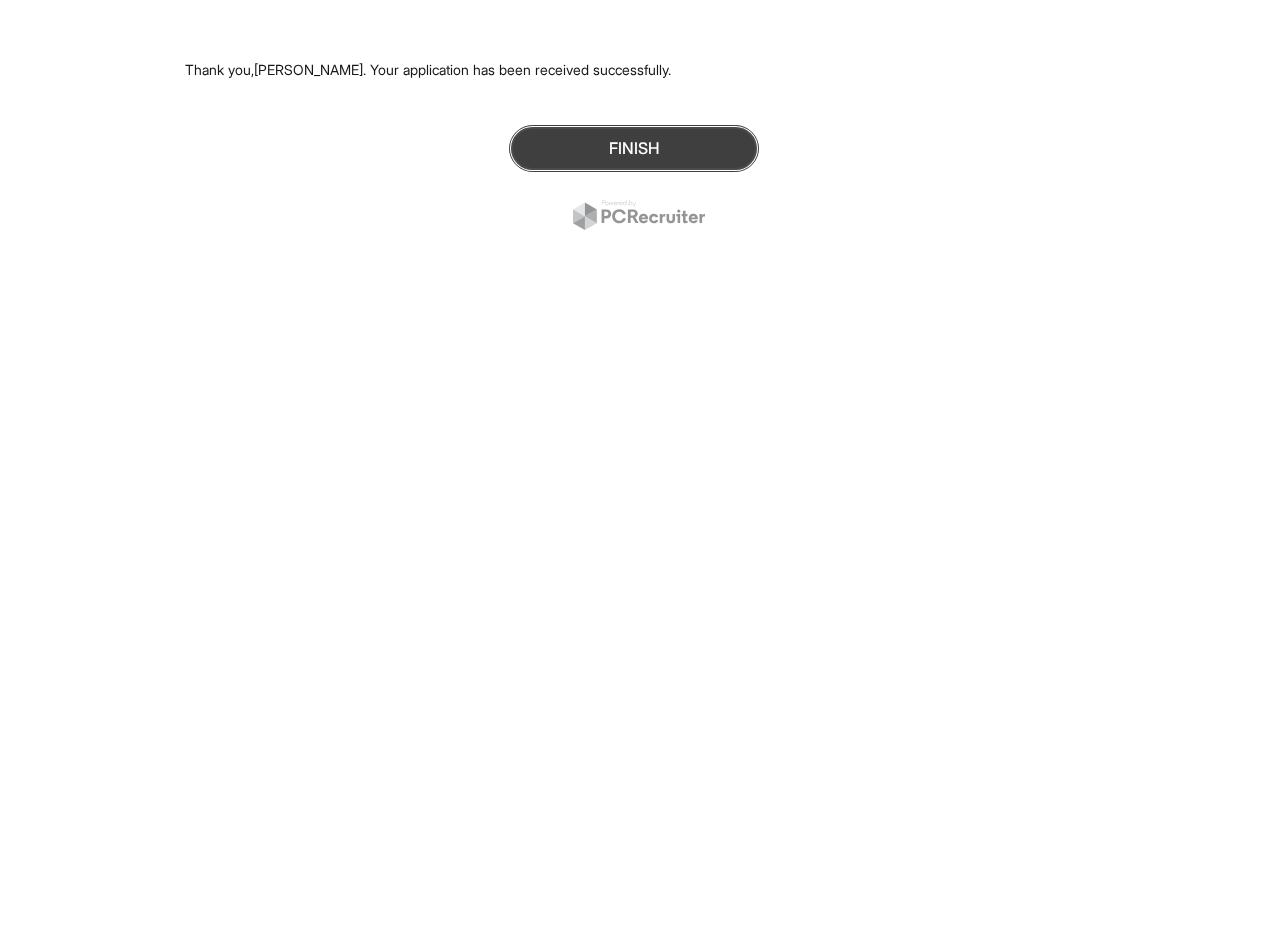 click on "Finish" at bounding box center [634, 148] 